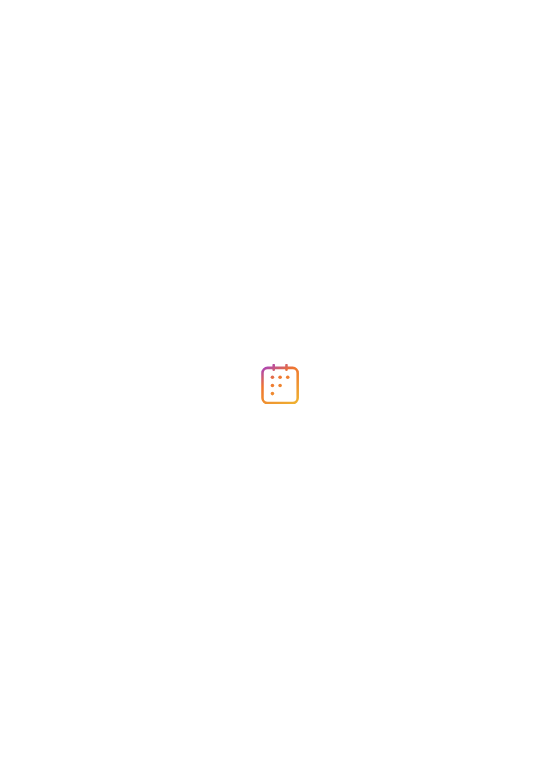 scroll, scrollTop: 0, scrollLeft: 0, axis: both 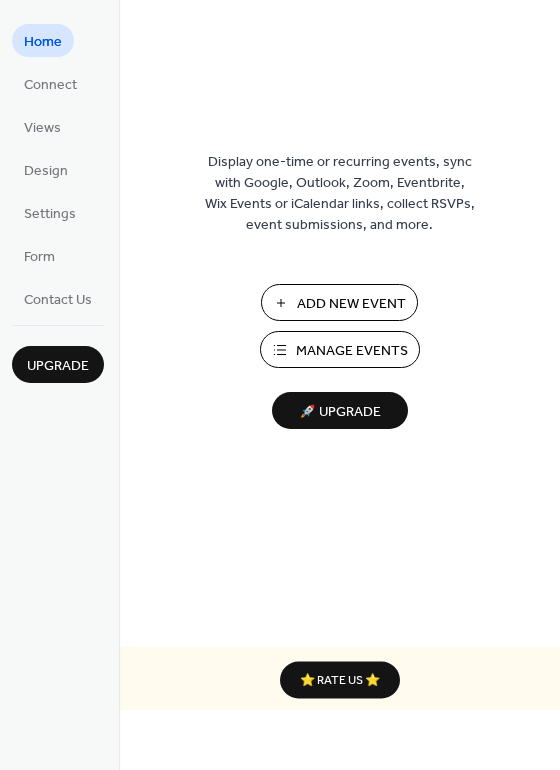 click on "Manage Events" at bounding box center (352, 351) 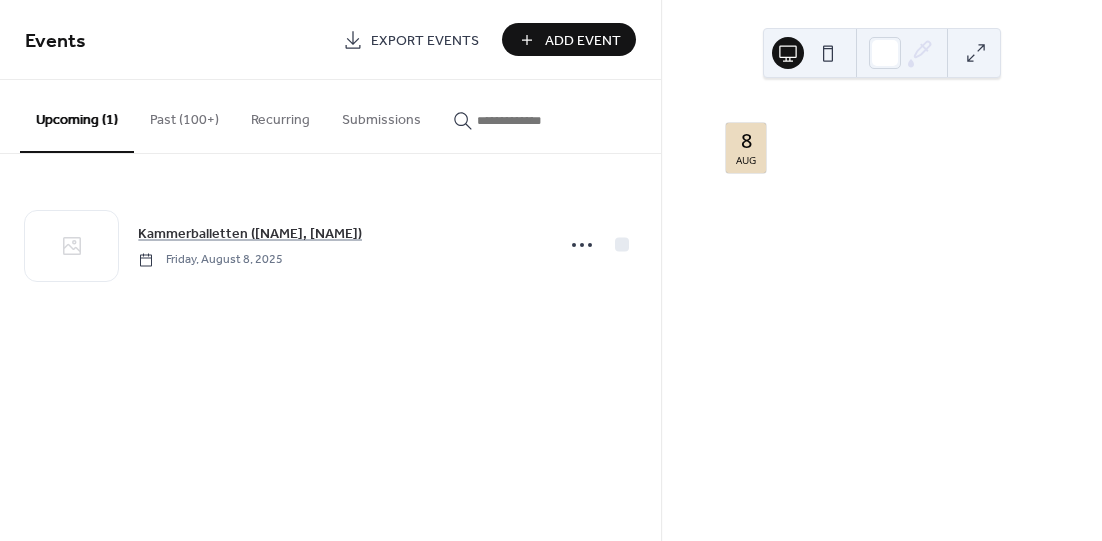 scroll, scrollTop: 0, scrollLeft: 0, axis: both 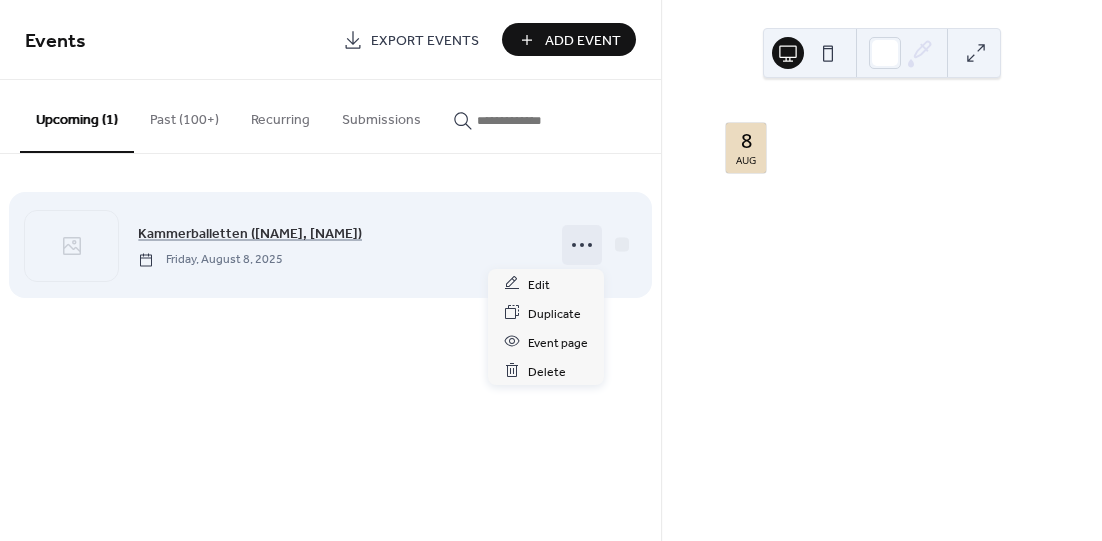 click 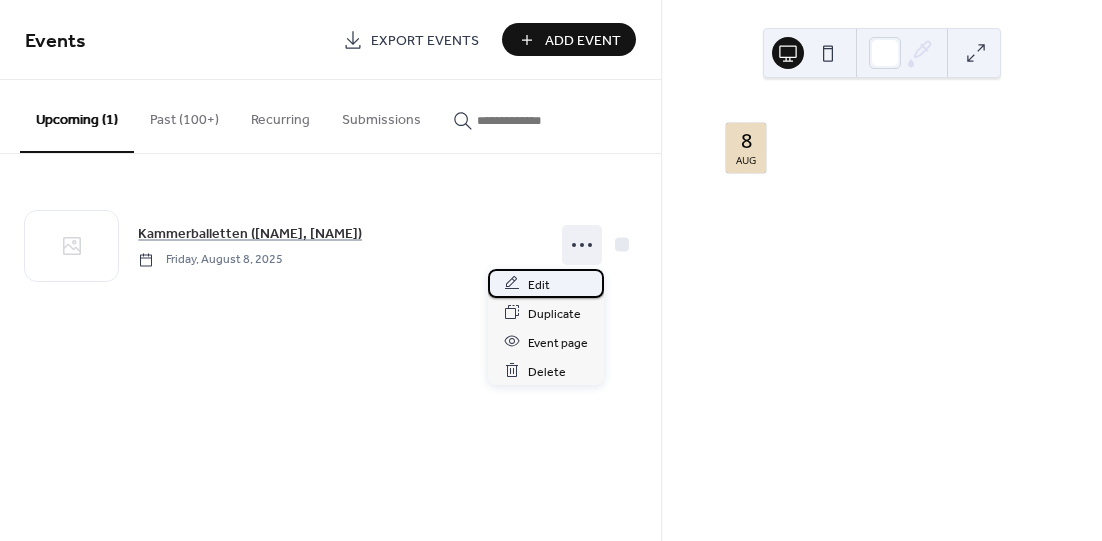click on "Edit" at bounding box center (546, 283) 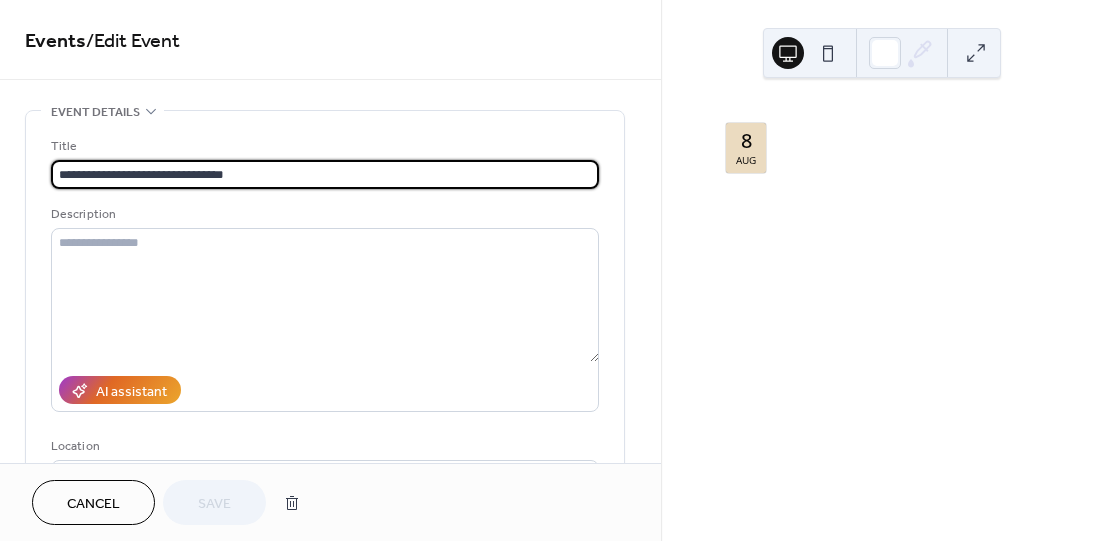 drag, startPoint x: 148, startPoint y: 174, endPoint x: 31, endPoint y: 158, distance: 118.08895 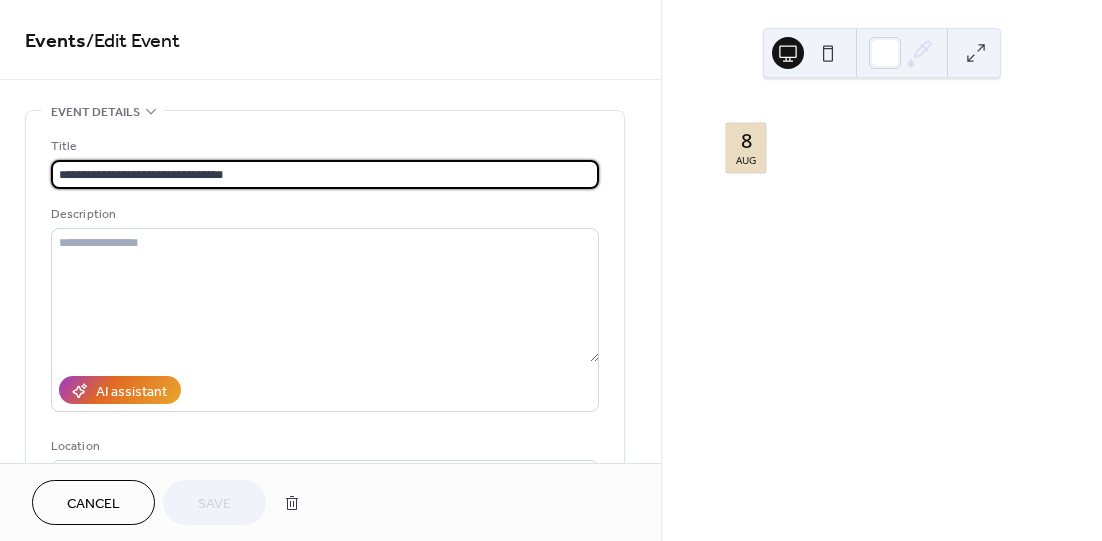 click on "**********" at bounding box center (325, 364) 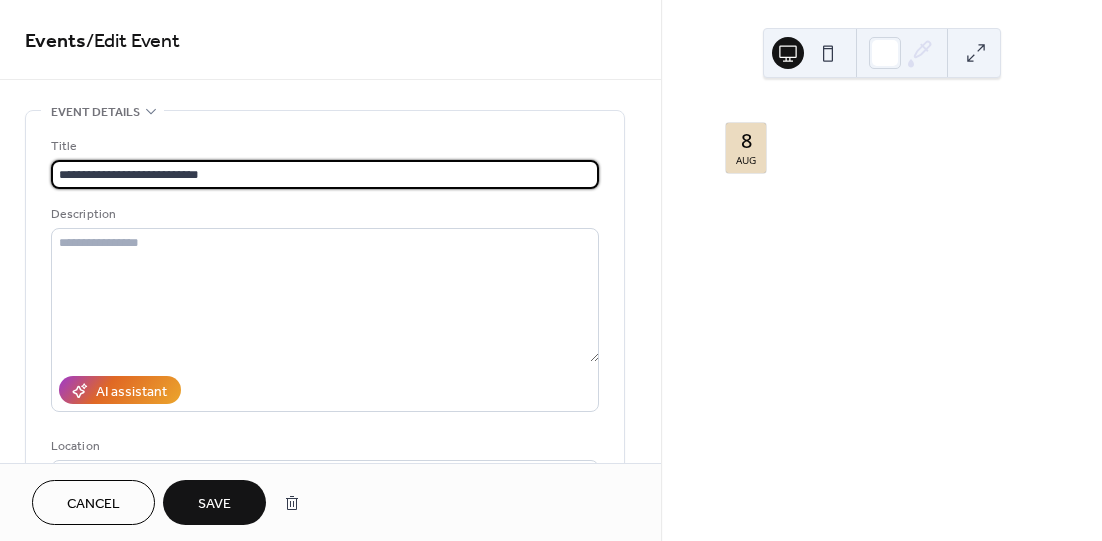 click on "**********" at bounding box center [325, 174] 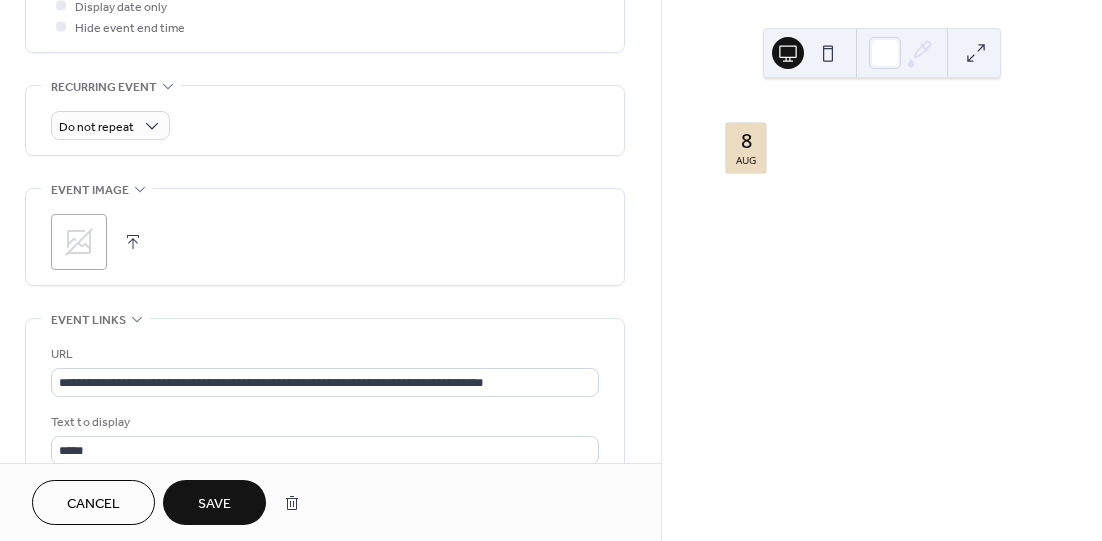 scroll, scrollTop: 1000, scrollLeft: 0, axis: vertical 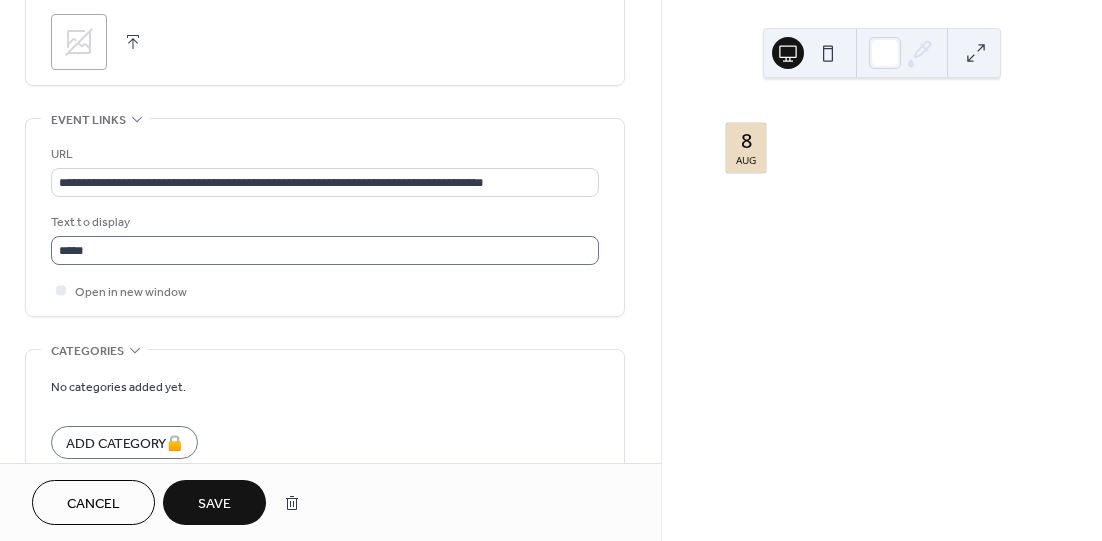 type on "**********" 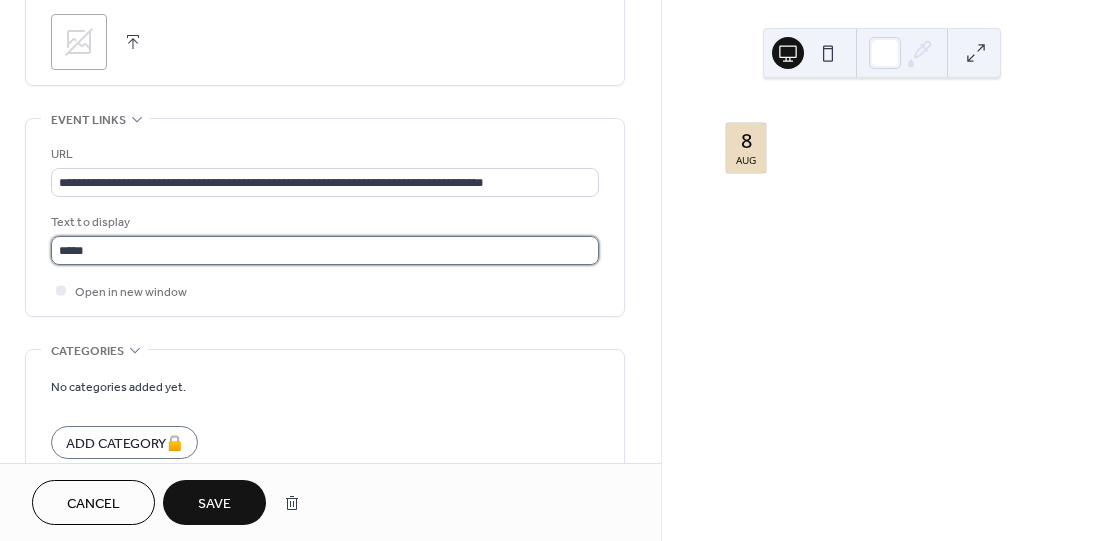 click on "*****" at bounding box center [325, 250] 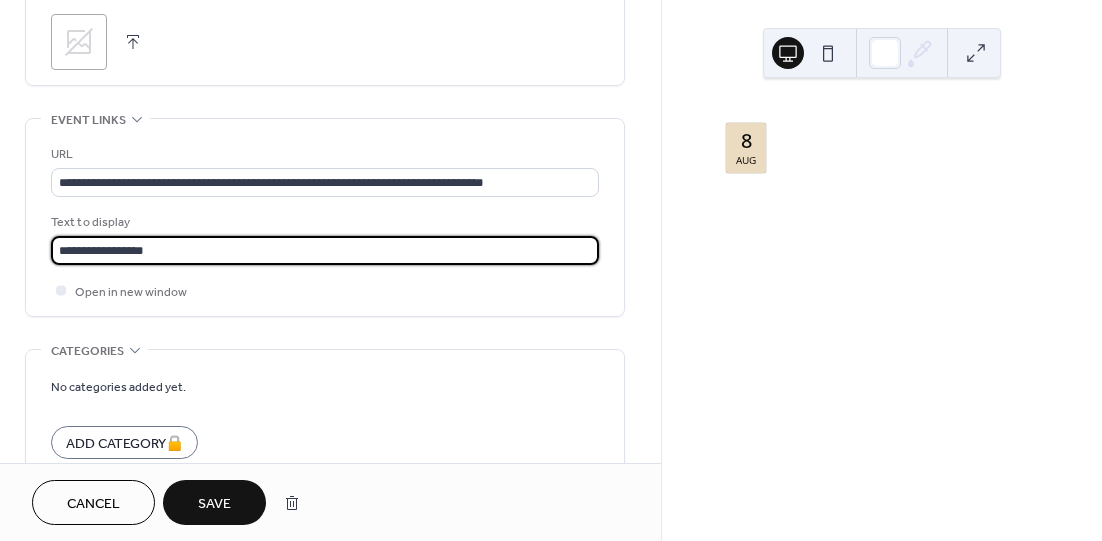scroll, scrollTop: 0, scrollLeft: 0, axis: both 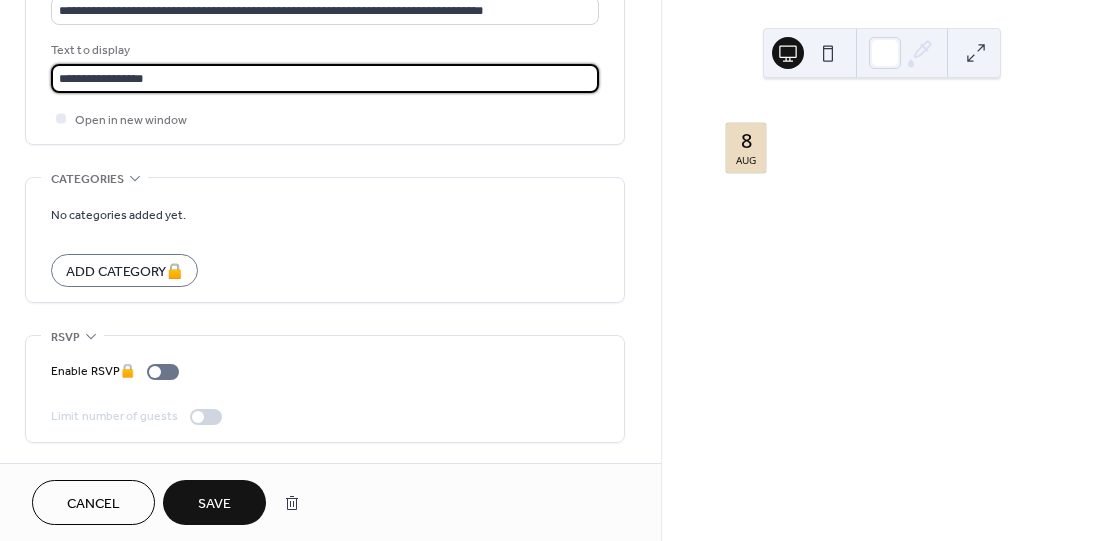 type on "**********" 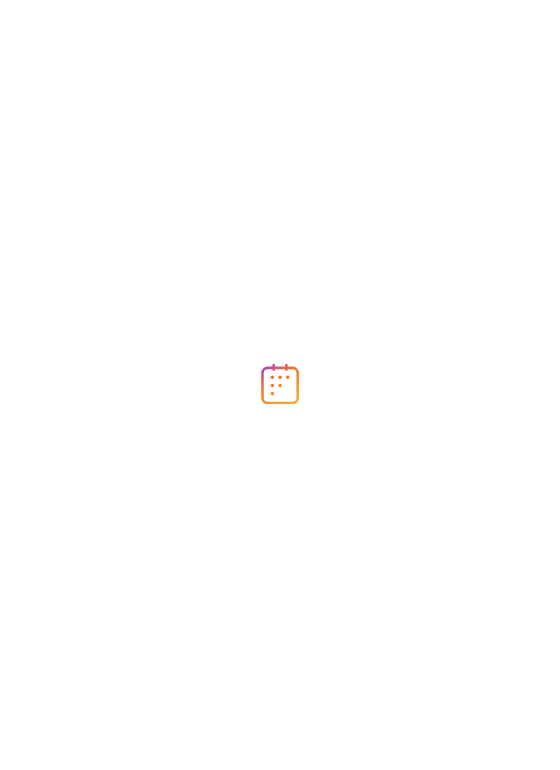scroll, scrollTop: 0, scrollLeft: 0, axis: both 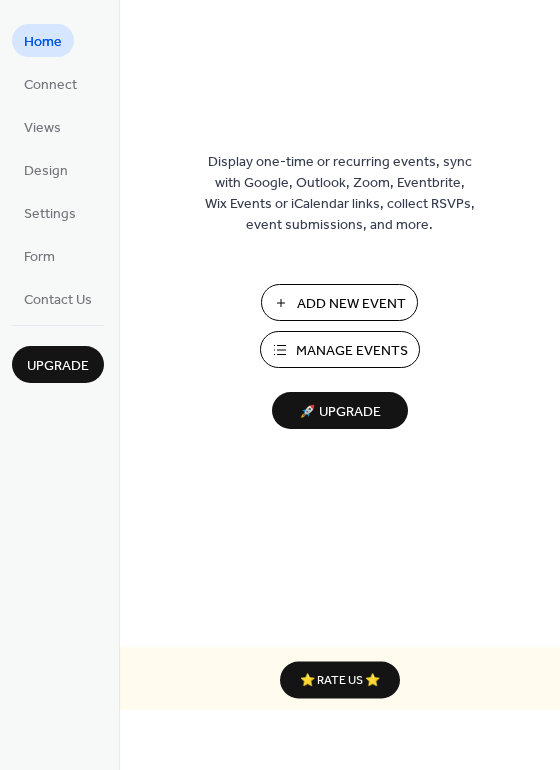 click on "Manage Events" at bounding box center (352, 351) 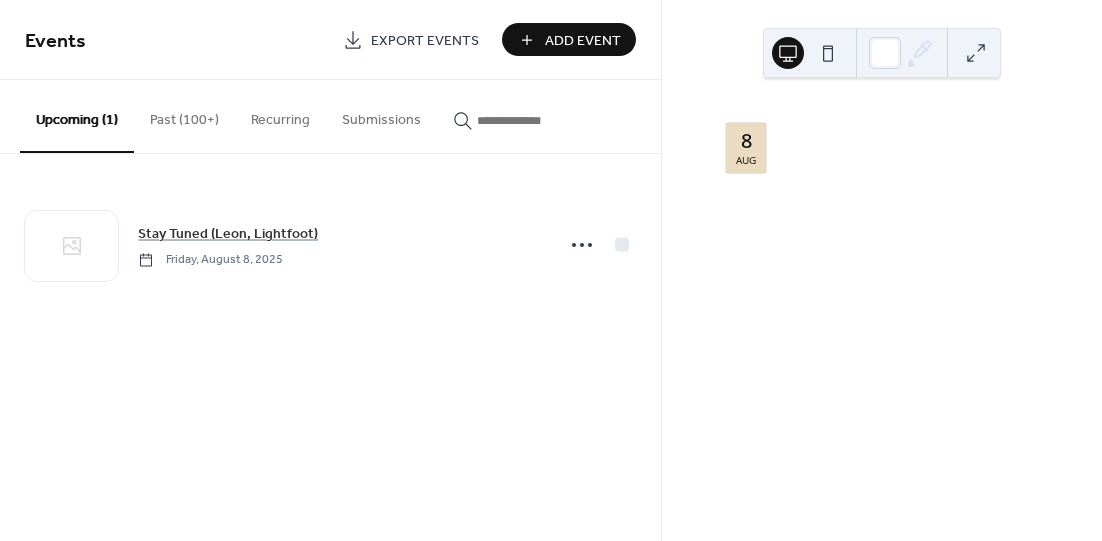 scroll, scrollTop: 0, scrollLeft: 0, axis: both 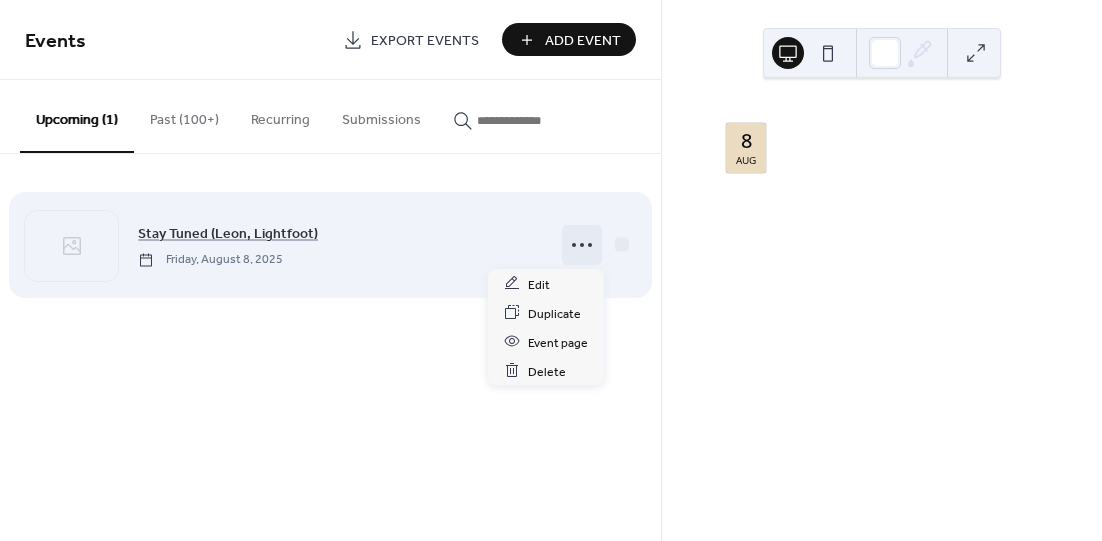 click 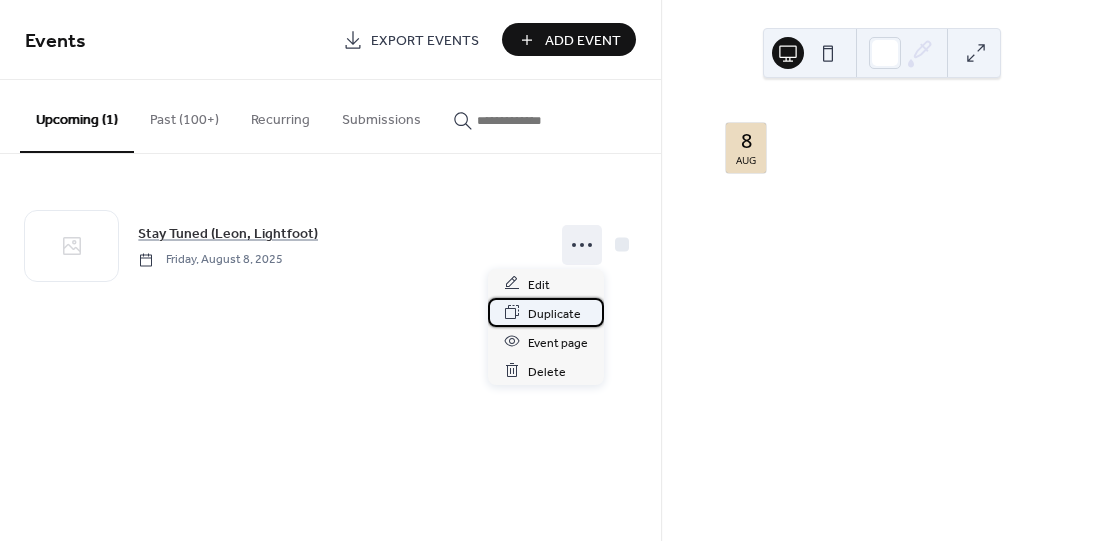 click on "Duplicate" at bounding box center (554, 313) 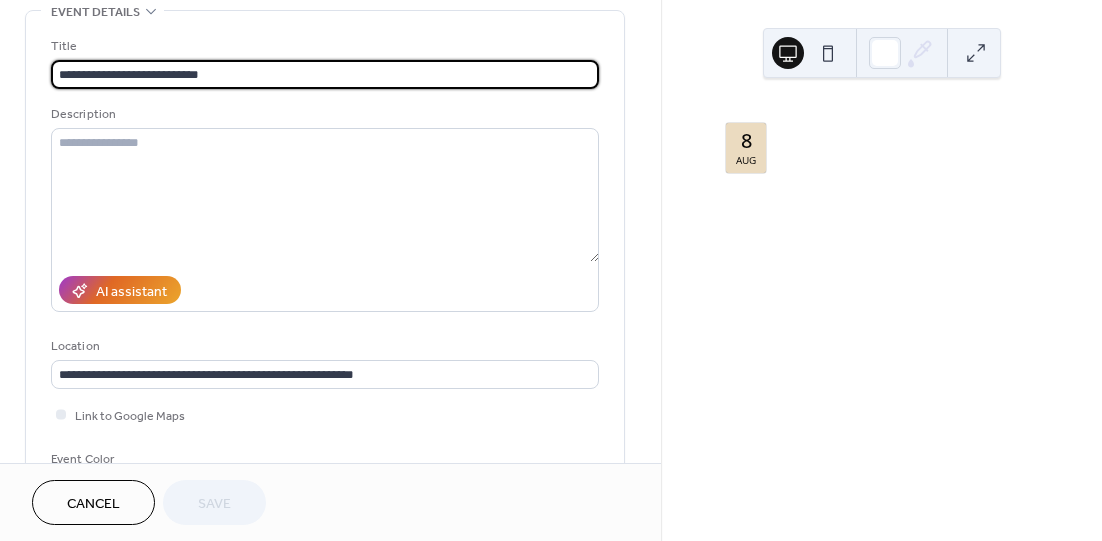 scroll, scrollTop: 400, scrollLeft: 0, axis: vertical 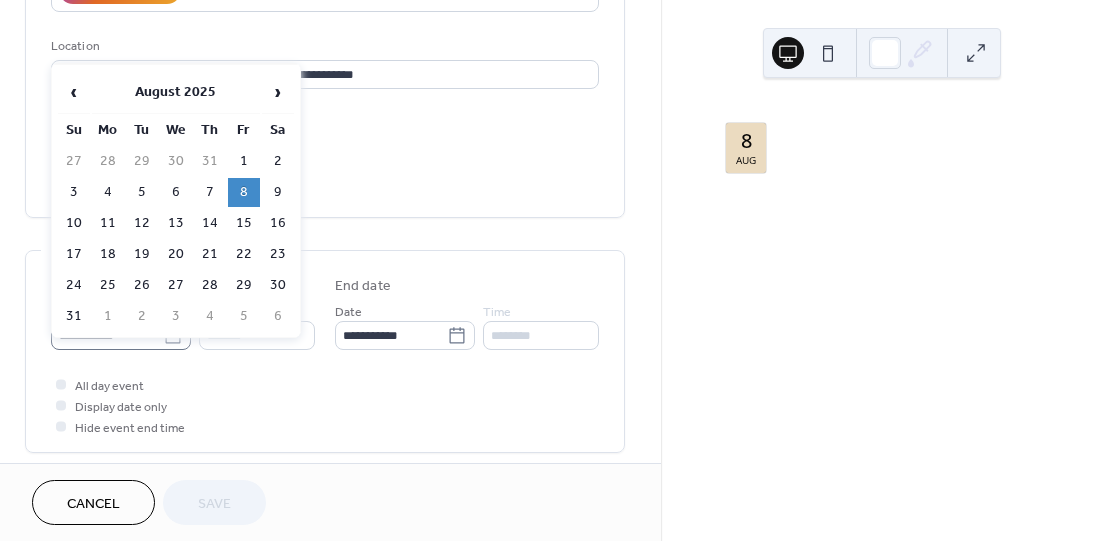 click 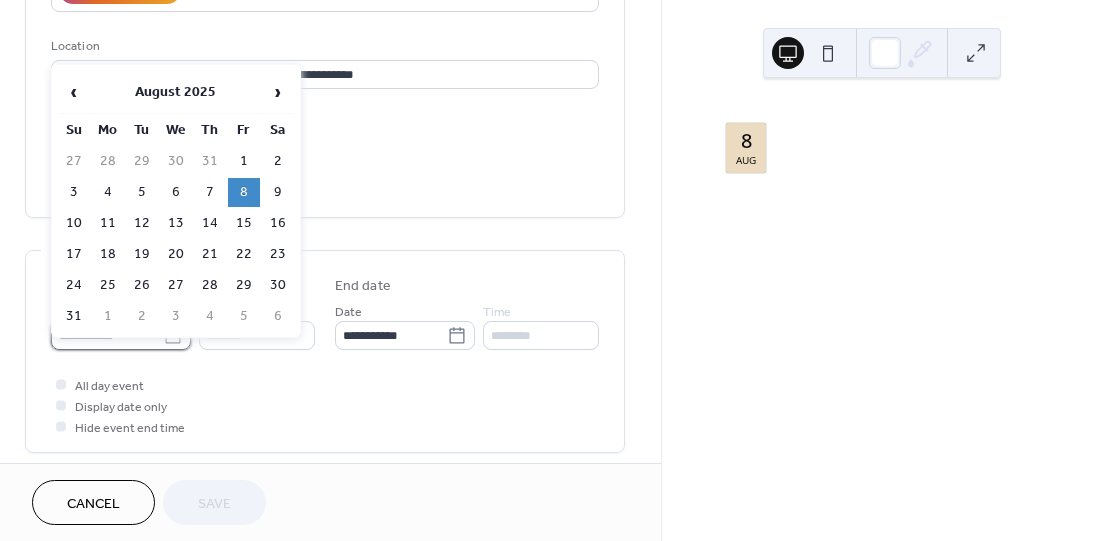 click on "**********" at bounding box center [107, 335] 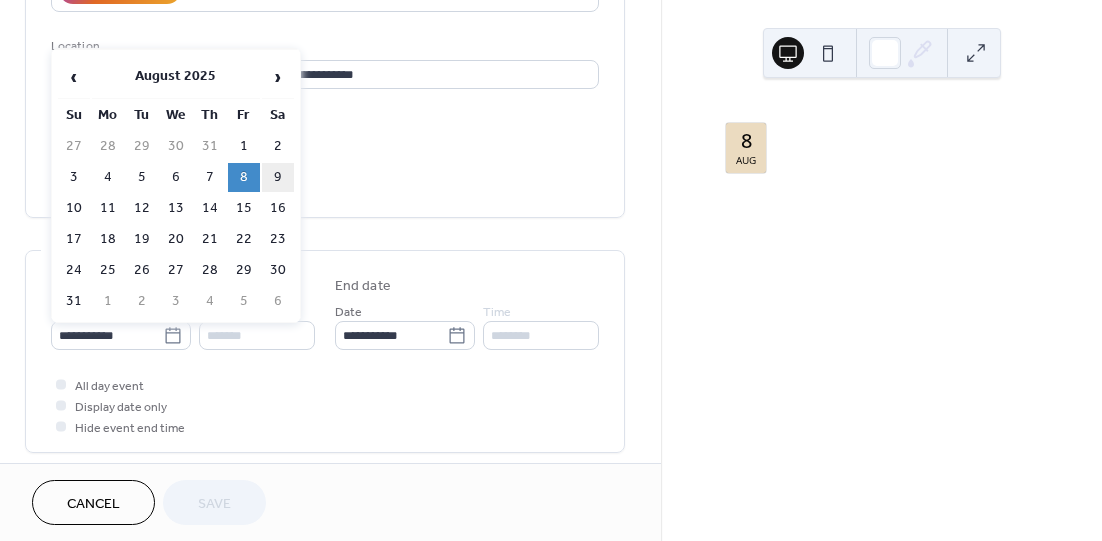 click on "9" at bounding box center (278, 177) 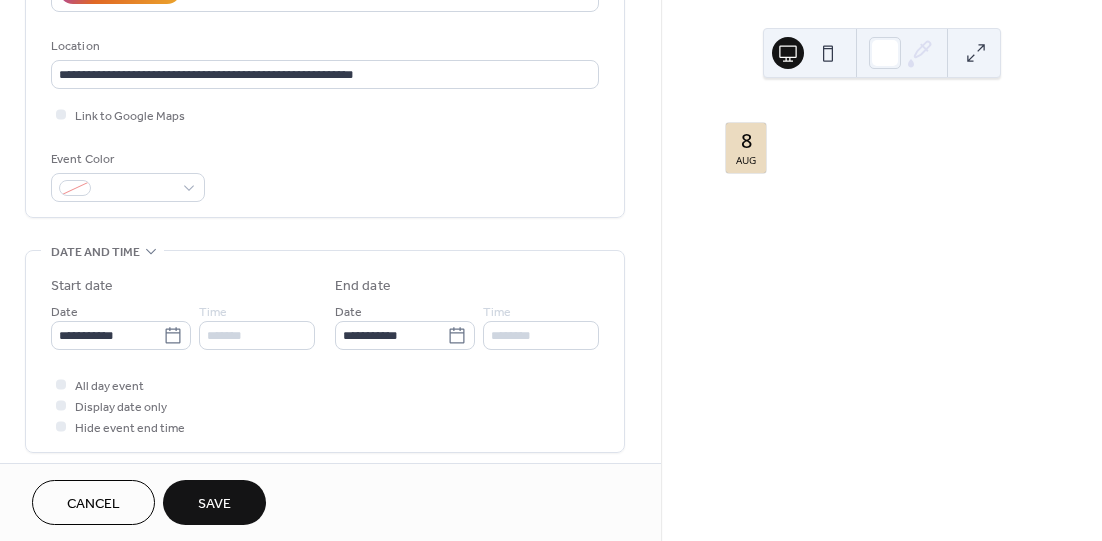click on "Save" at bounding box center [214, 504] 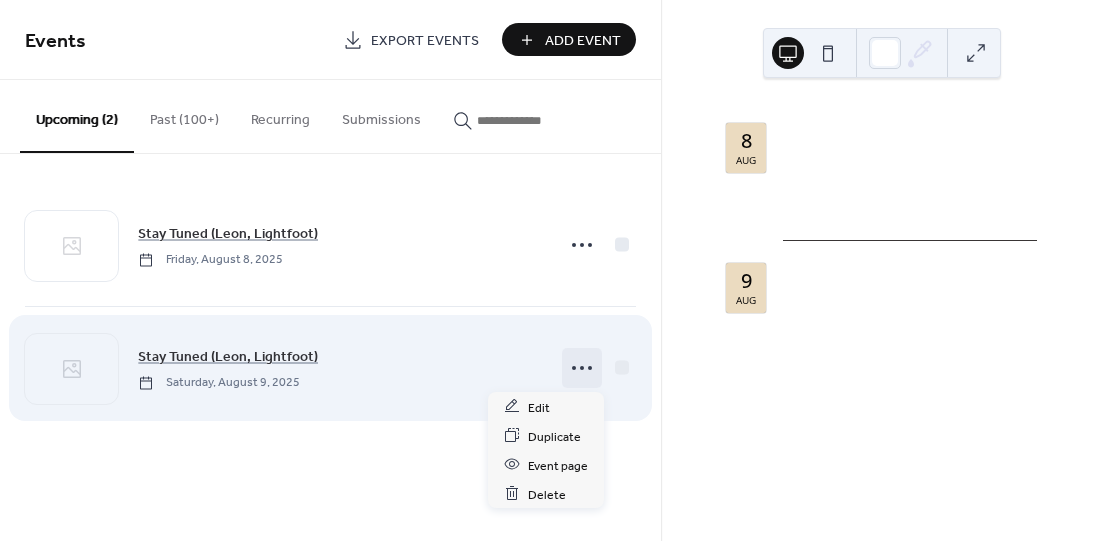 click 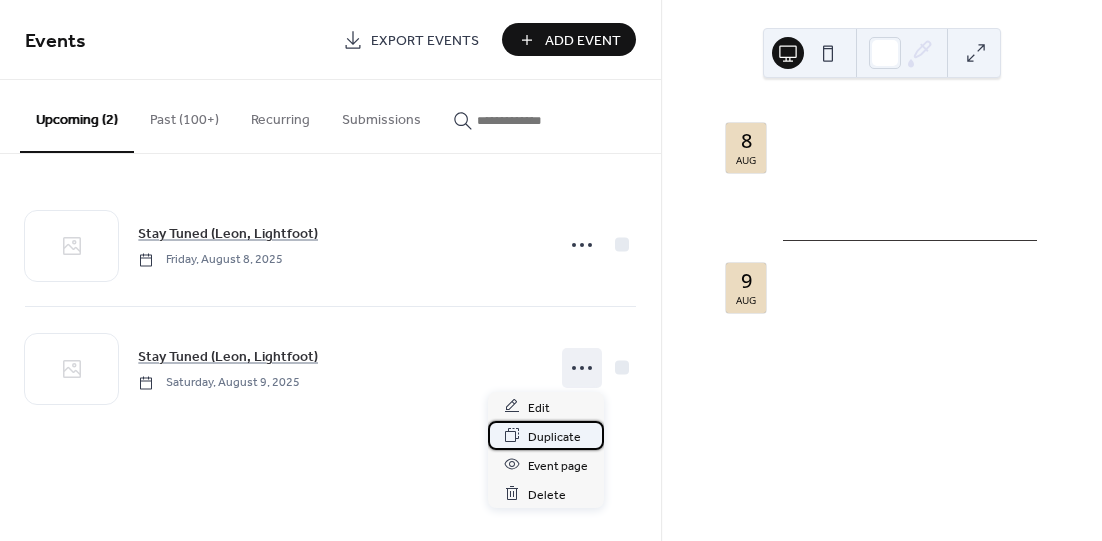 click on "Duplicate" at bounding box center (554, 436) 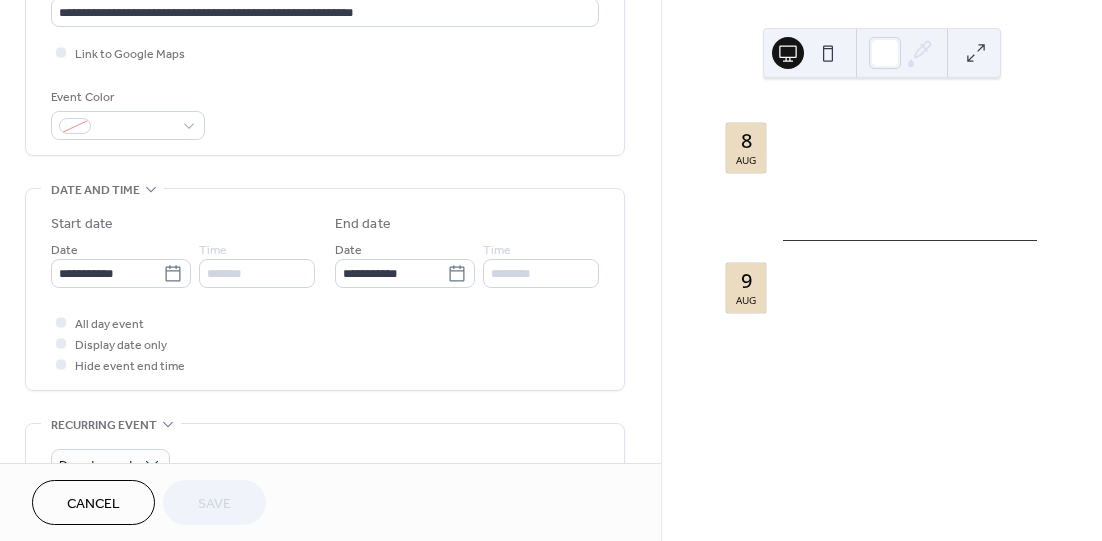 scroll, scrollTop: 500, scrollLeft: 0, axis: vertical 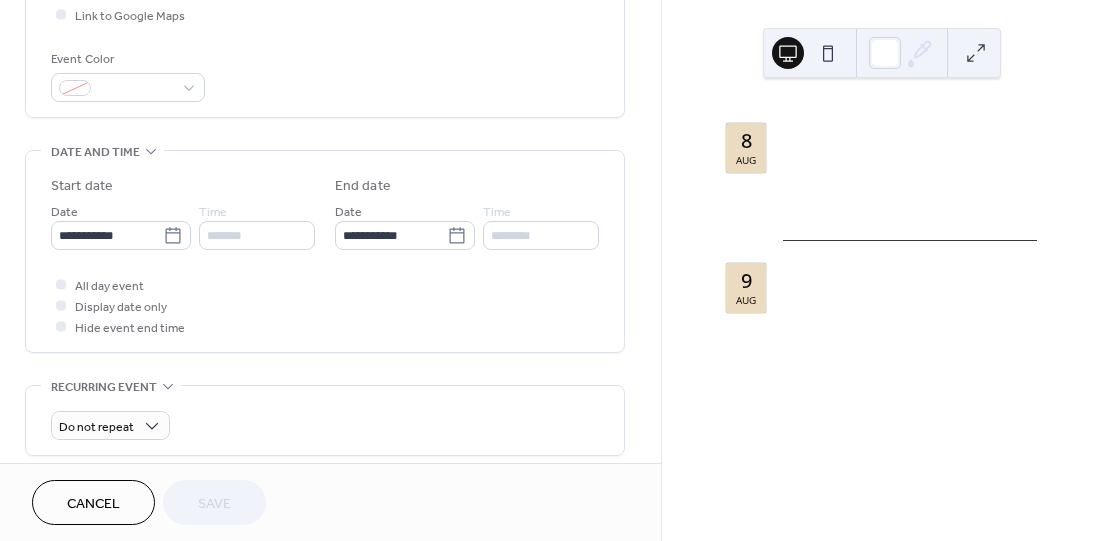 click on "**********" at bounding box center [121, 225] 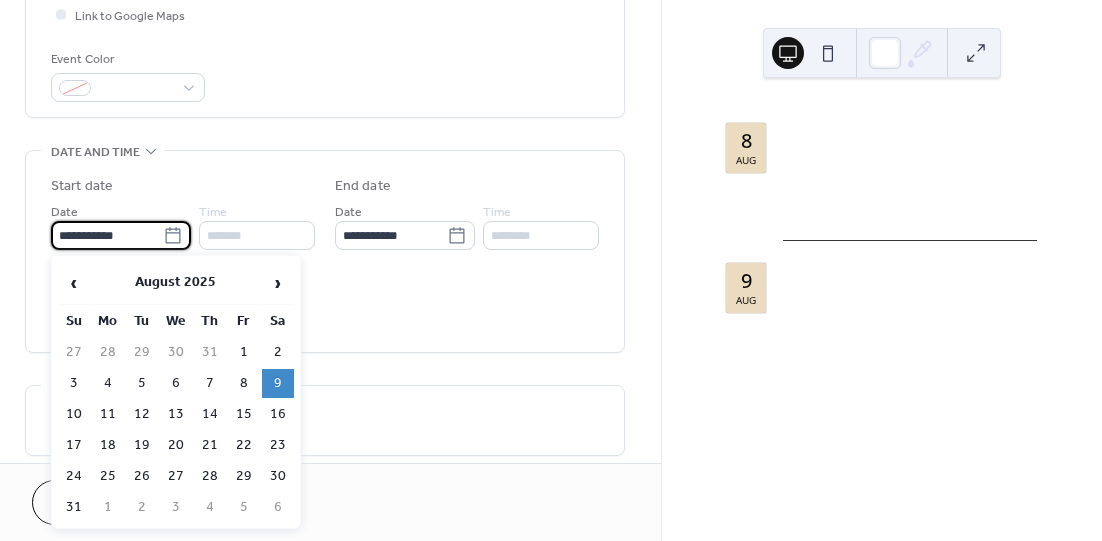 click on "**********" at bounding box center [107, 235] 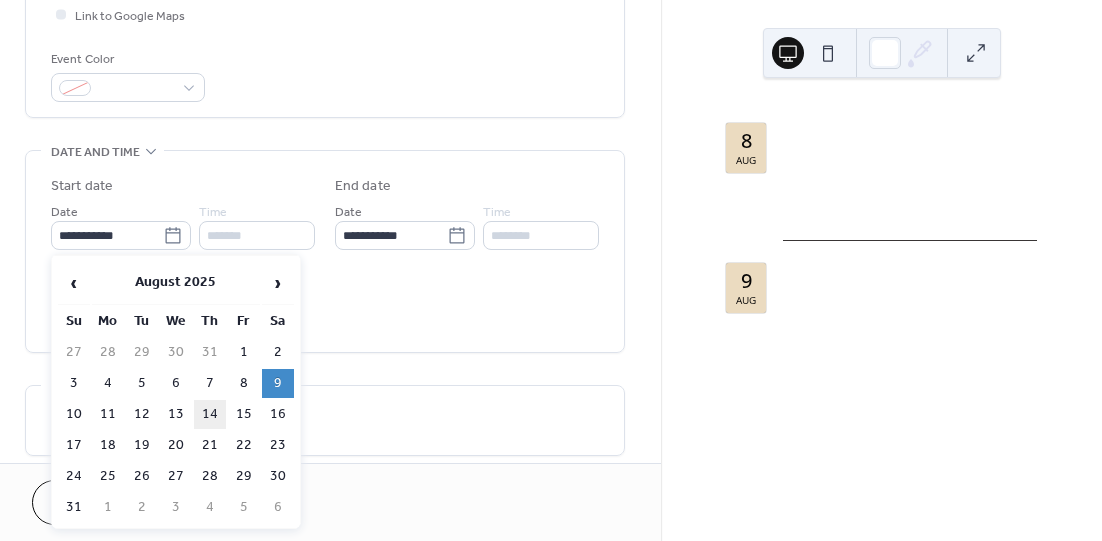 click on "14" at bounding box center (210, 414) 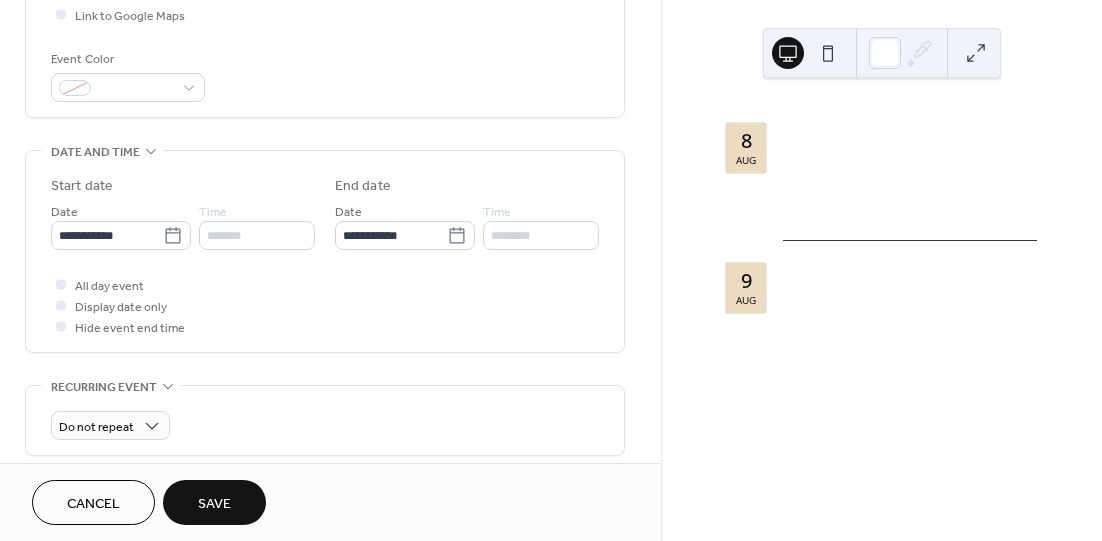 click on "Save" at bounding box center [214, 504] 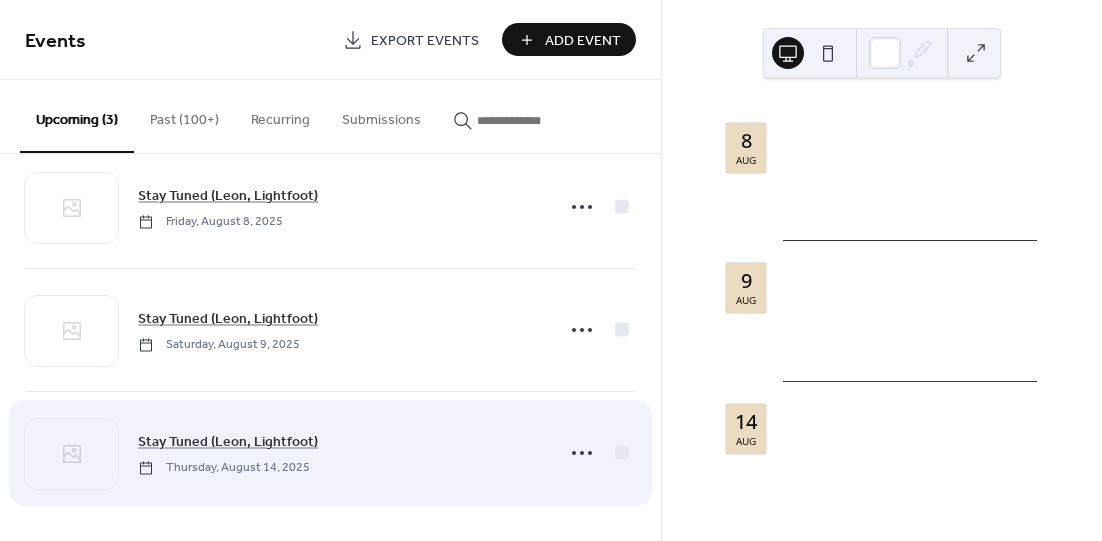 scroll, scrollTop: 40, scrollLeft: 0, axis: vertical 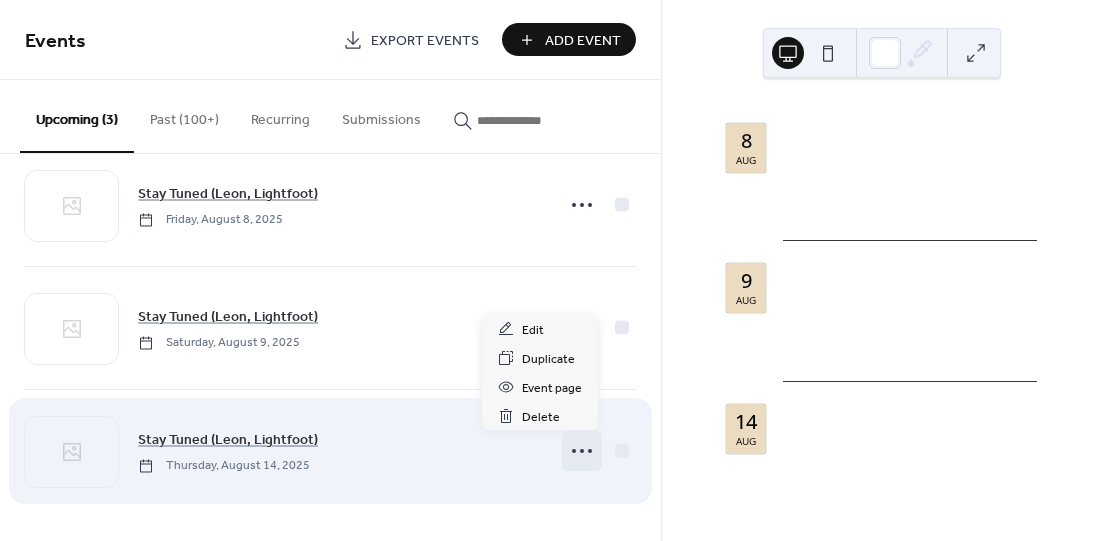 click 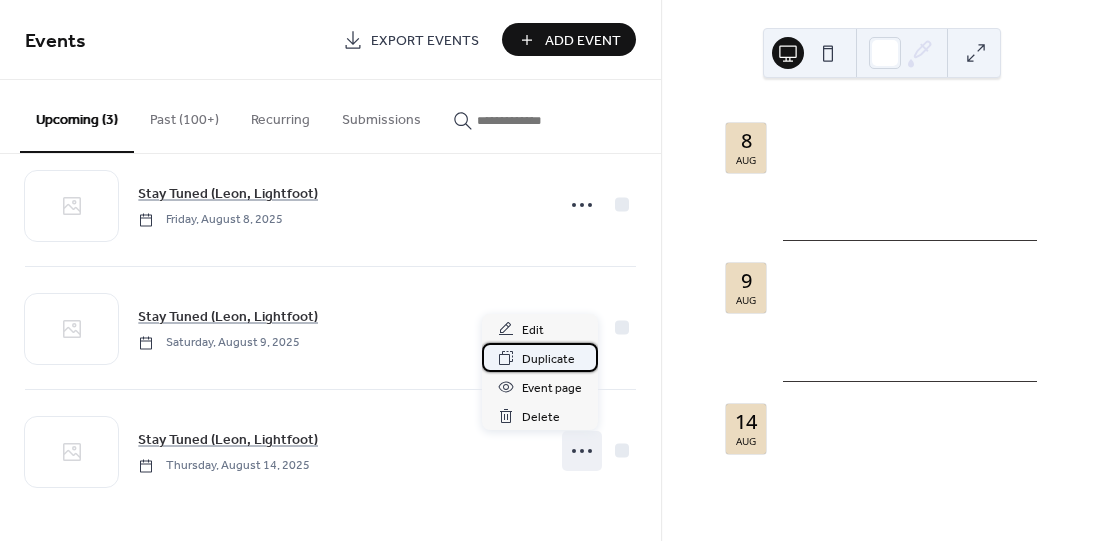 click on "Duplicate" at bounding box center [548, 359] 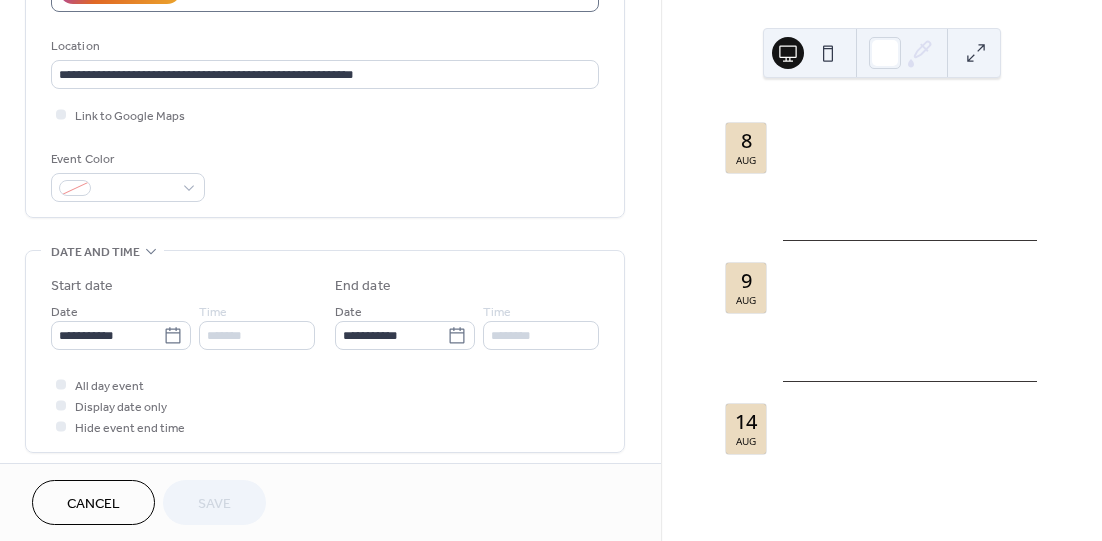 scroll, scrollTop: 600, scrollLeft: 0, axis: vertical 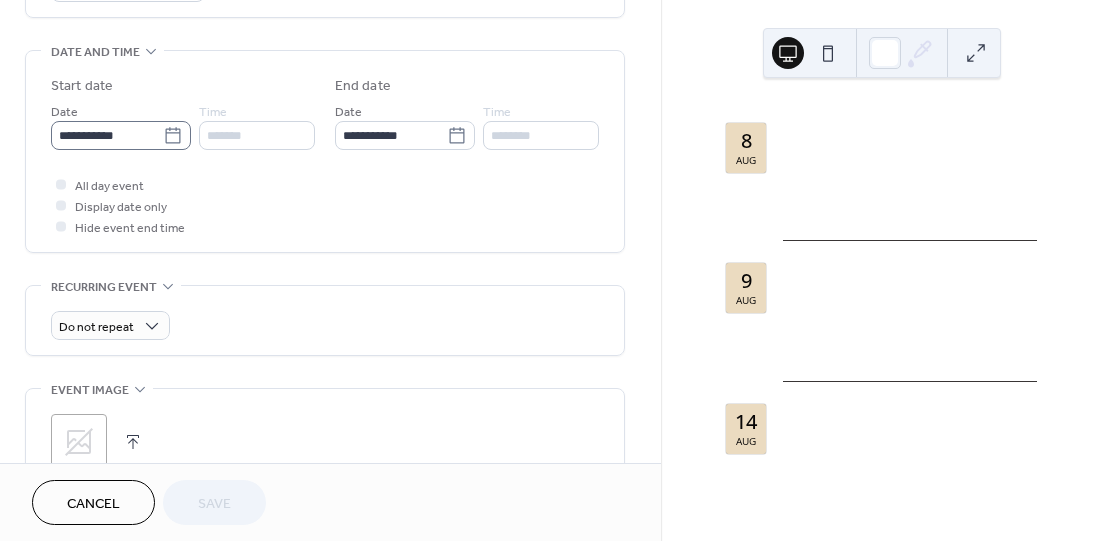 click 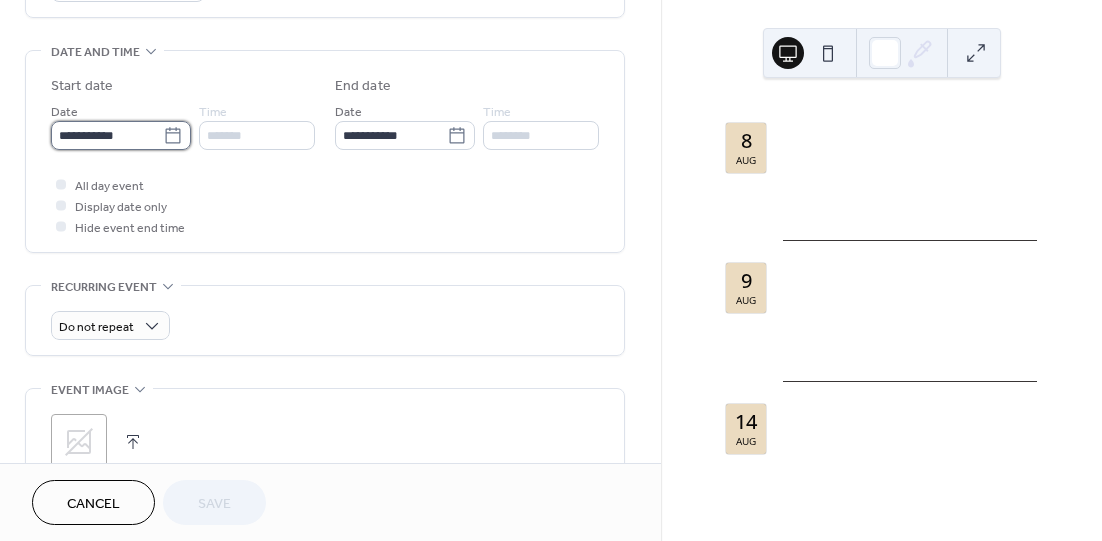 click on "**********" at bounding box center (107, 135) 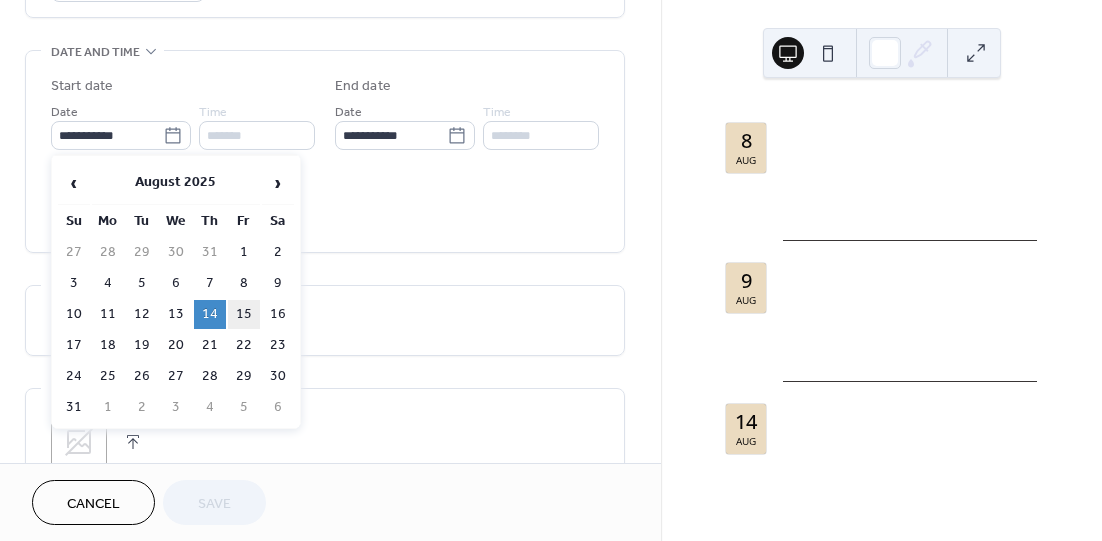 click on "15" at bounding box center (244, 314) 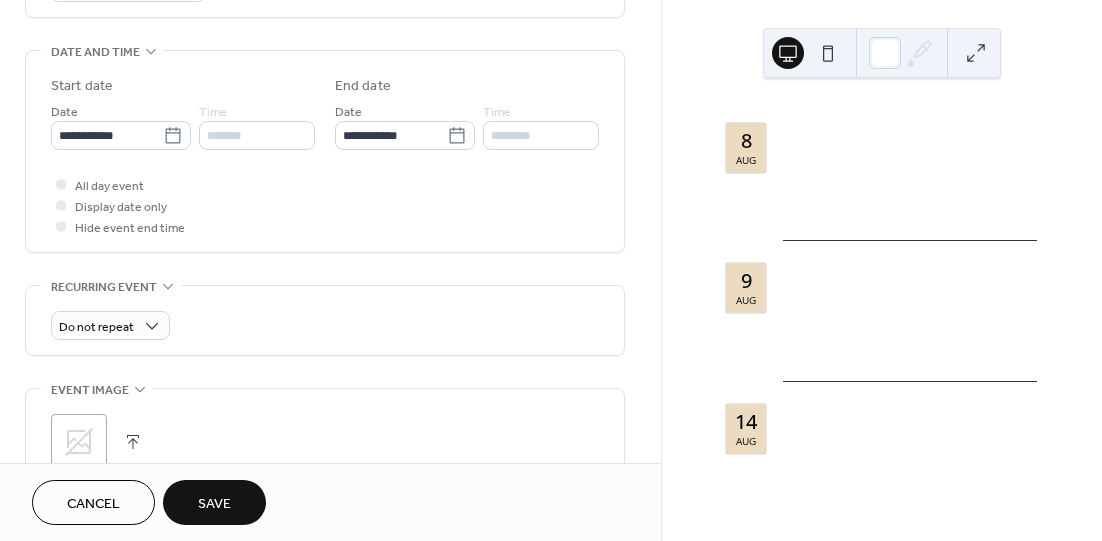 click on "Save" at bounding box center [214, 504] 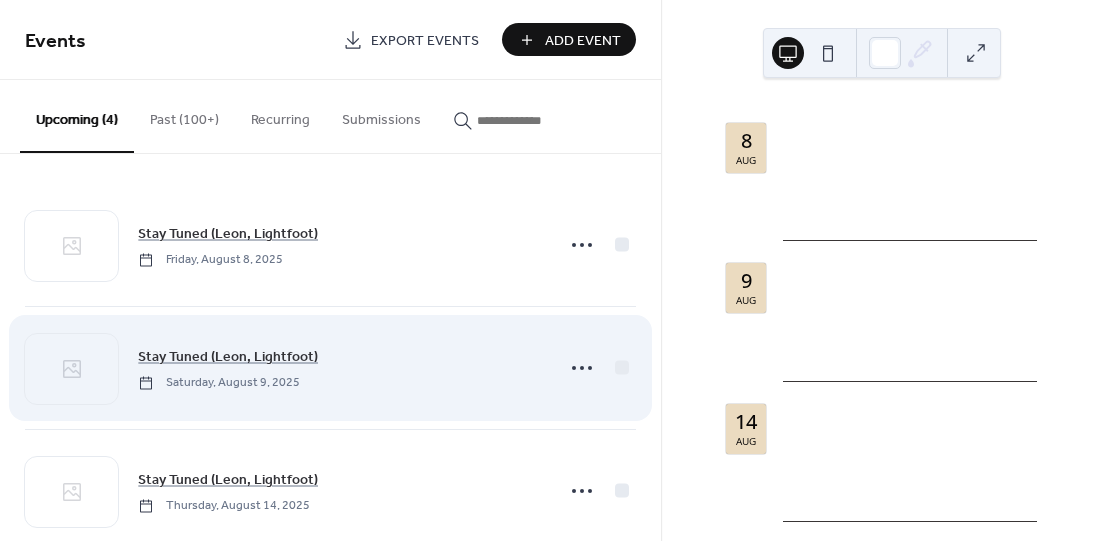 scroll, scrollTop: 163, scrollLeft: 0, axis: vertical 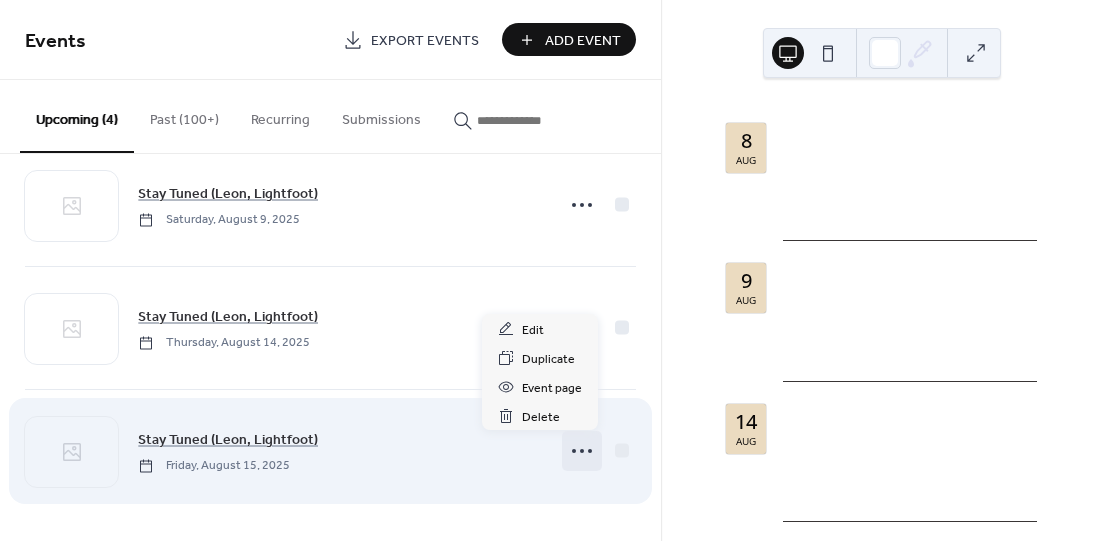 click 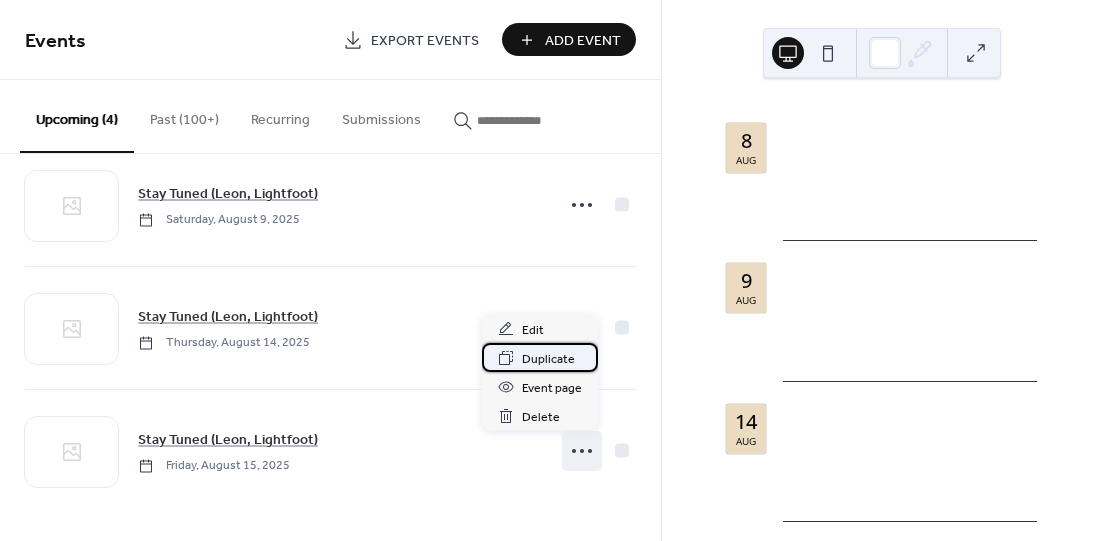 click on "Duplicate" at bounding box center [548, 359] 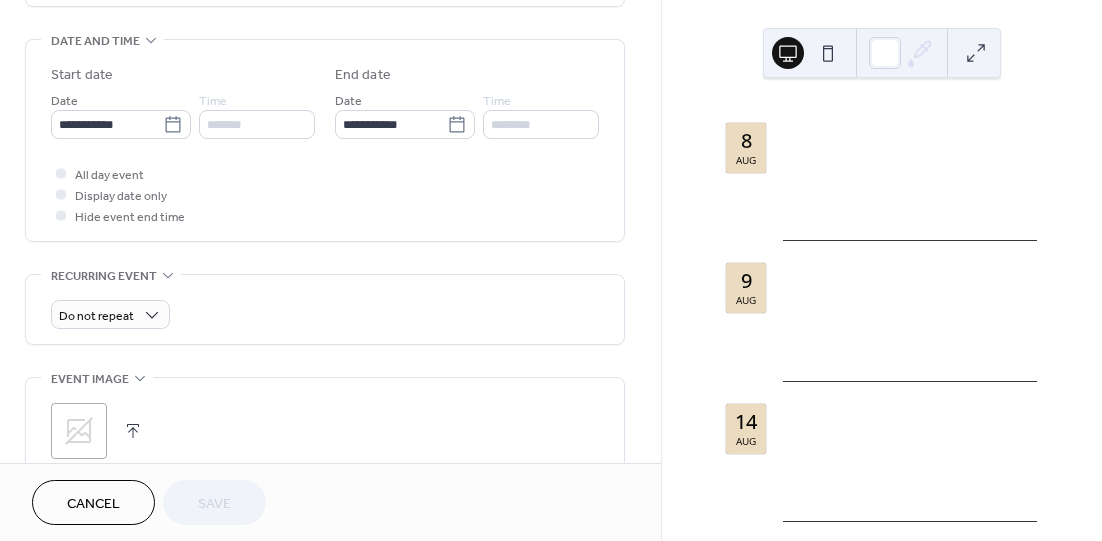 scroll, scrollTop: 700, scrollLeft: 0, axis: vertical 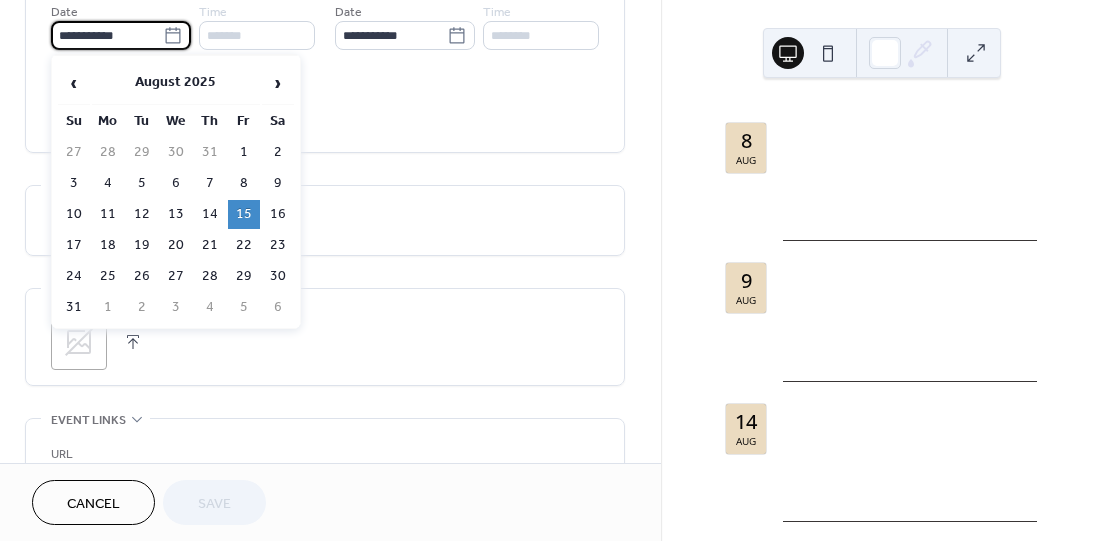 click on "**********" at bounding box center [107, 35] 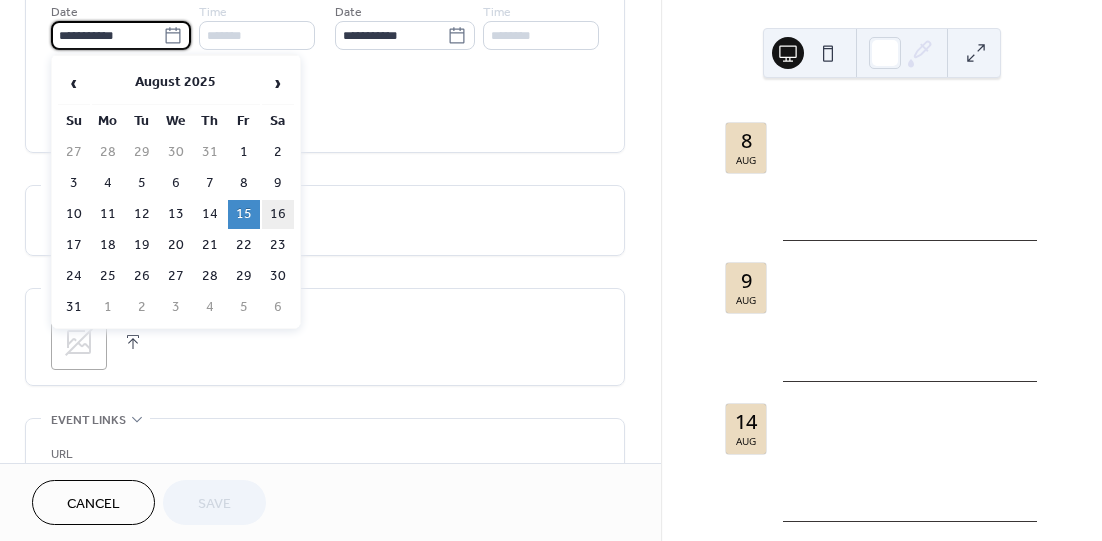 click on "16" at bounding box center (278, 214) 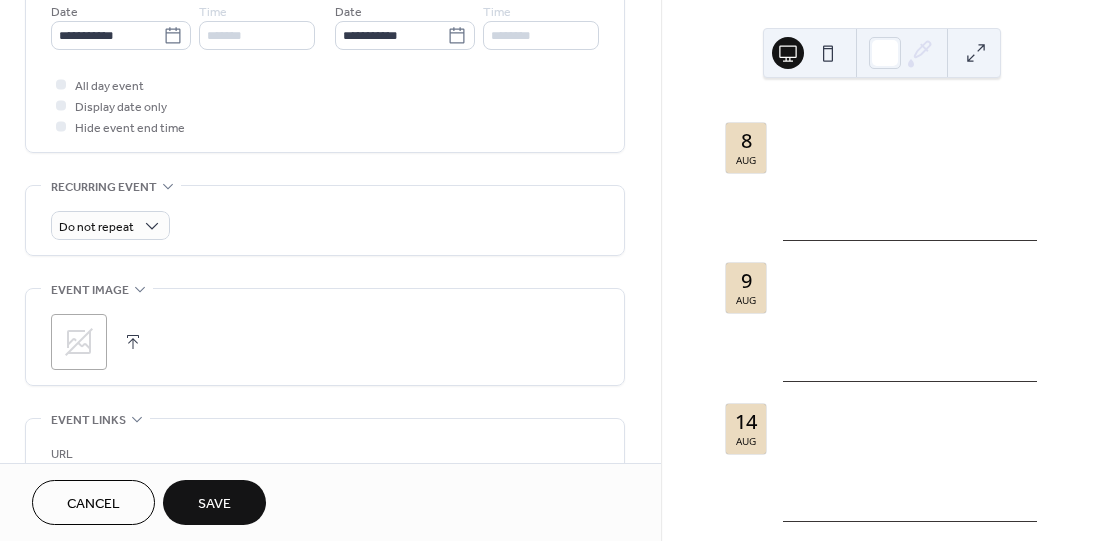 click on "Save" at bounding box center (214, 502) 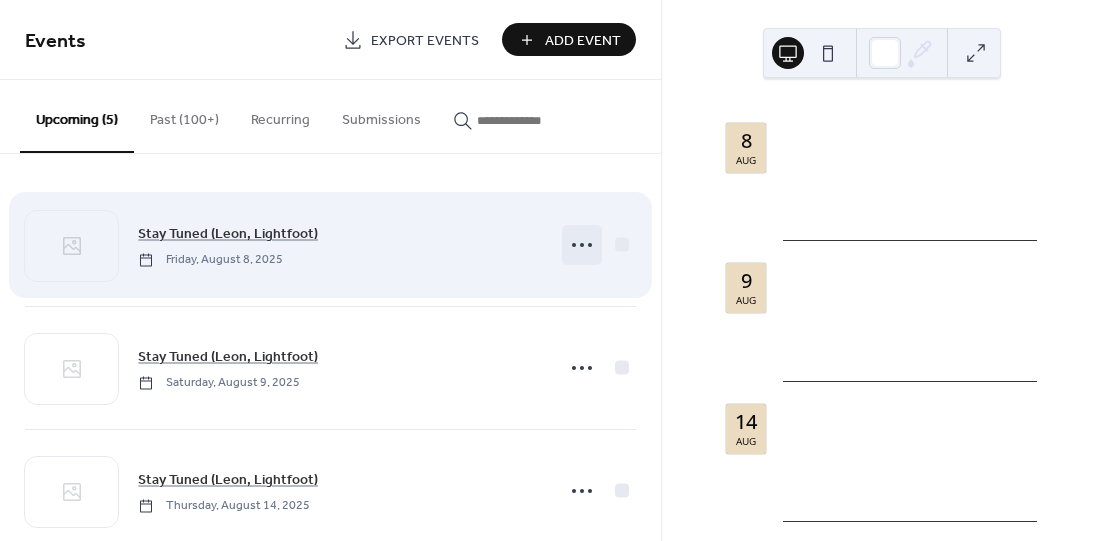 click 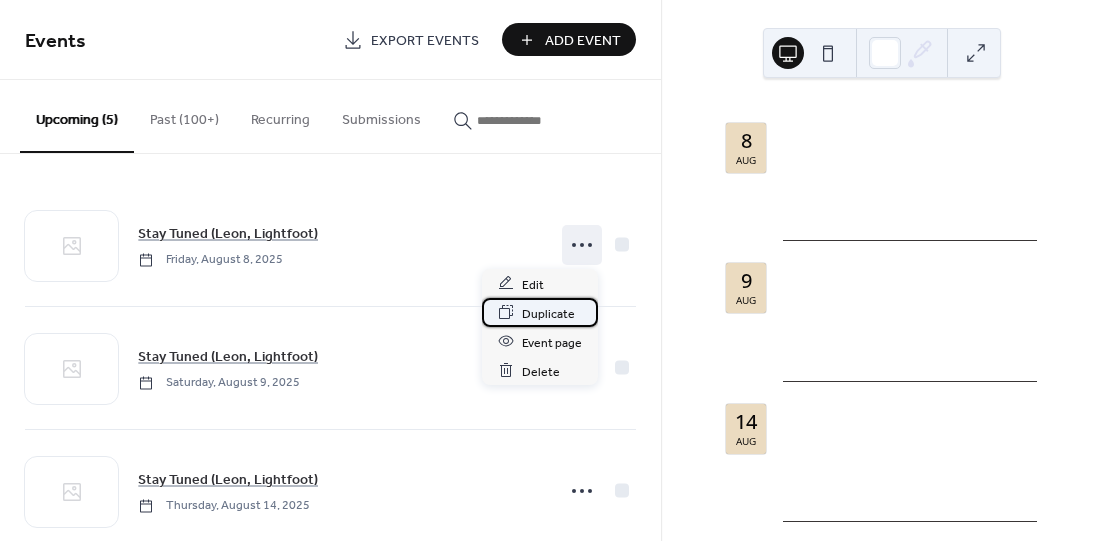 click on "Duplicate" at bounding box center (548, 313) 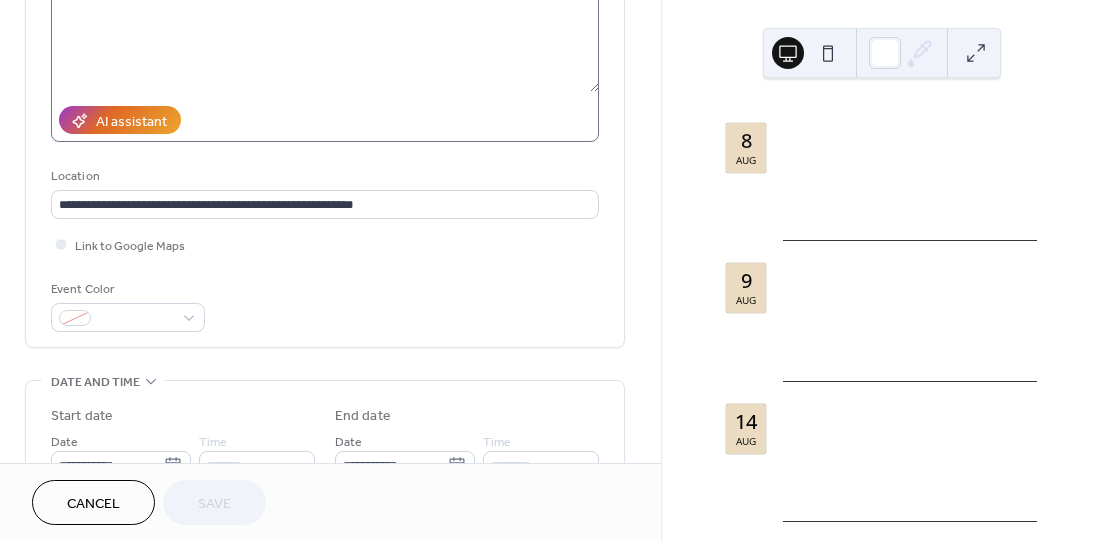 scroll, scrollTop: 400, scrollLeft: 0, axis: vertical 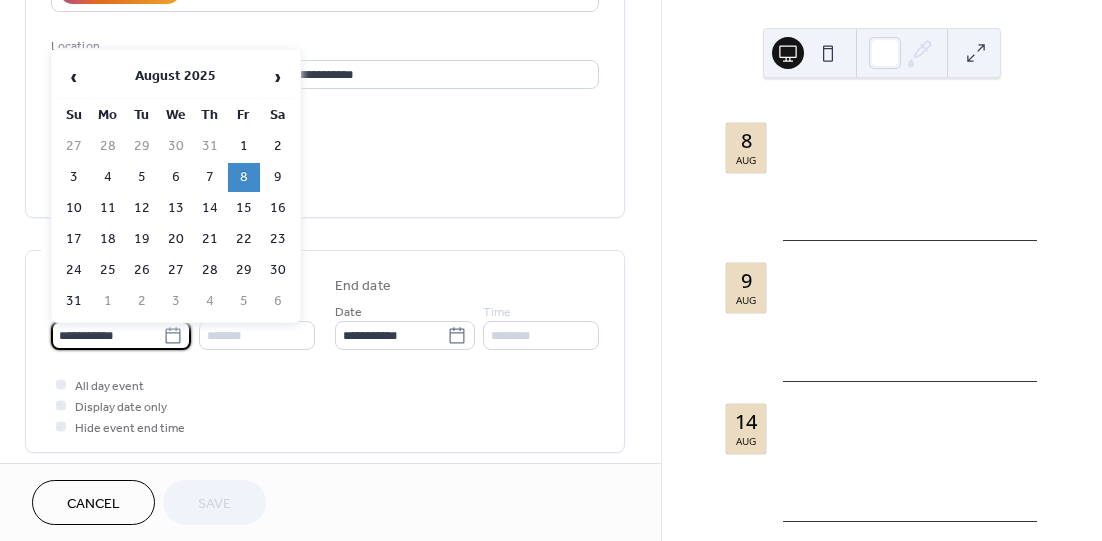 click on "**********" at bounding box center [107, 335] 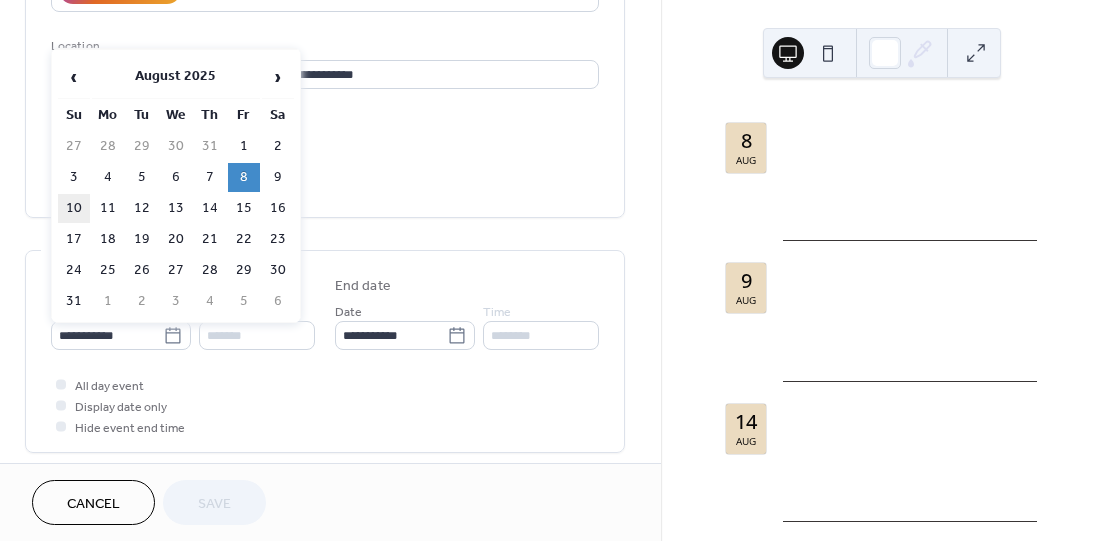 click on "10" at bounding box center (74, 208) 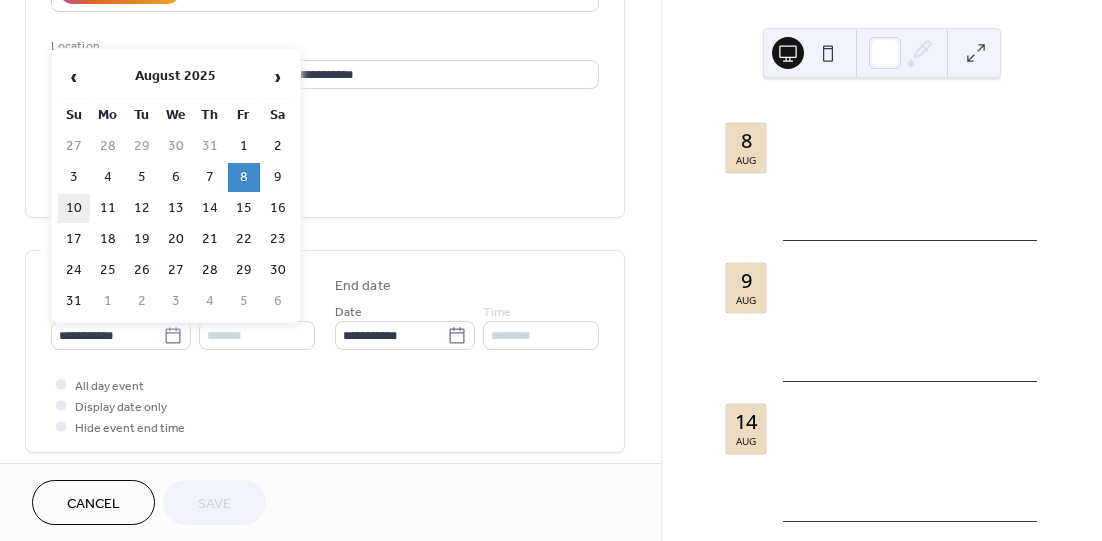 type on "**********" 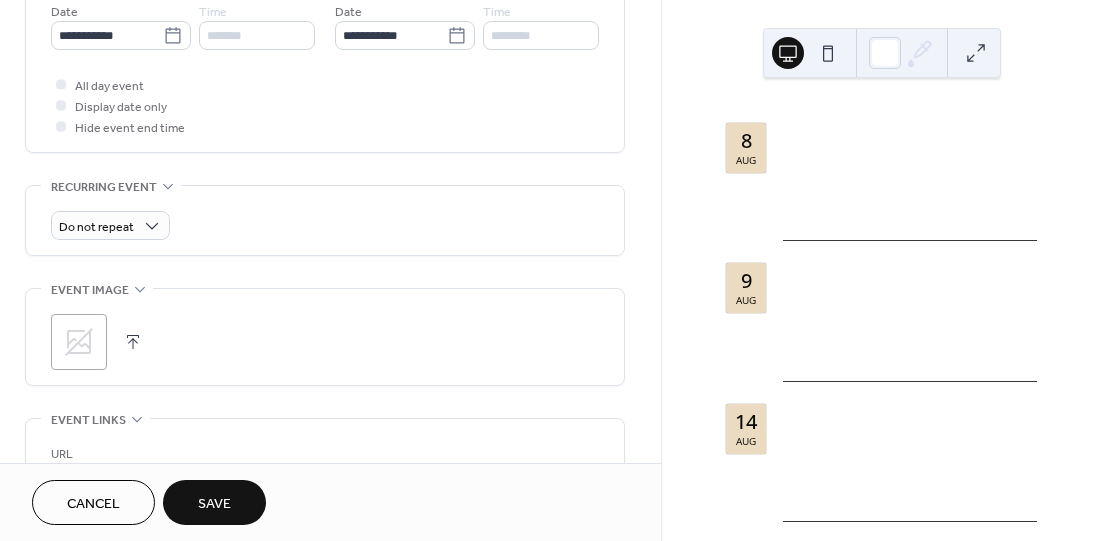scroll, scrollTop: 800, scrollLeft: 0, axis: vertical 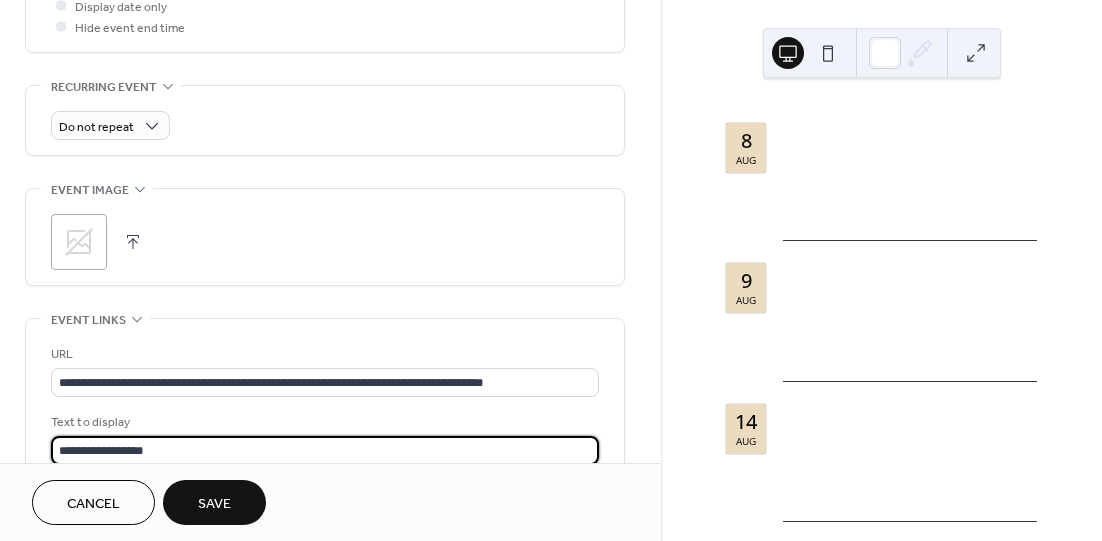 drag, startPoint x: 73, startPoint y: 446, endPoint x: 51, endPoint y: 443, distance: 22.203604 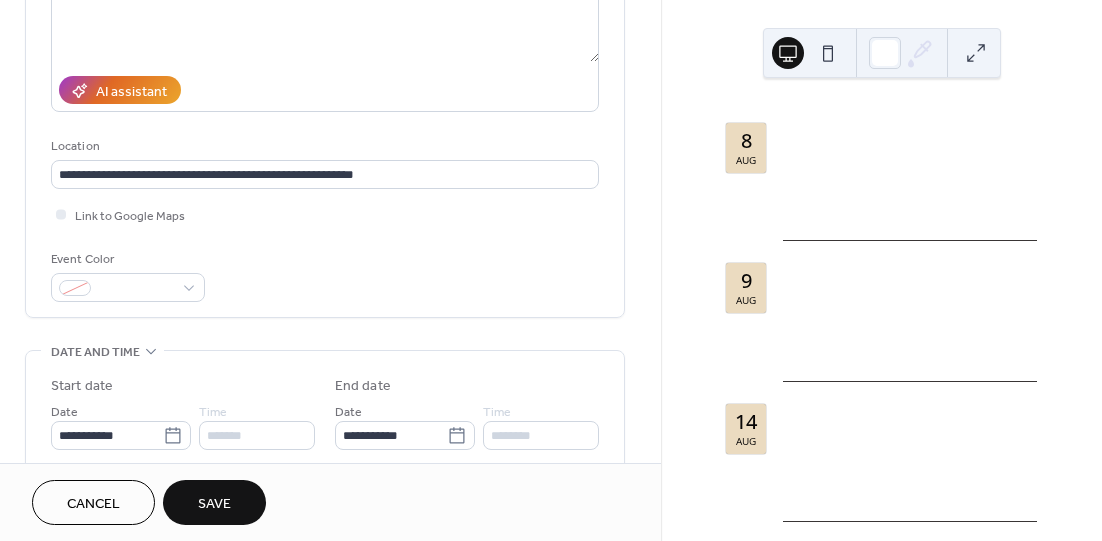 scroll, scrollTop: 400, scrollLeft: 0, axis: vertical 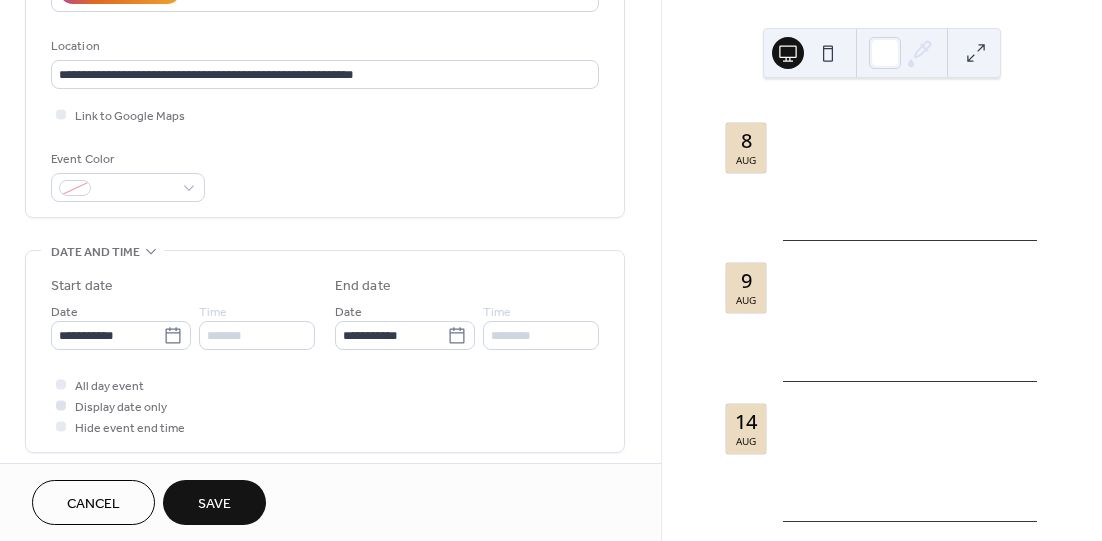 type on "**********" 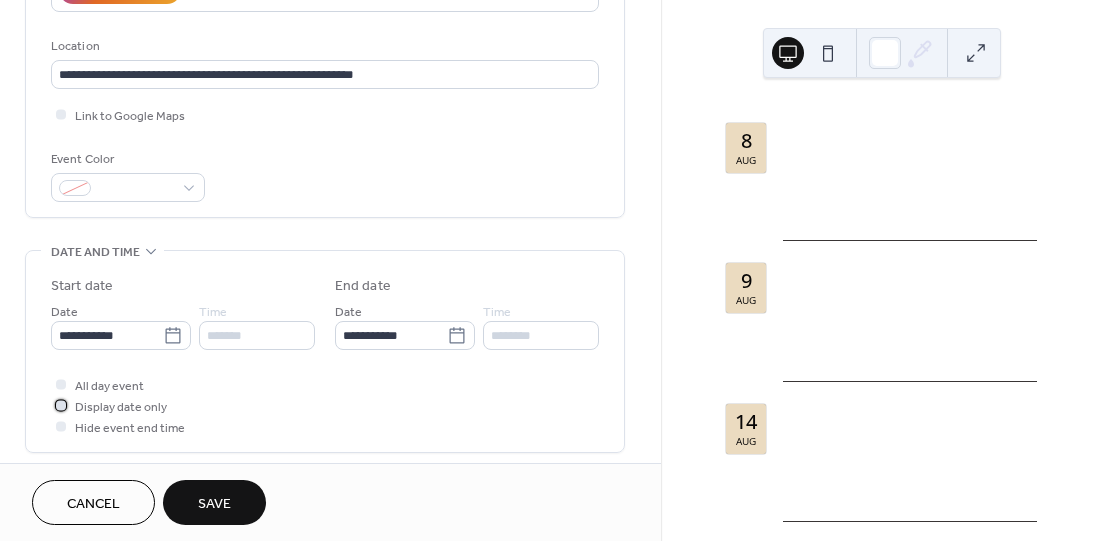 click on "Display date only" at bounding box center [121, 407] 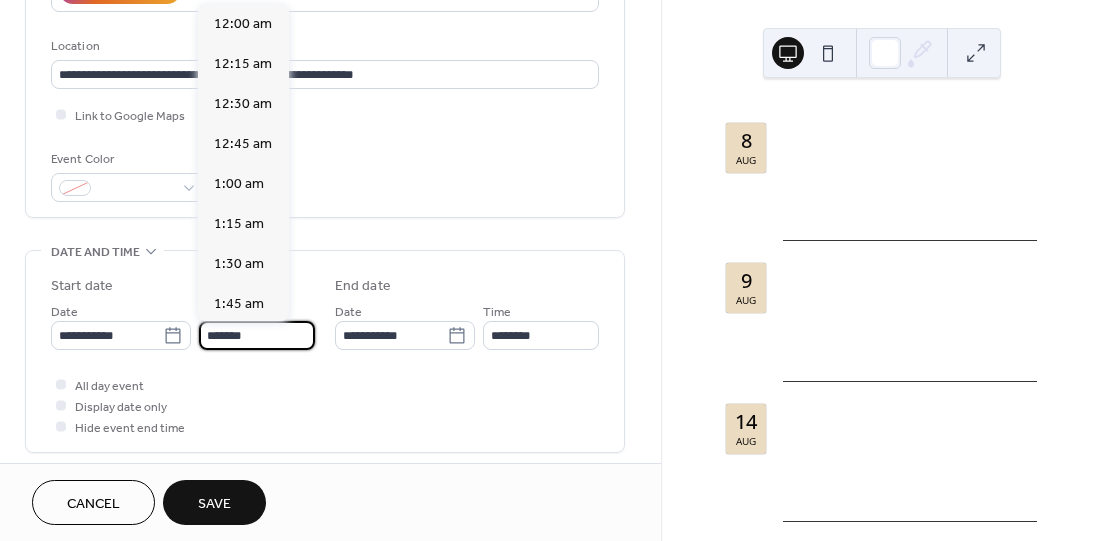 click on "*******" at bounding box center (257, 335) 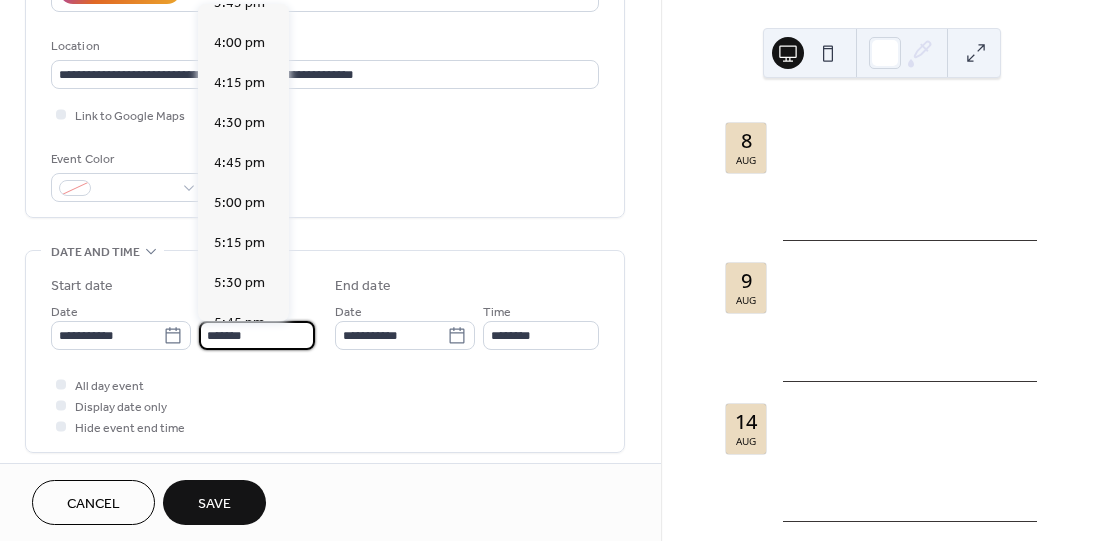 scroll, scrollTop: 2441, scrollLeft: 0, axis: vertical 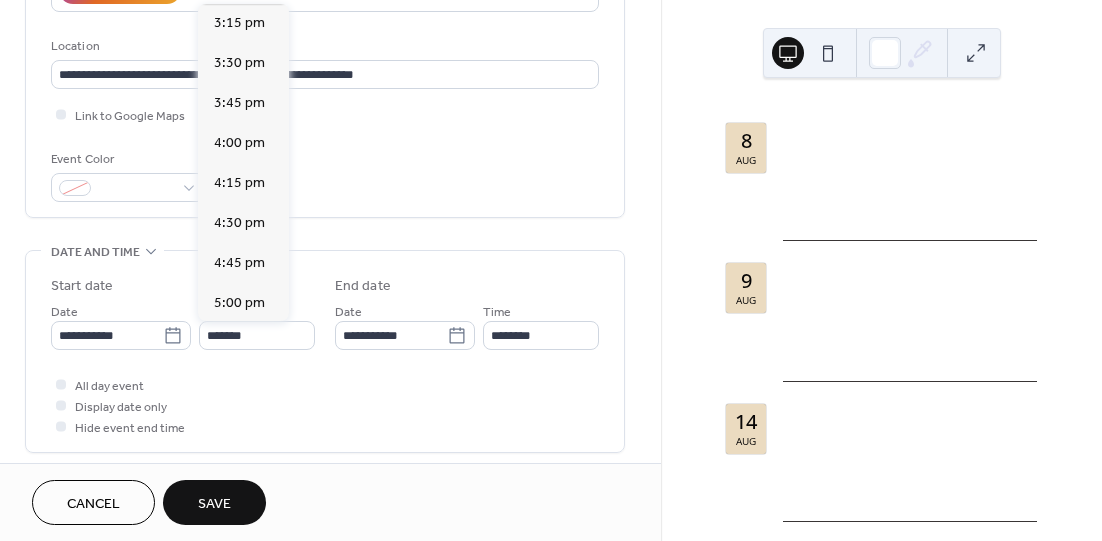 click on "3:00 pm" at bounding box center [239, -17] 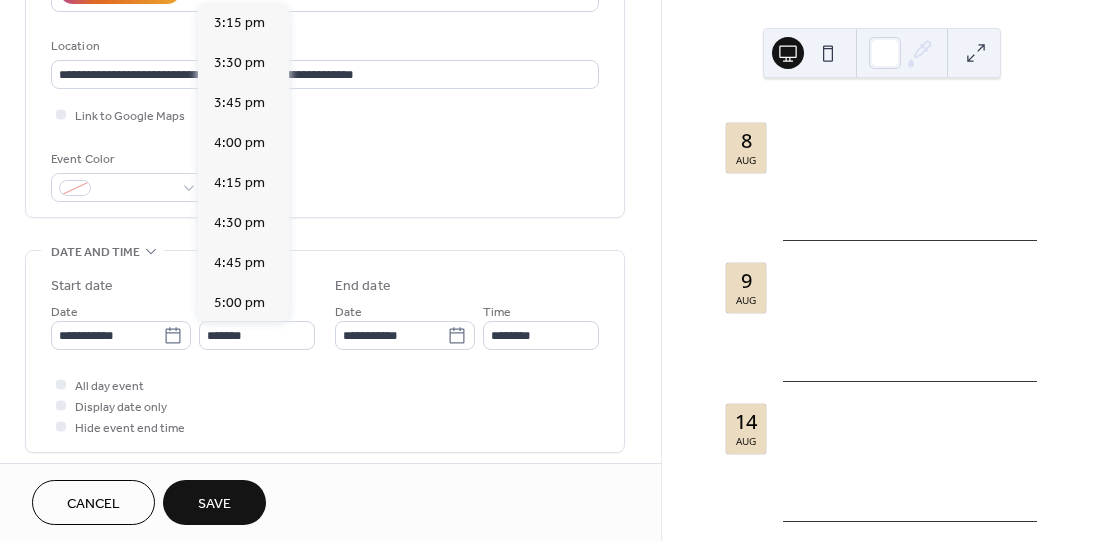 type on "*******" 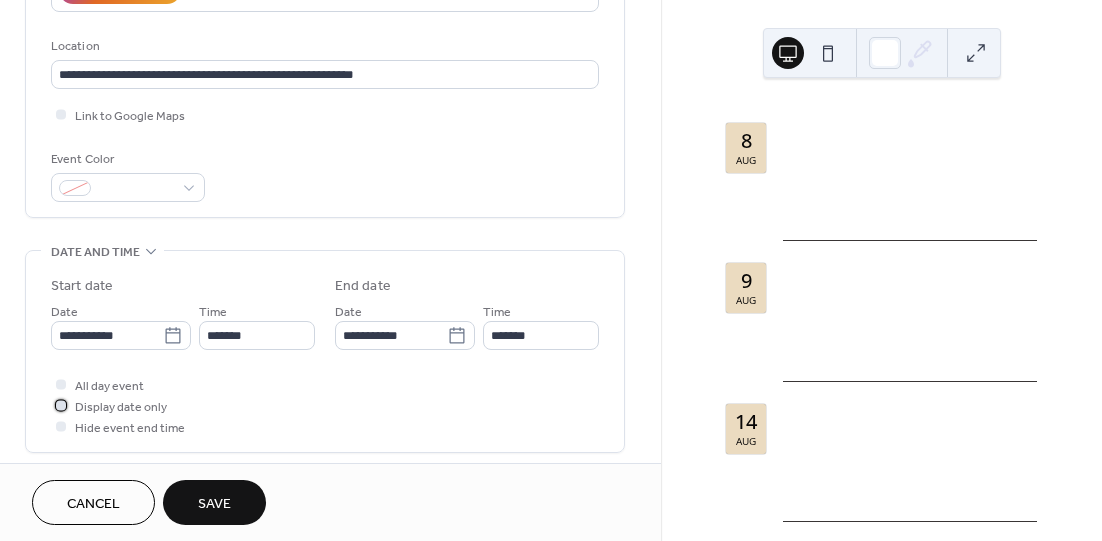 click on "Display date only" at bounding box center (121, 407) 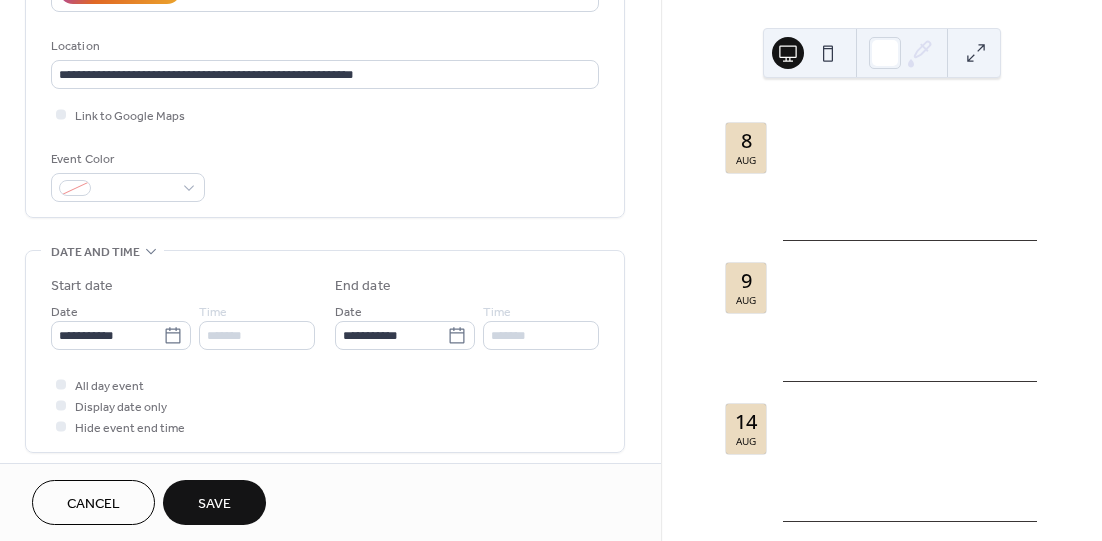 click on "Save" at bounding box center [214, 502] 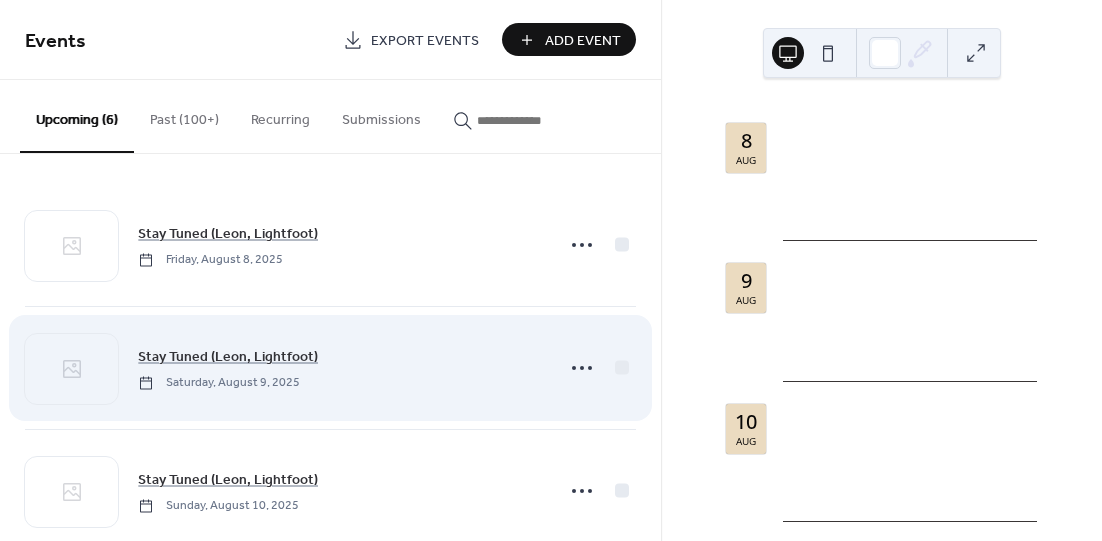 scroll, scrollTop: 300, scrollLeft: 0, axis: vertical 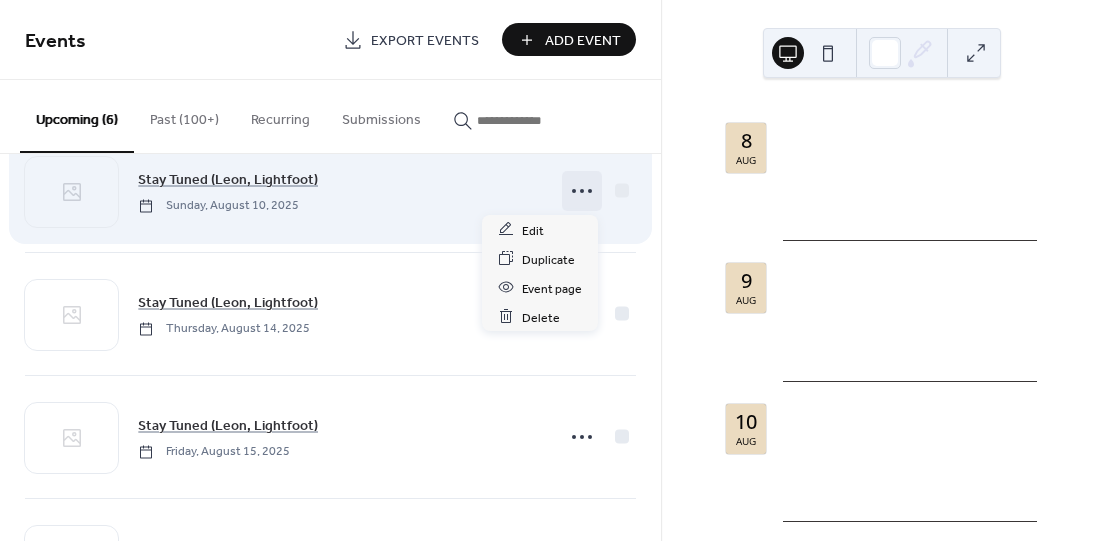 click 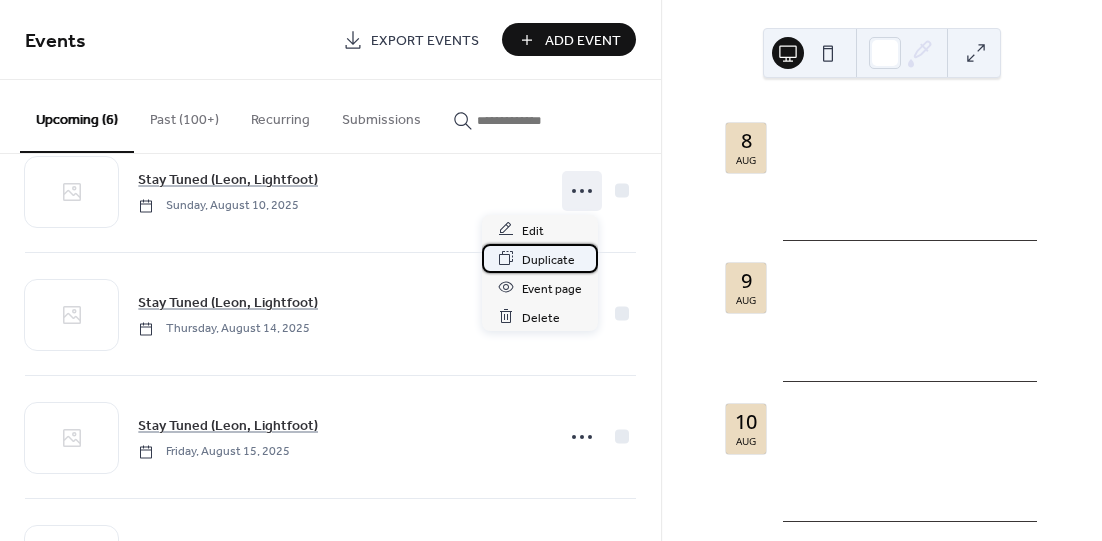 click on "Duplicate" at bounding box center [548, 259] 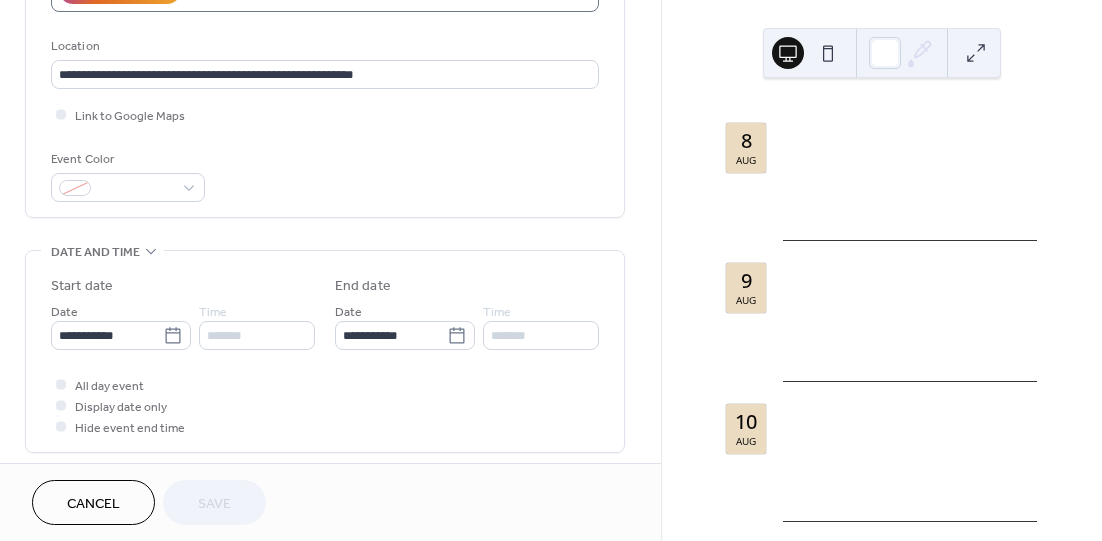scroll, scrollTop: 600, scrollLeft: 0, axis: vertical 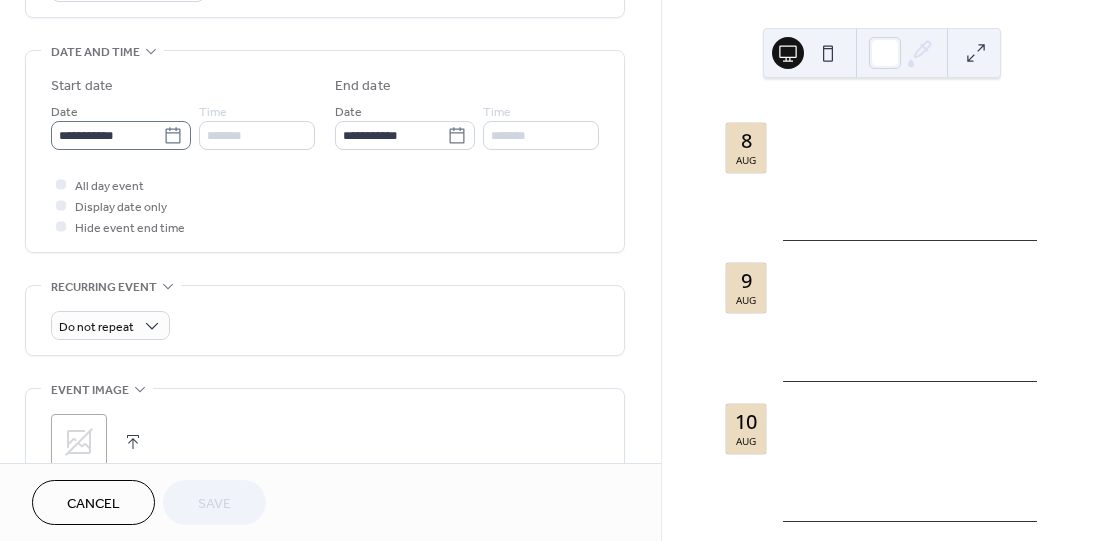 click 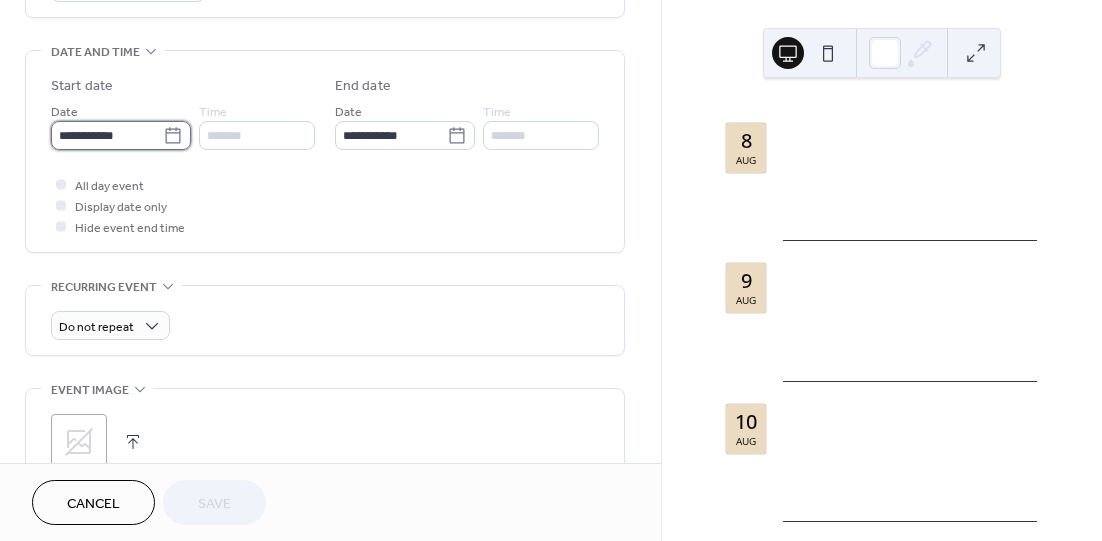 click on "**********" at bounding box center (107, 135) 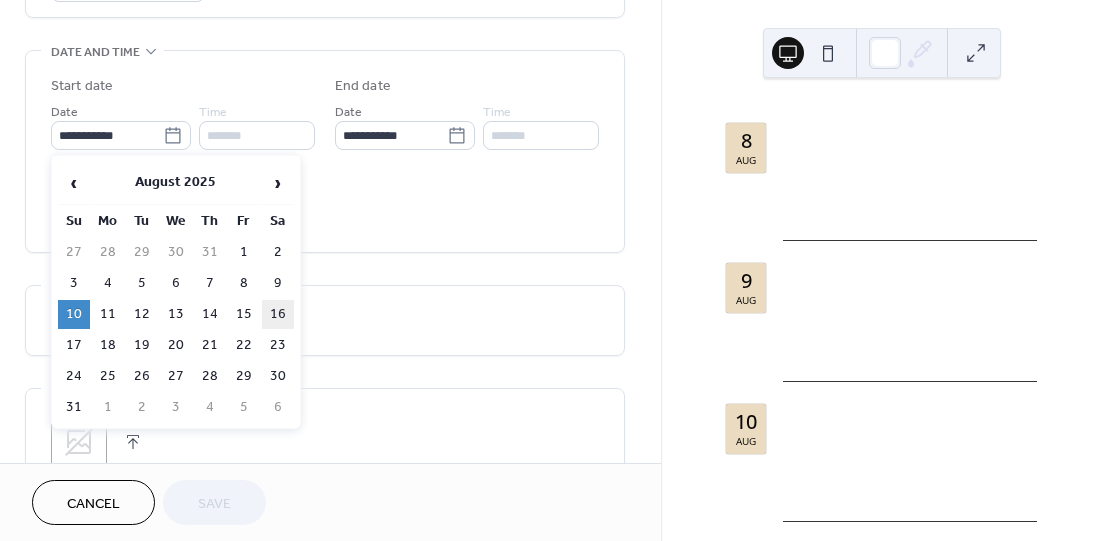 click on "16" at bounding box center [278, 314] 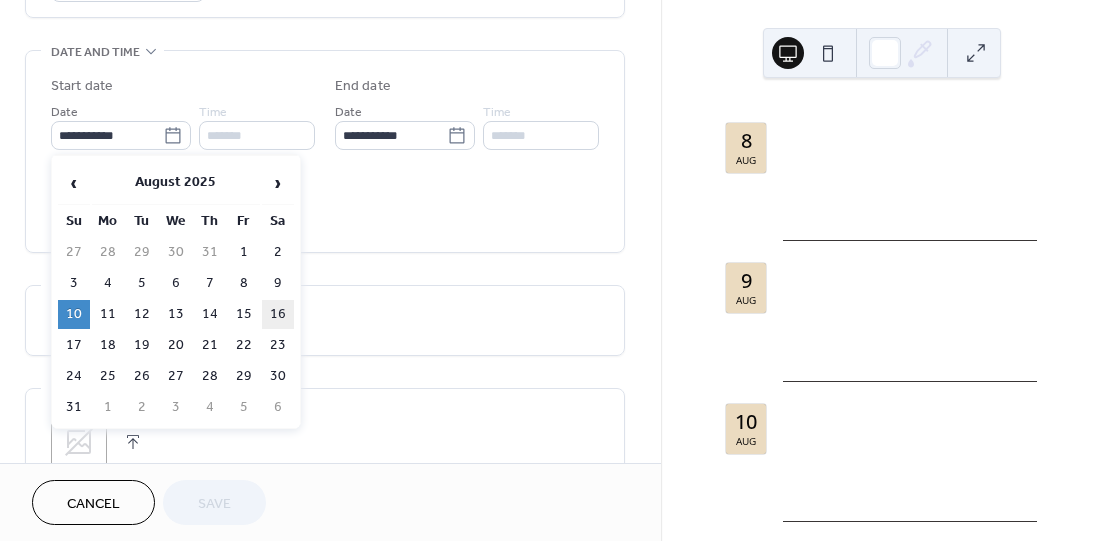 type on "**********" 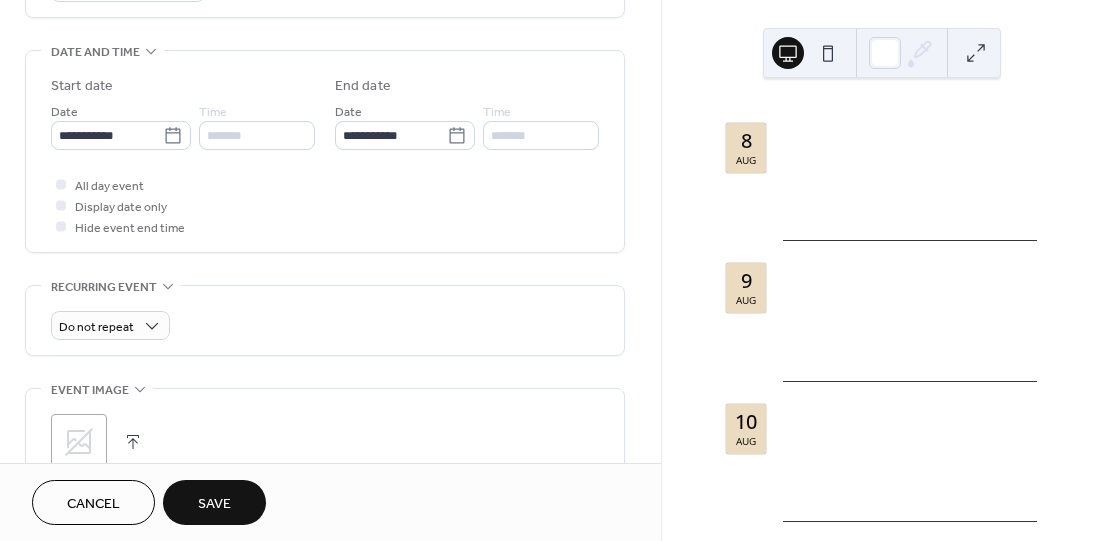 click on "Save" at bounding box center (214, 504) 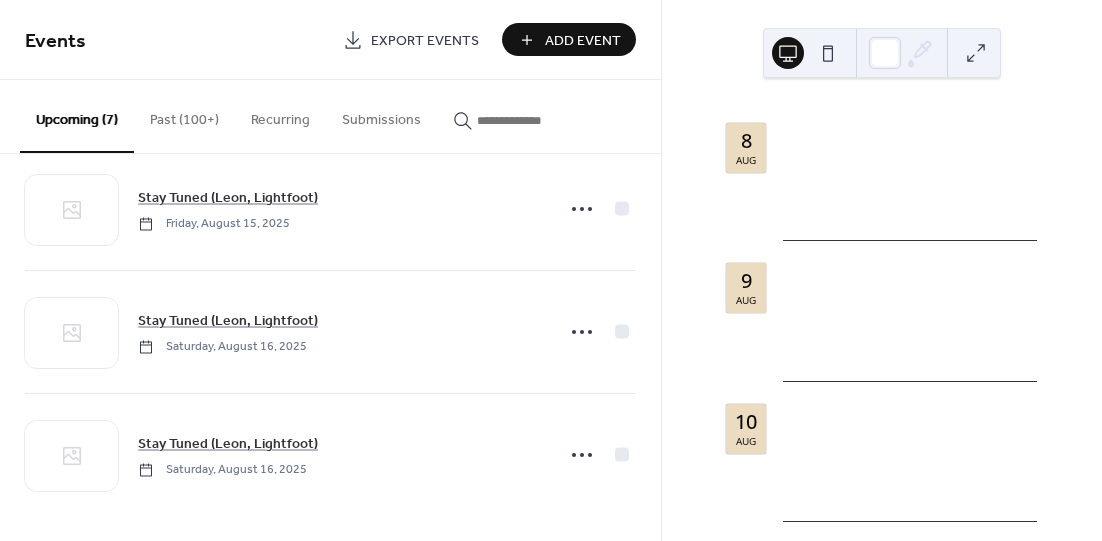 scroll, scrollTop: 532, scrollLeft: 0, axis: vertical 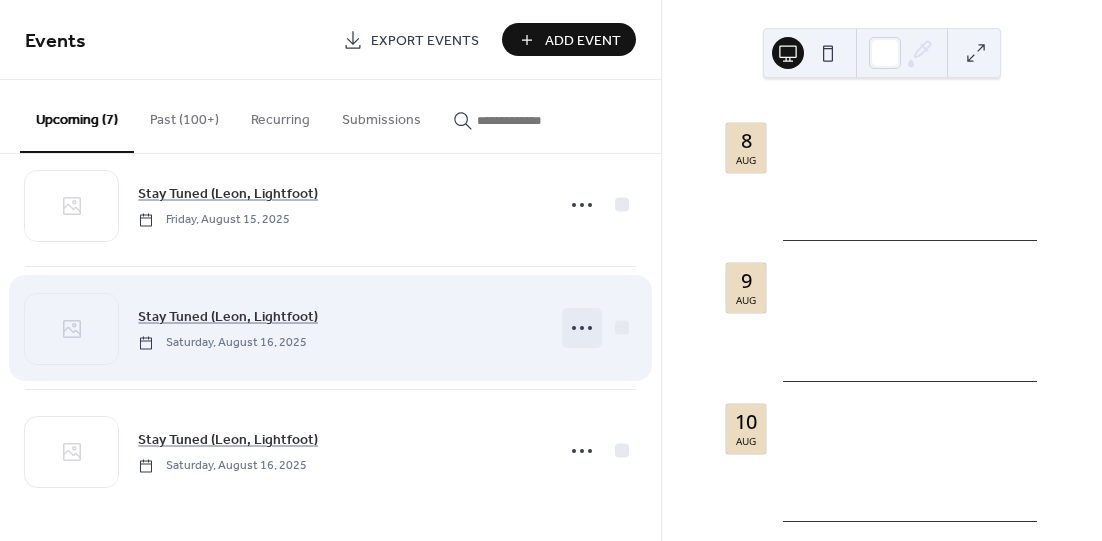 click 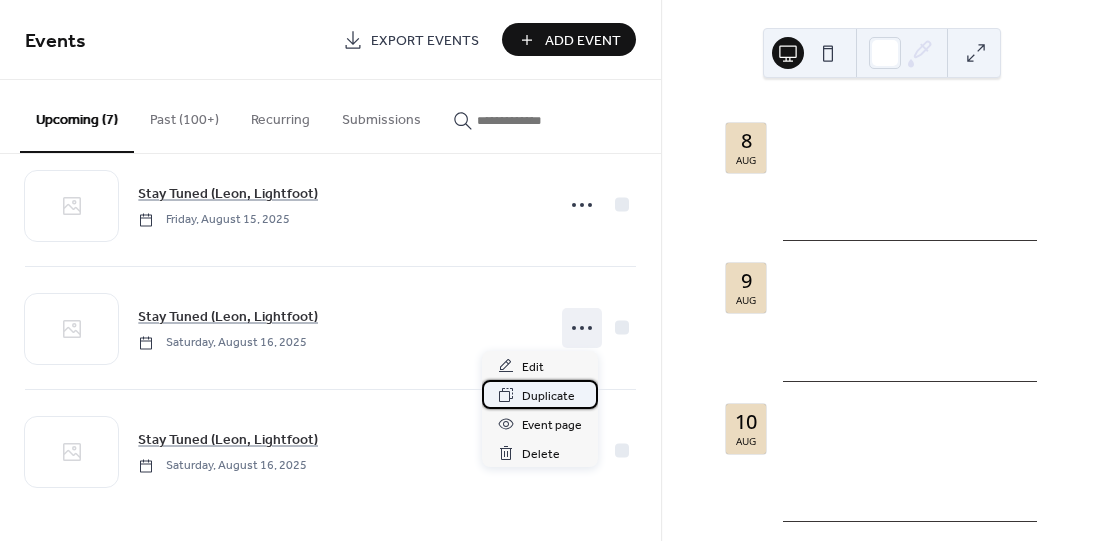 click on "Duplicate" at bounding box center [548, 396] 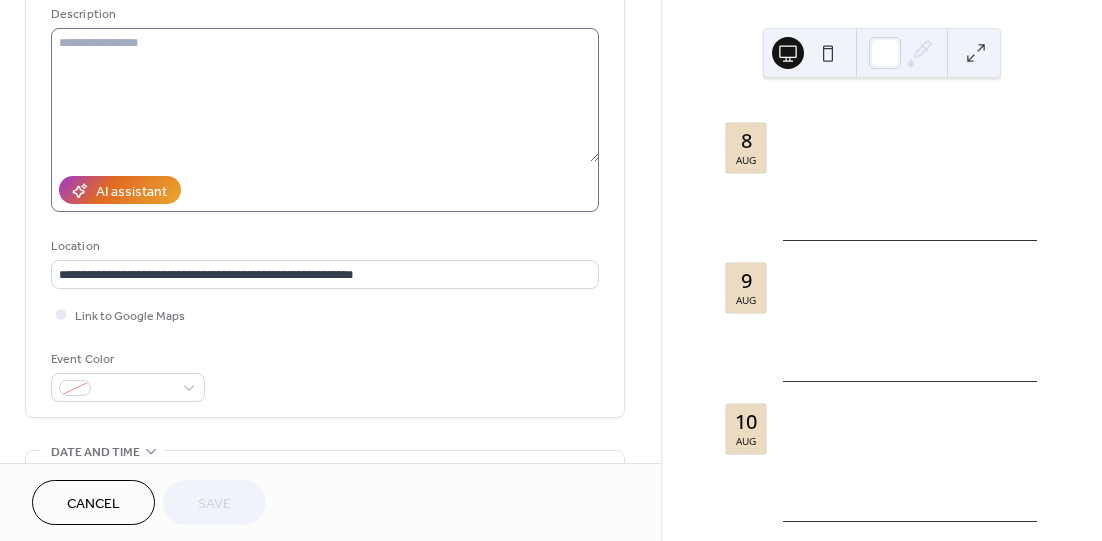 scroll, scrollTop: 400, scrollLeft: 0, axis: vertical 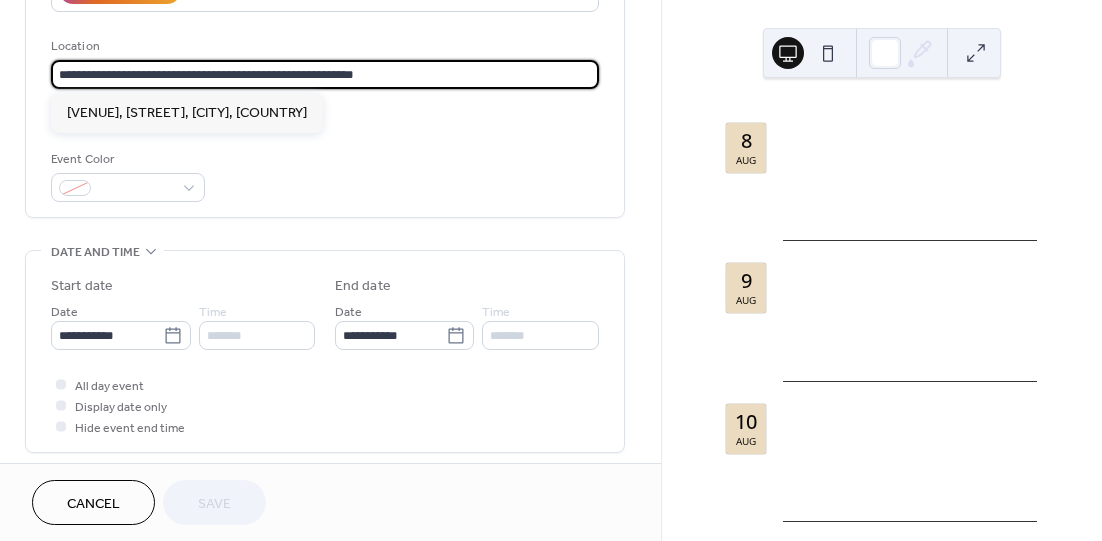 drag, startPoint x: 197, startPoint y: 80, endPoint x: -22, endPoint y: 55, distance: 220.42232 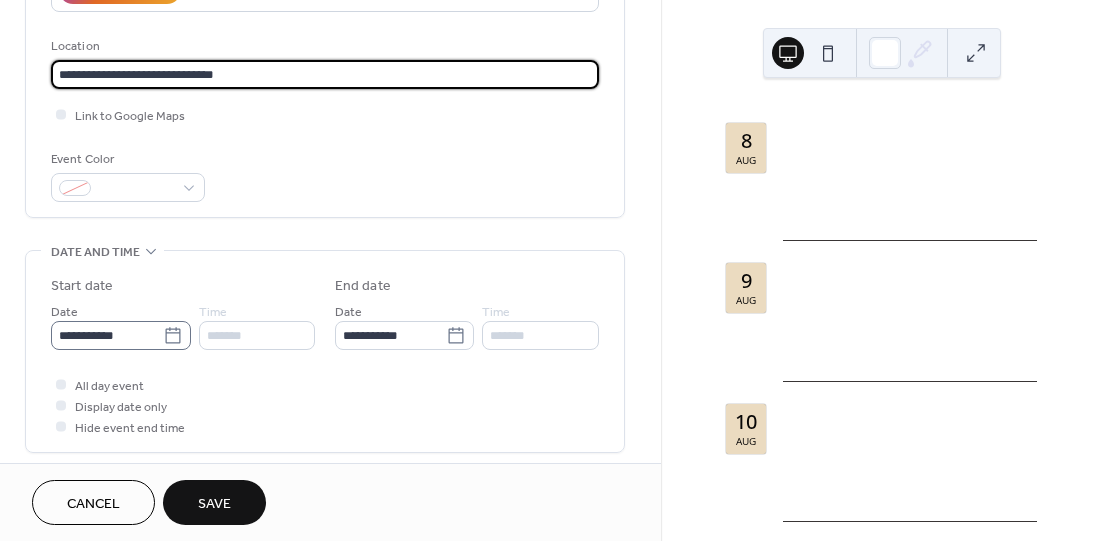 type on "**********" 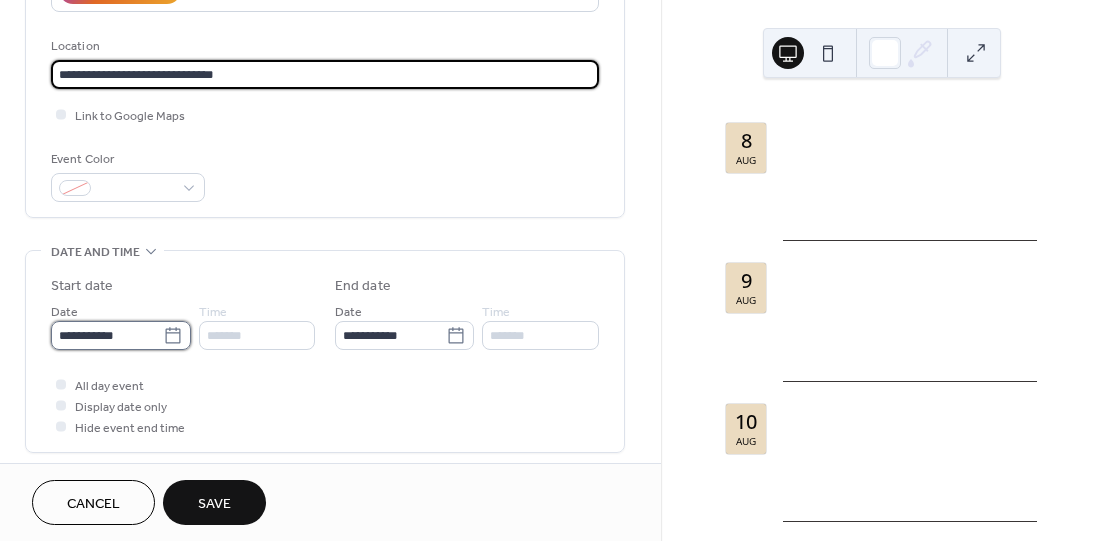 click on "**********" at bounding box center [107, 335] 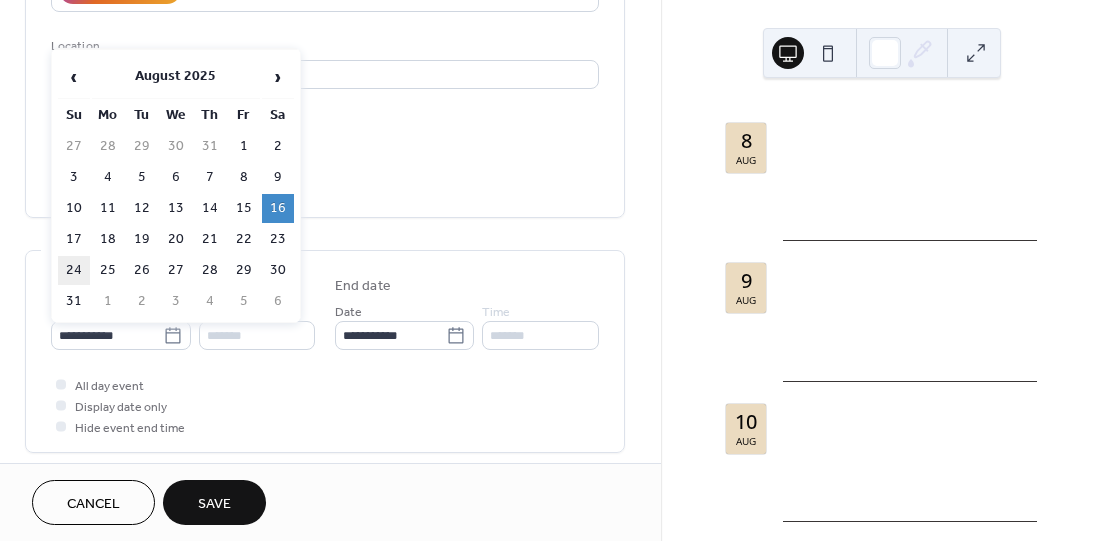 click on "24" at bounding box center [74, 270] 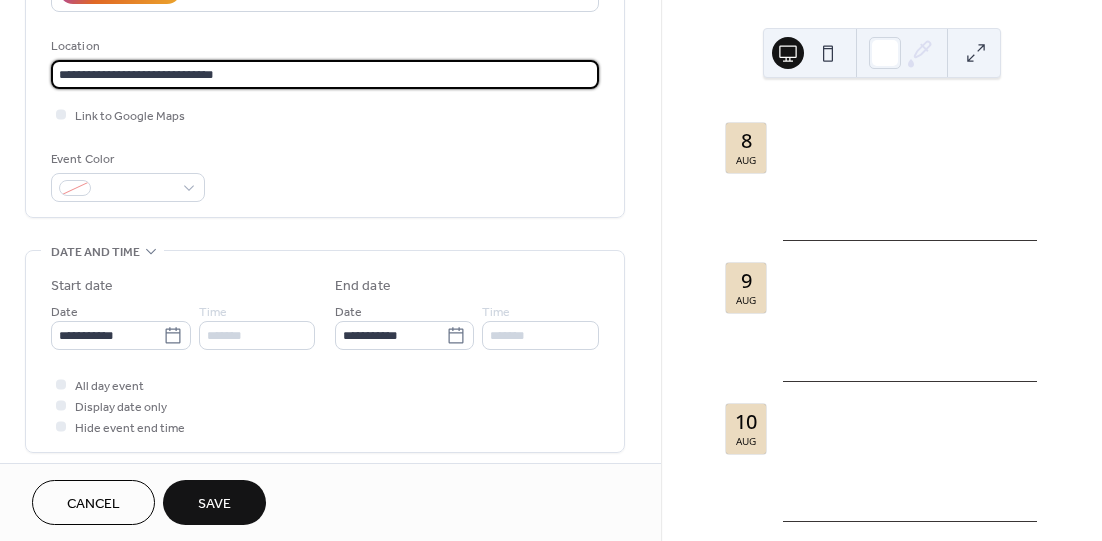 click on "**********" at bounding box center [325, 74] 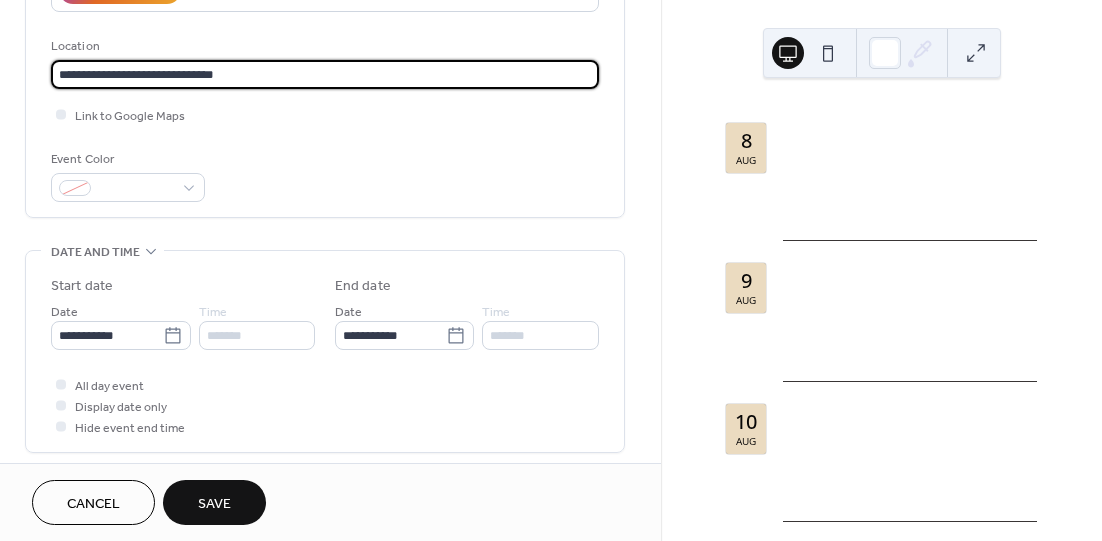 type on "**********" 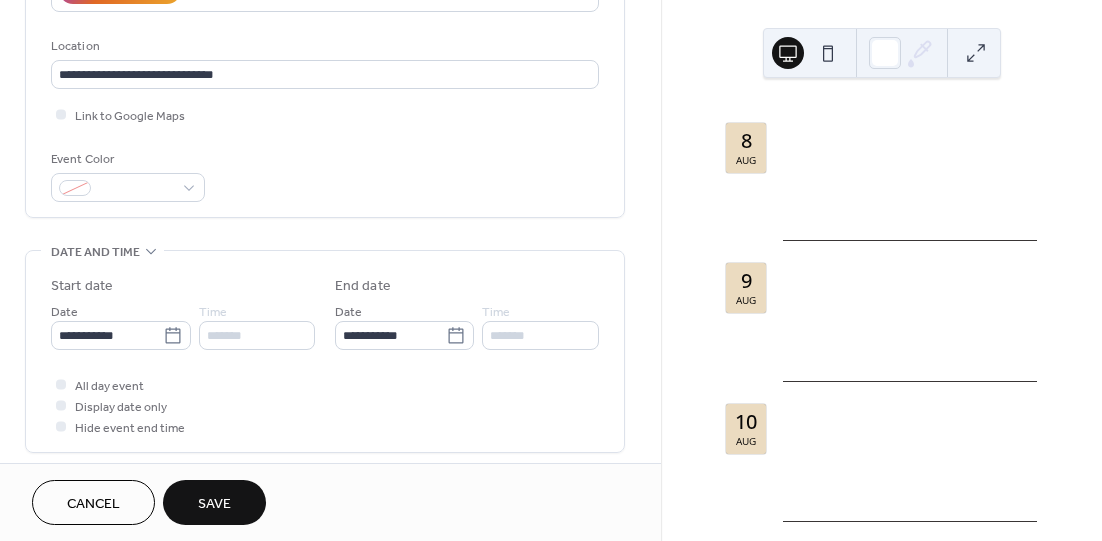 click on "Save" at bounding box center (214, 502) 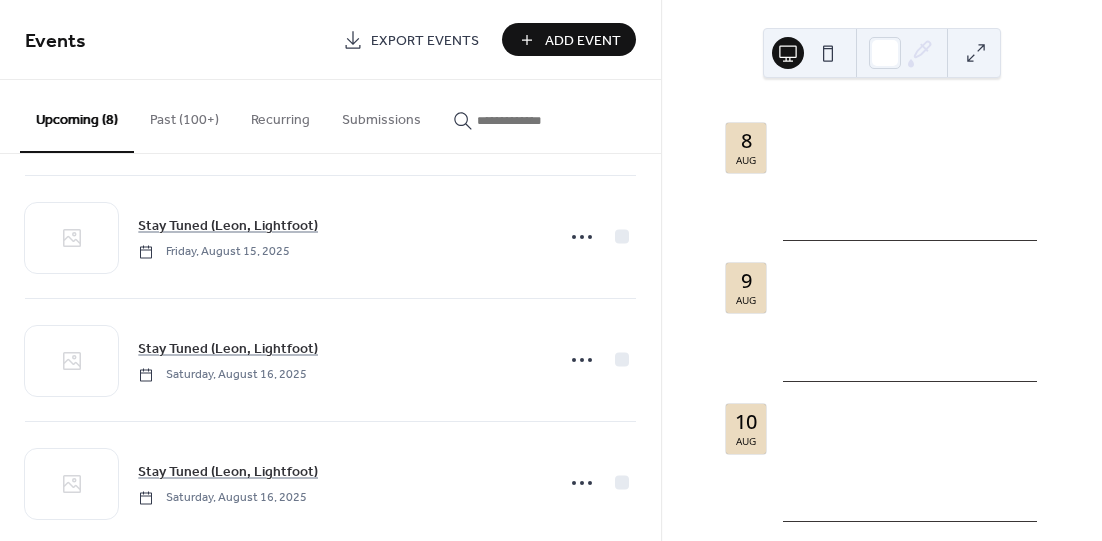 scroll, scrollTop: 655, scrollLeft: 0, axis: vertical 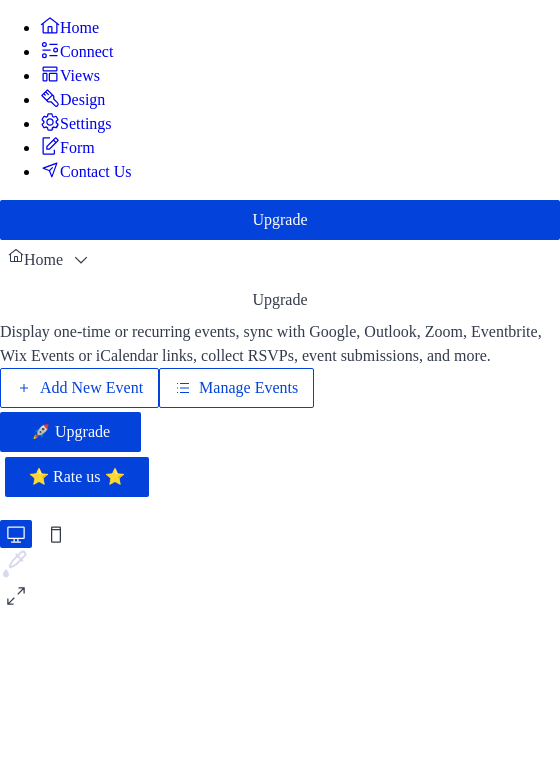 click on "Add New Event" at bounding box center [91, 388] 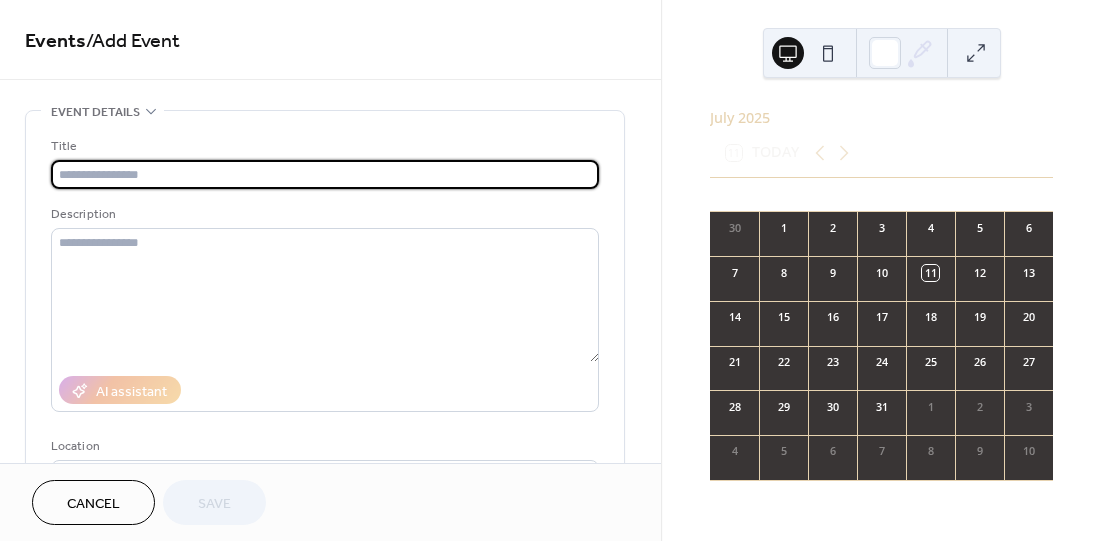 scroll, scrollTop: 0, scrollLeft: 0, axis: both 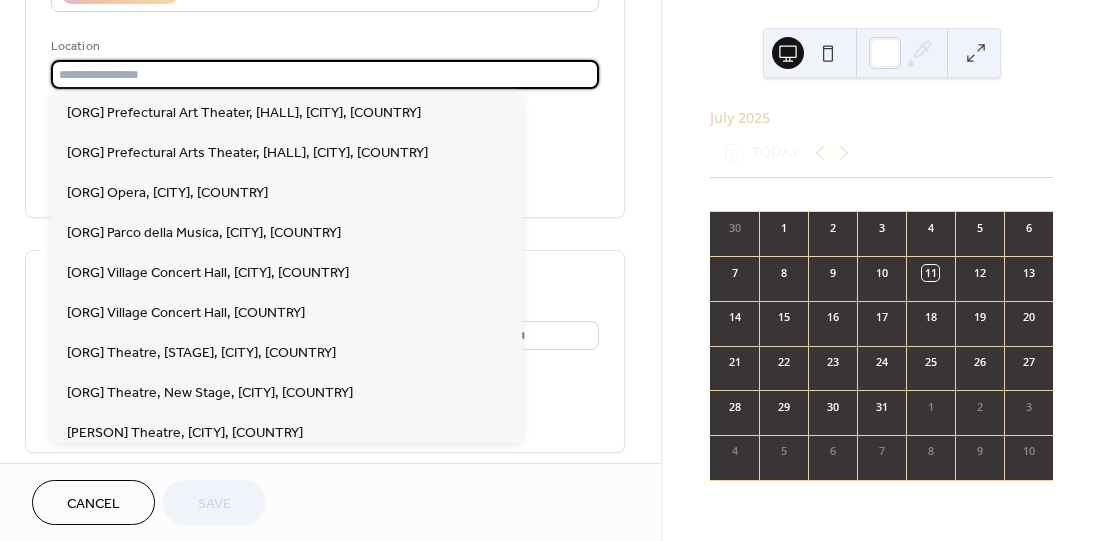 click at bounding box center [325, 74] 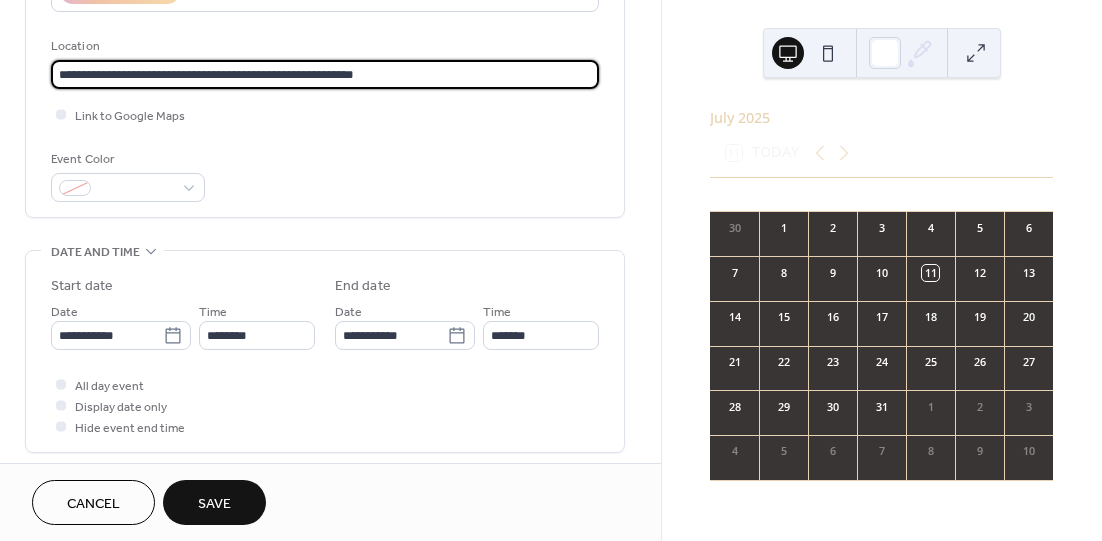 type on "**********" 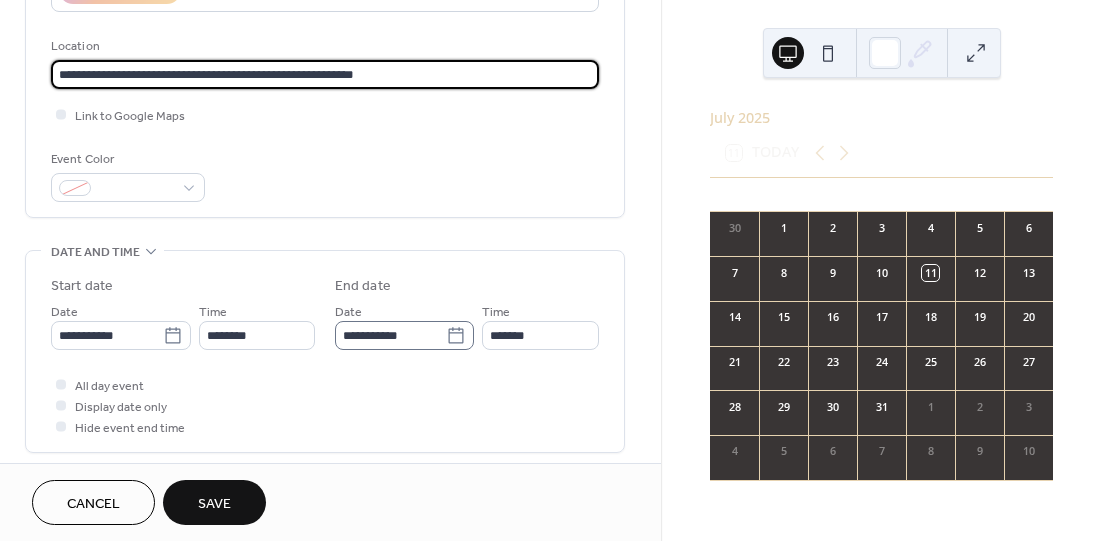 scroll, scrollTop: 0, scrollLeft: 0, axis: both 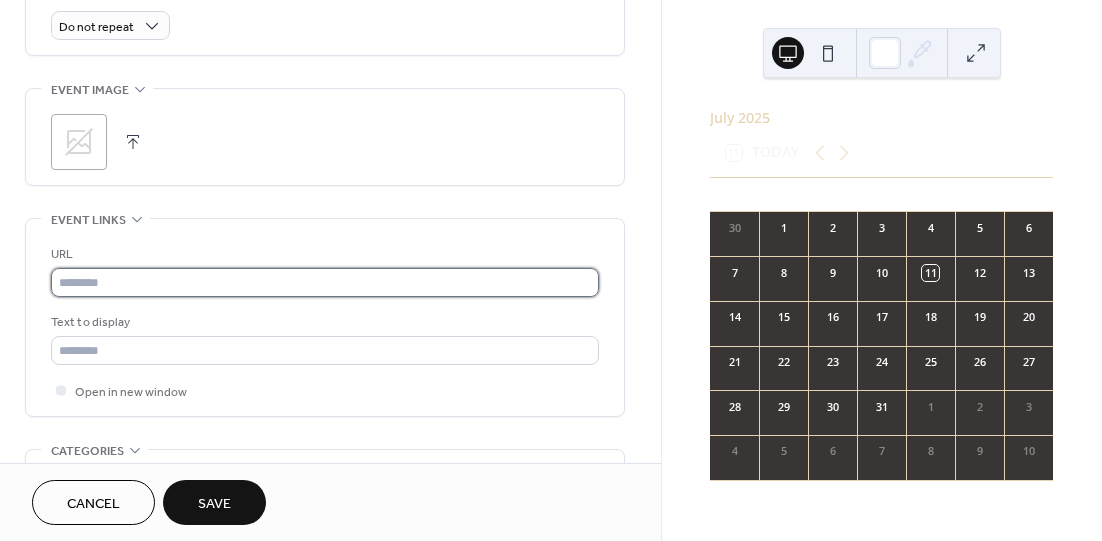 type 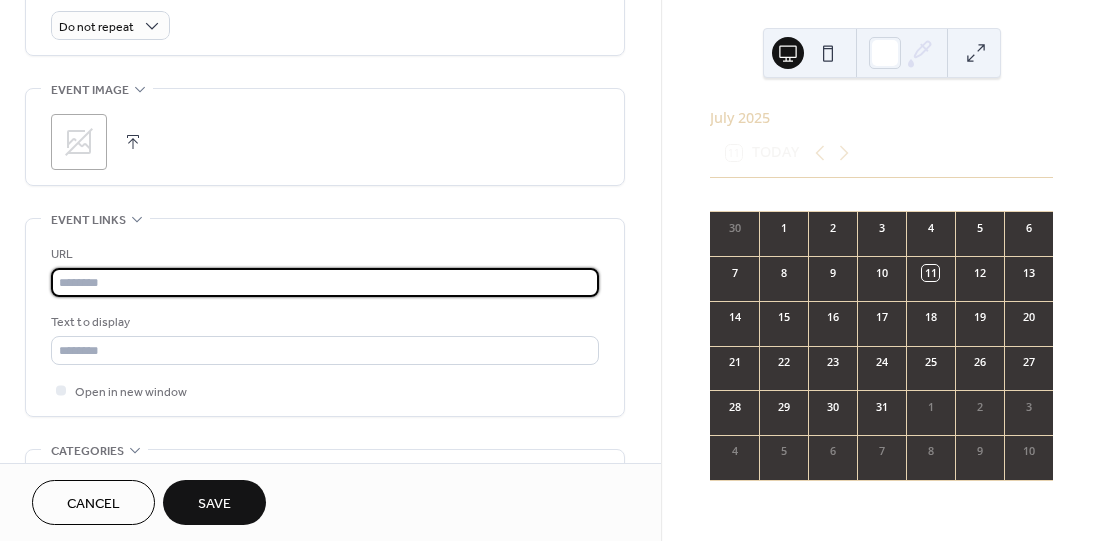paste on "**********" 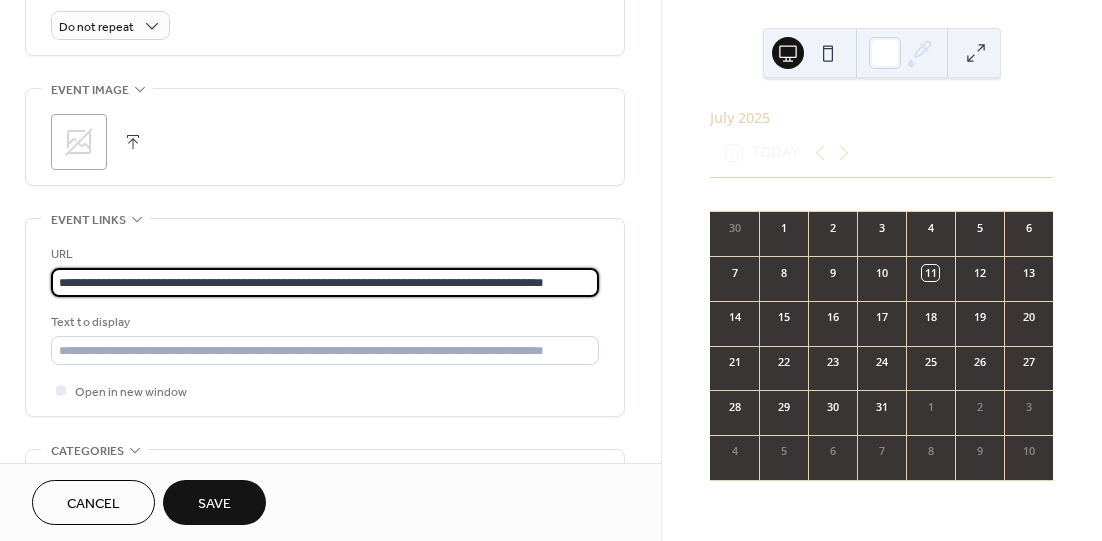 scroll, scrollTop: 0, scrollLeft: 11, axis: horizontal 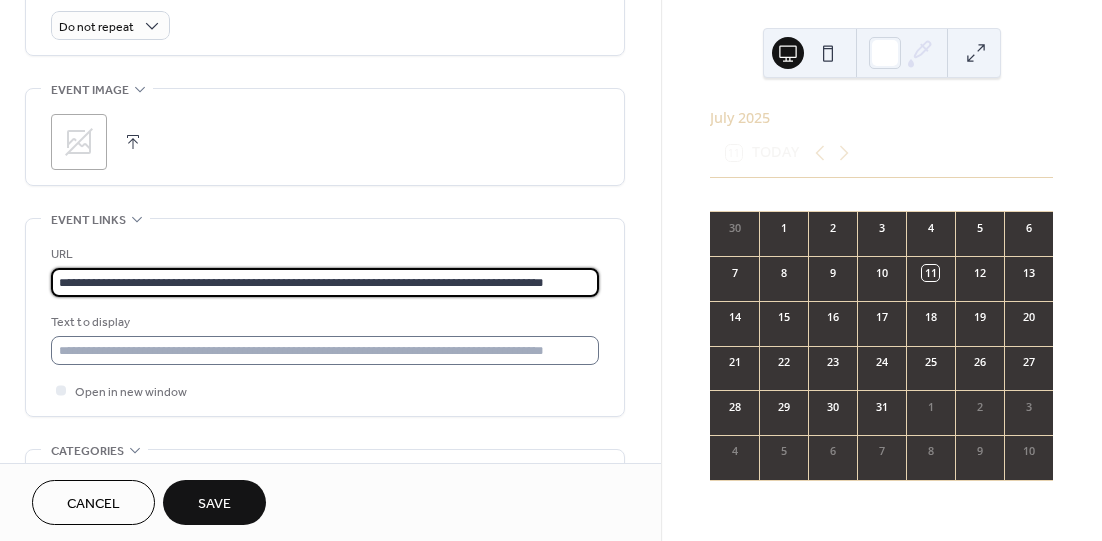 type on "**********" 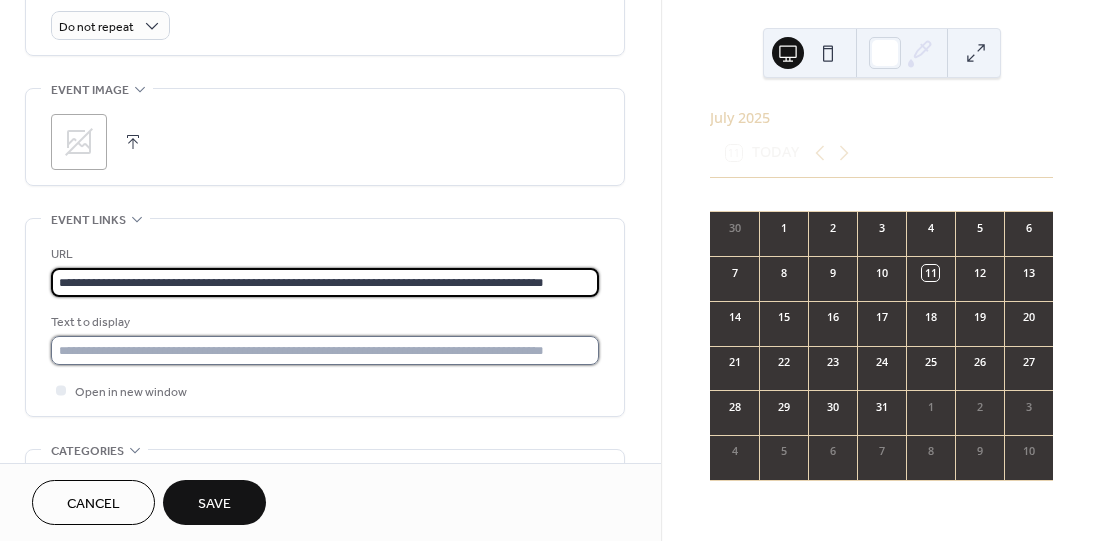 scroll, scrollTop: 0, scrollLeft: 0, axis: both 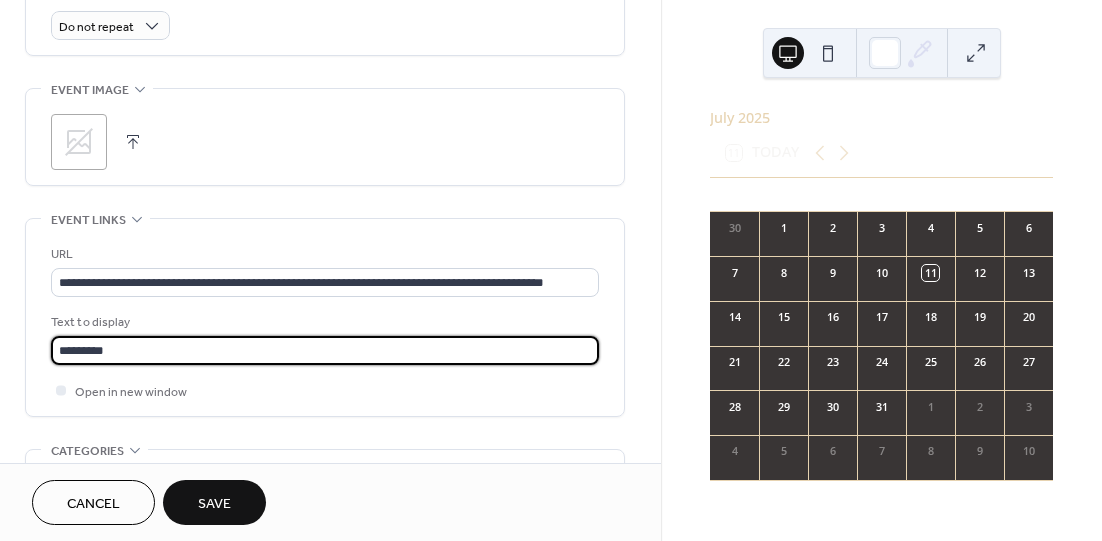 type on "**********" 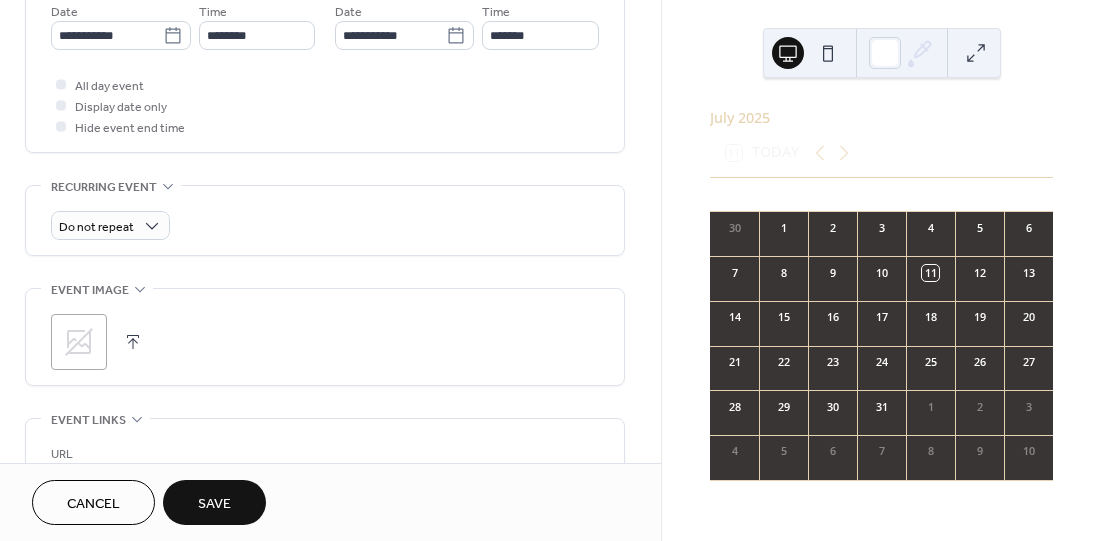 scroll, scrollTop: 500, scrollLeft: 0, axis: vertical 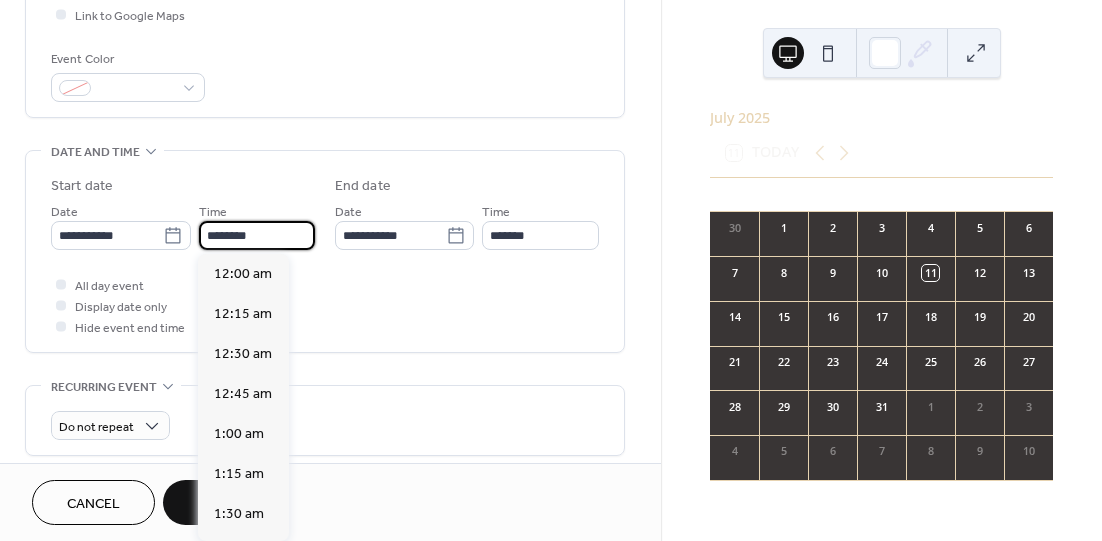 click on "********" at bounding box center (257, 235) 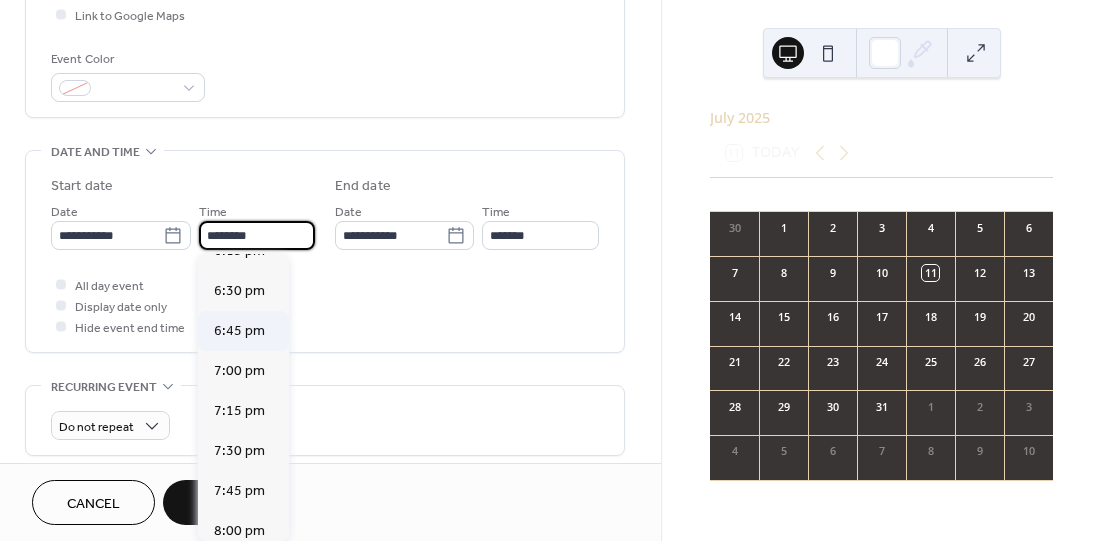 scroll, scrollTop: 3045, scrollLeft: 0, axis: vertical 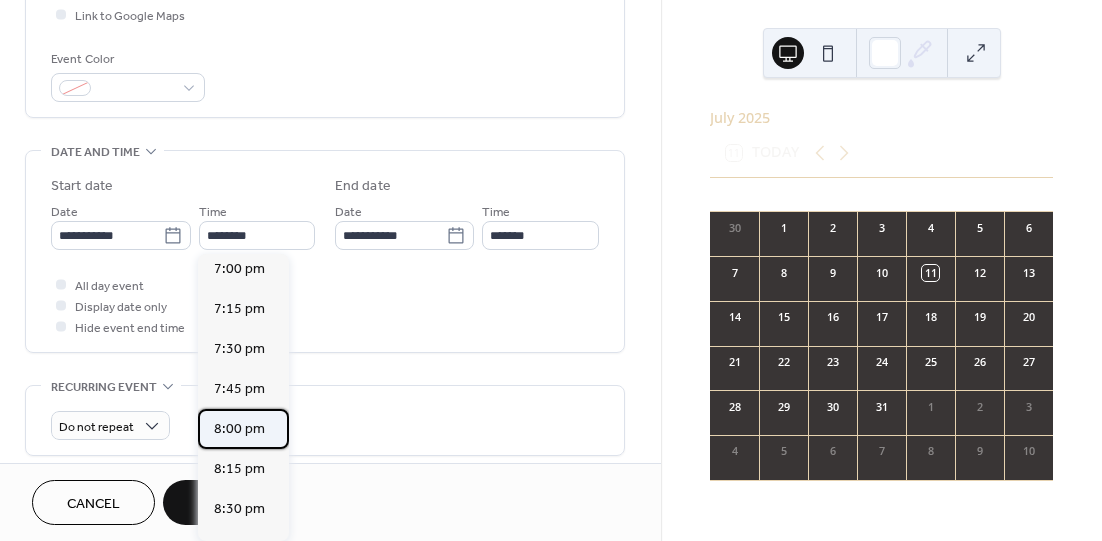 click on "8:00 pm" at bounding box center [239, 428] 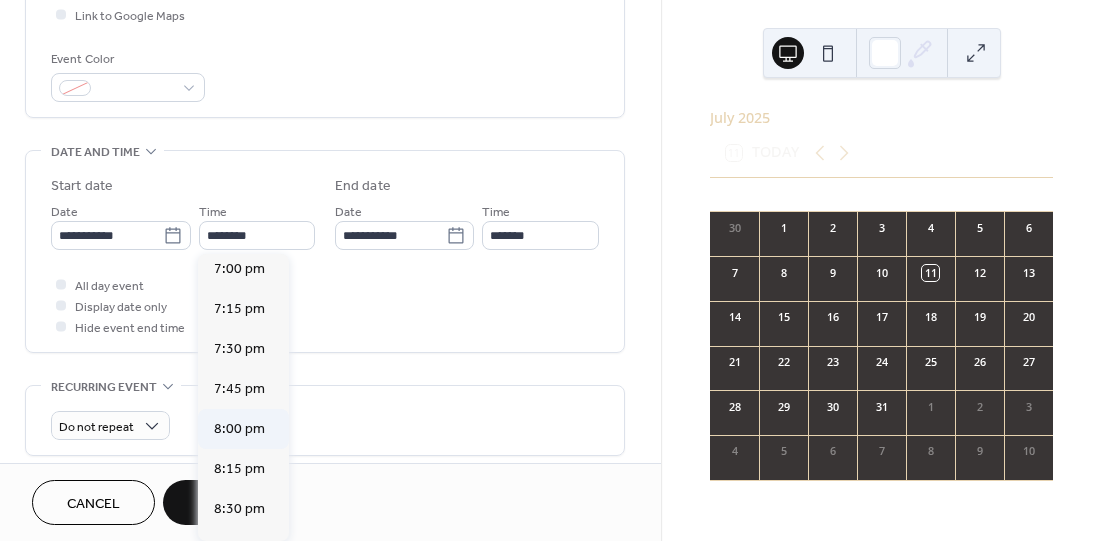 type on "*******" 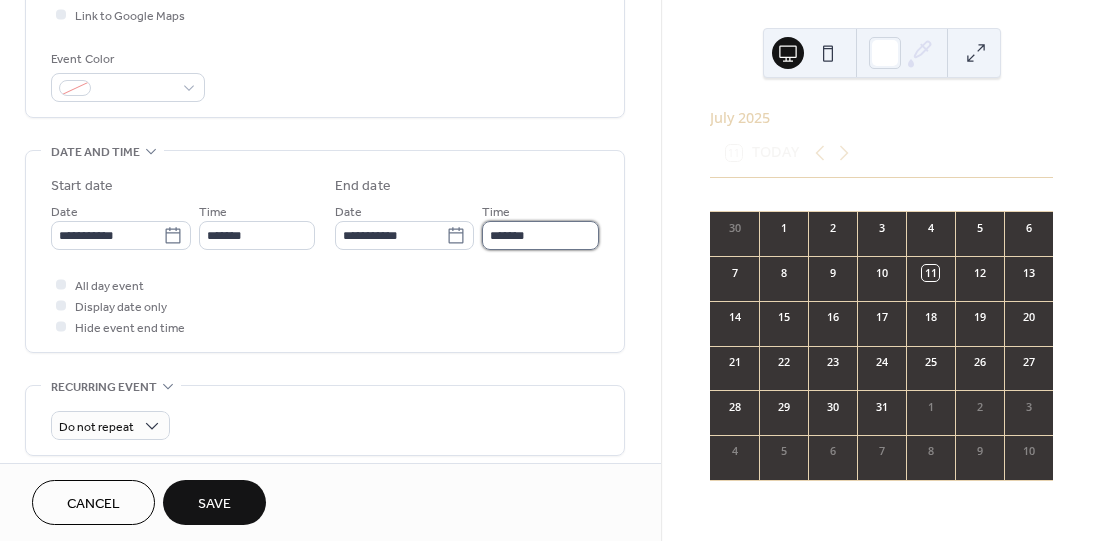 click on "*******" at bounding box center [540, 235] 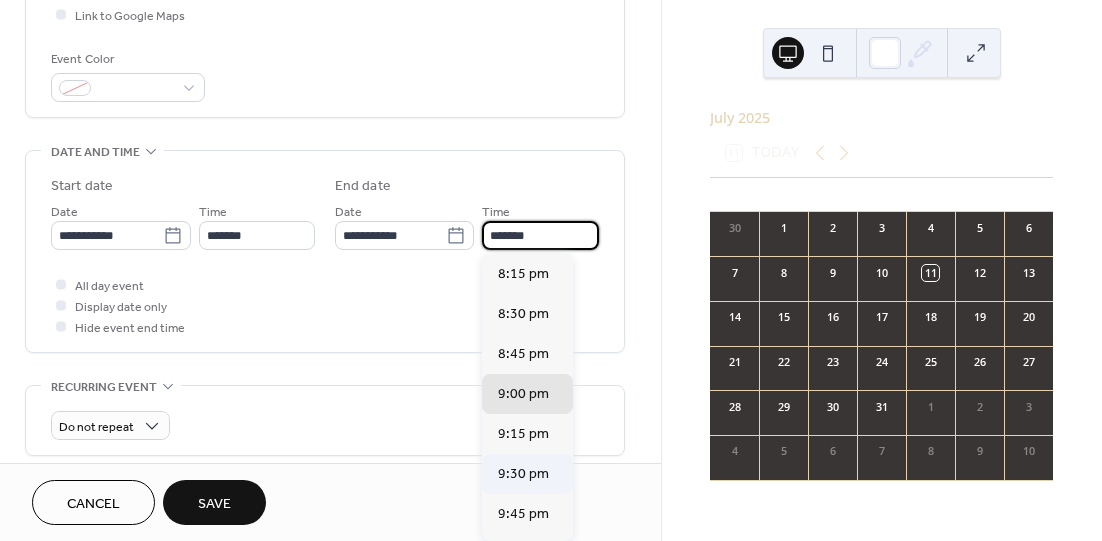 scroll, scrollTop: 100, scrollLeft: 0, axis: vertical 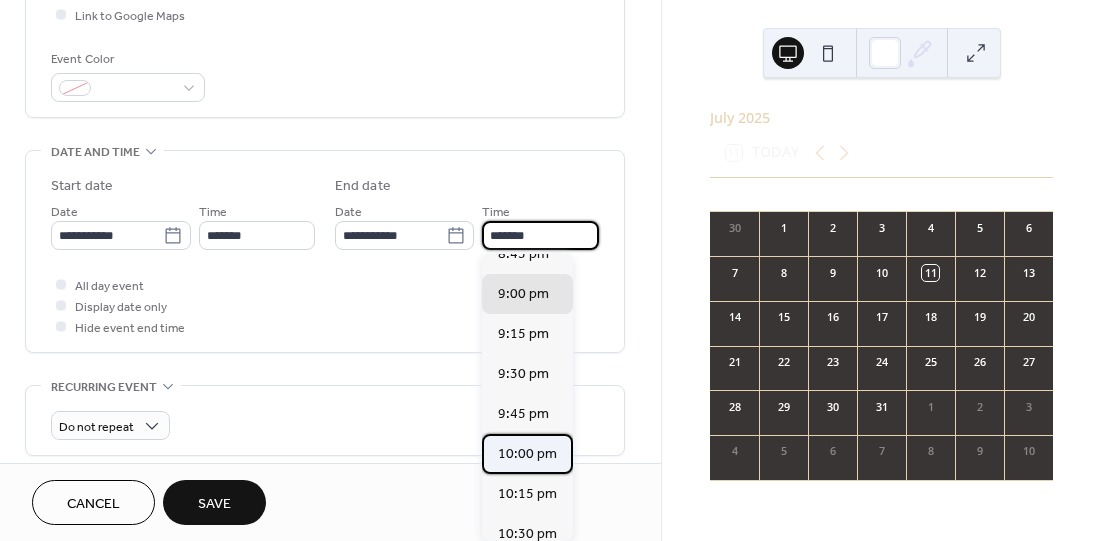 click on "10:00 pm" at bounding box center (527, 453) 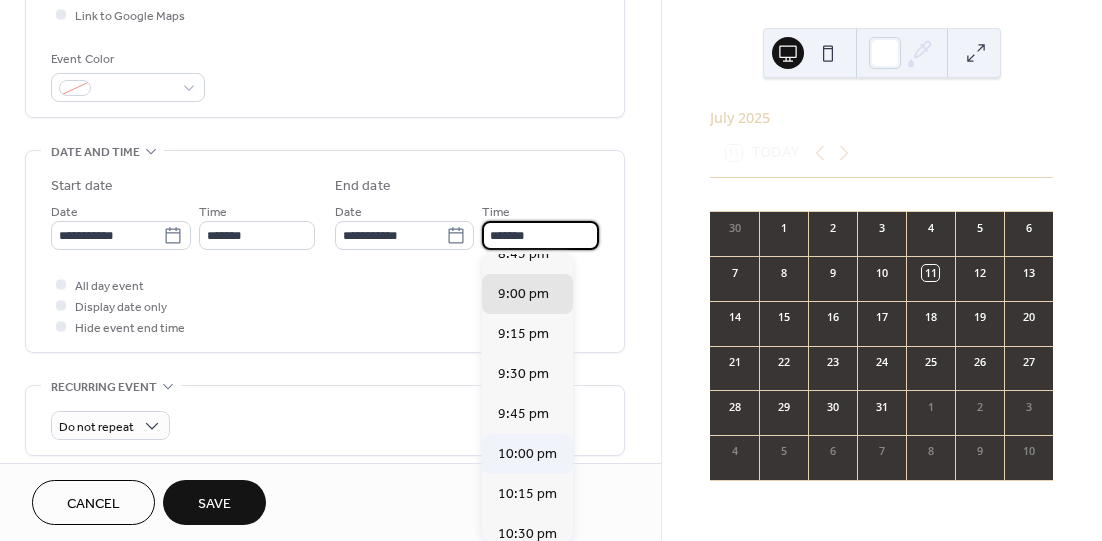 type on "********" 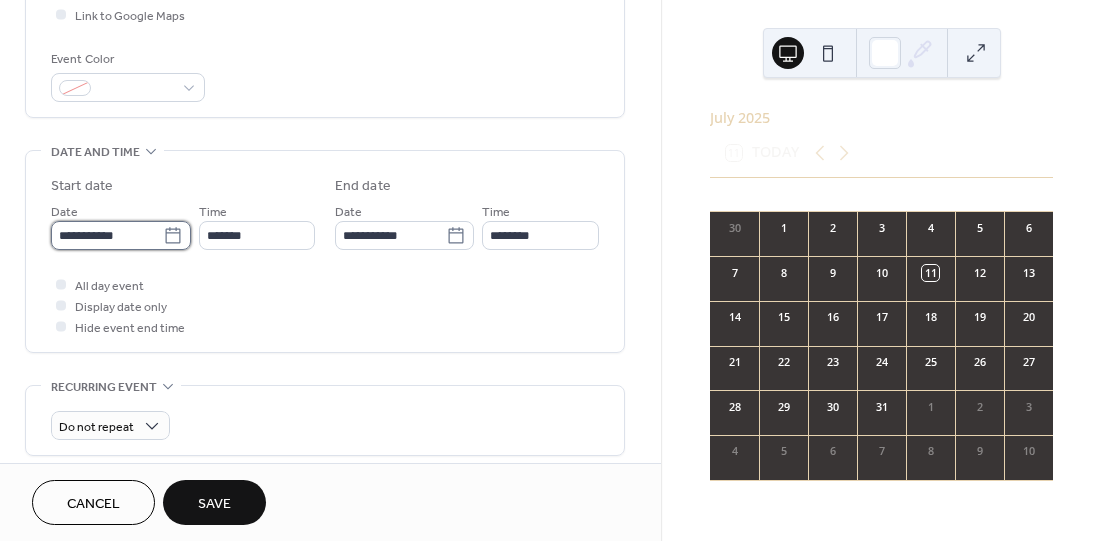 click on "**********" at bounding box center (107, 235) 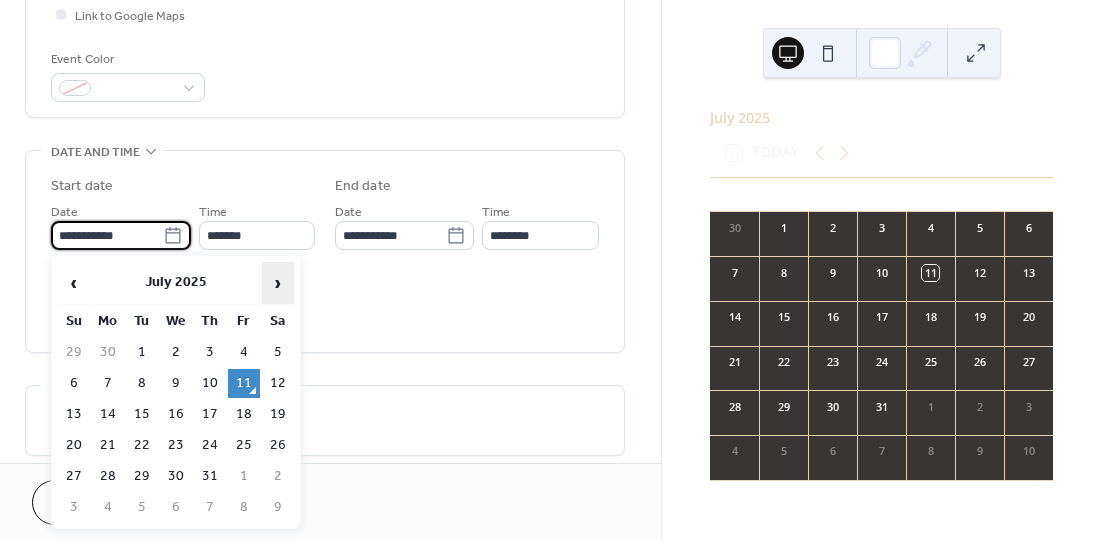 click on "›" at bounding box center (278, 283) 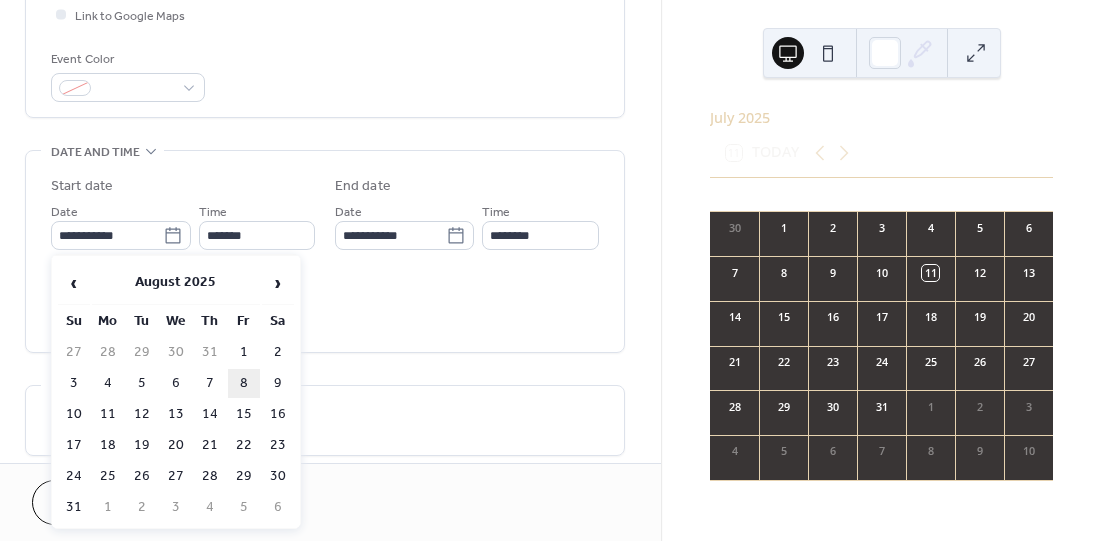 click on "8" at bounding box center (244, 383) 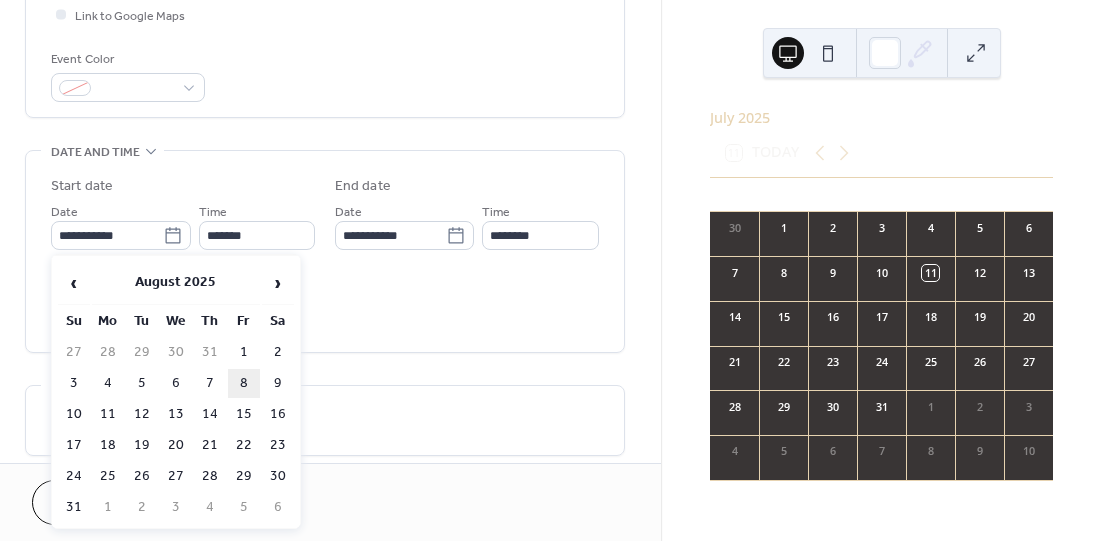 type on "**********" 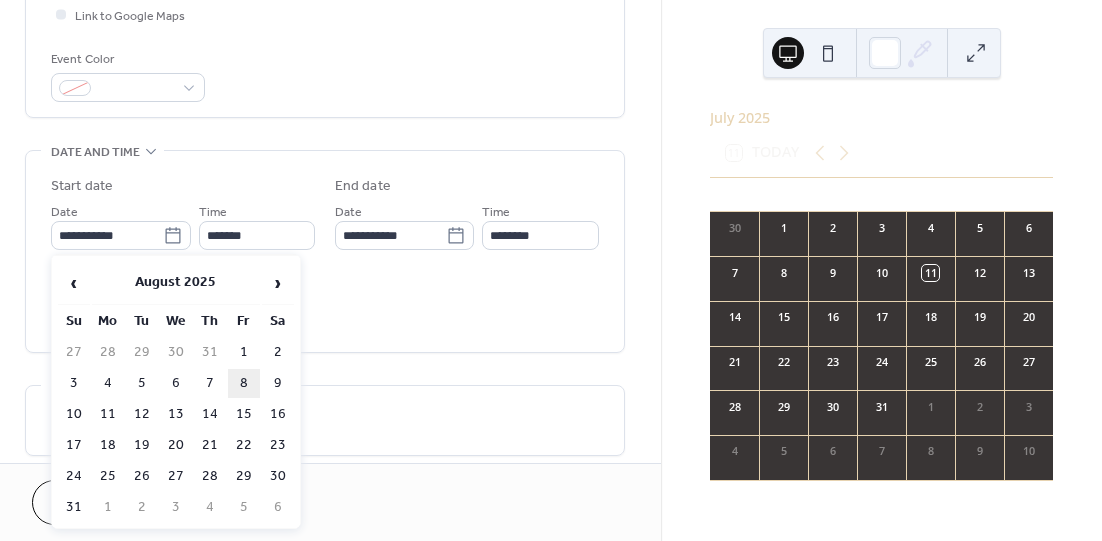 type on "**********" 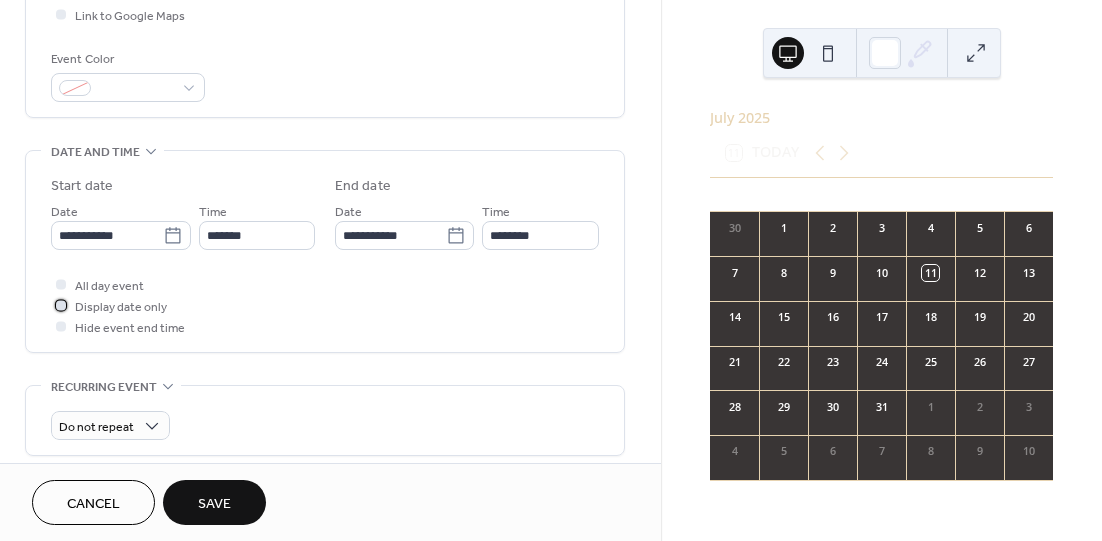 click on "Display date only" at bounding box center [121, 307] 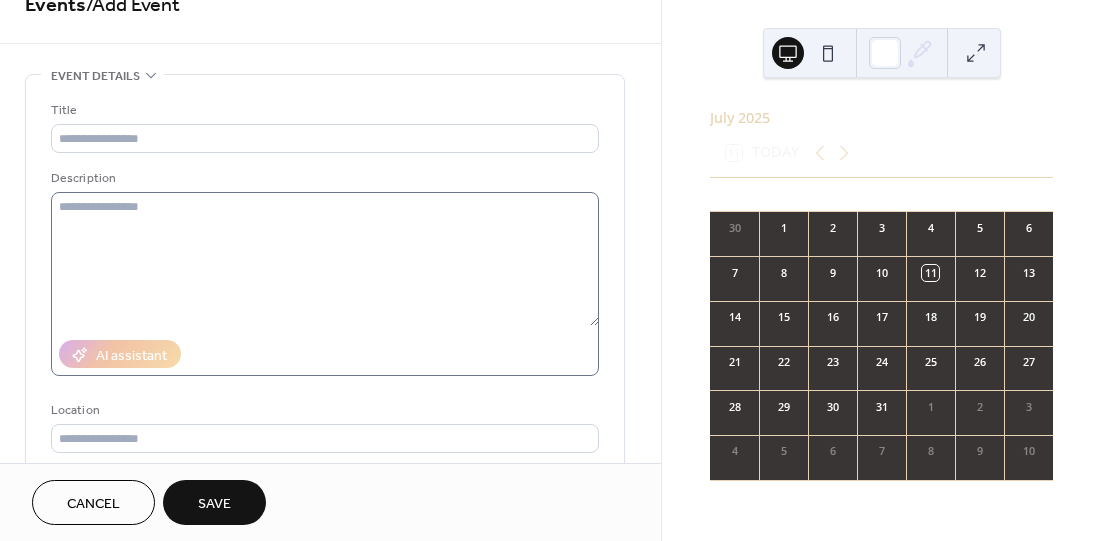 scroll, scrollTop: 0, scrollLeft: 0, axis: both 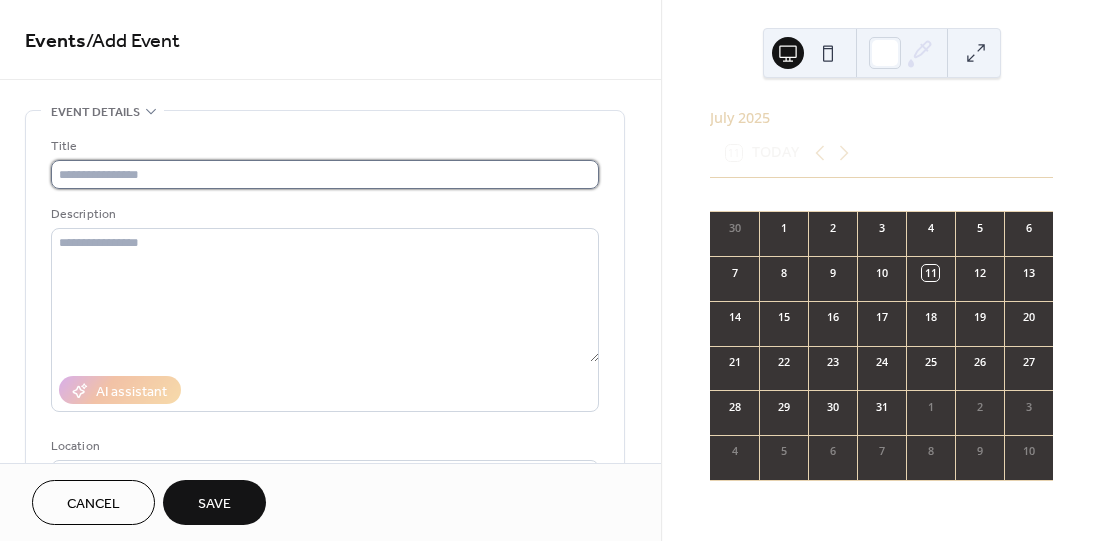 click at bounding box center (325, 174) 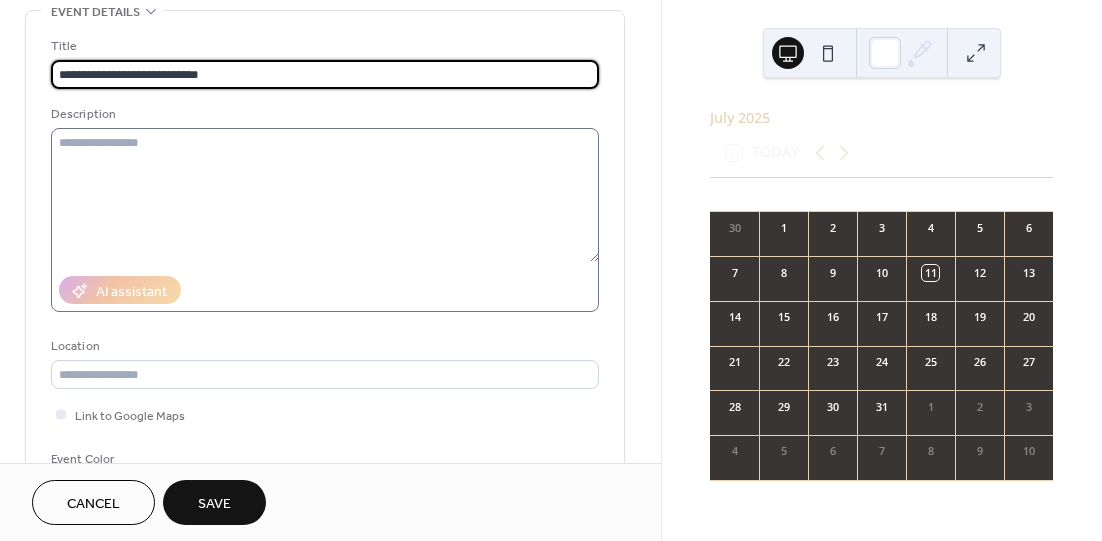 scroll, scrollTop: 200, scrollLeft: 0, axis: vertical 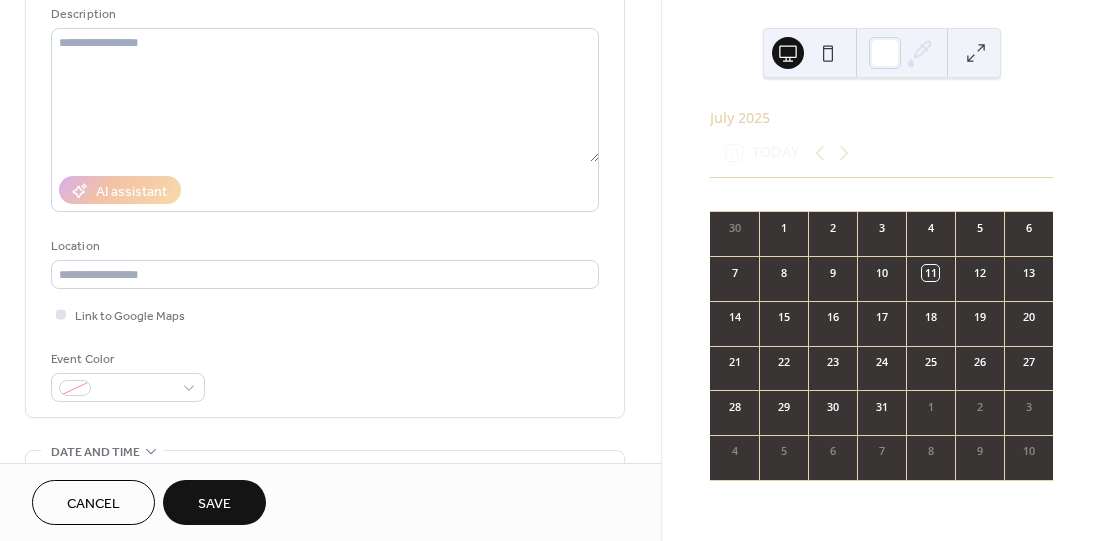 type on "**********" 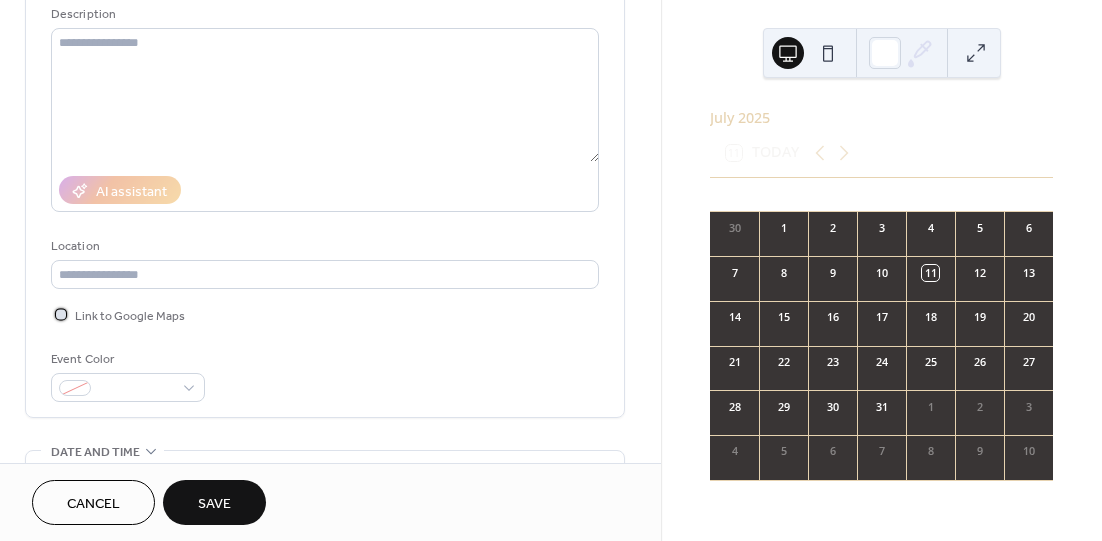 click on "Link to Google Maps" at bounding box center [130, 316] 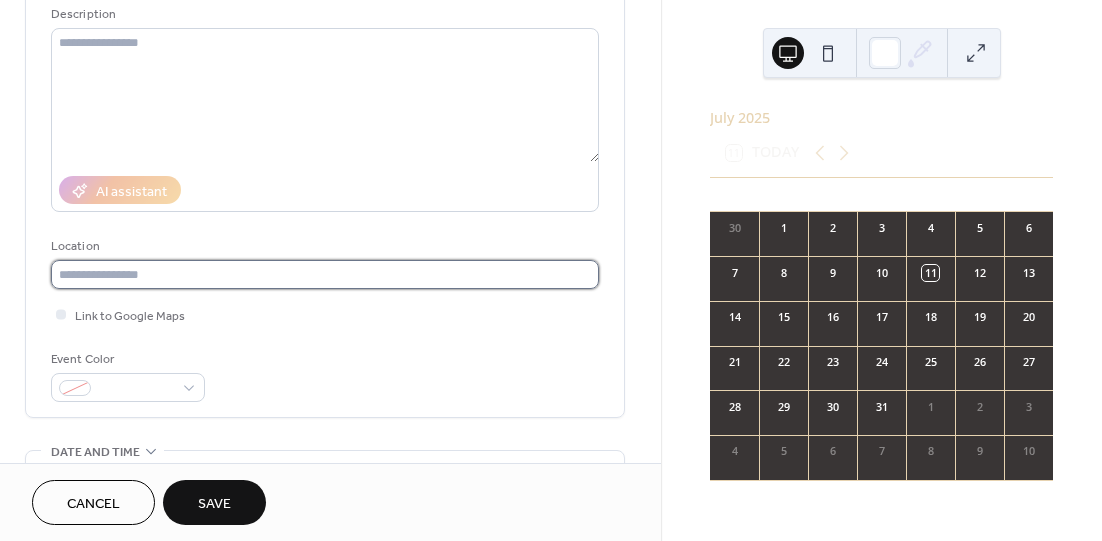 click at bounding box center [325, 274] 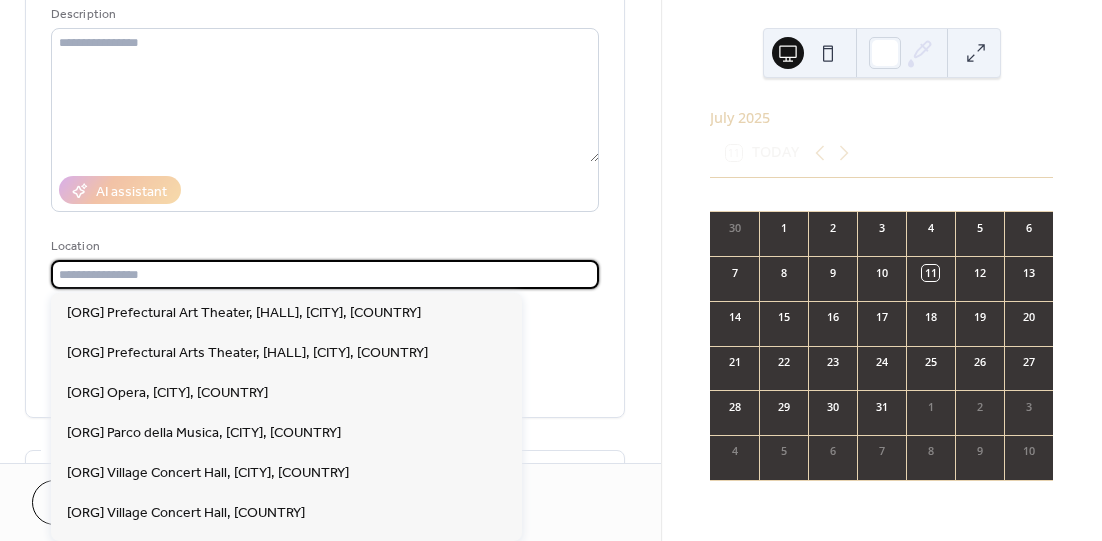 paste on "**********" 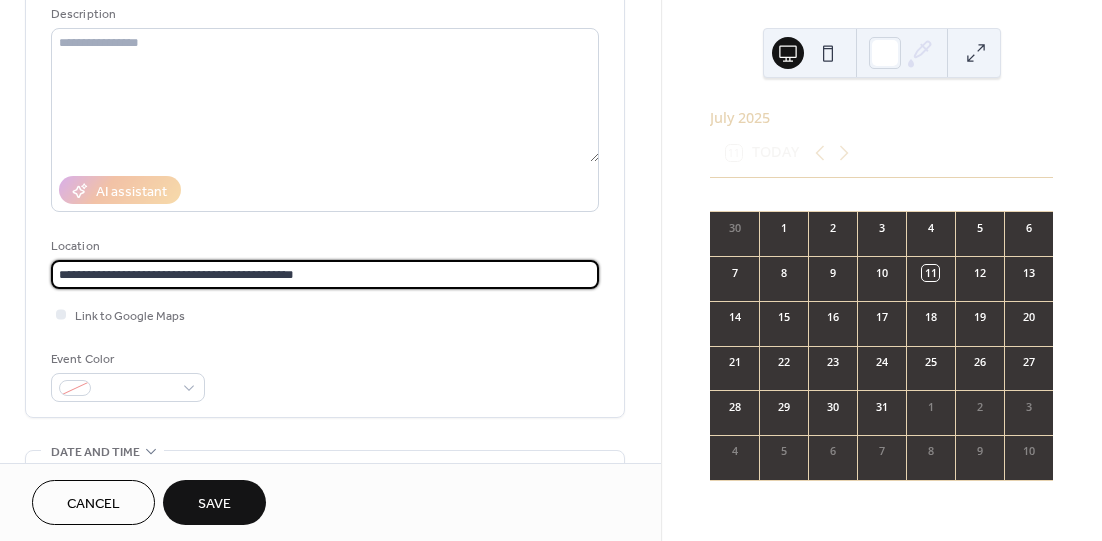 click on "**********" at bounding box center (325, 274) 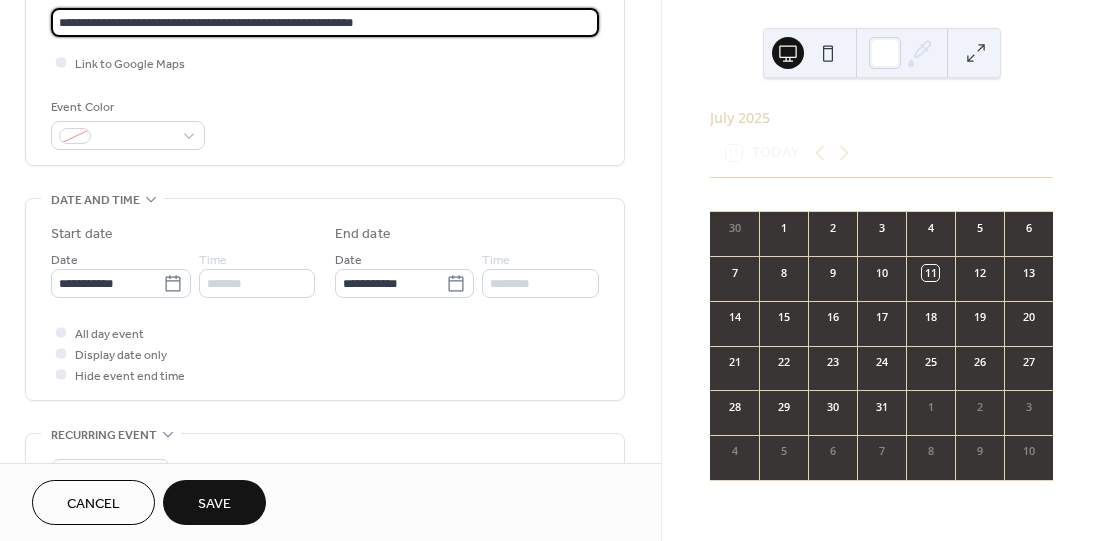 scroll, scrollTop: 272, scrollLeft: 0, axis: vertical 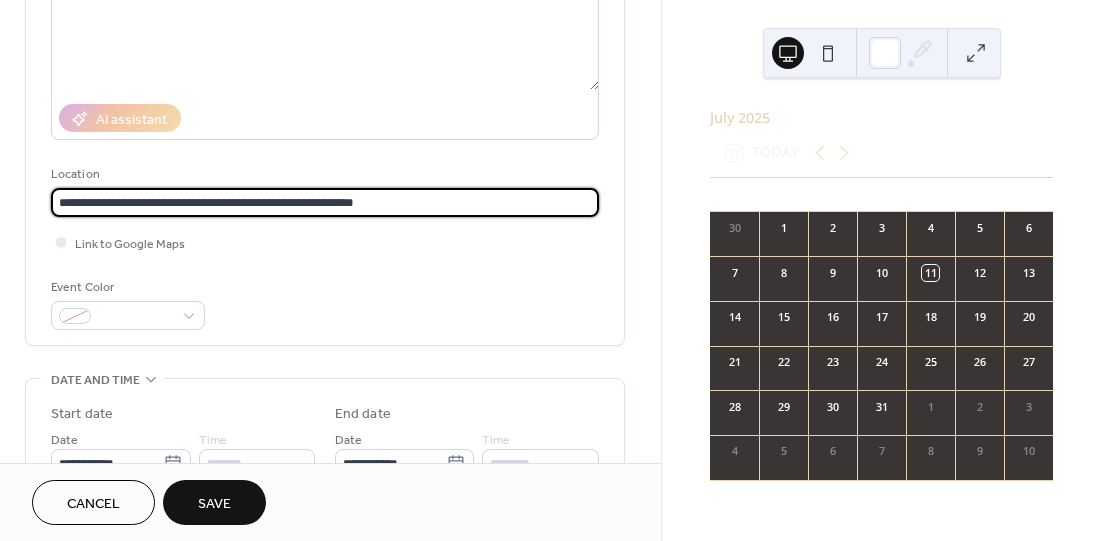 type on "**********" 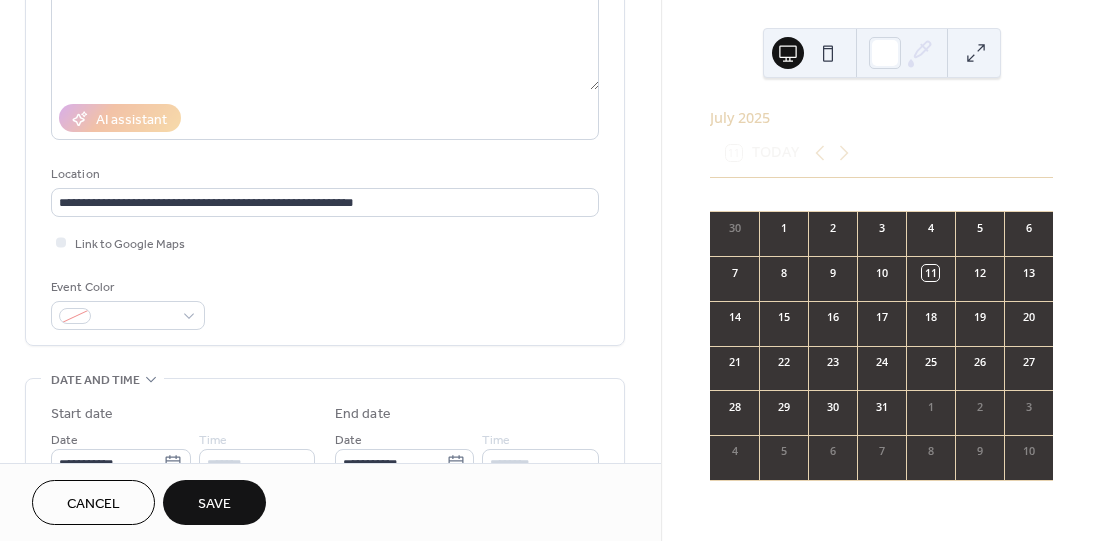 click on "Save" at bounding box center (214, 502) 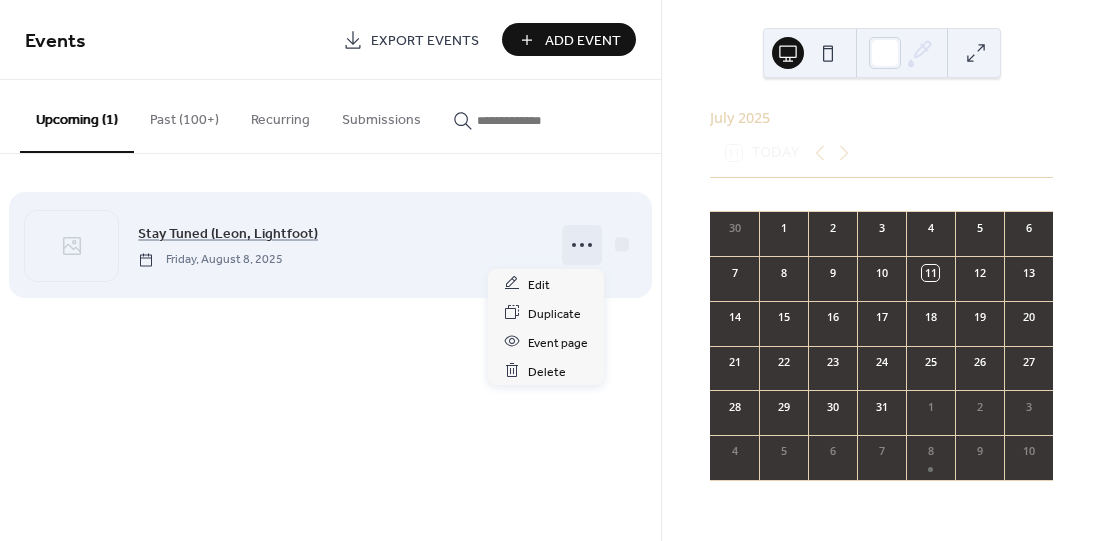 click 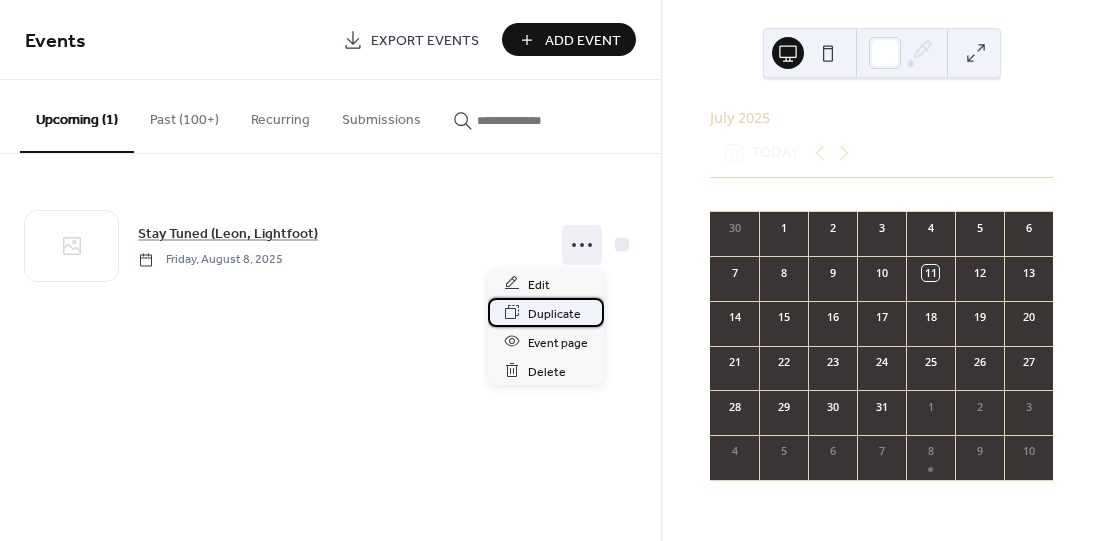 click on "Duplicate" at bounding box center [554, 313] 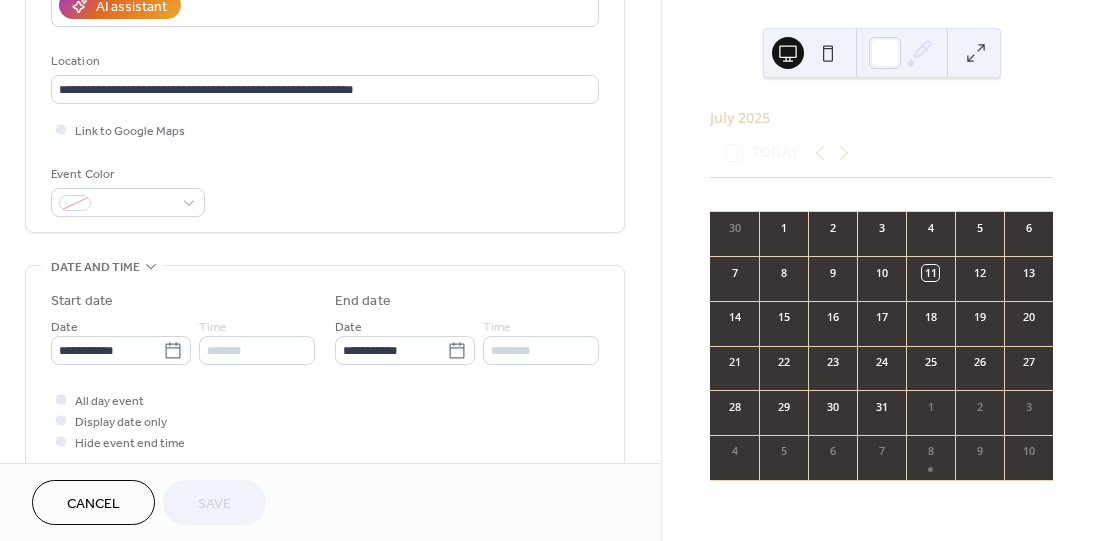 scroll, scrollTop: 400, scrollLeft: 0, axis: vertical 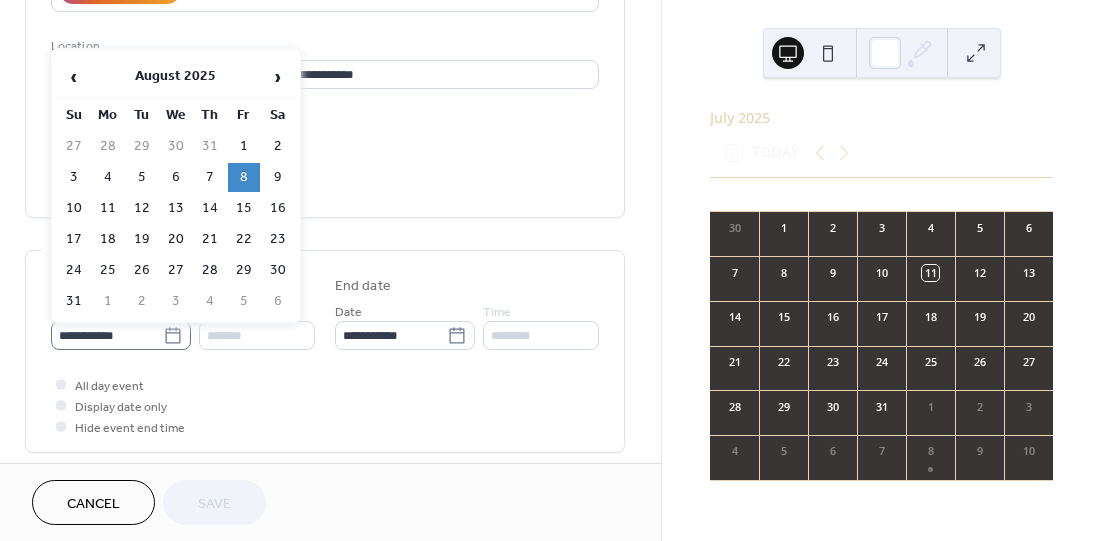 click 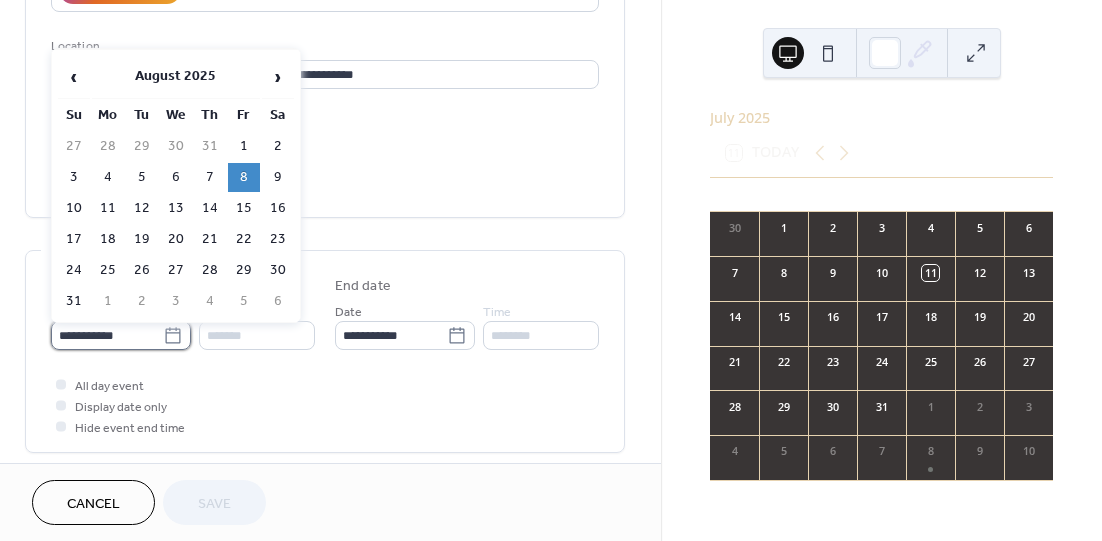 click on "**********" at bounding box center (107, 335) 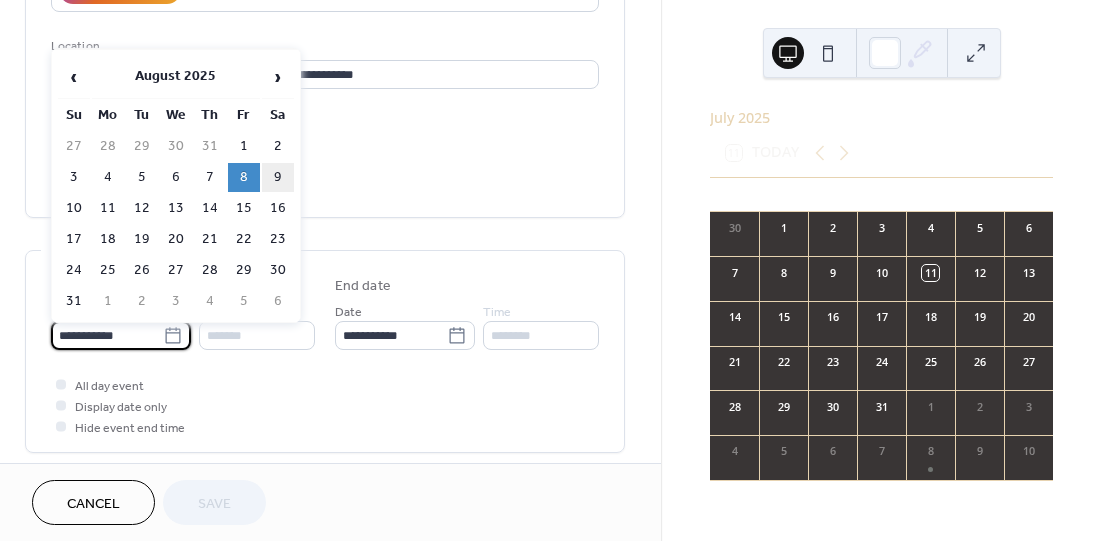click on "9" at bounding box center [278, 177] 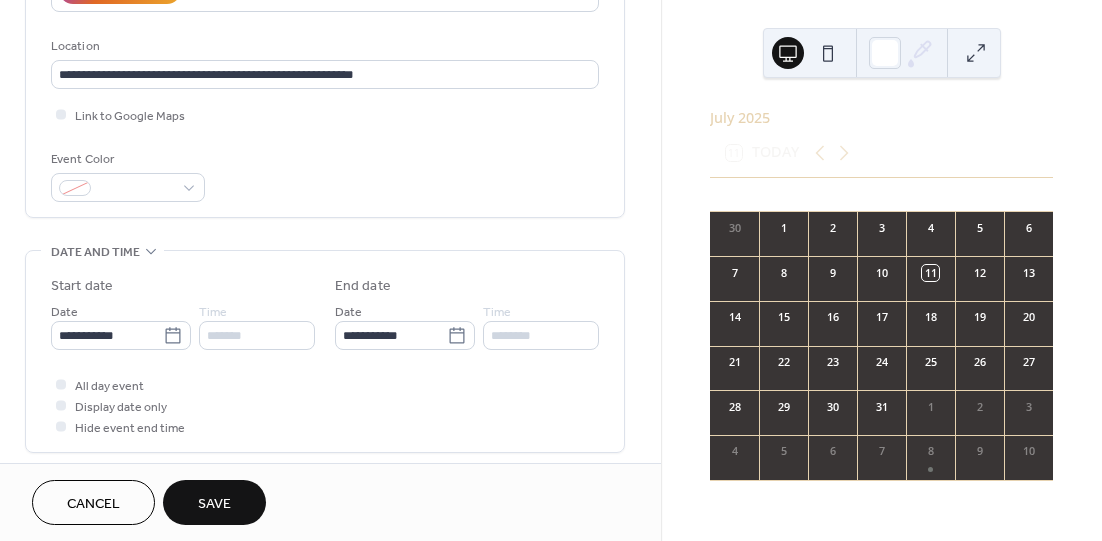 type on "**********" 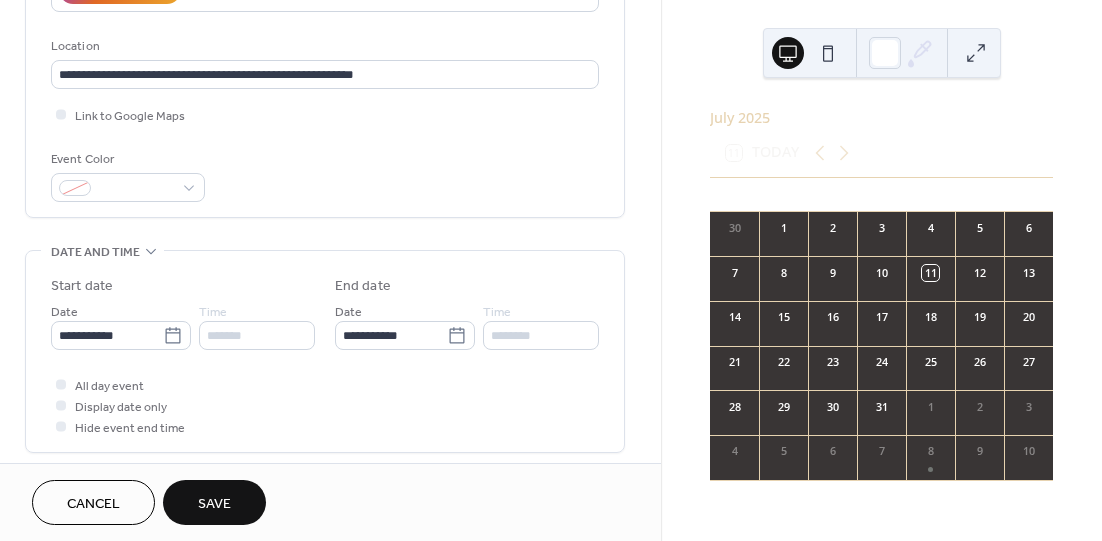 type on "**********" 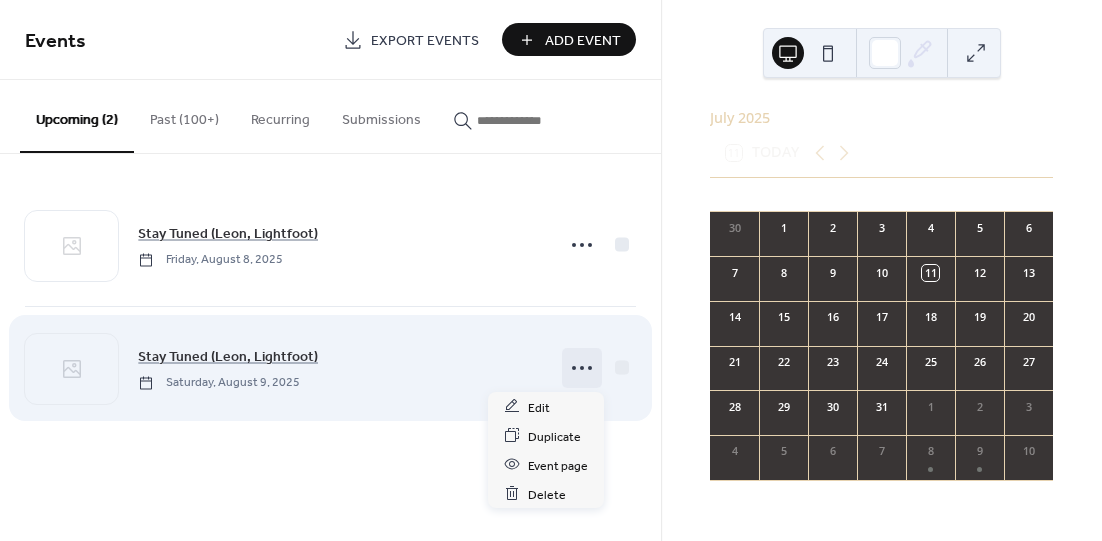 click 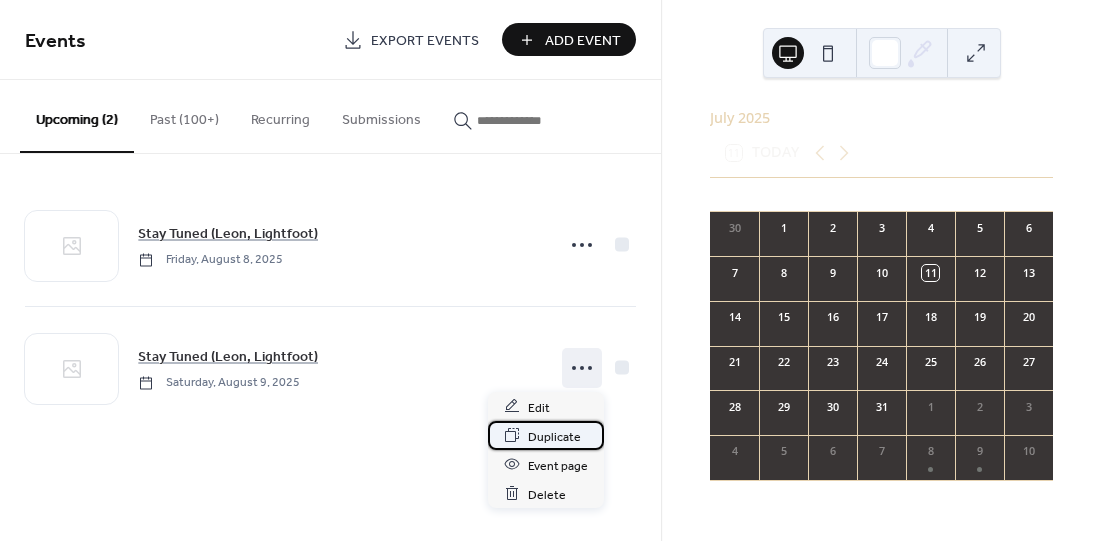 click on "Duplicate" at bounding box center [554, 436] 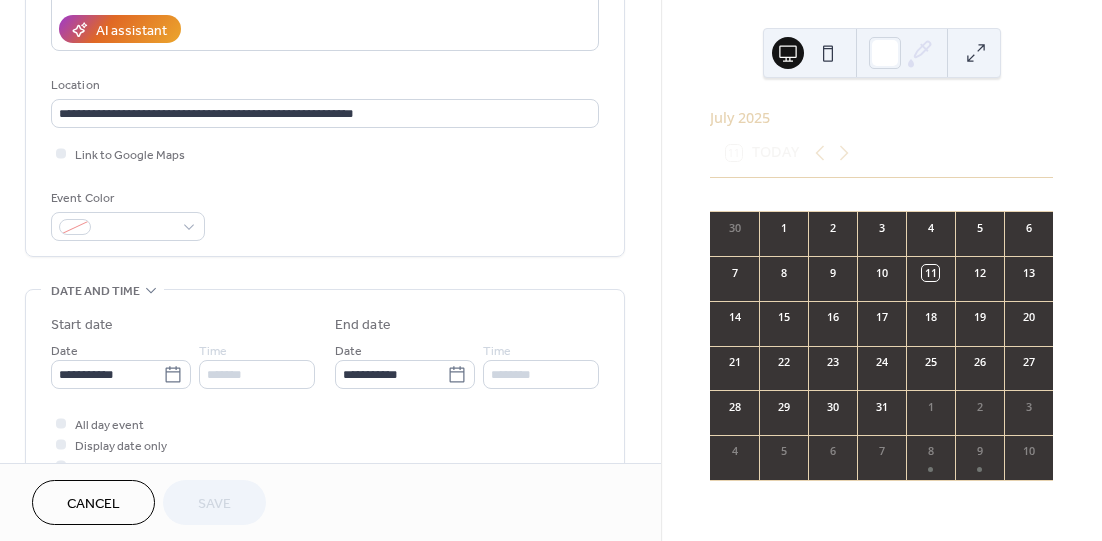 scroll, scrollTop: 400, scrollLeft: 0, axis: vertical 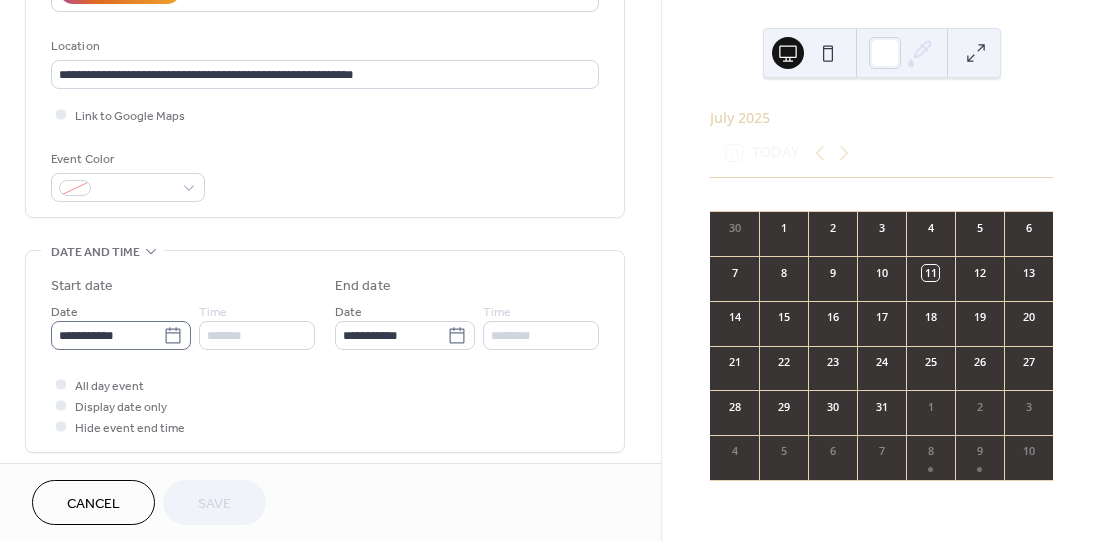 click 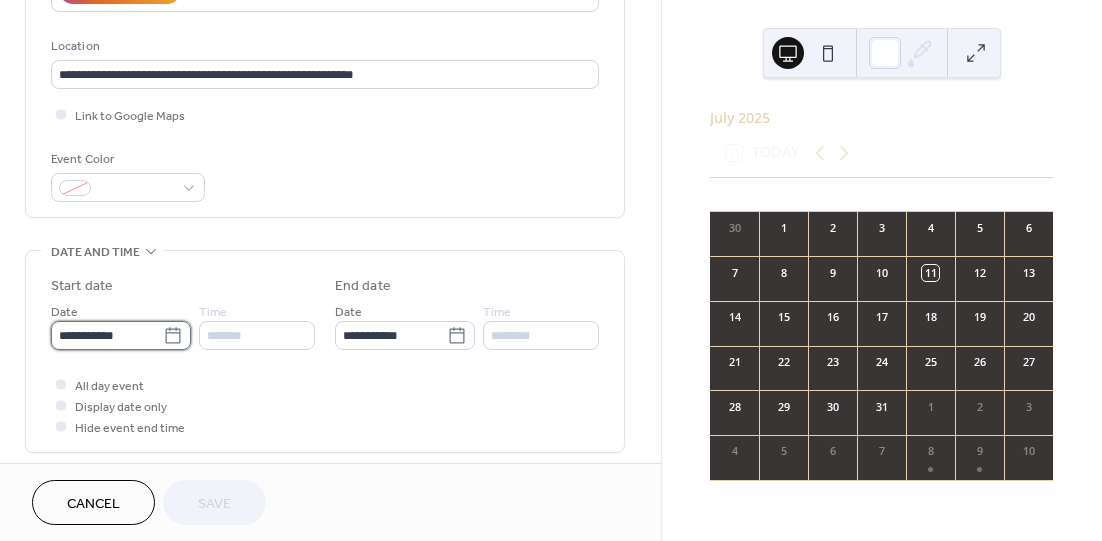 click on "**********" at bounding box center [107, 335] 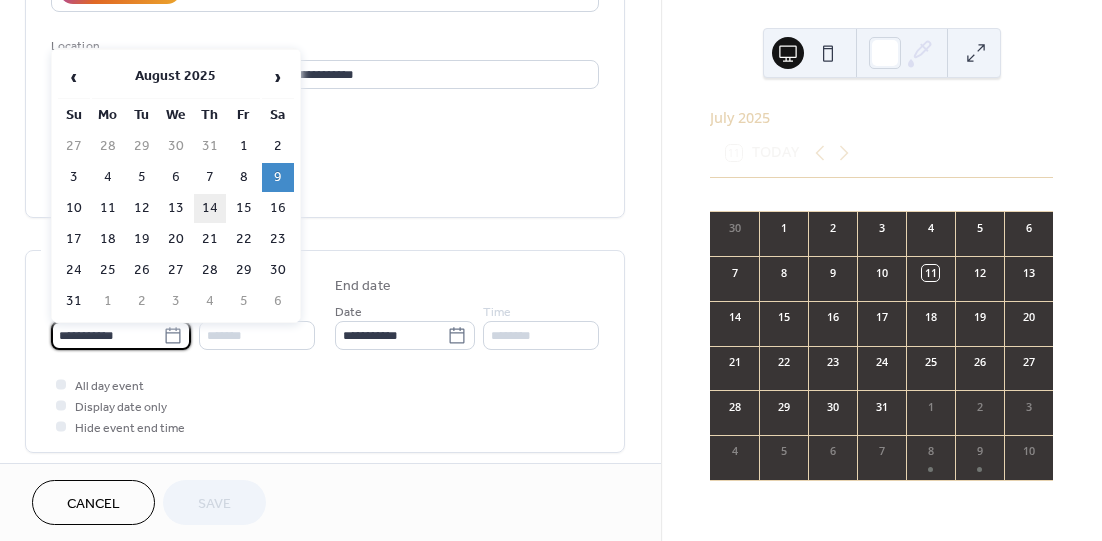 click on "14" at bounding box center (210, 208) 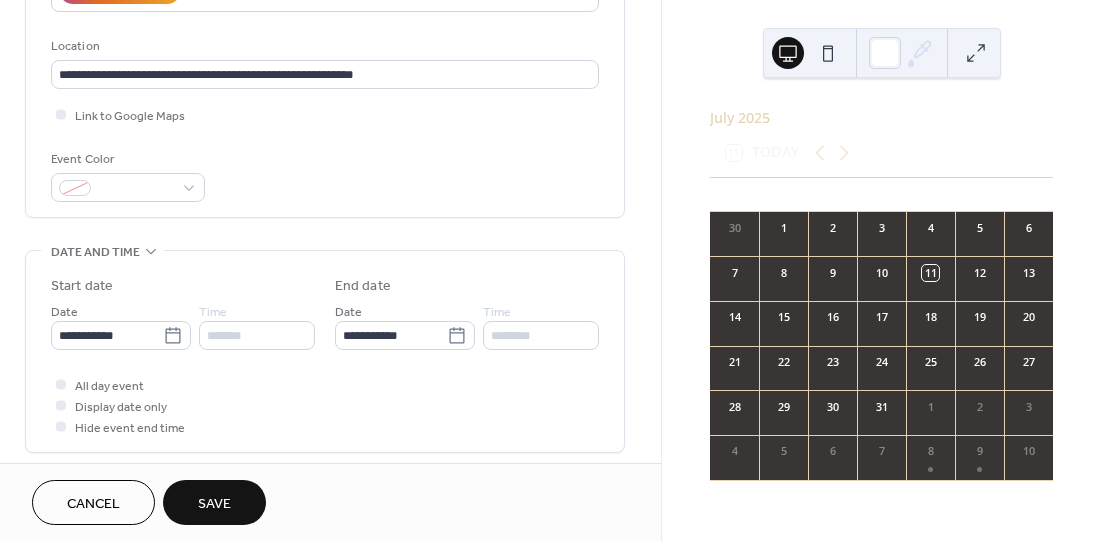 click on "Save" at bounding box center (214, 504) 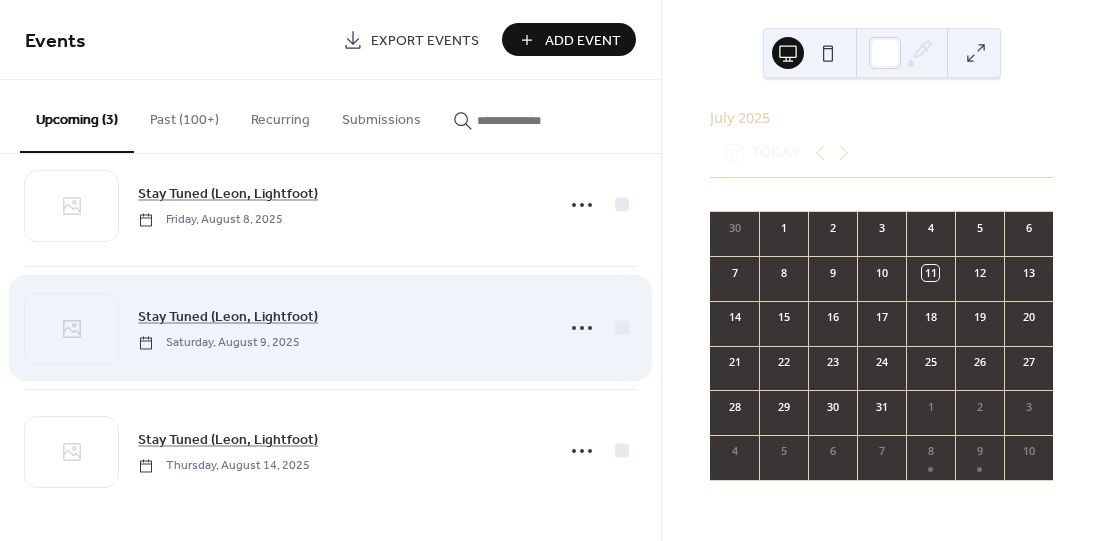 scroll, scrollTop: 40, scrollLeft: 0, axis: vertical 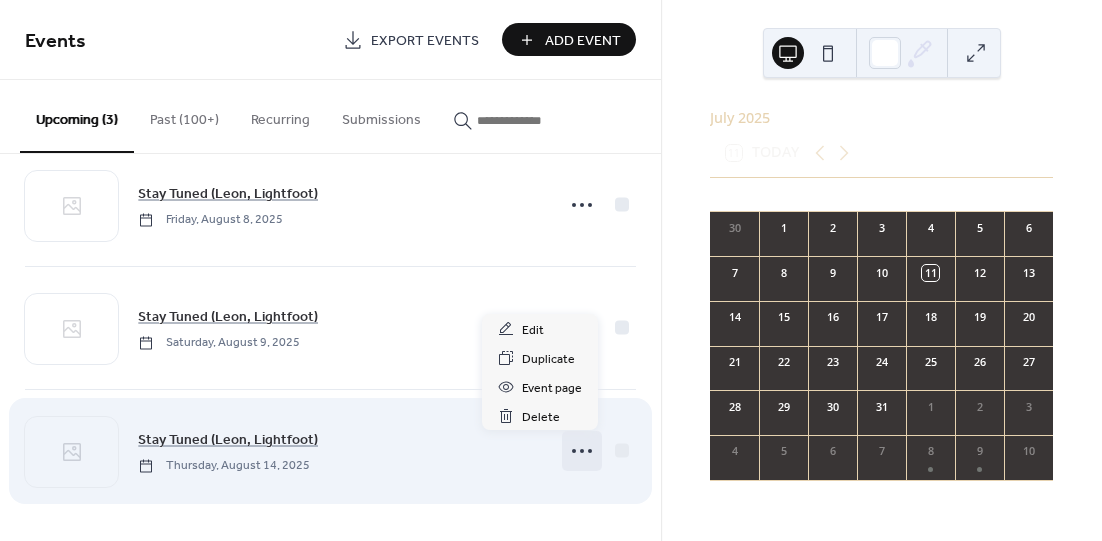click 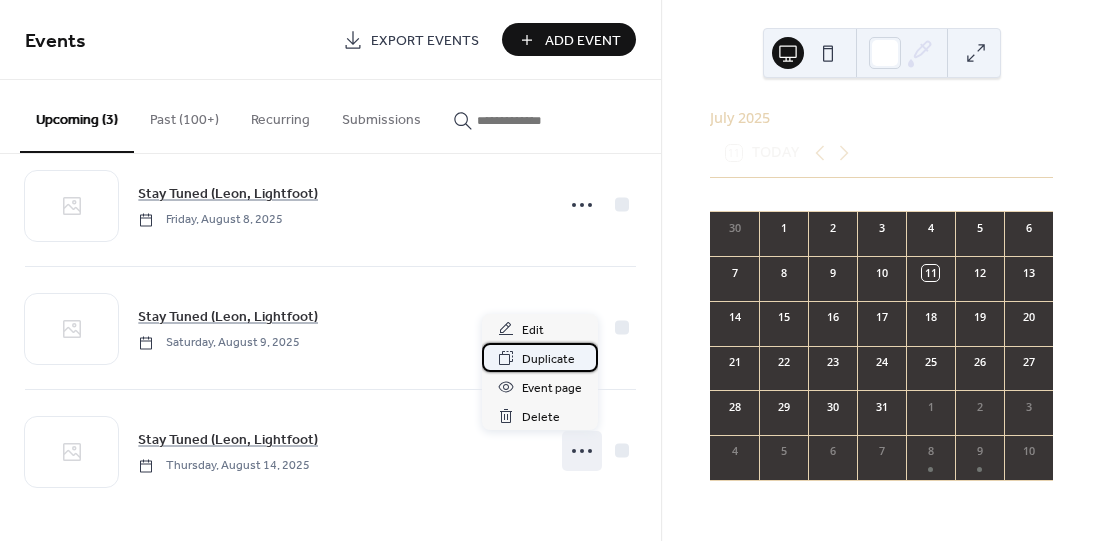 click on "Duplicate" at bounding box center (548, 359) 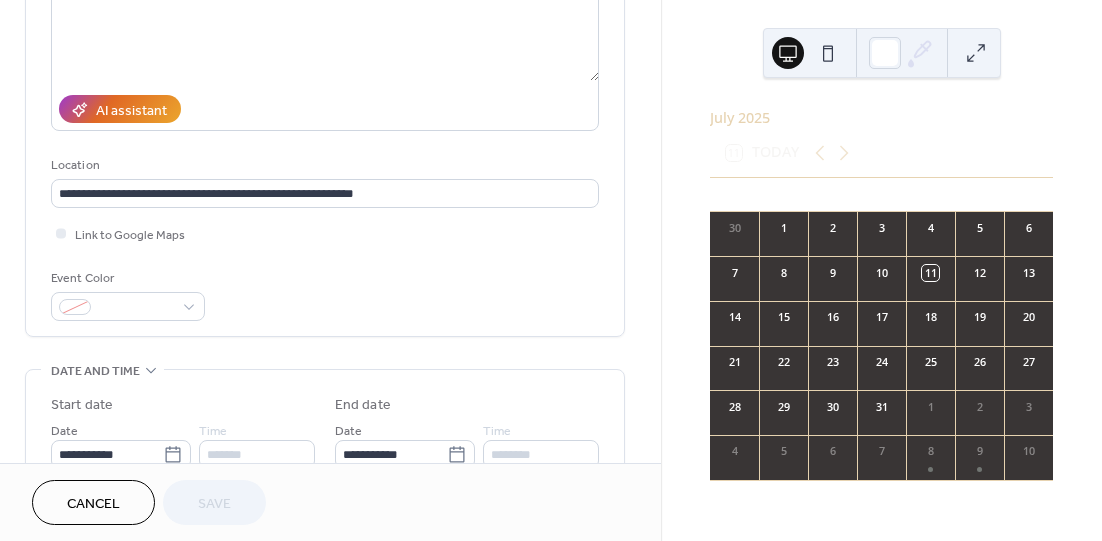 scroll, scrollTop: 300, scrollLeft: 0, axis: vertical 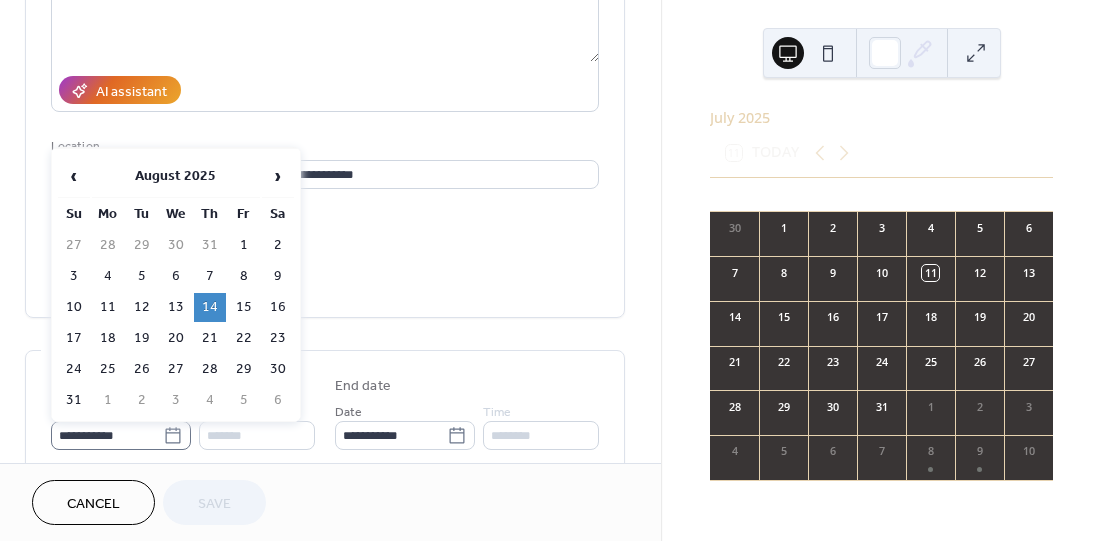 click 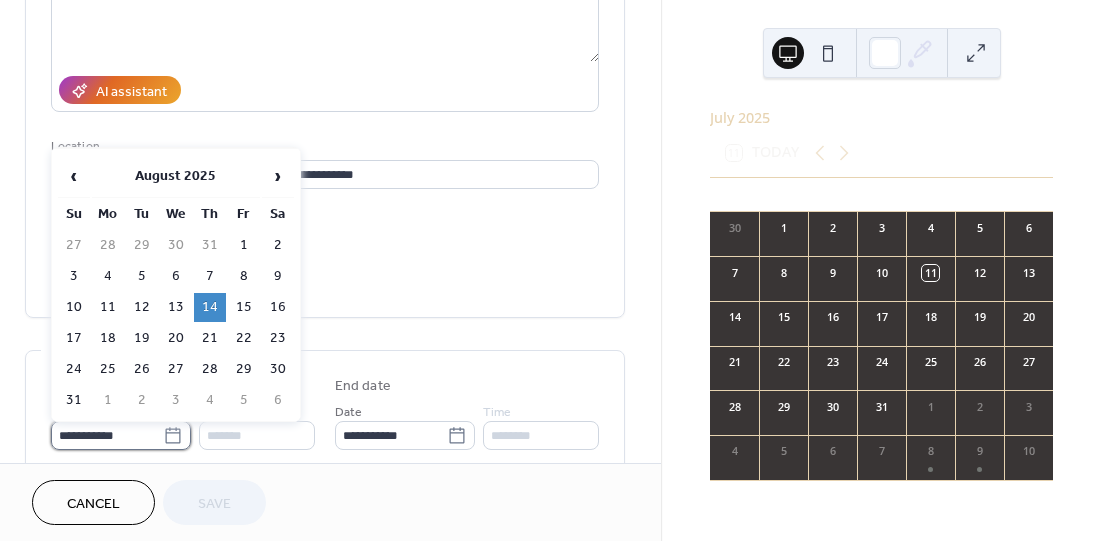 click on "**********" at bounding box center [107, 435] 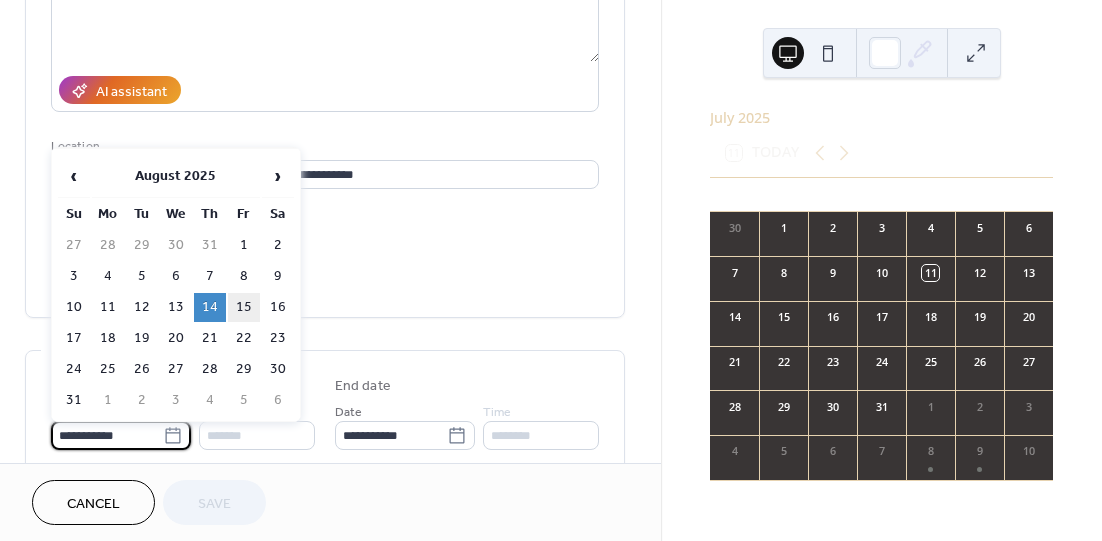 click on "15" at bounding box center [244, 307] 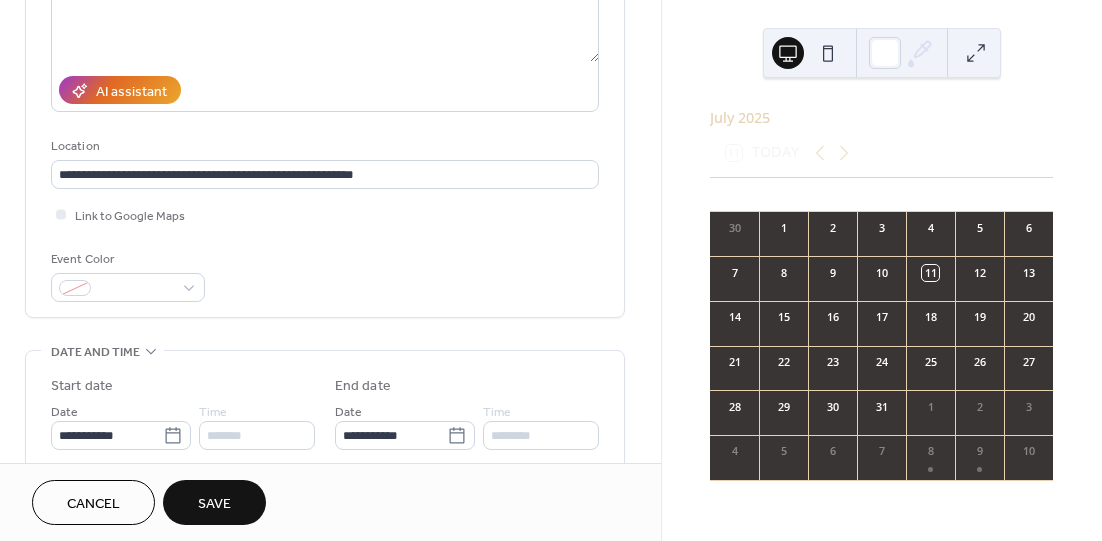 click on "Save" at bounding box center (214, 504) 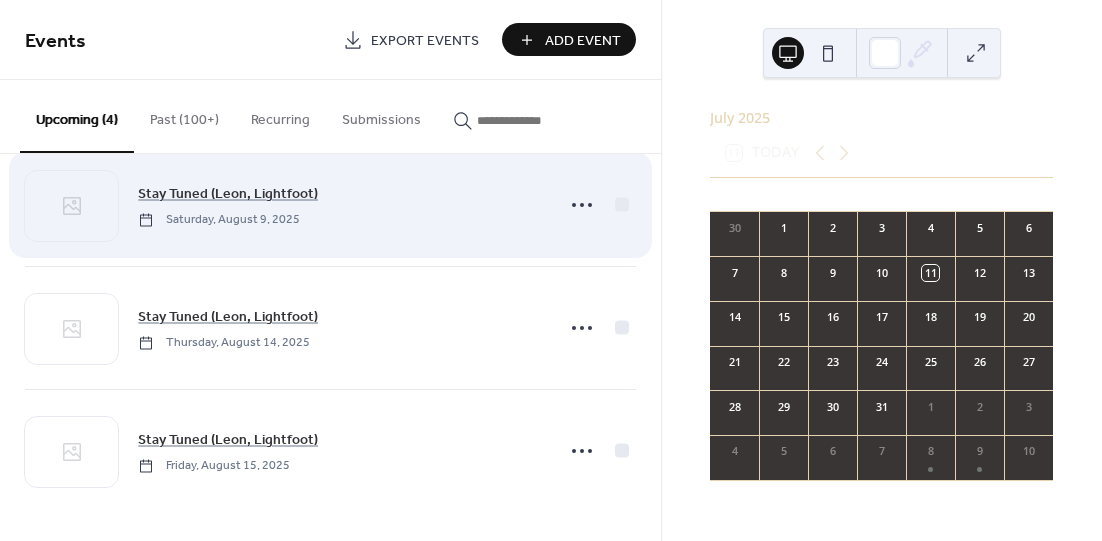 scroll, scrollTop: 163, scrollLeft: 0, axis: vertical 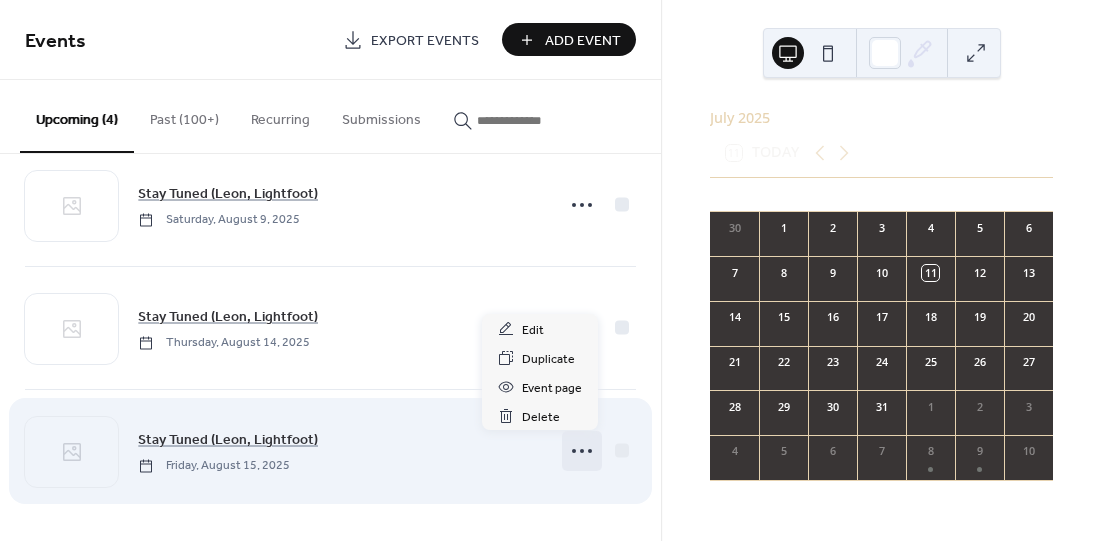 click 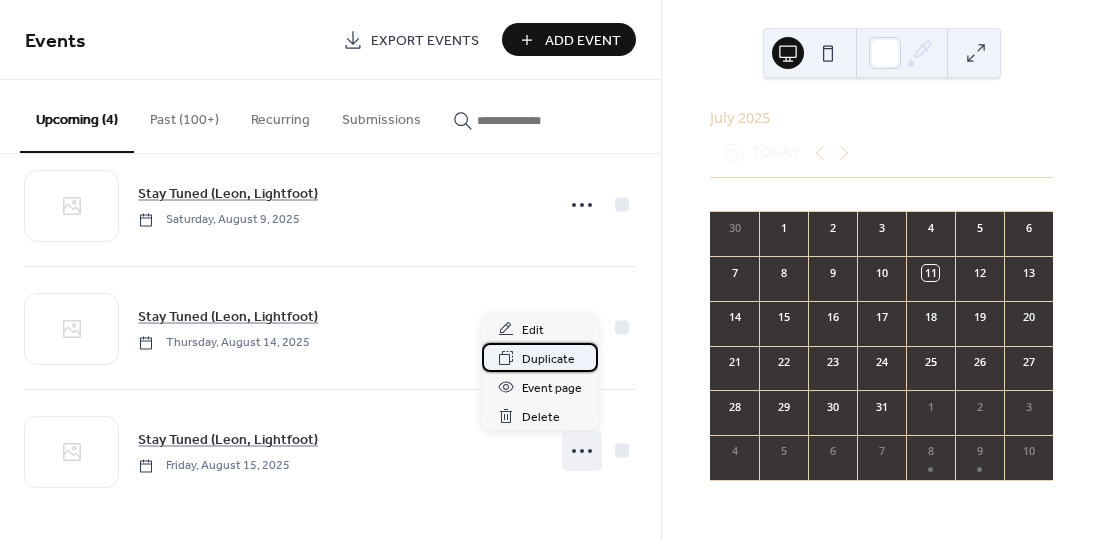 click on "Duplicate" at bounding box center [548, 359] 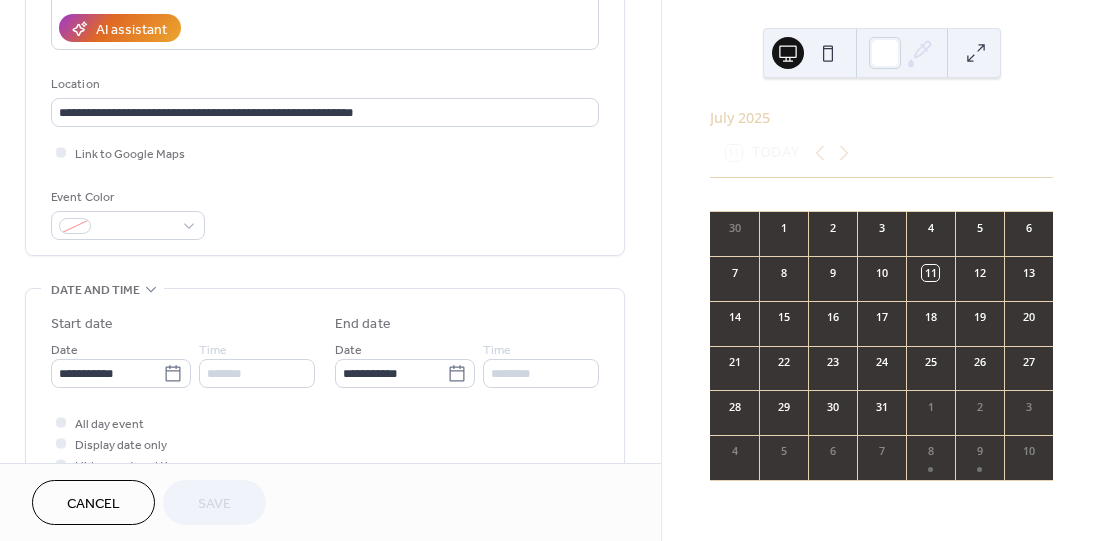 scroll, scrollTop: 400, scrollLeft: 0, axis: vertical 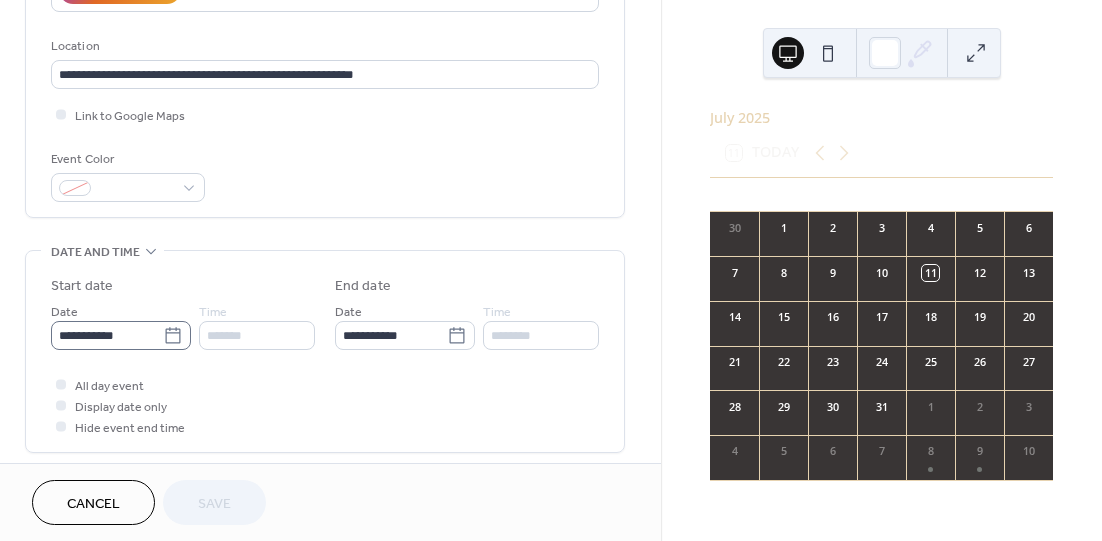 click 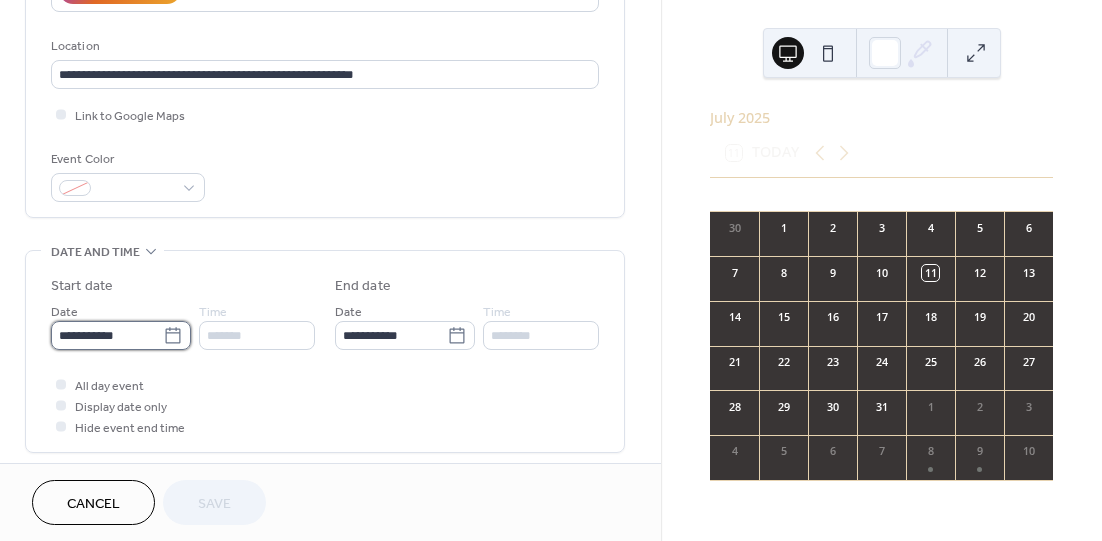 click on "**********" at bounding box center (107, 335) 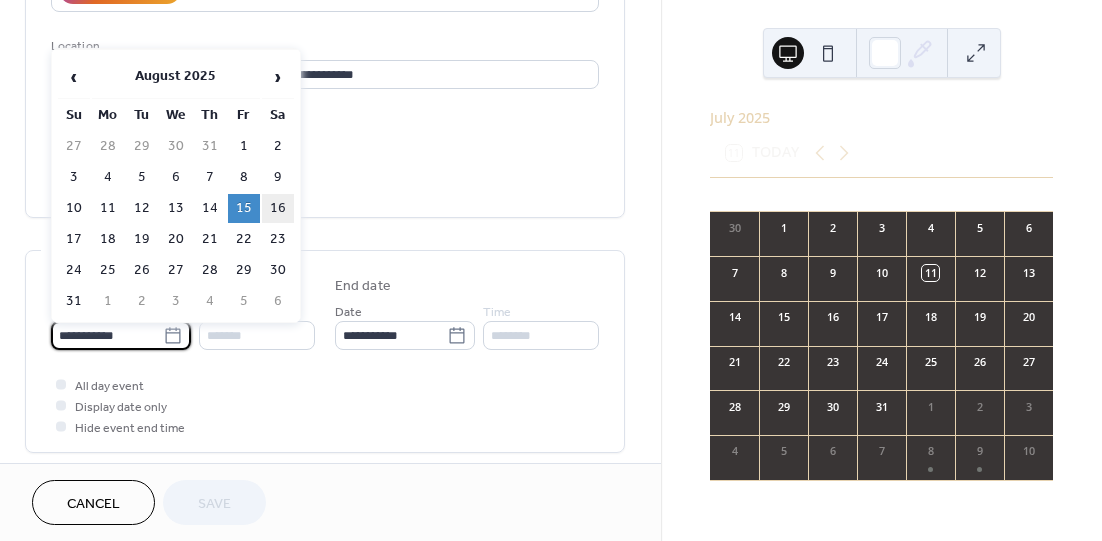 click on "16" at bounding box center (278, 208) 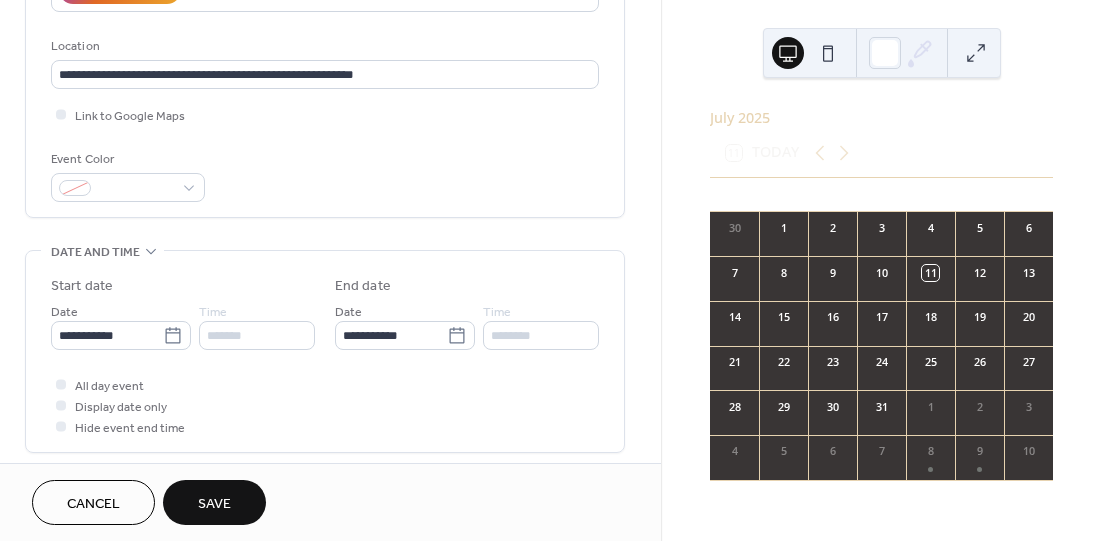 click on "Save" at bounding box center [214, 504] 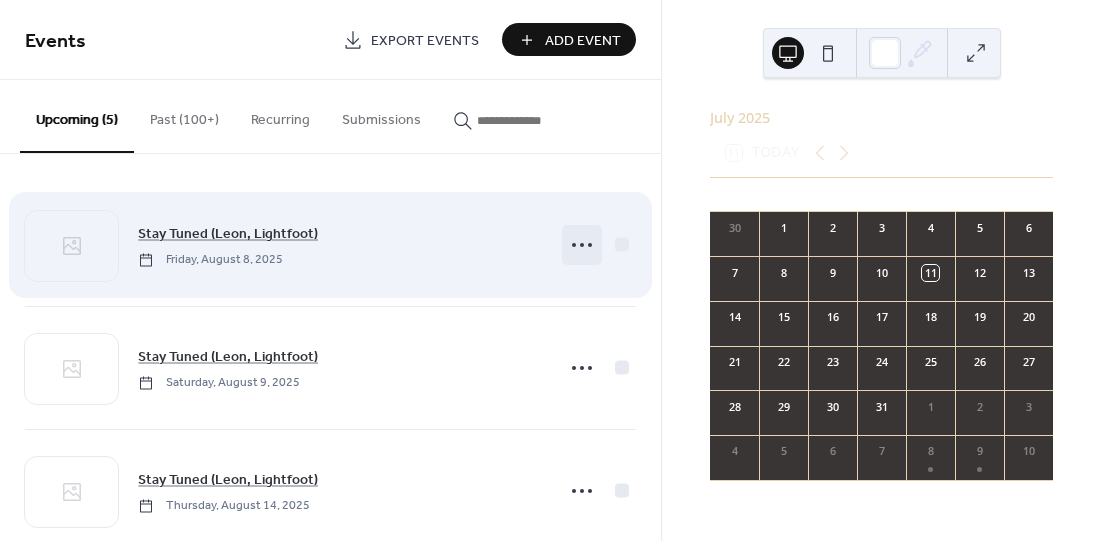 click 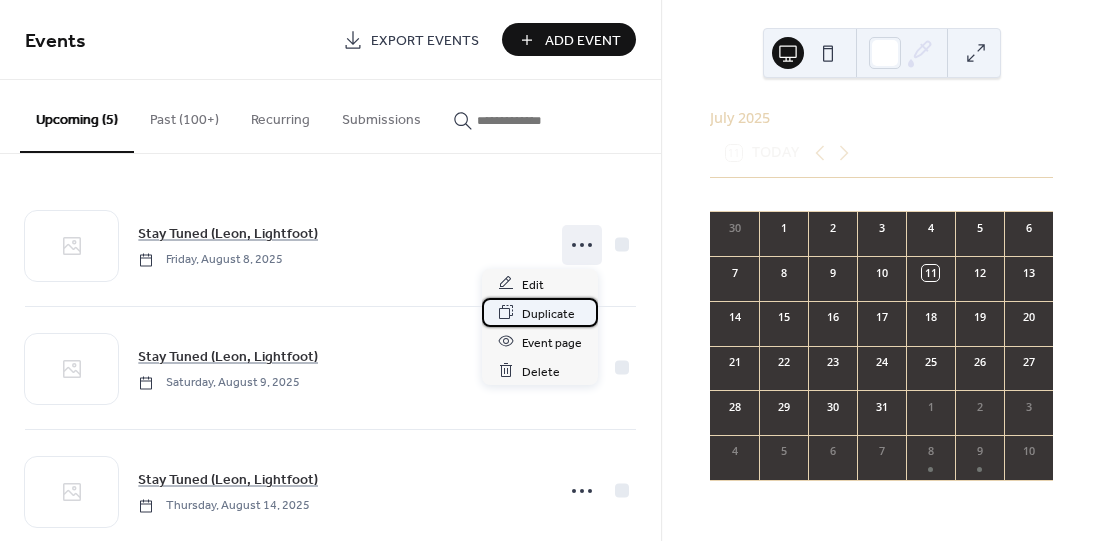 click on "Duplicate" at bounding box center (548, 313) 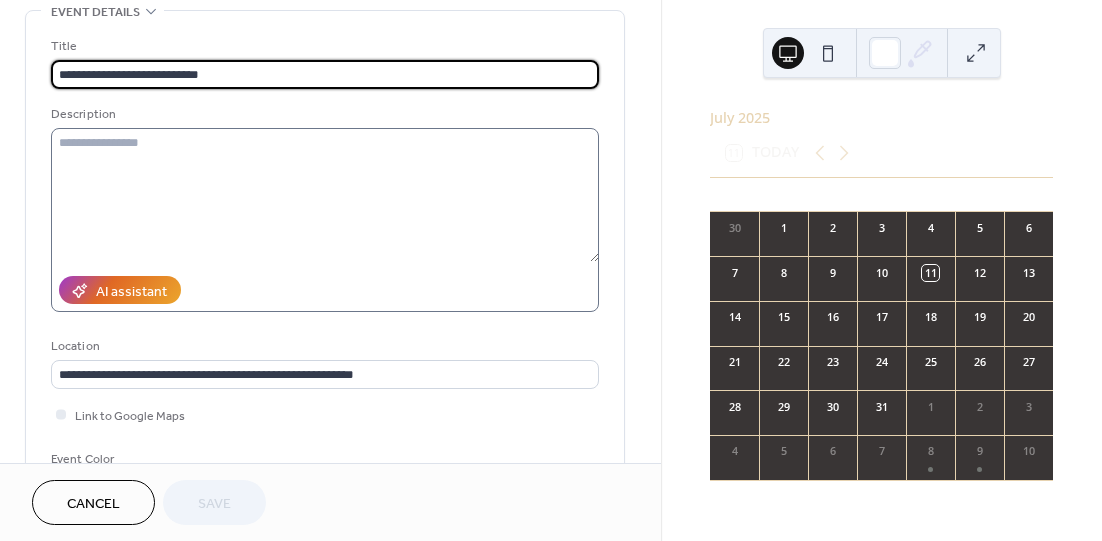 scroll, scrollTop: 400, scrollLeft: 0, axis: vertical 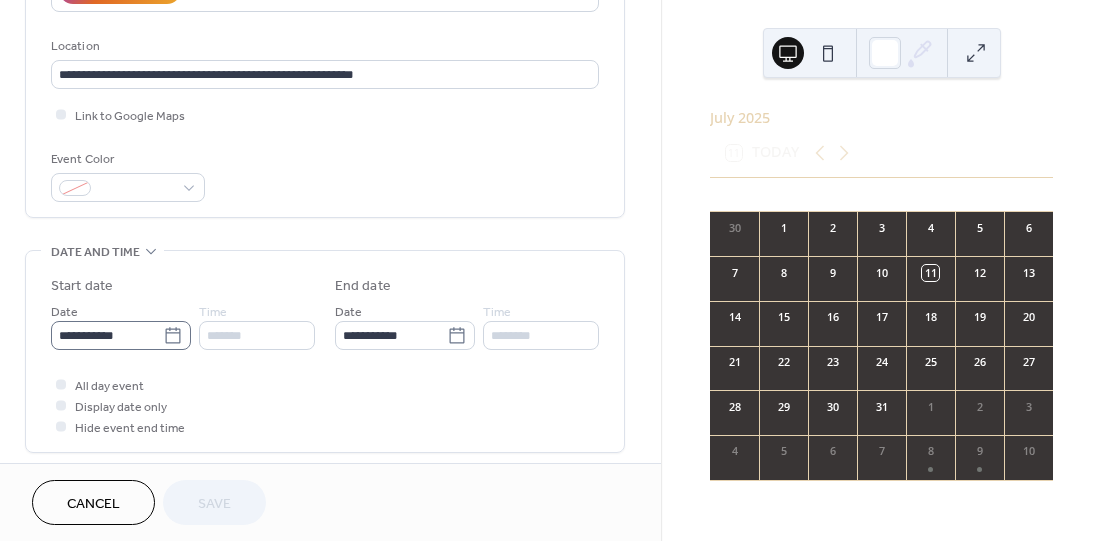 click 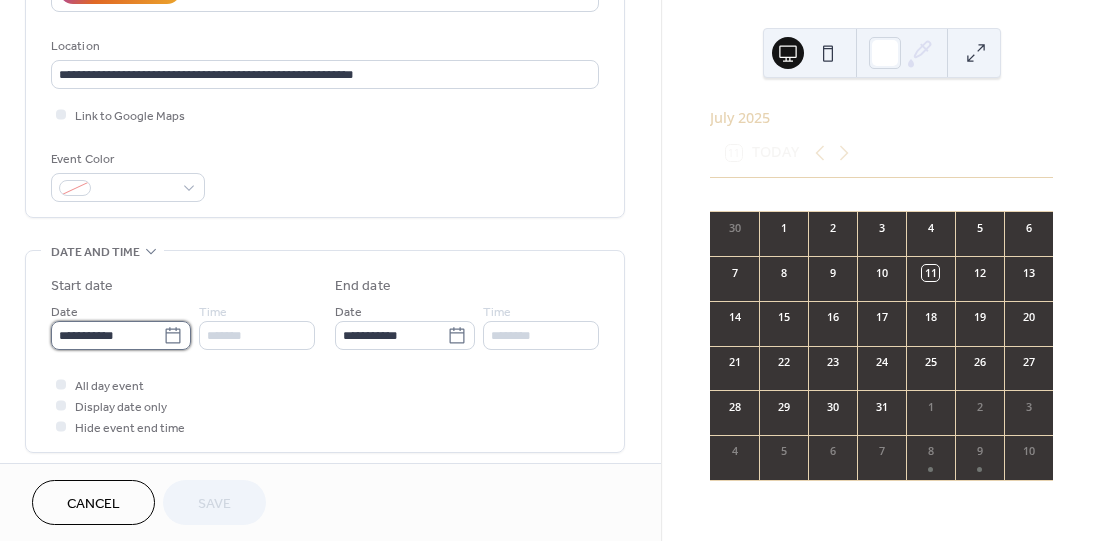 click on "**********" at bounding box center [107, 335] 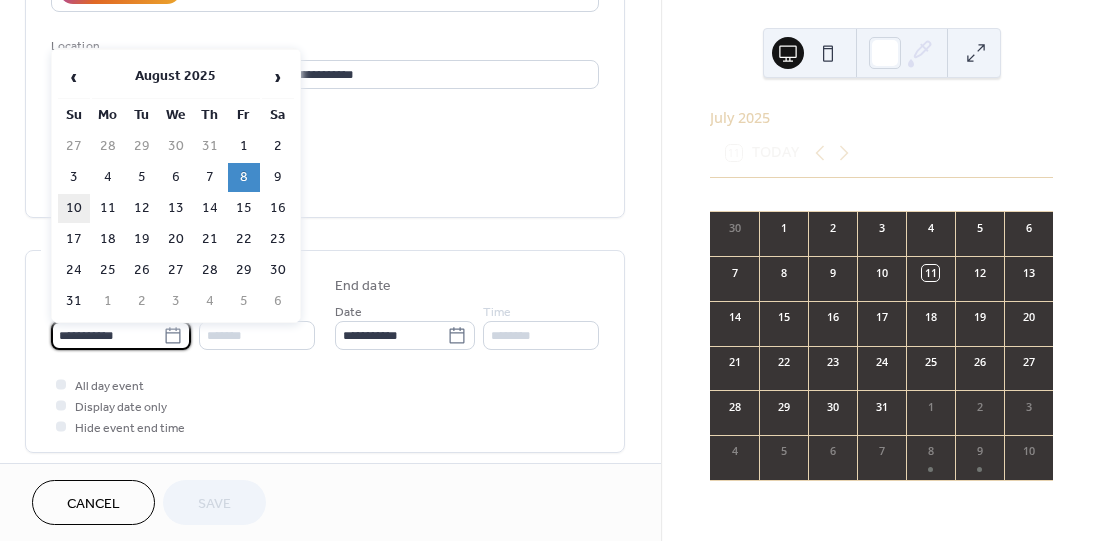 click on "10" at bounding box center (74, 208) 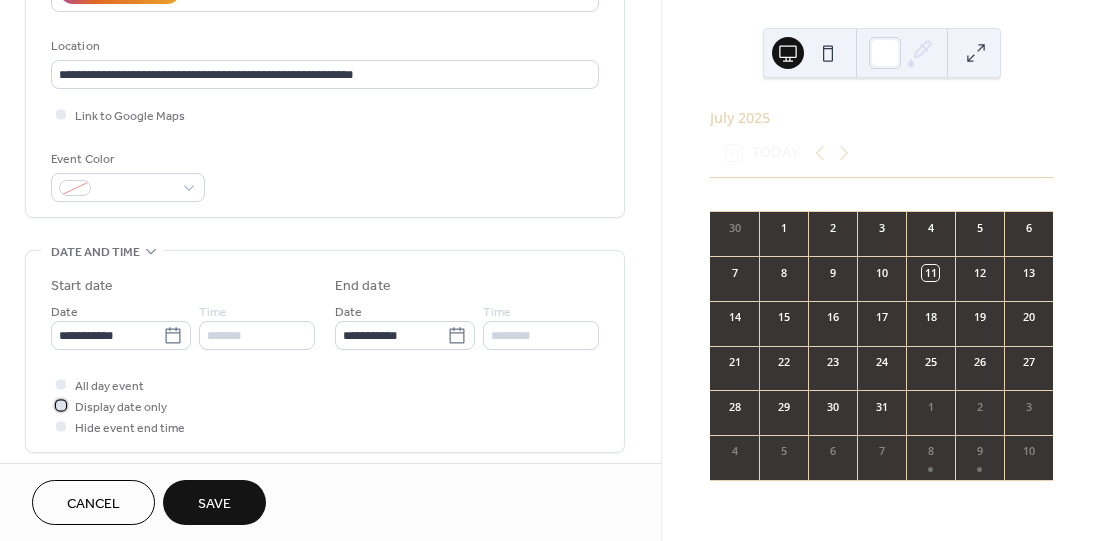 click on "Display date only" at bounding box center (121, 407) 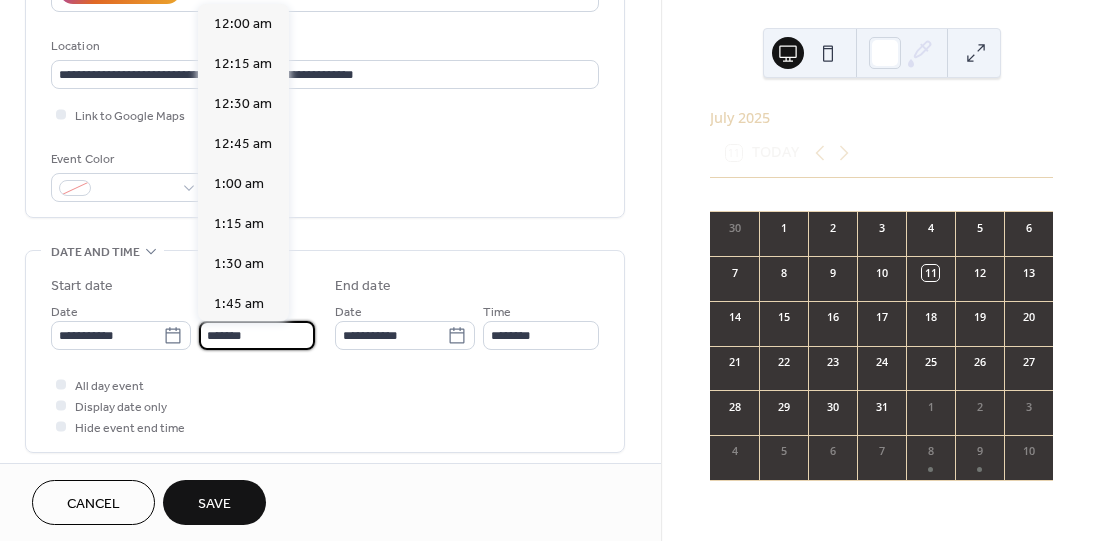 click on "*******" at bounding box center (257, 335) 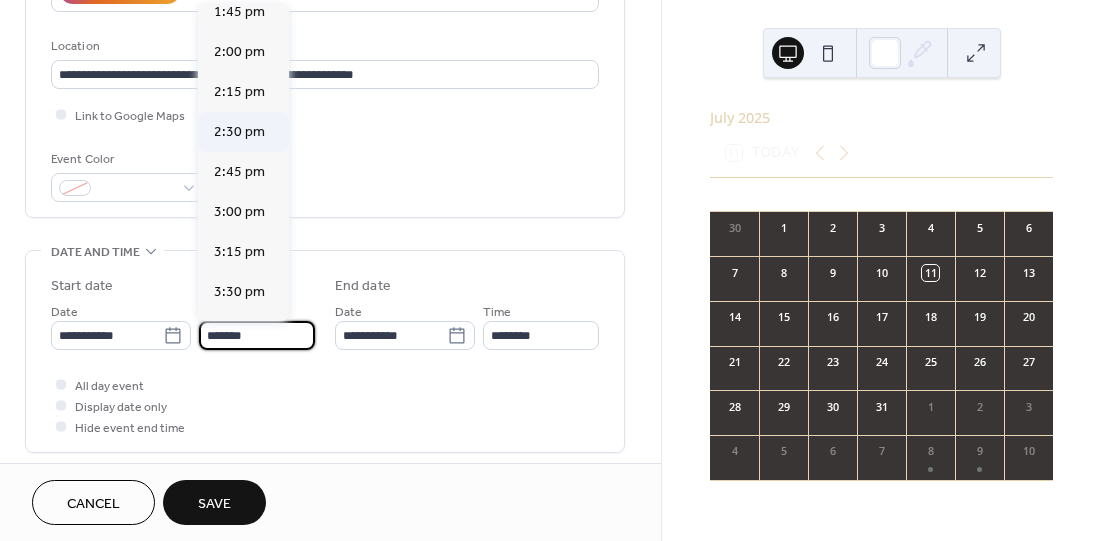 scroll, scrollTop: 2341, scrollLeft: 0, axis: vertical 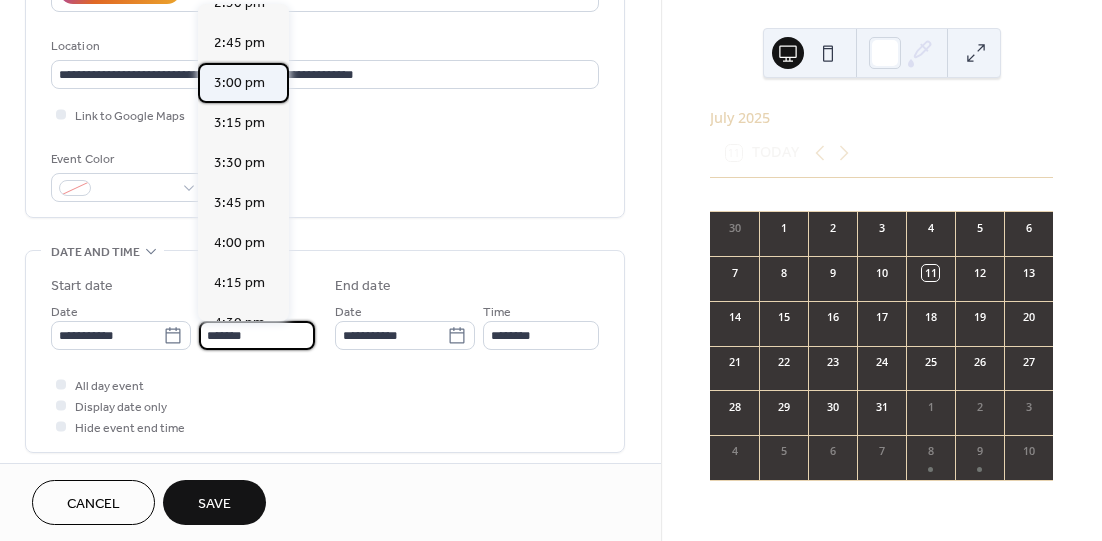click on "3:00 pm" at bounding box center (239, 83) 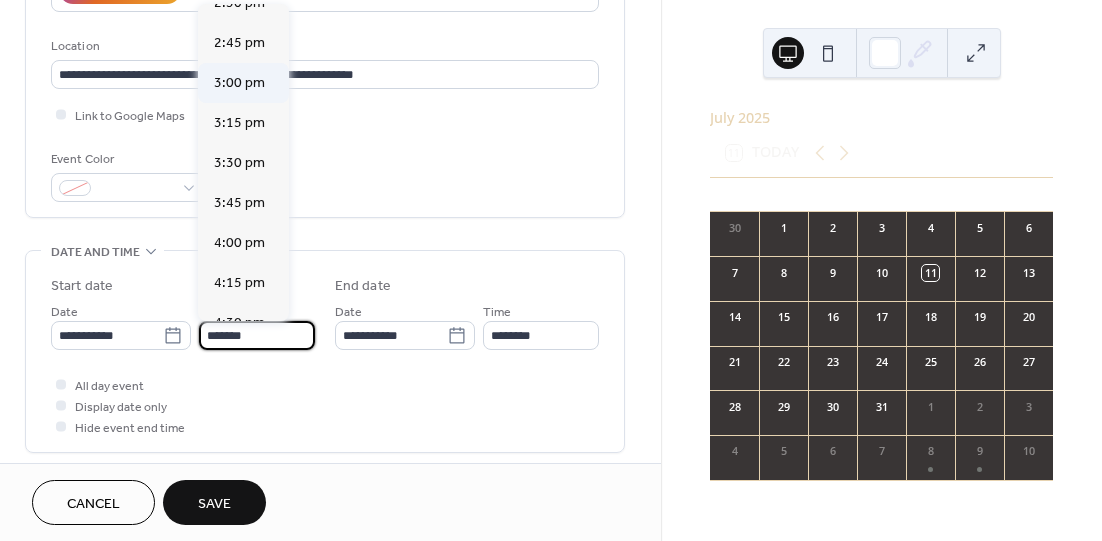 type on "*******" 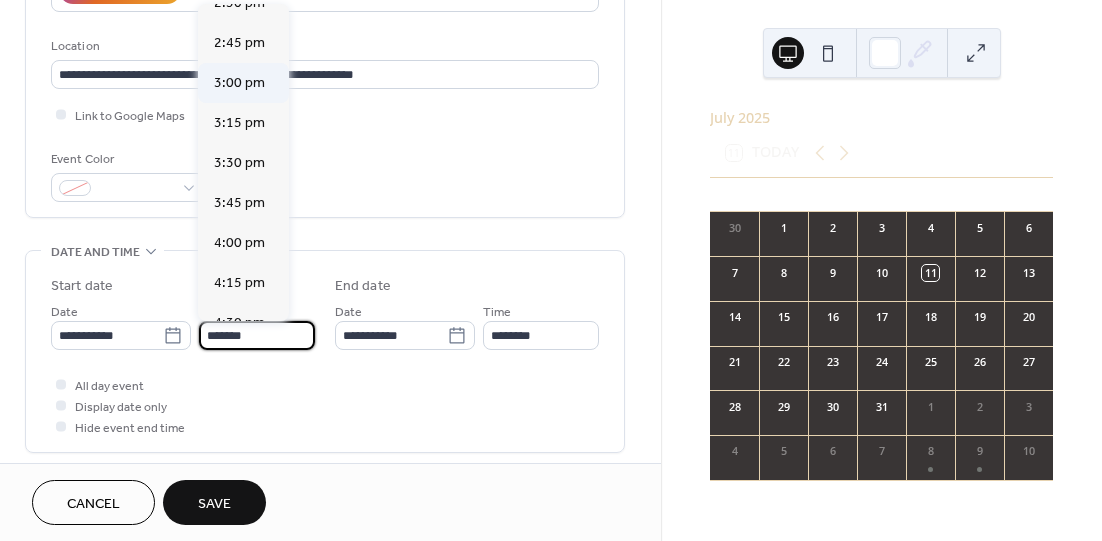 type on "*******" 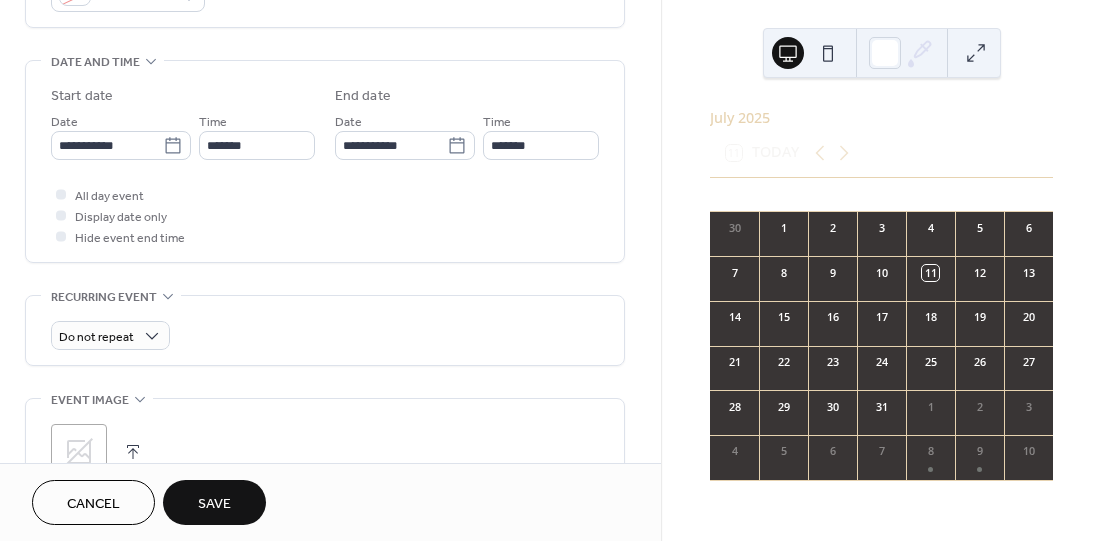scroll, scrollTop: 600, scrollLeft: 0, axis: vertical 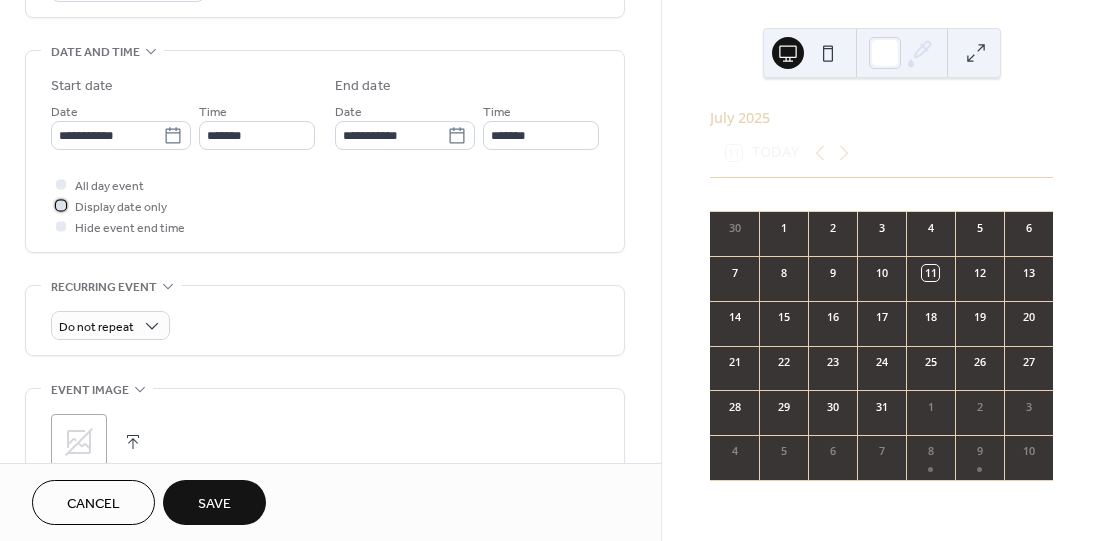 click on "Display date only" at bounding box center [121, 207] 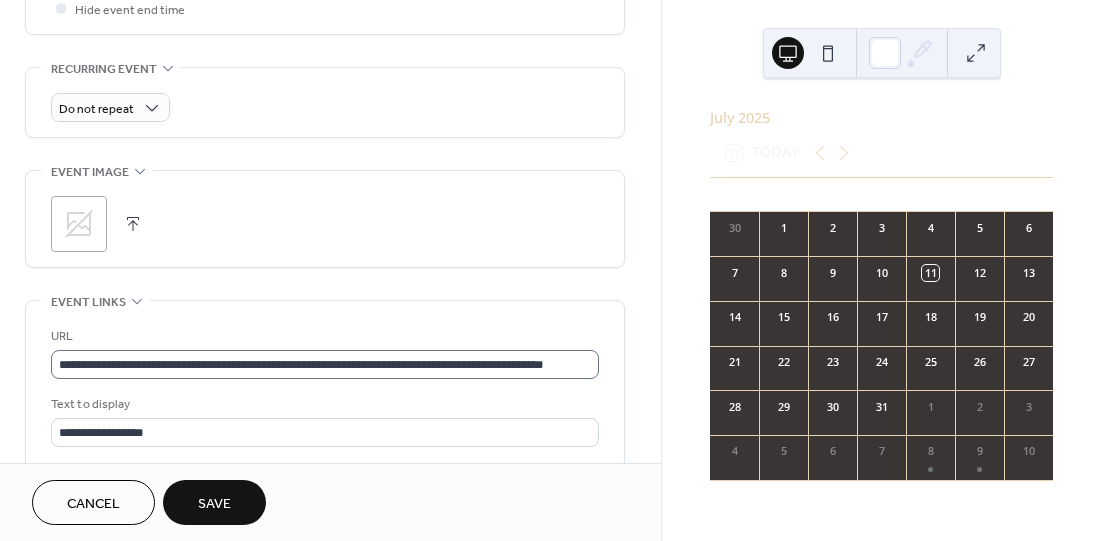 scroll, scrollTop: 900, scrollLeft: 0, axis: vertical 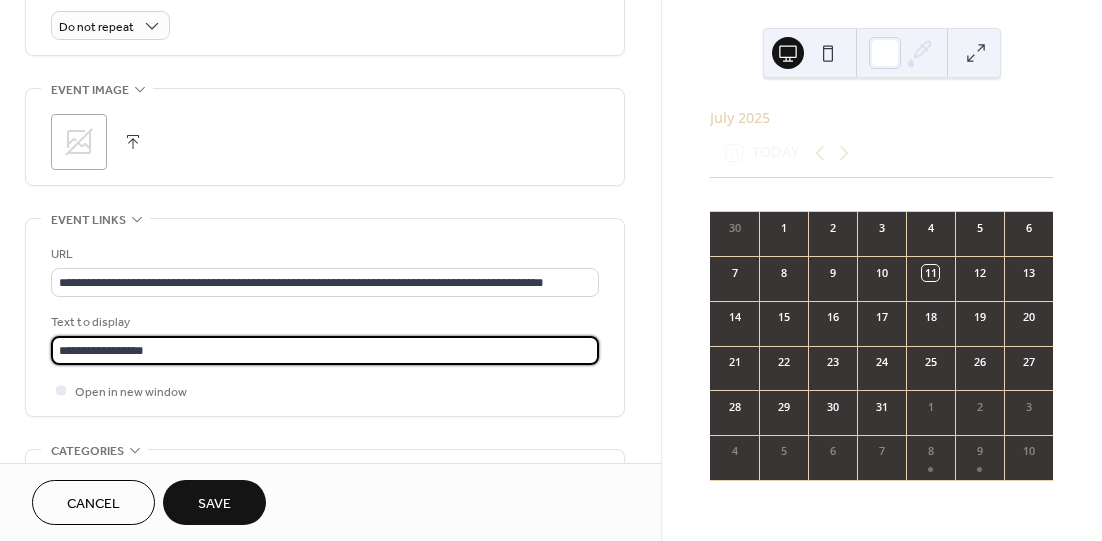 drag, startPoint x: 70, startPoint y: 344, endPoint x: 33, endPoint y: 334, distance: 38.327538 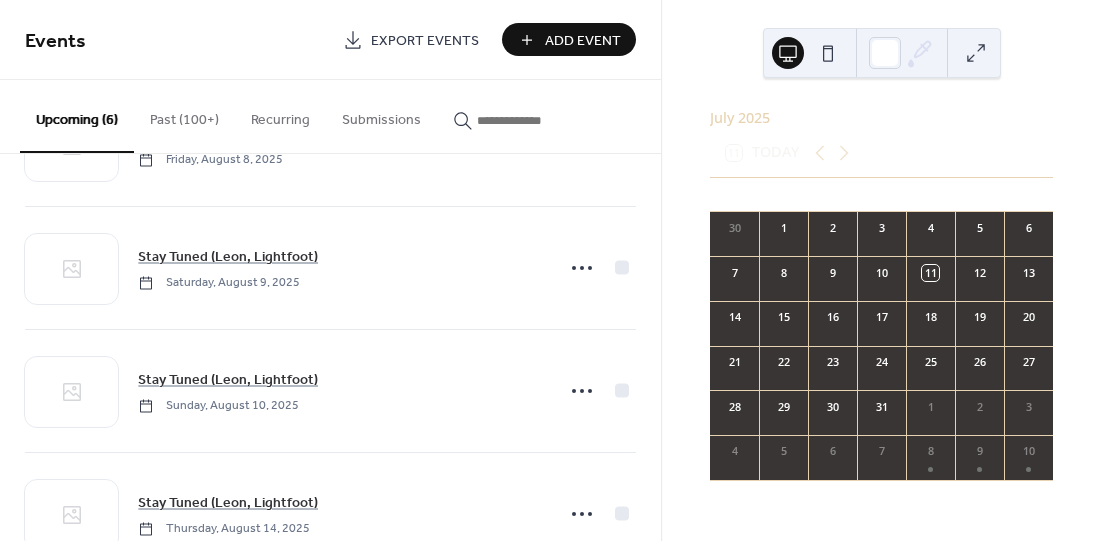 scroll, scrollTop: 100, scrollLeft: 0, axis: vertical 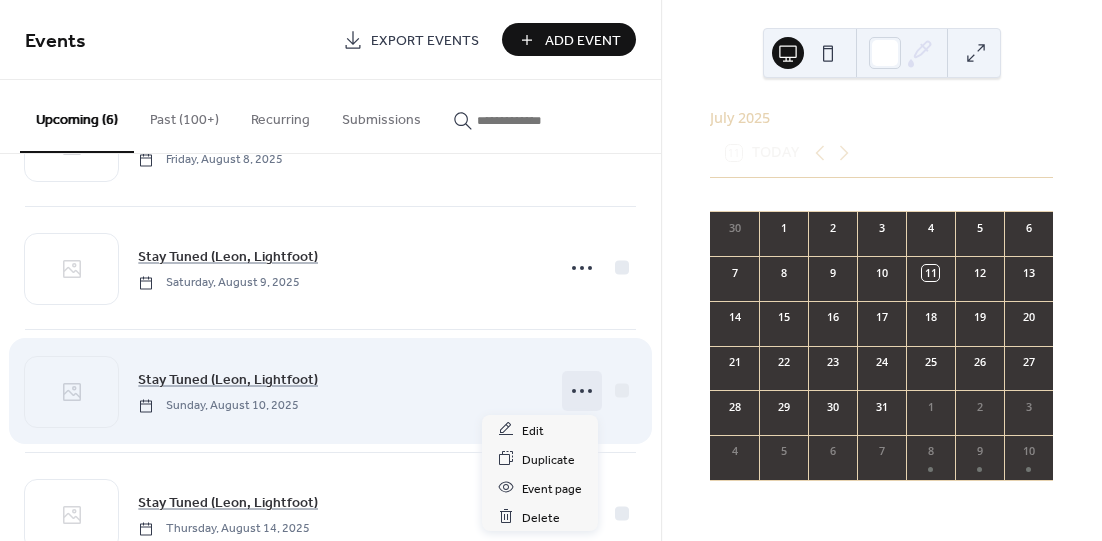 click 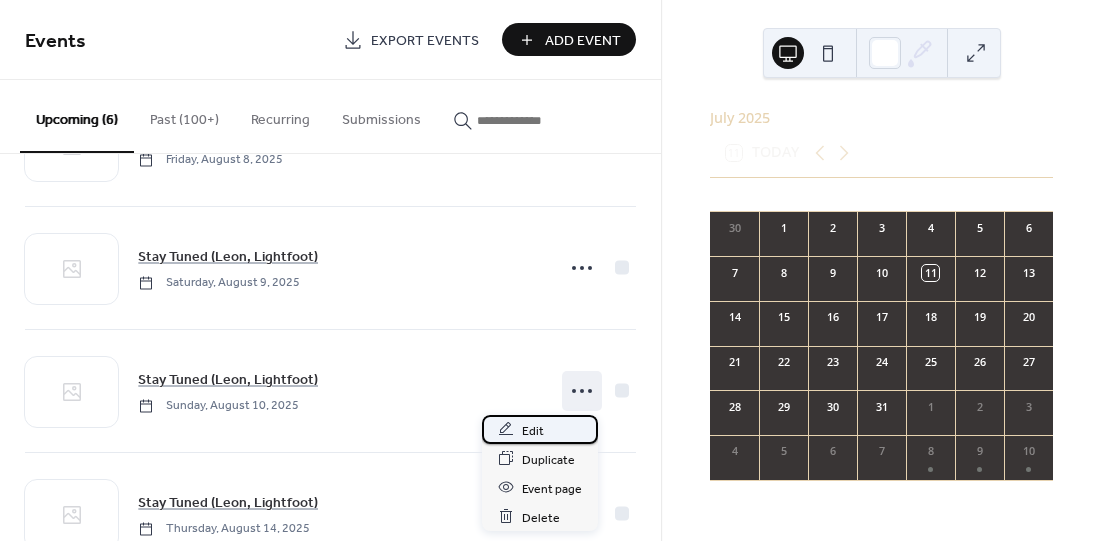 click on "Edit" at bounding box center [540, 429] 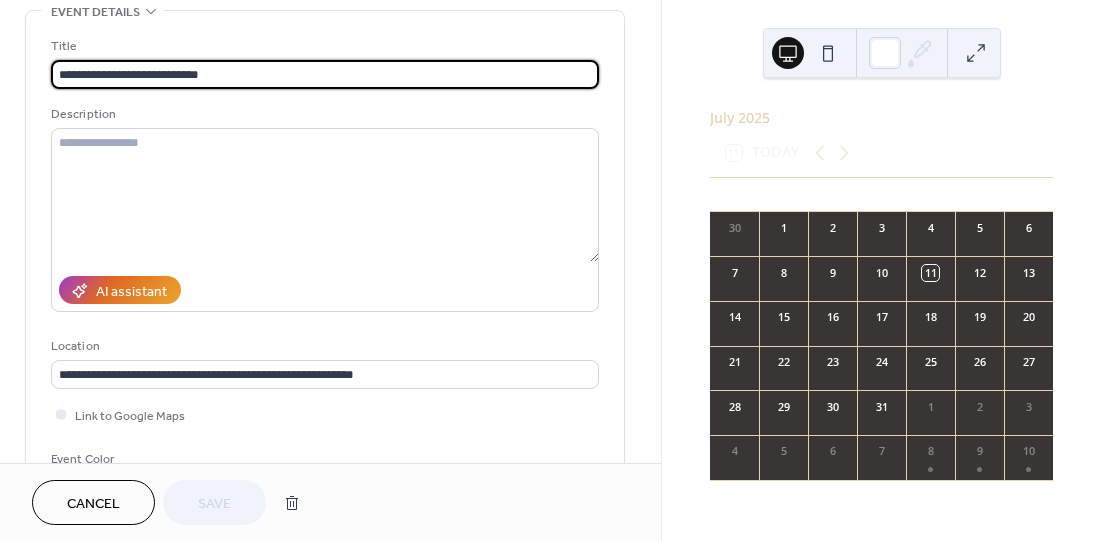 scroll, scrollTop: 200, scrollLeft: 0, axis: vertical 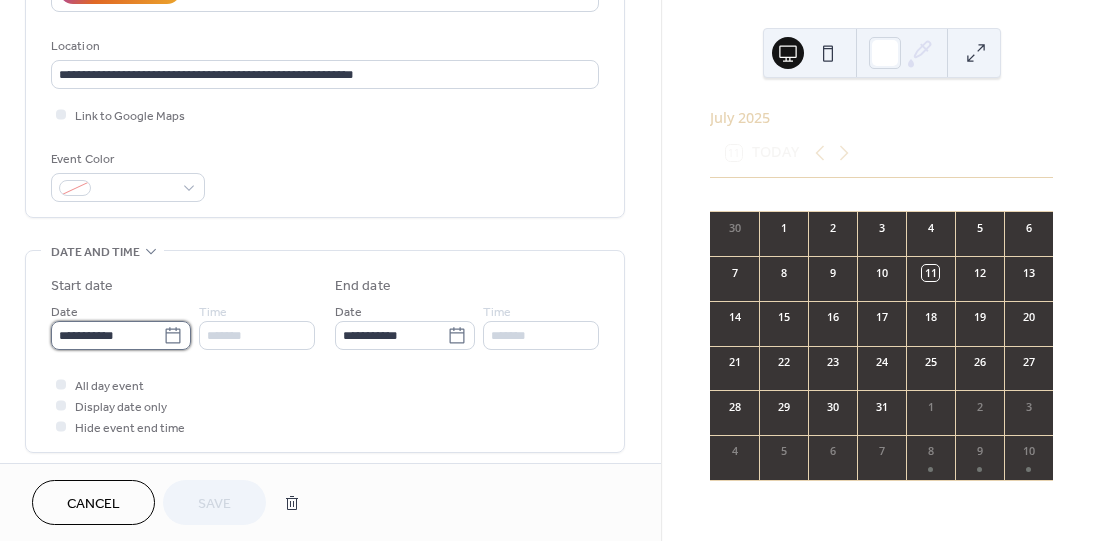 click on "**********" at bounding box center (107, 335) 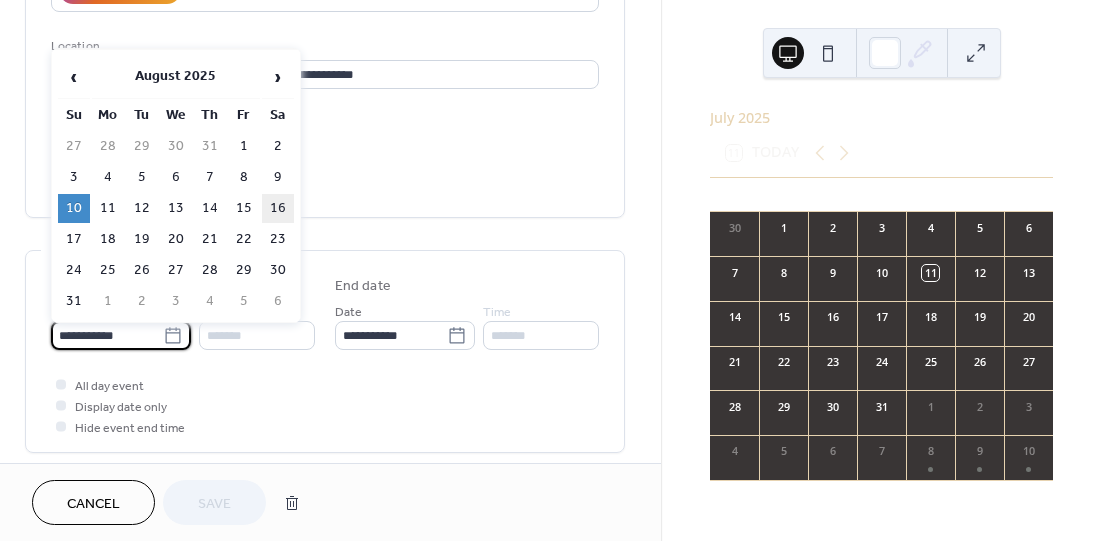 click on "16" at bounding box center [278, 208] 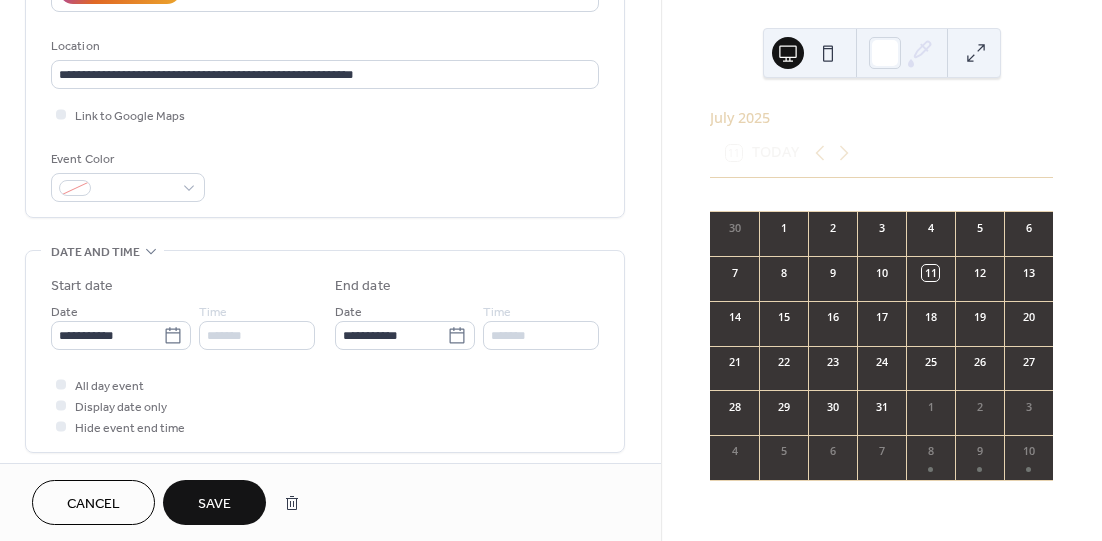 click on "Save" at bounding box center (214, 502) 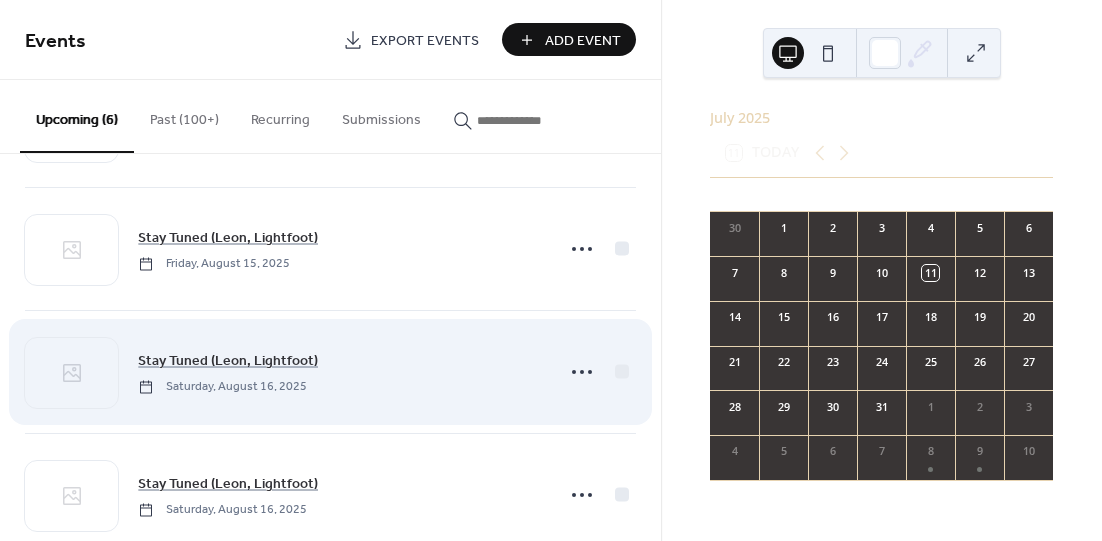 scroll, scrollTop: 400, scrollLeft: 0, axis: vertical 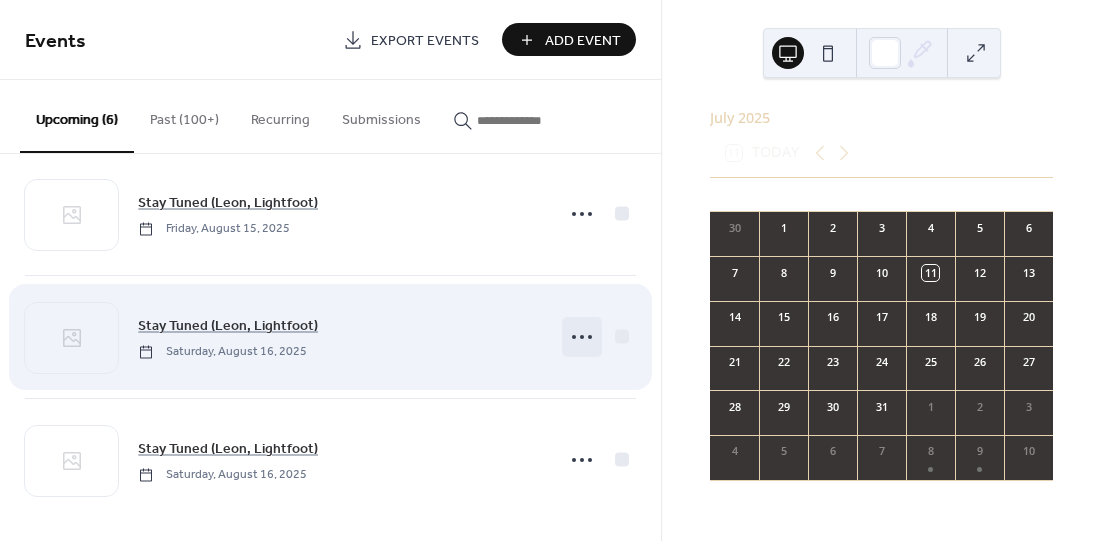 click 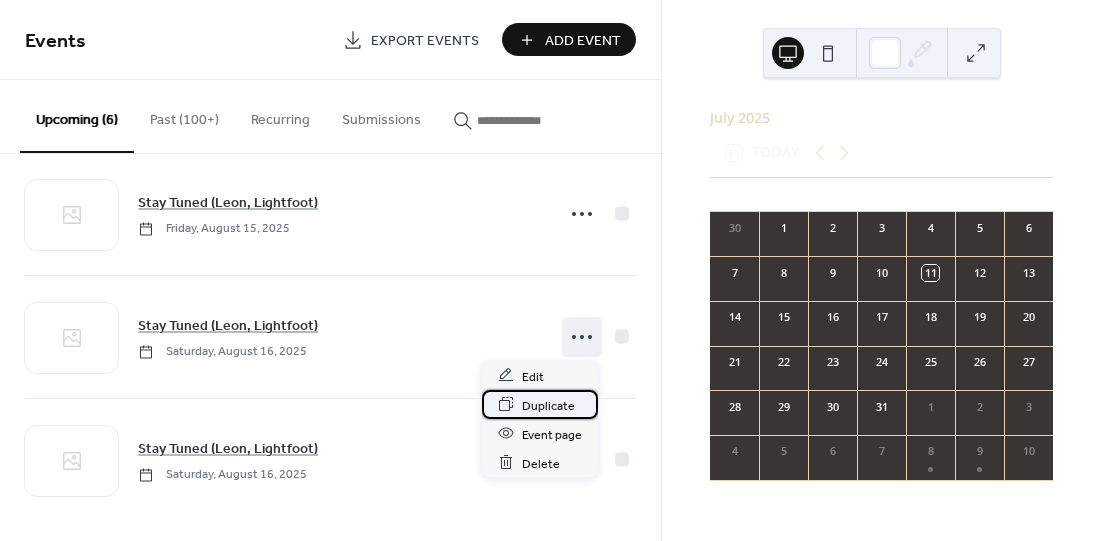 click on "Duplicate" at bounding box center (548, 405) 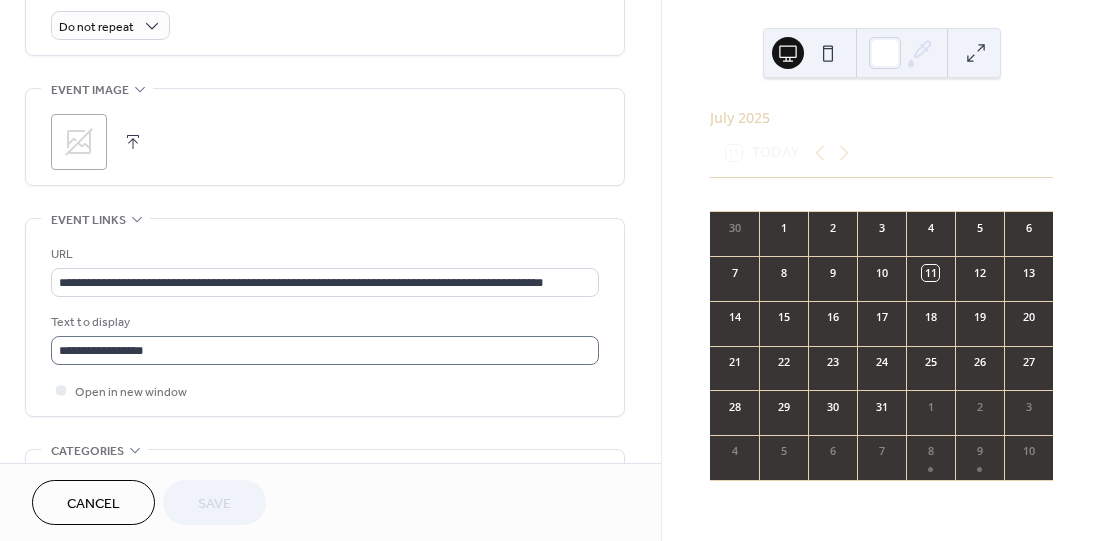 scroll, scrollTop: 700, scrollLeft: 0, axis: vertical 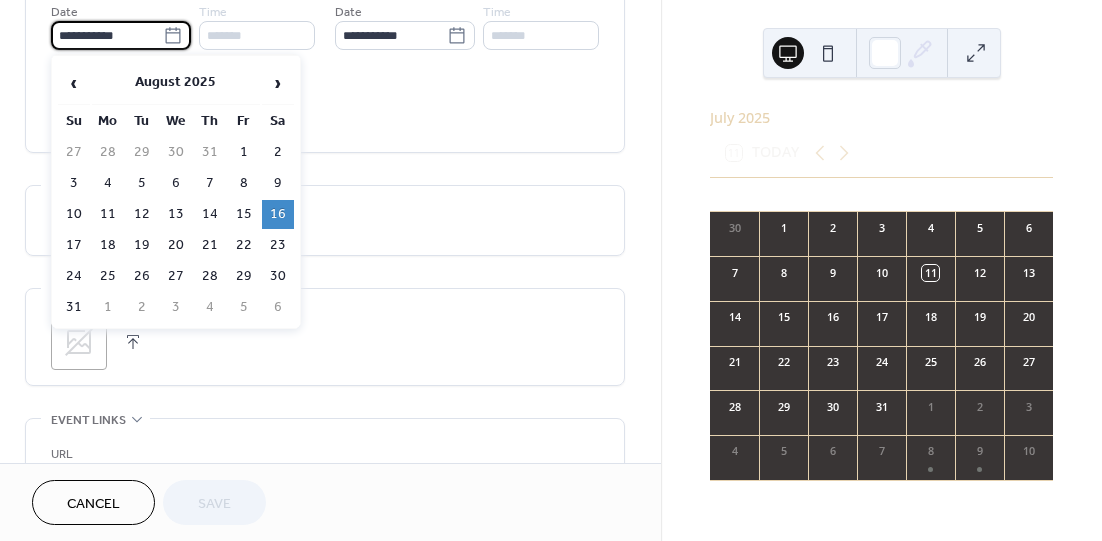 click on "**********" at bounding box center (107, 35) 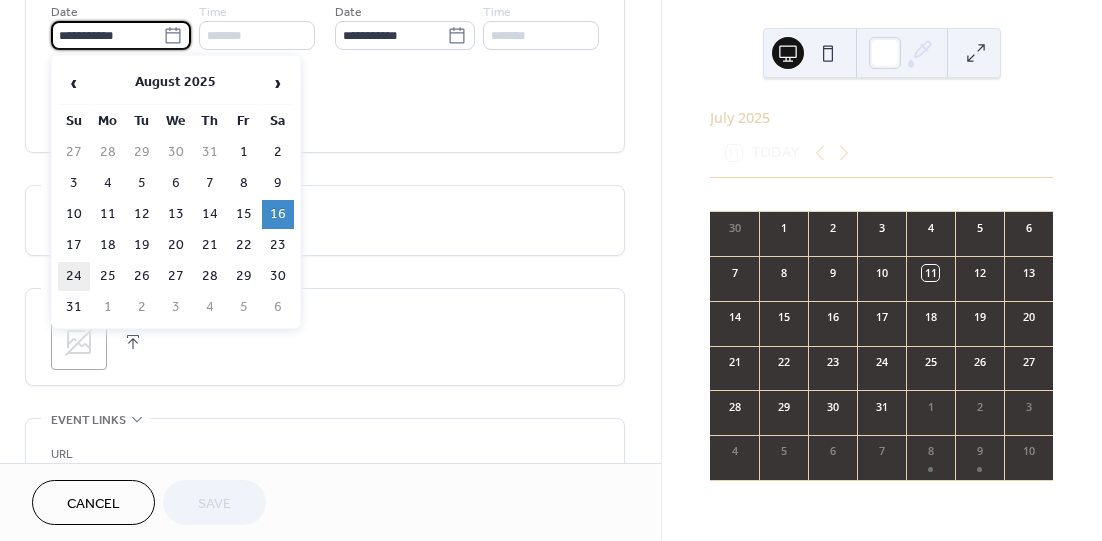 click on "24" at bounding box center (74, 276) 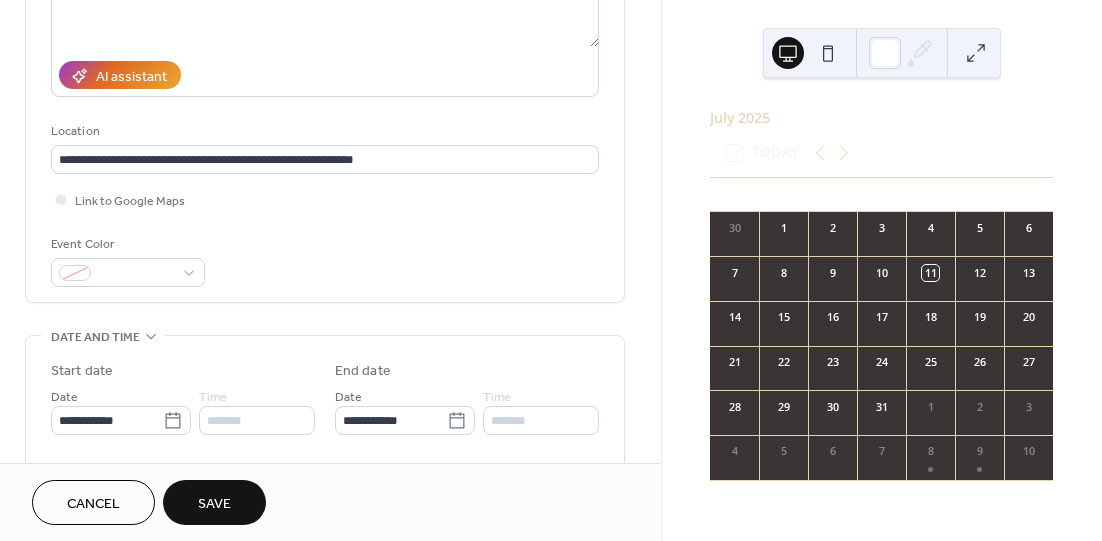 scroll, scrollTop: 100, scrollLeft: 0, axis: vertical 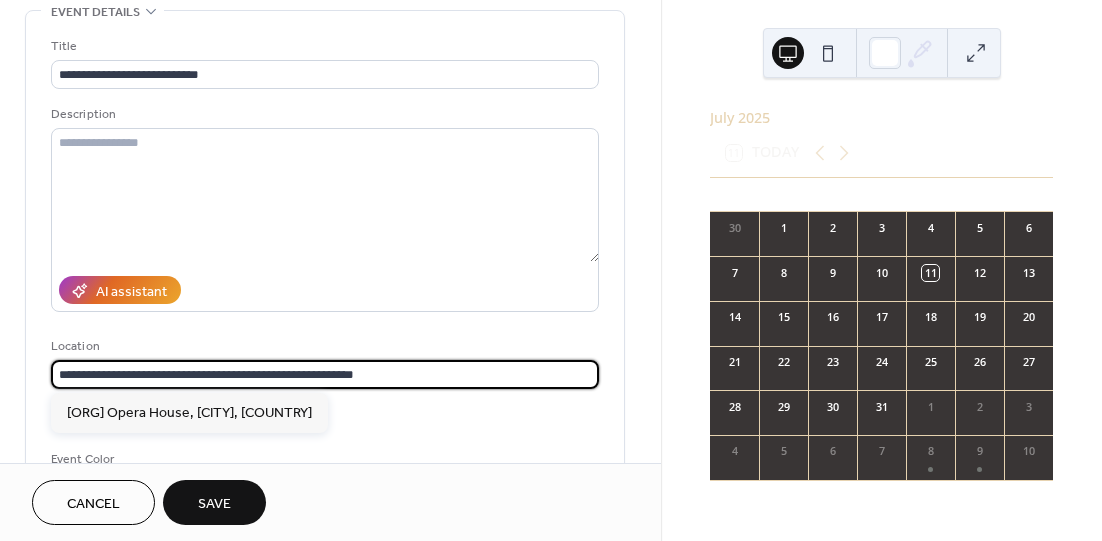 drag, startPoint x: 338, startPoint y: 374, endPoint x: -67, endPoint y: 373, distance: 405.00122 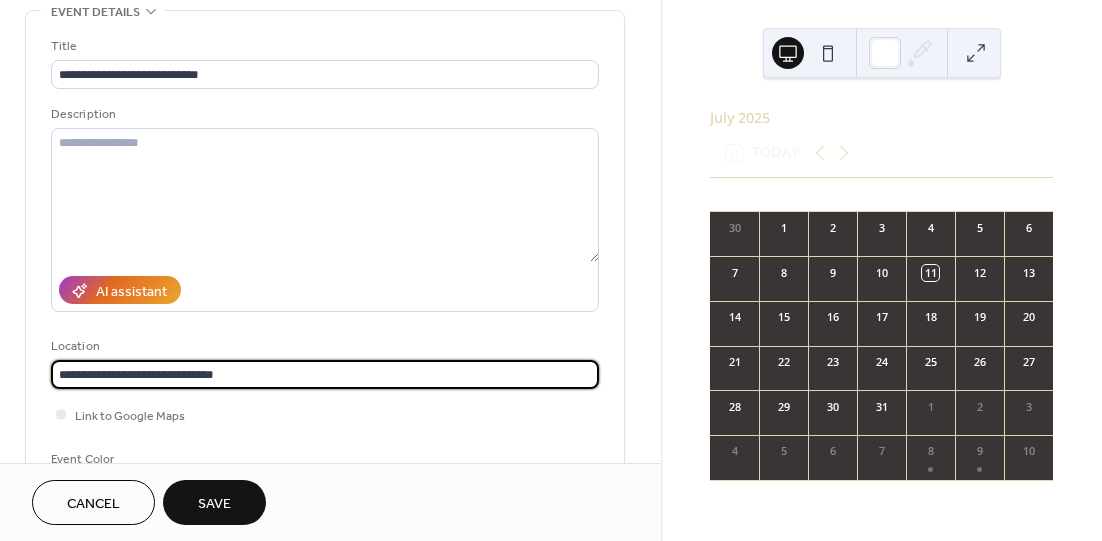 type on "**********" 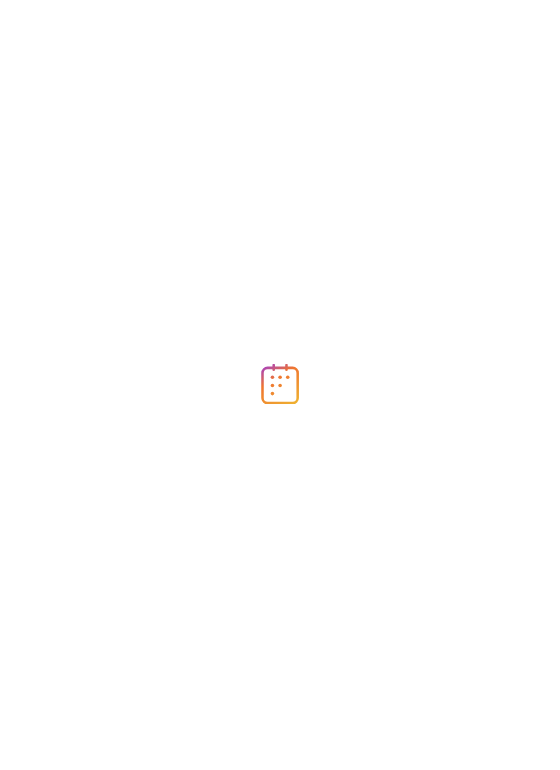 scroll, scrollTop: 0, scrollLeft: 0, axis: both 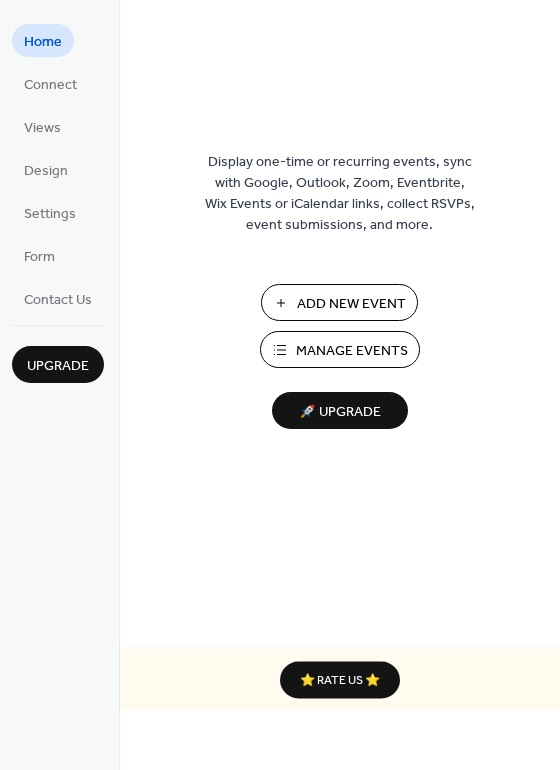 click on "Manage Events" at bounding box center [352, 351] 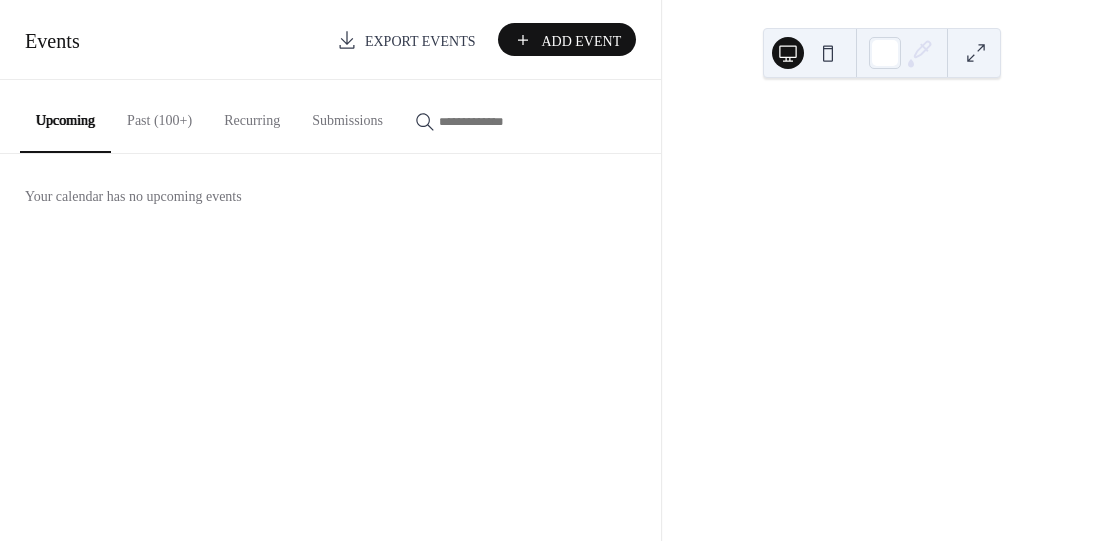 scroll, scrollTop: 0, scrollLeft: 0, axis: both 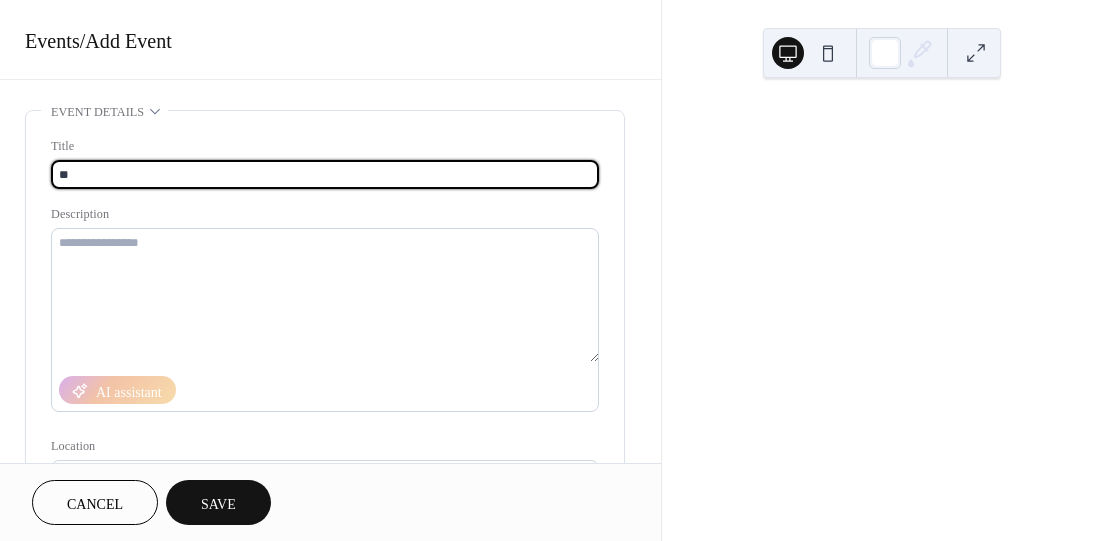 type on "*" 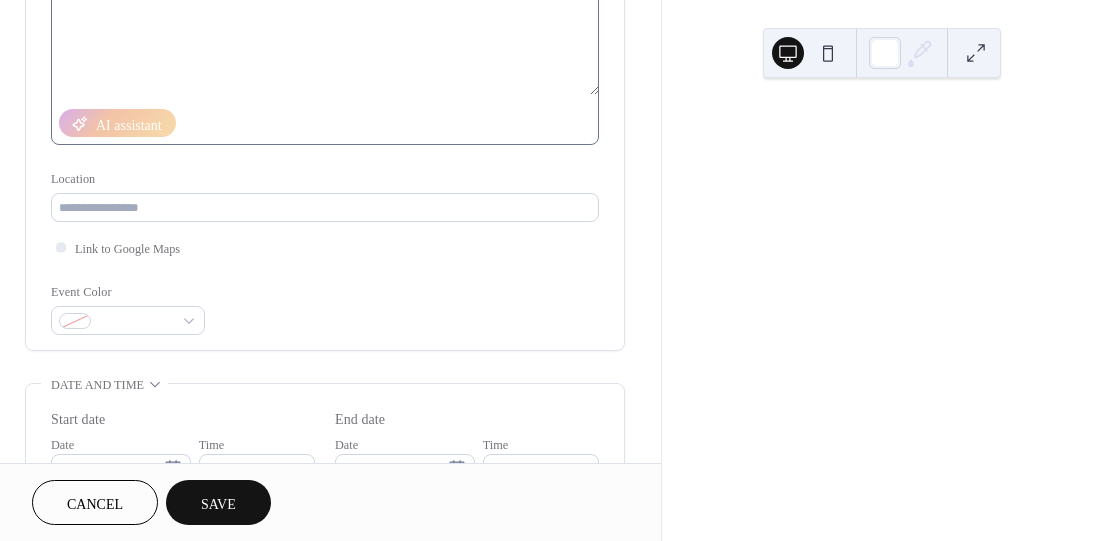 scroll, scrollTop: 300, scrollLeft: 0, axis: vertical 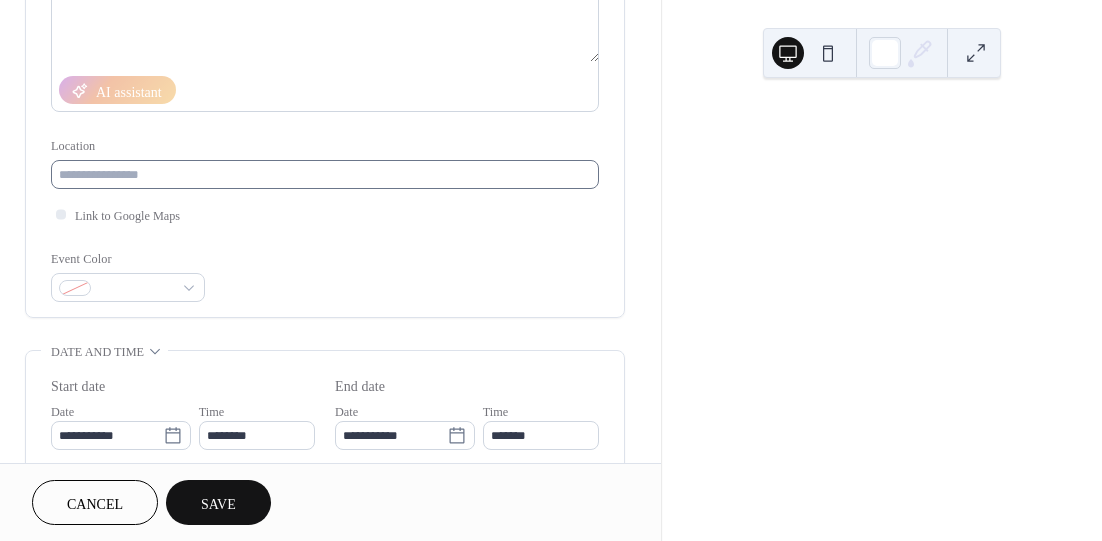 type on "**********" 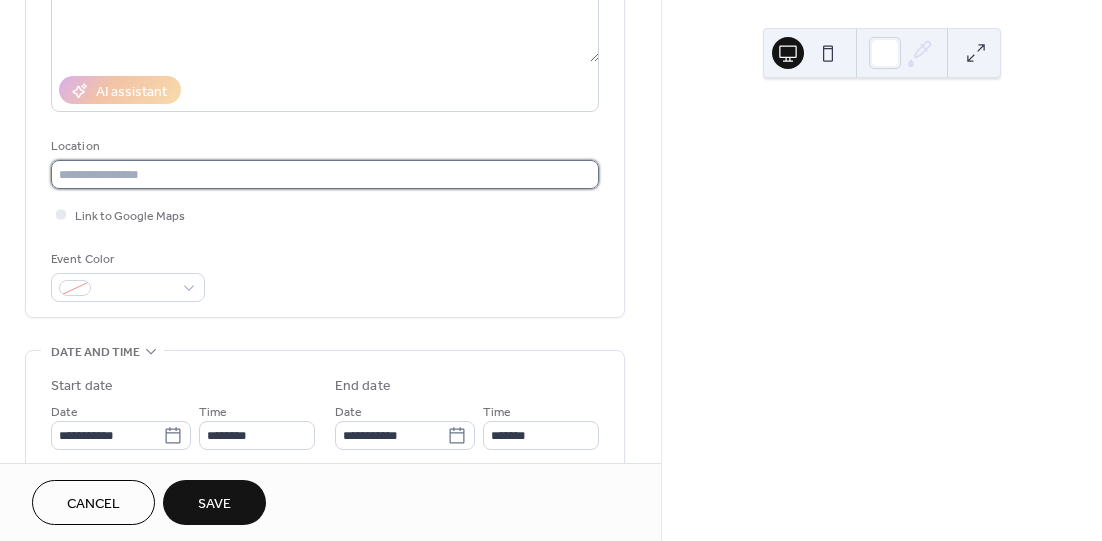 click at bounding box center (325, 174) 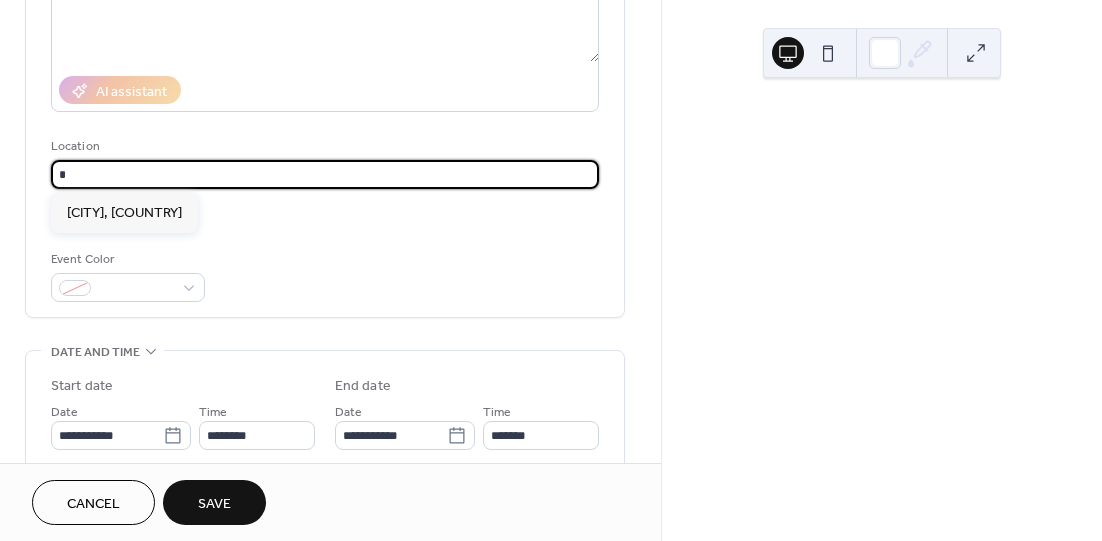 scroll, scrollTop: 0, scrollLeft: 0, axis: both 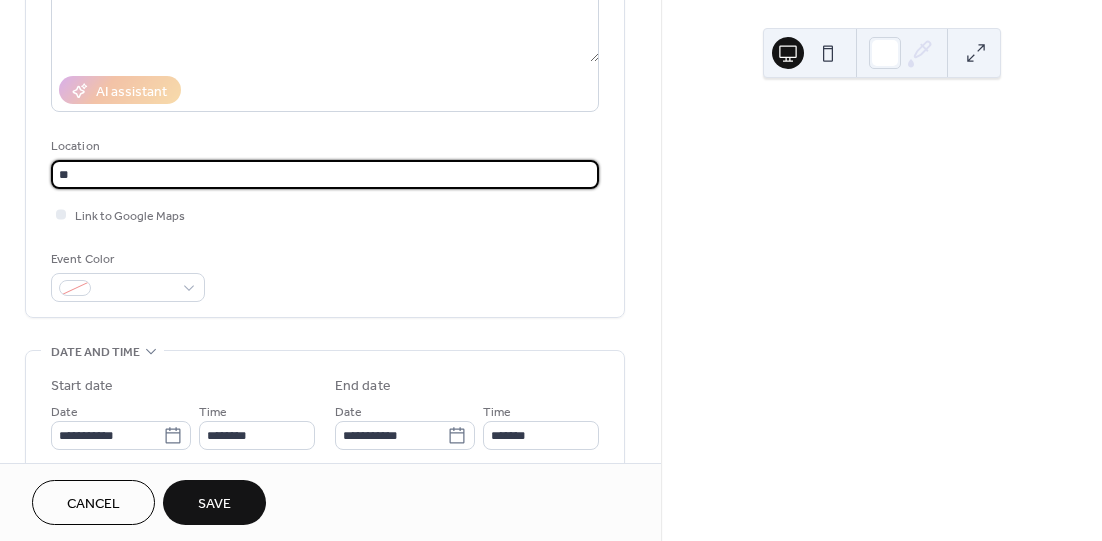 type on "*" 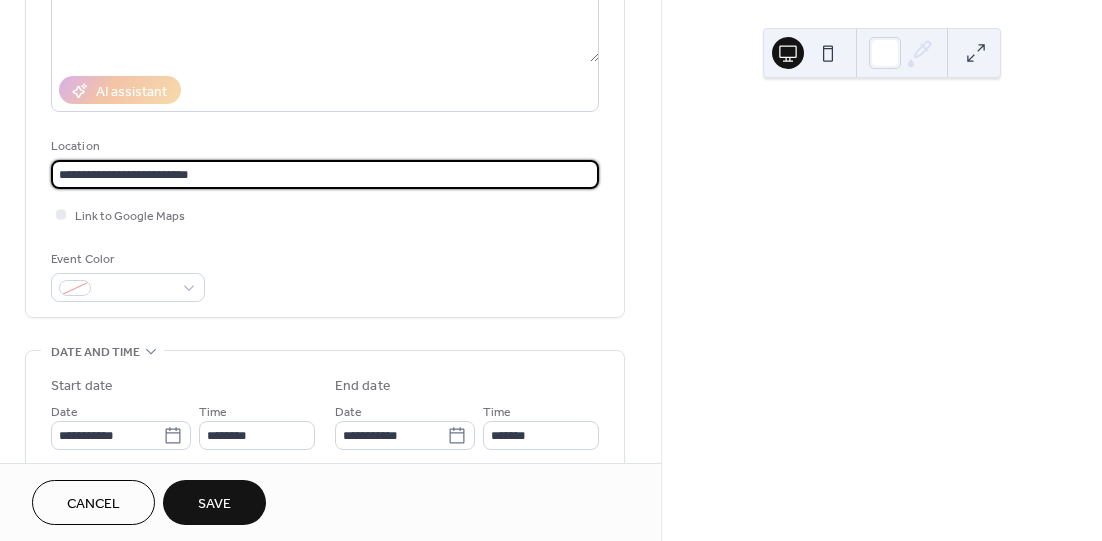 paste on "**********" 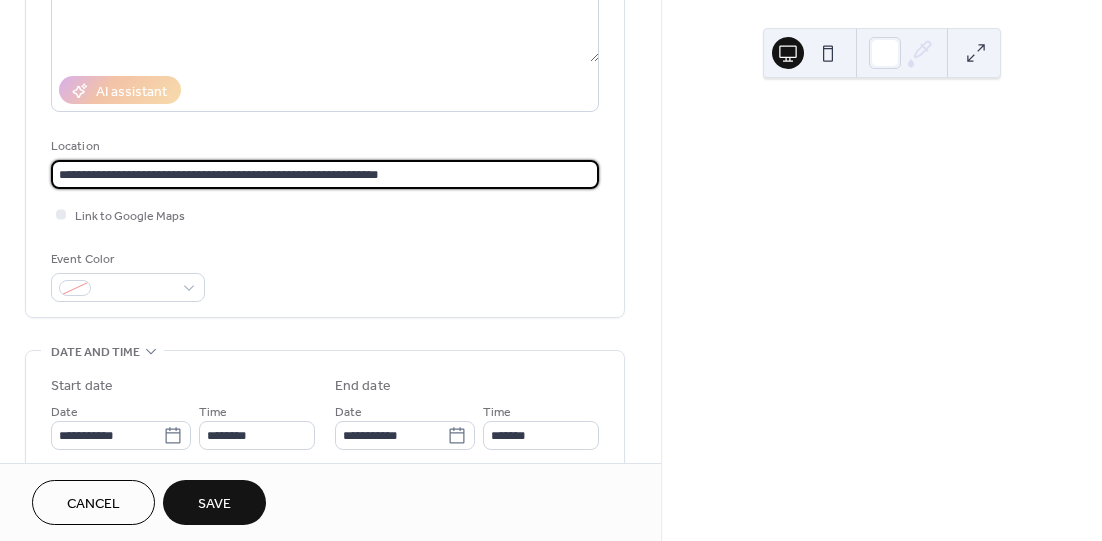 drag, startPoint x: 203, startPoint y: 174, endPoint x: -25, endPoint y: 157, distance: 228.63289 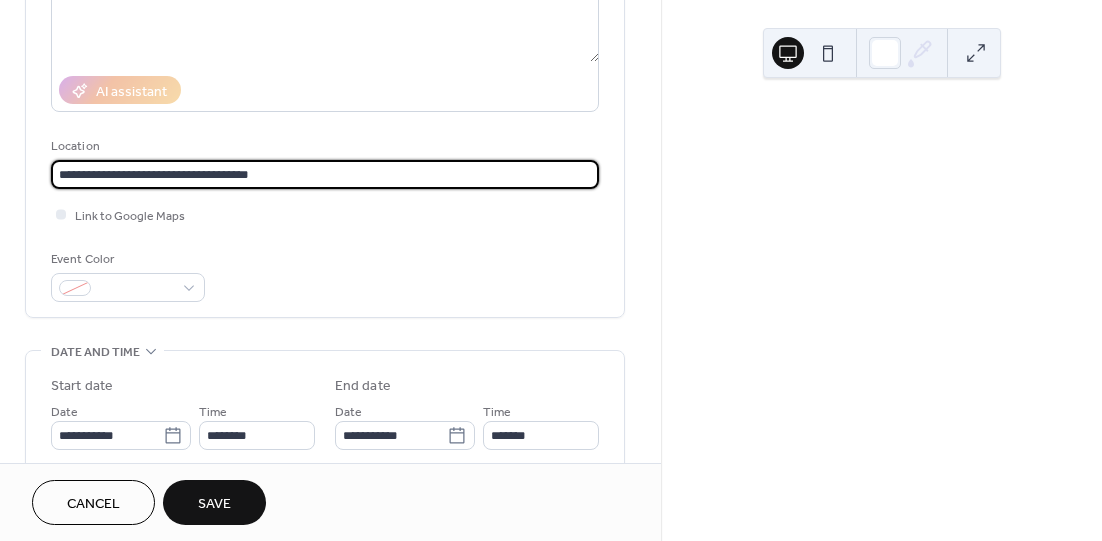 click on "**********" at bounding box center [325, 174] 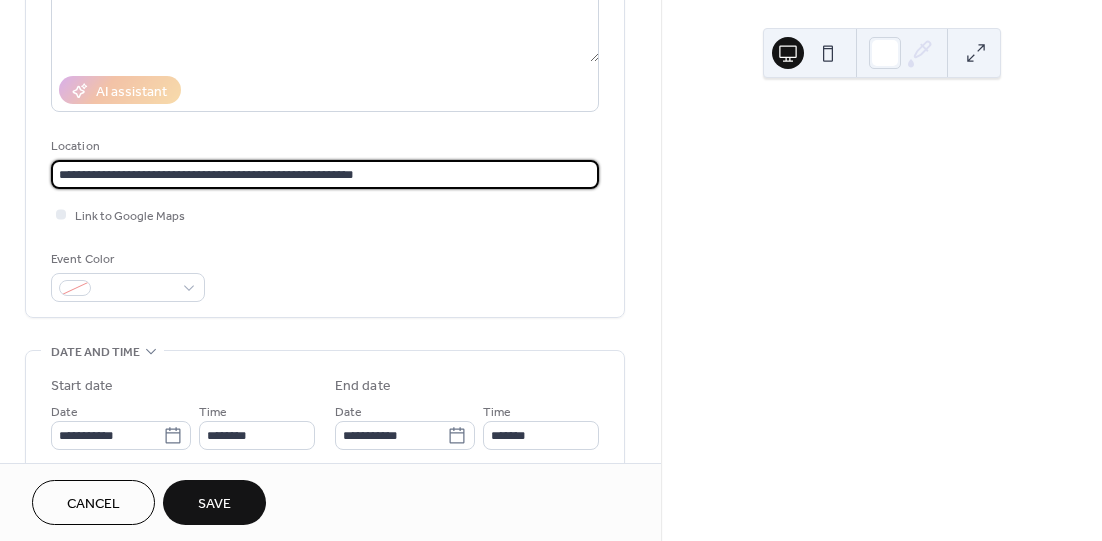 drag, startPoint x: 415, startPoint y: 174, endPoint x: -67, endPoint y: 175, distance: 482.00104 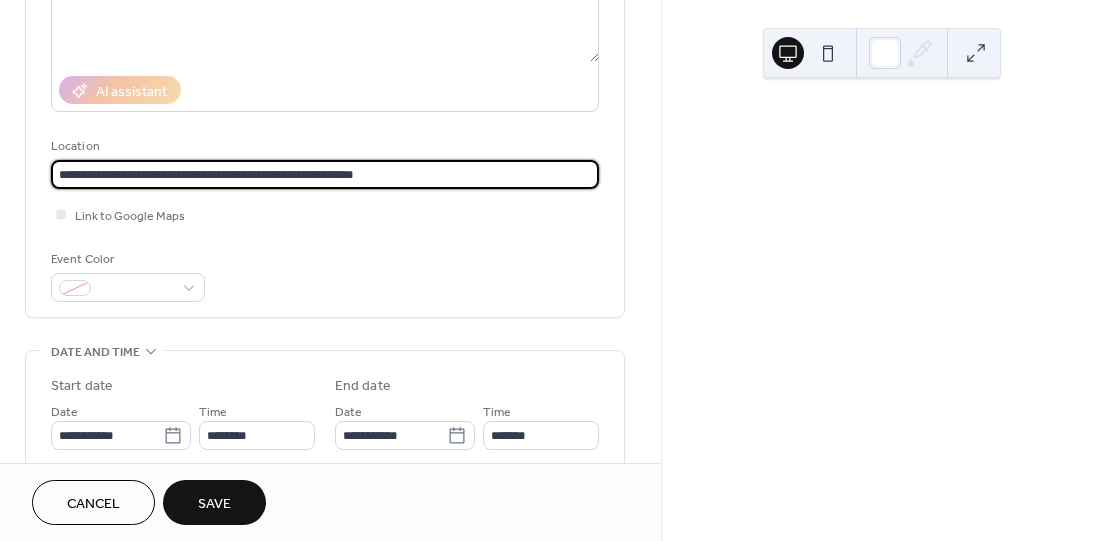 type on "*" 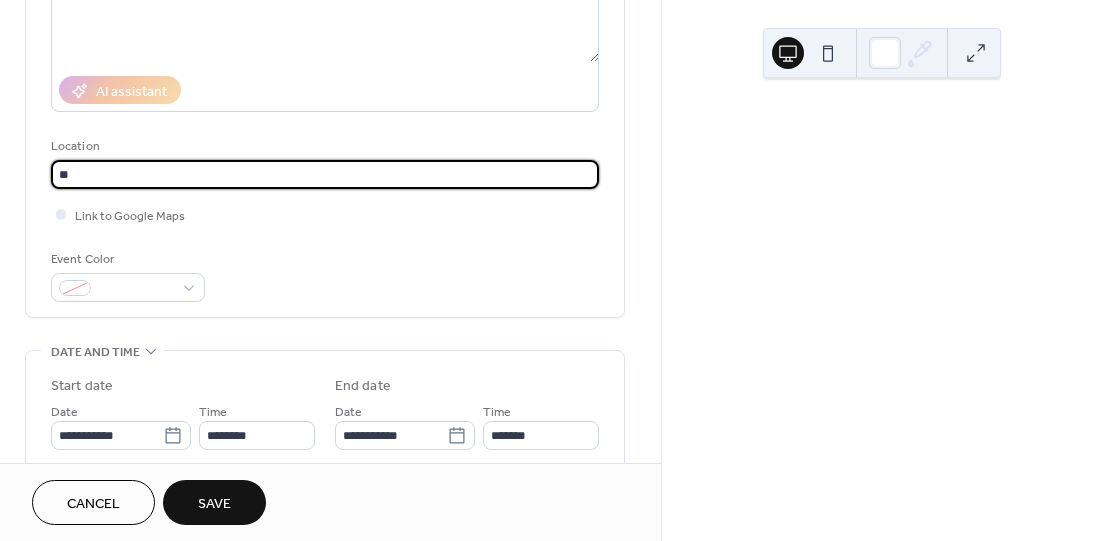 type on "*" 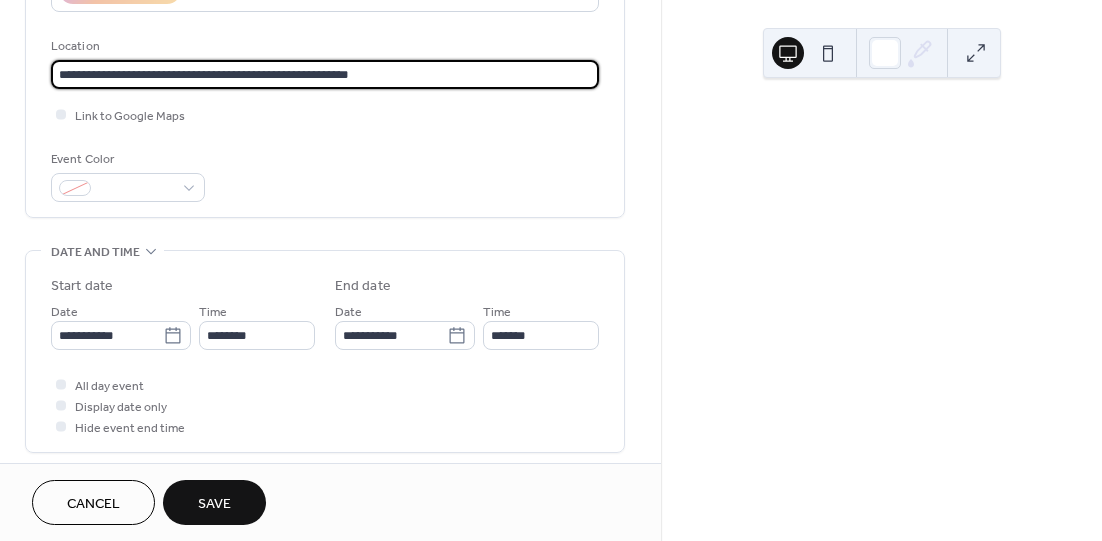 scroll, scrollTop: 500, scrollLeft: 0, axis: vertical 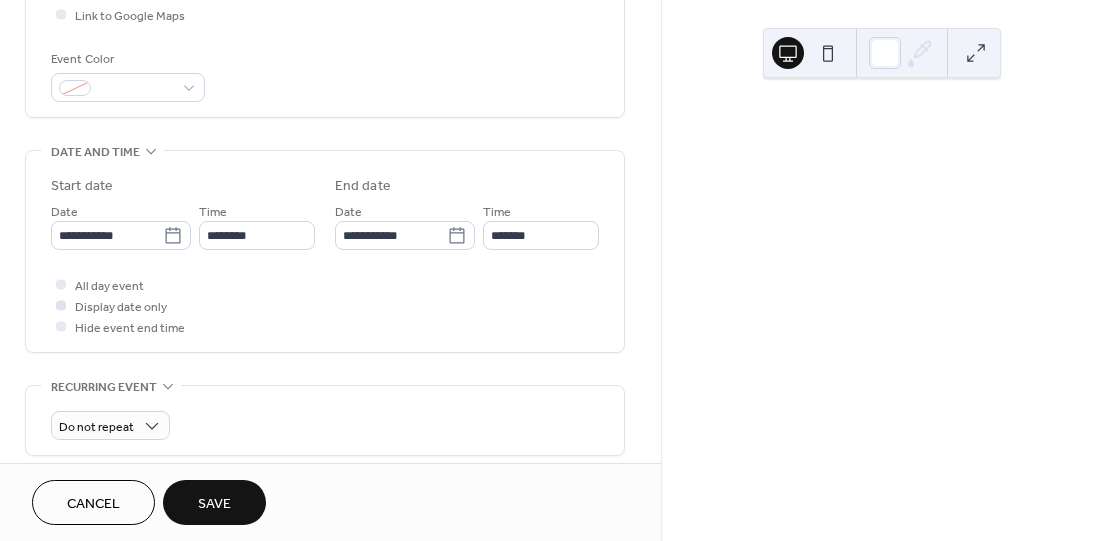 type on "**********" 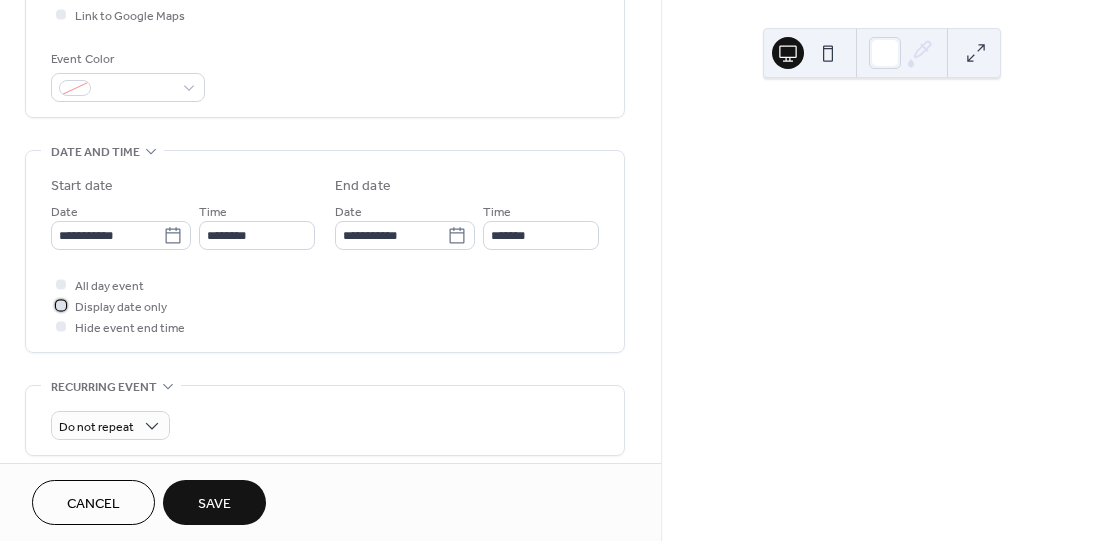 click on "Display date only" at bounding box center (121, 307) 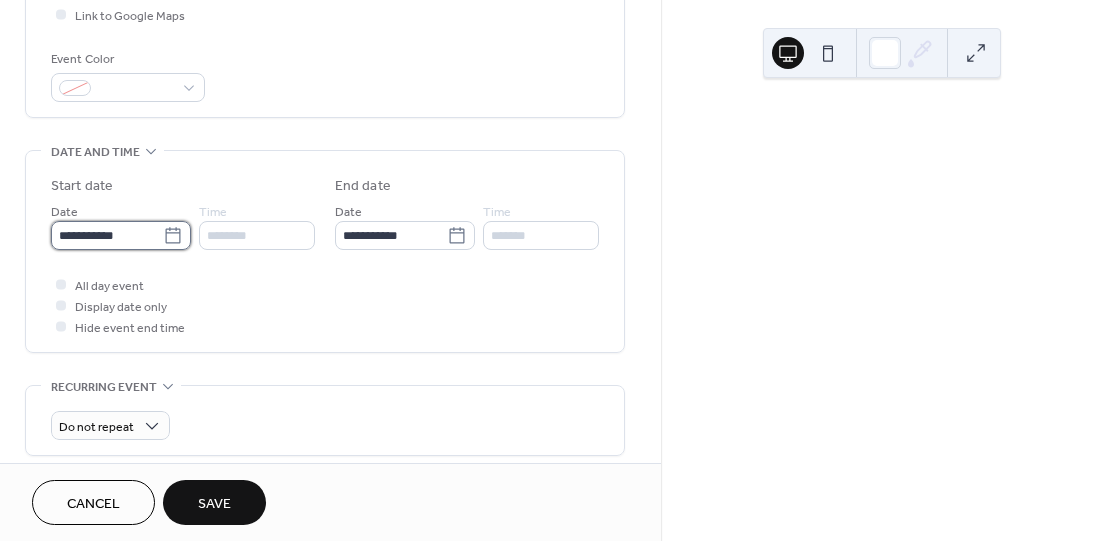 click on "**********" at bounding box center (107, 235) 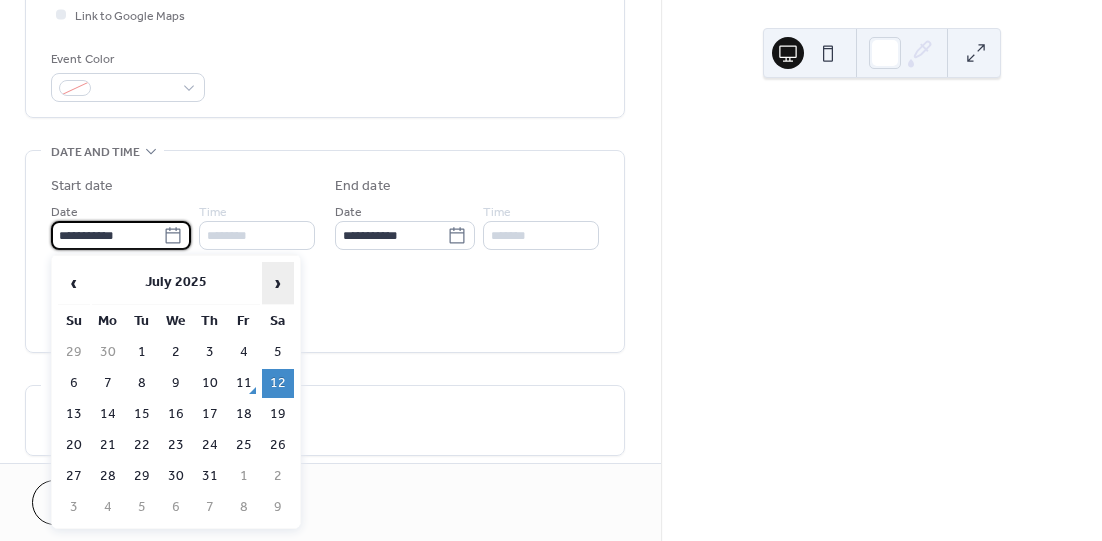 click on "›" at bounding box center [278, 283] 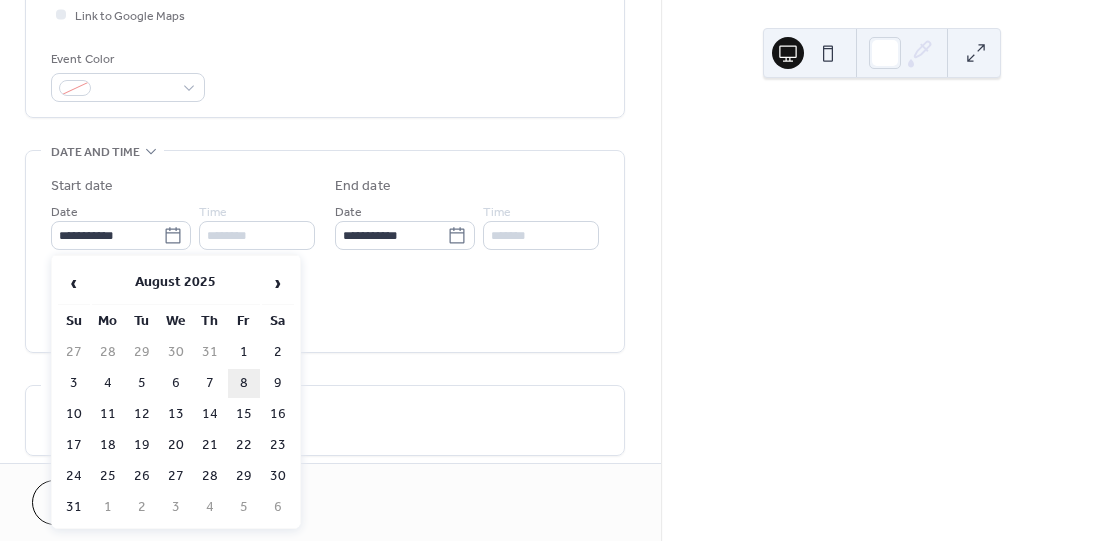 click on "8" at bounding box center (244, 383) 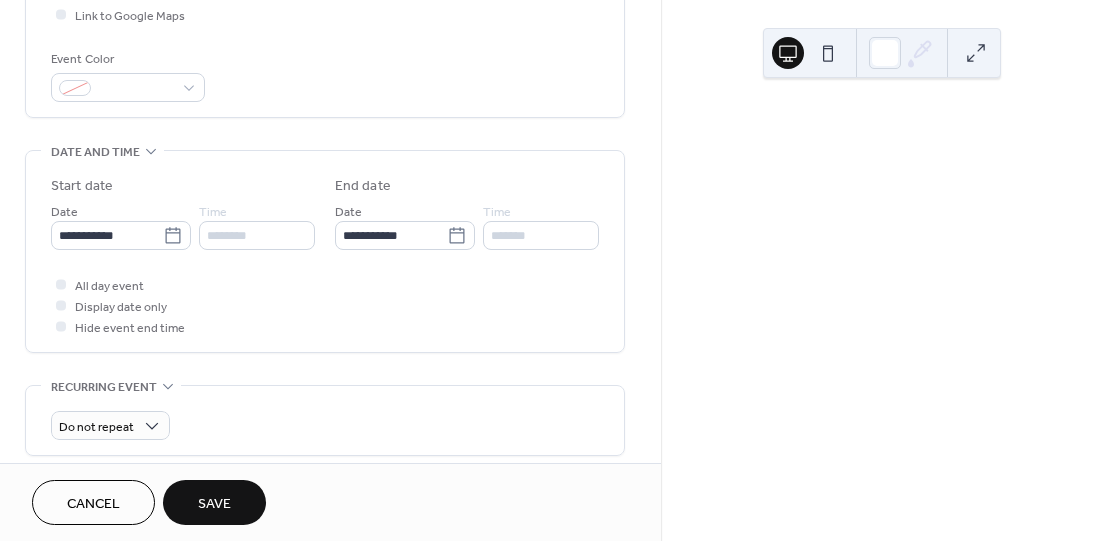 click on "********" at bounding box center [257, 235] 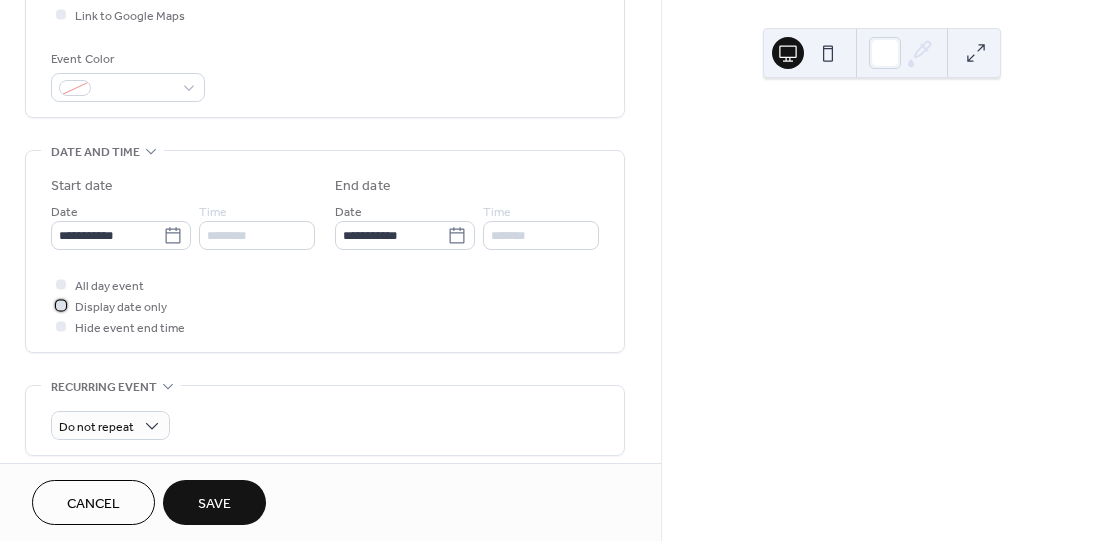 click on "Display date only" at bounding box center (121, 307) 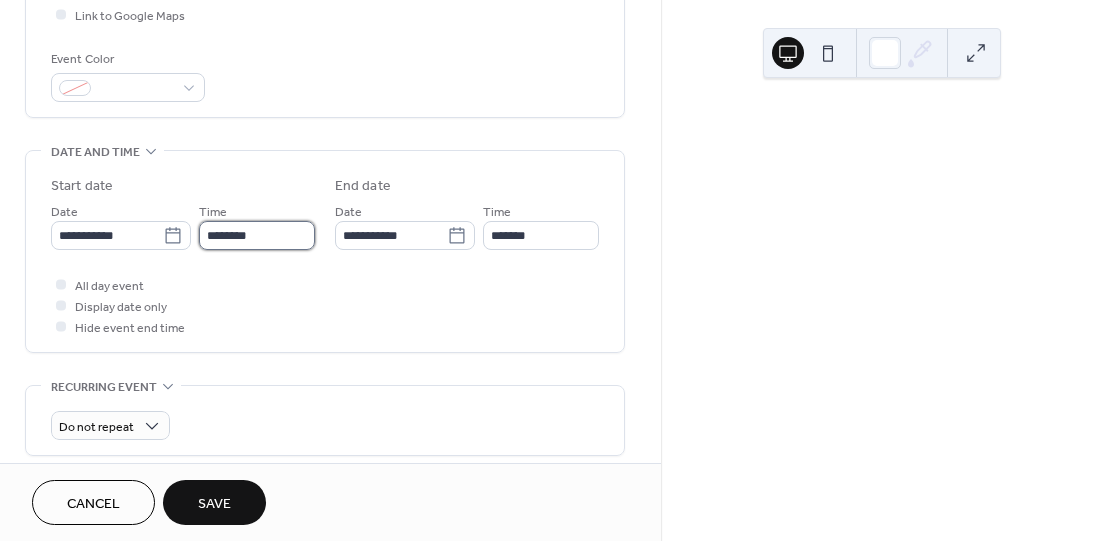 click on "********" at bounding box center [257, 235] 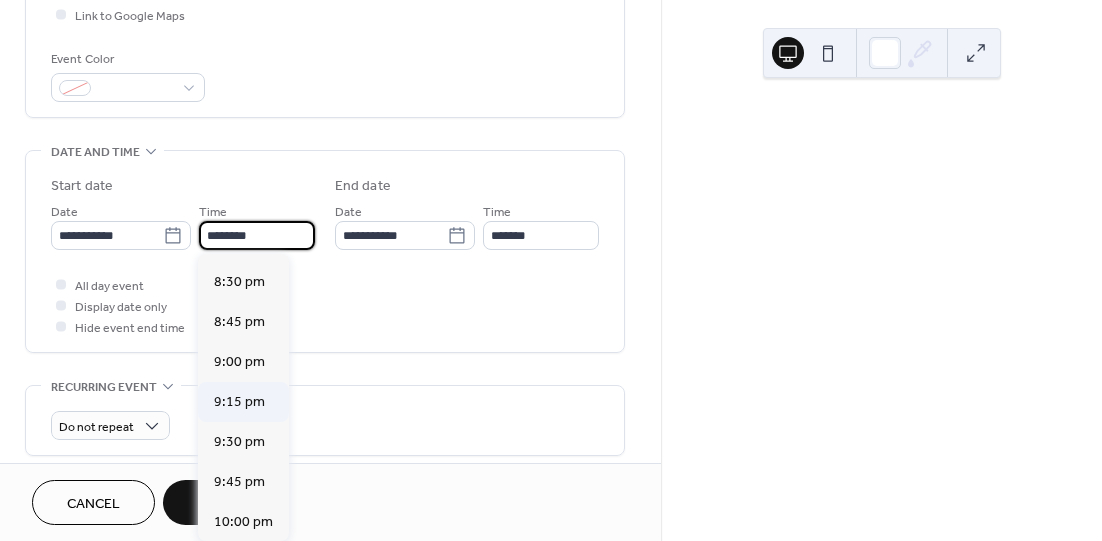 scroll, scrollTop: 3245, scrollLeft: 0, axis: vertical 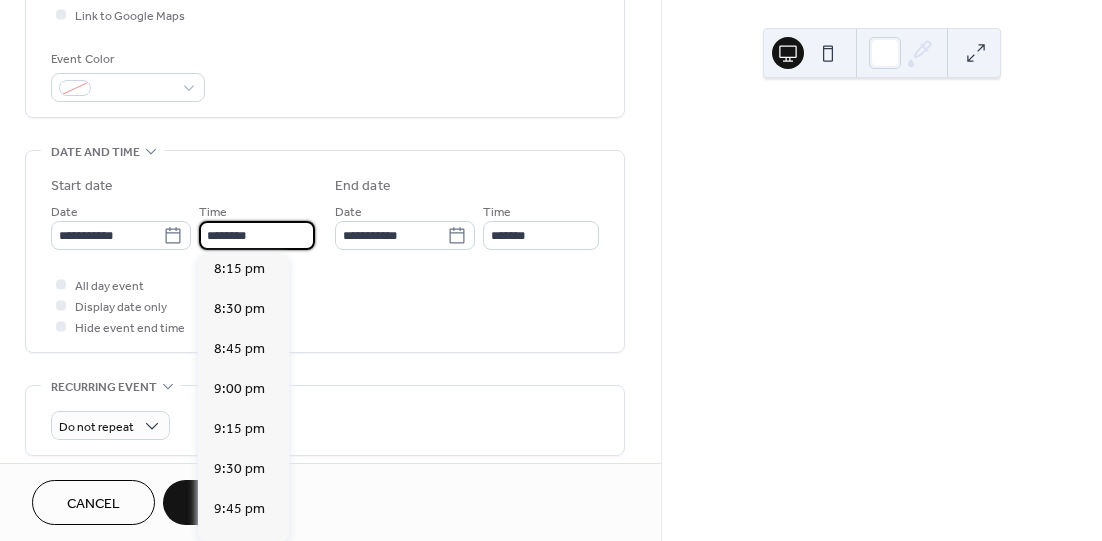 click on "8:00 pm" at bounding box center [239, 228] 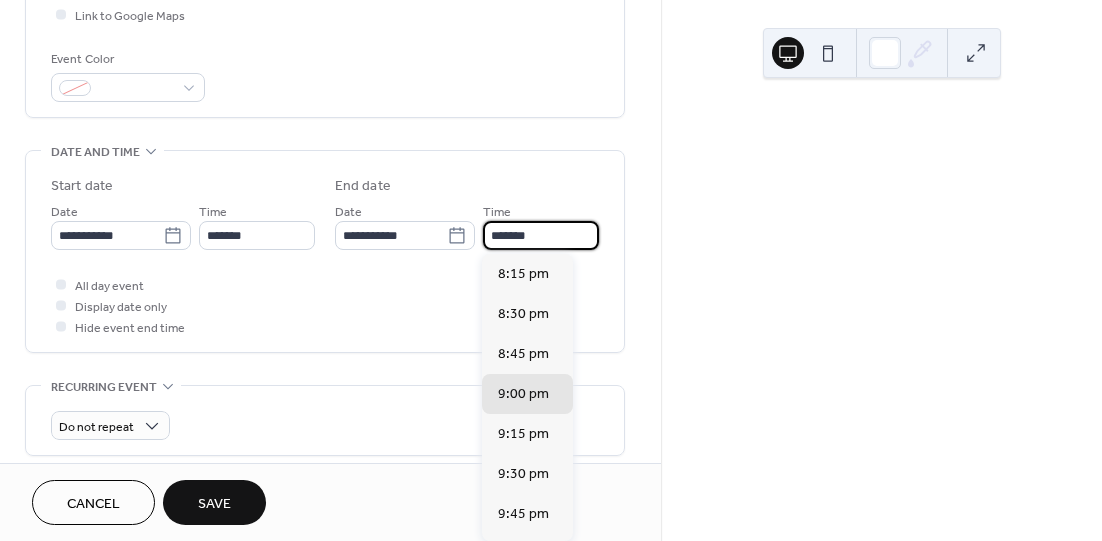 click on "*******" at bounding box center [541, 235] 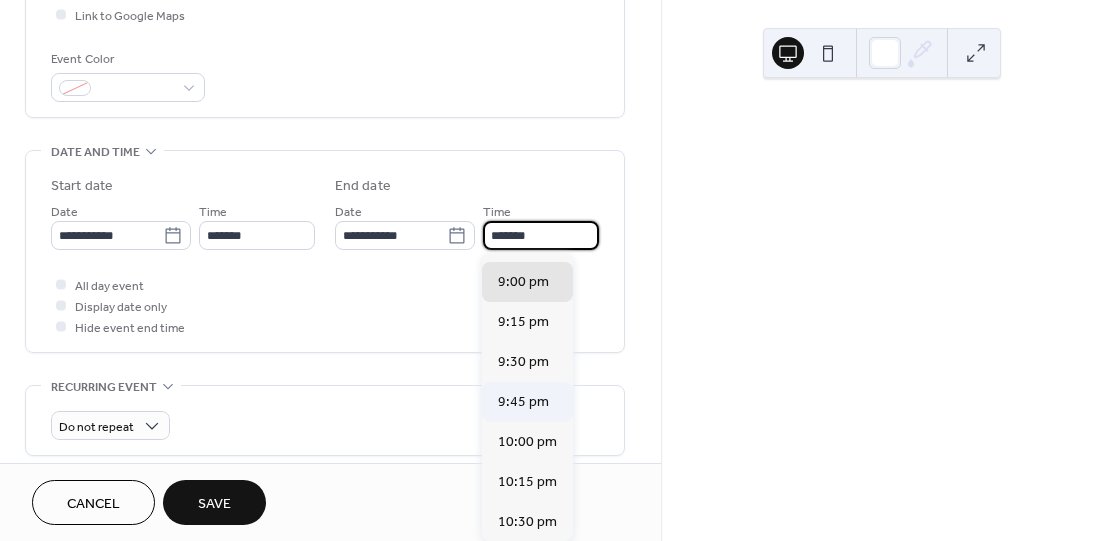 scroll, scrollTop: 200, scrollLeft: 0, axis: vertical 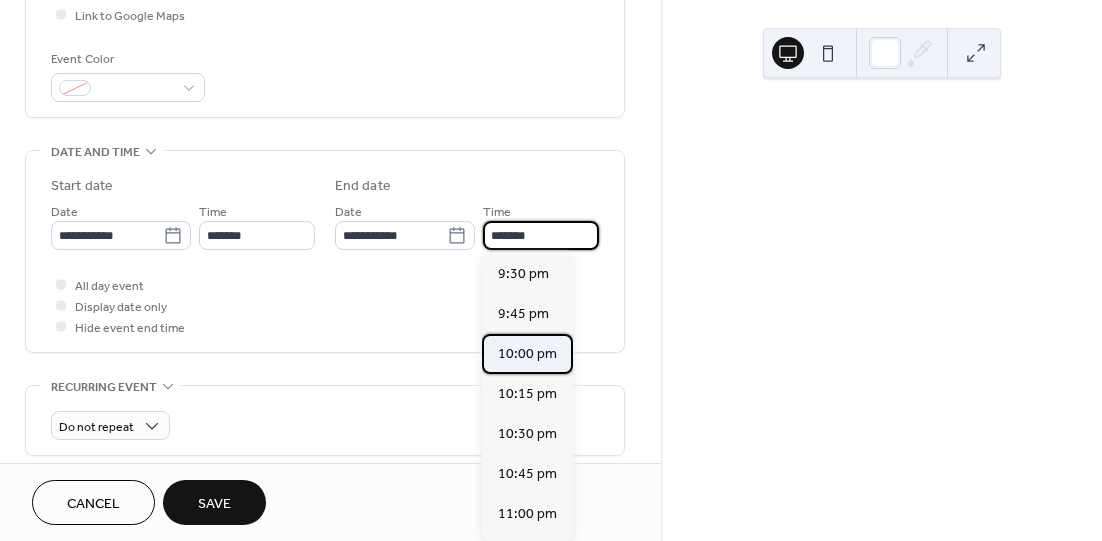 click on "10:00 pm" at bounding box center [527, 353] 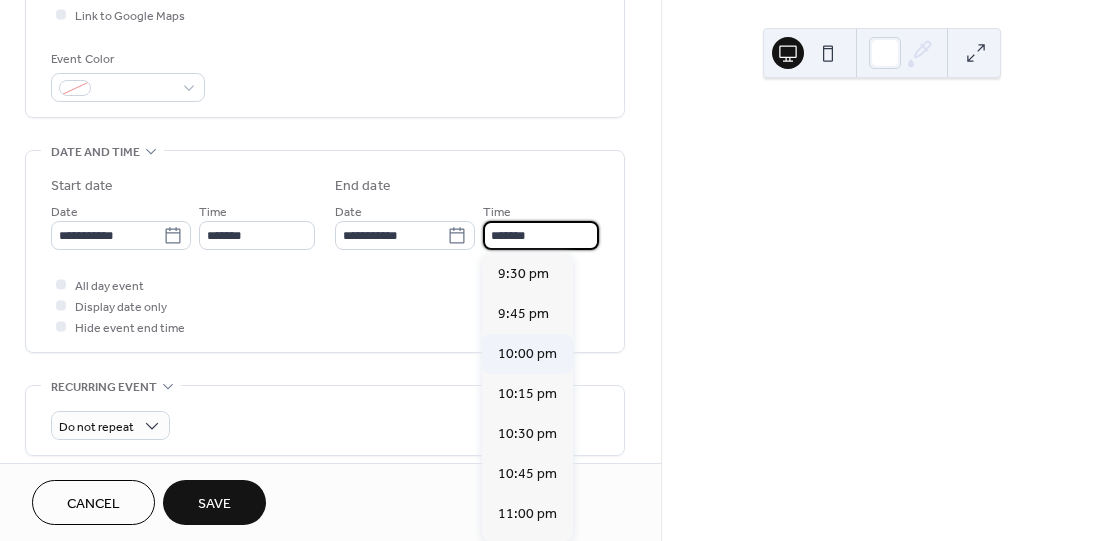 type on "********" 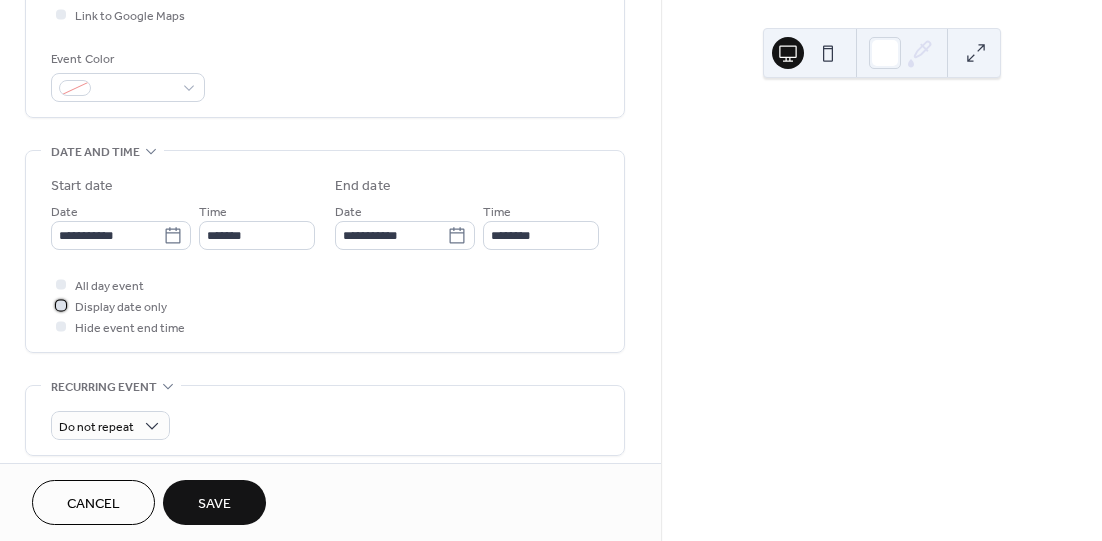 click on "Display date only" at bounding box center [121, 307] 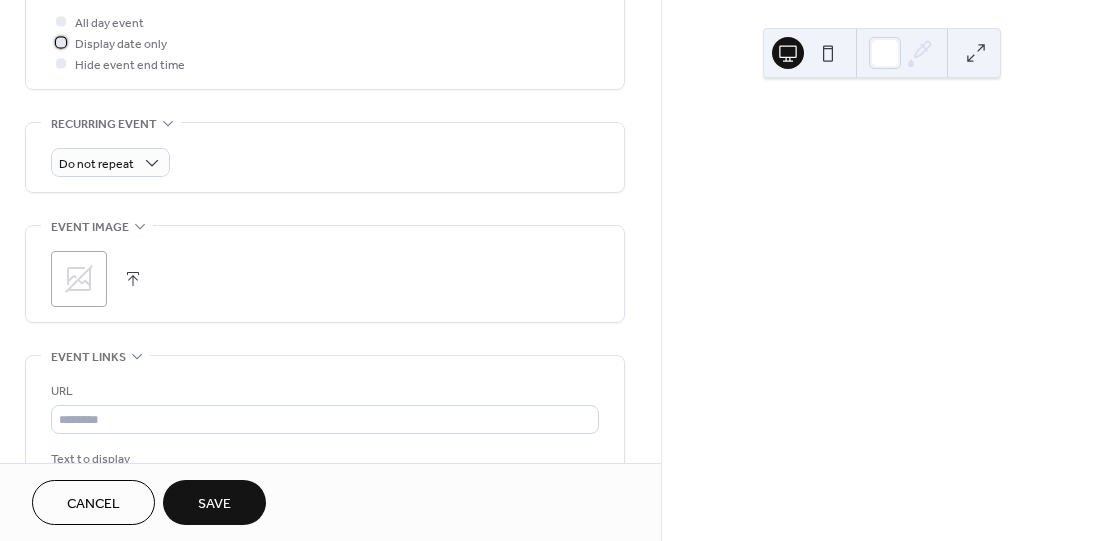 scroll, scrollTop: 800, scrollLeft: 0, axis: vertical 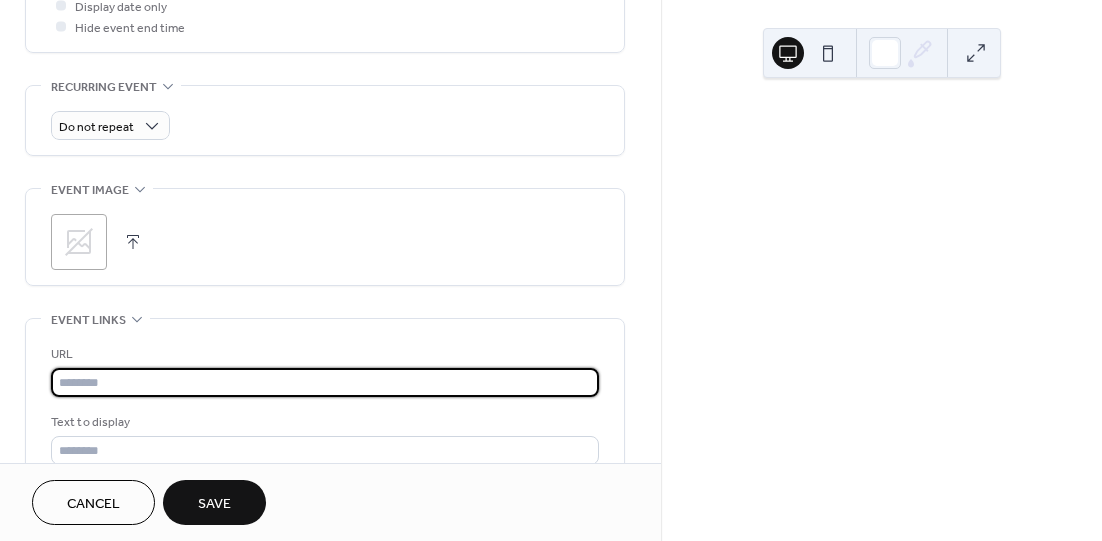 click at bounding box center [325, 382] 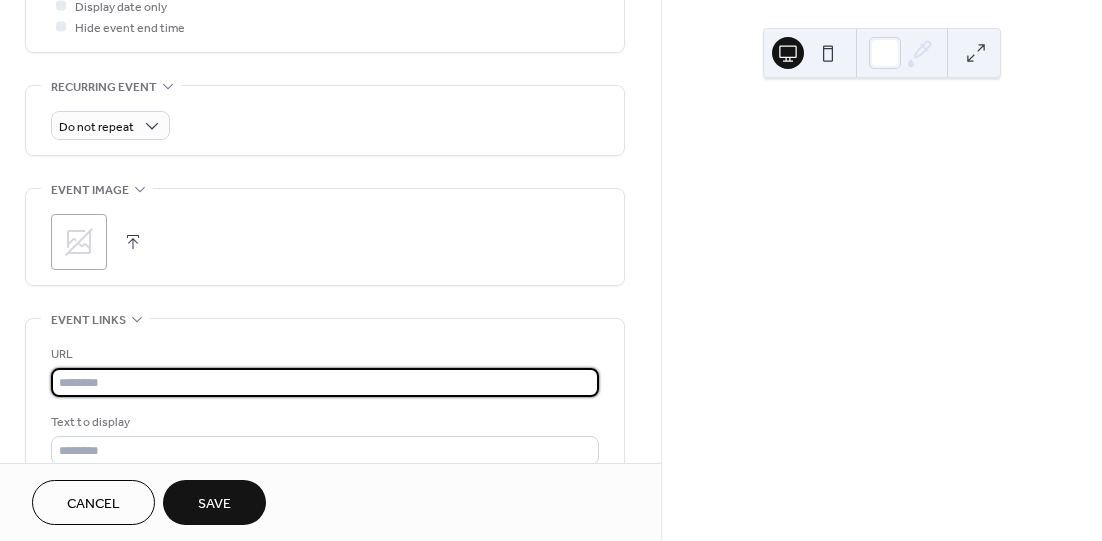 type on "**********" 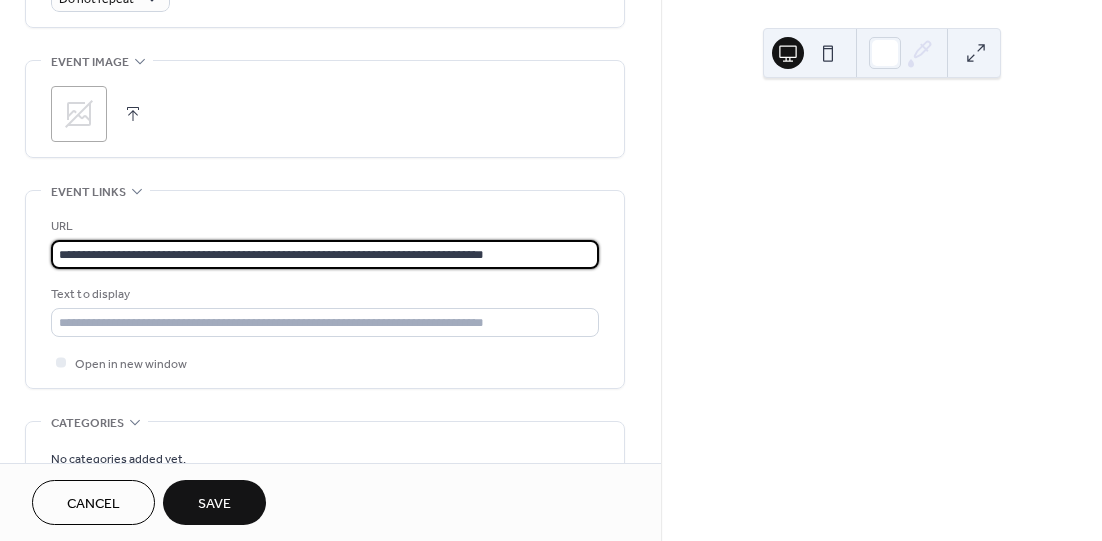 scroll, scrollTop: 1000, scrollLeft: 0, axis: vertical 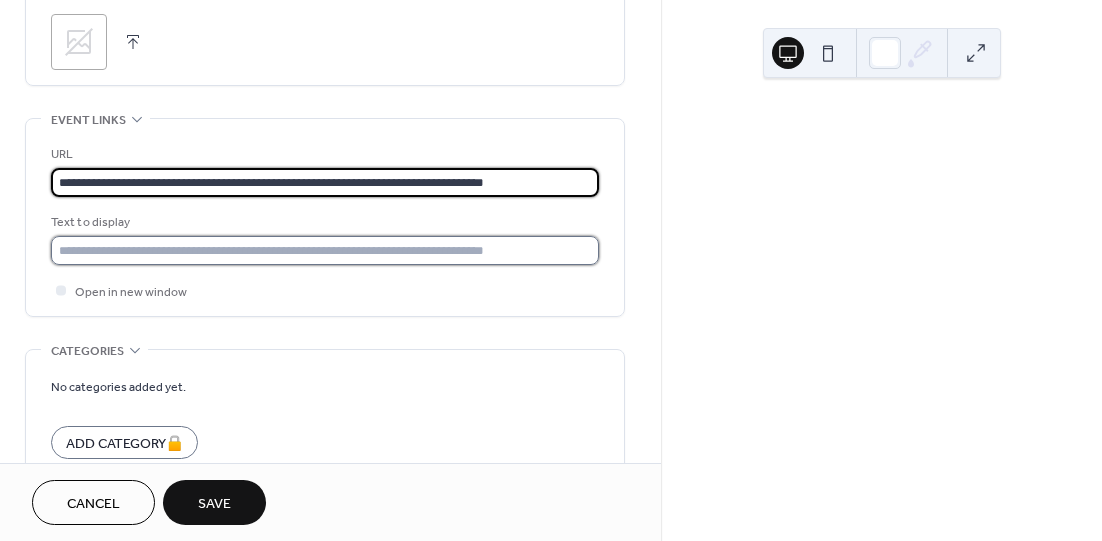 click at bounding box center (325, 250) 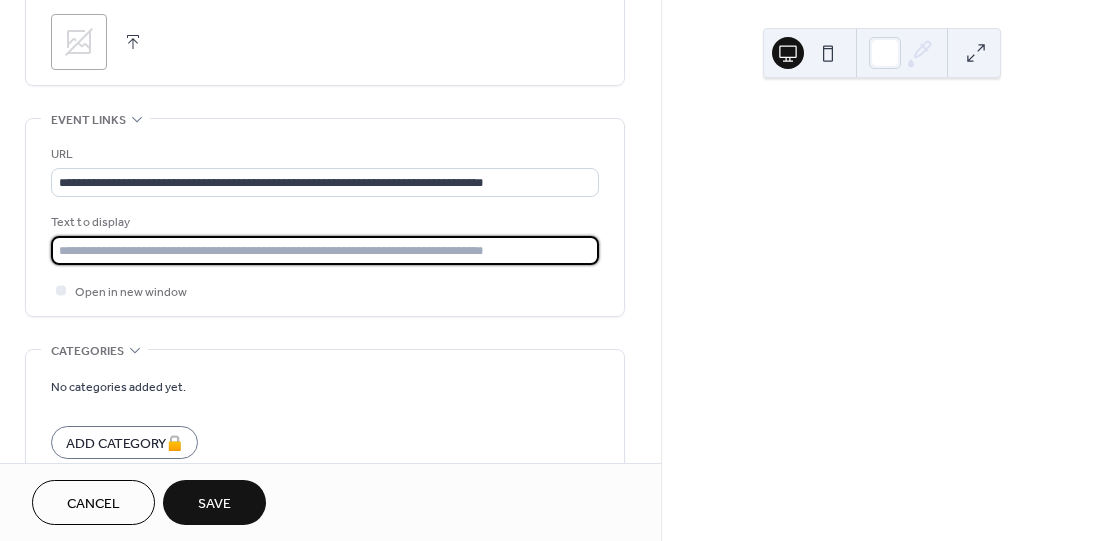 type on "**********" 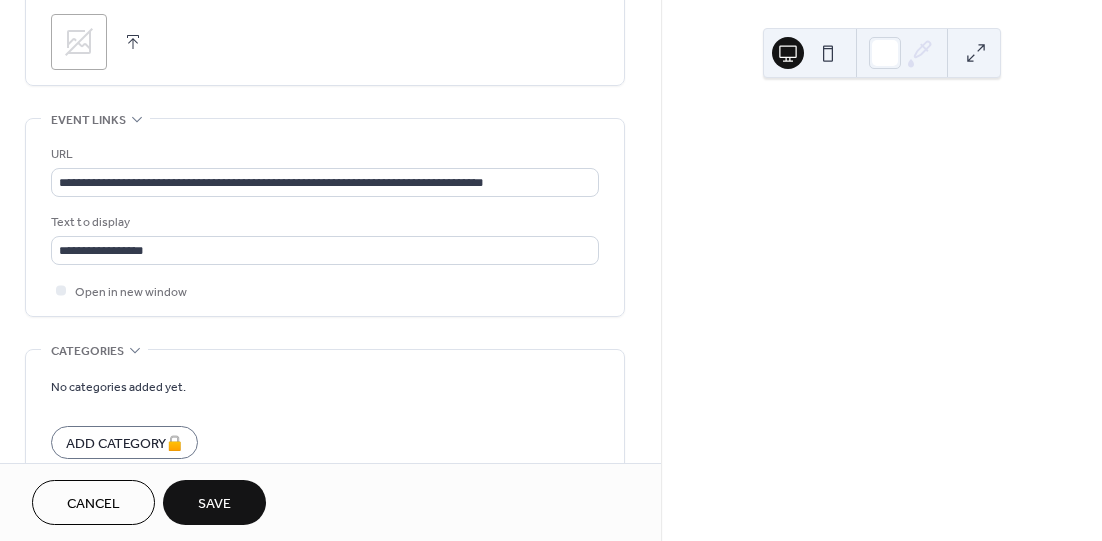 click on "Save" at bounding box center [214, 502] 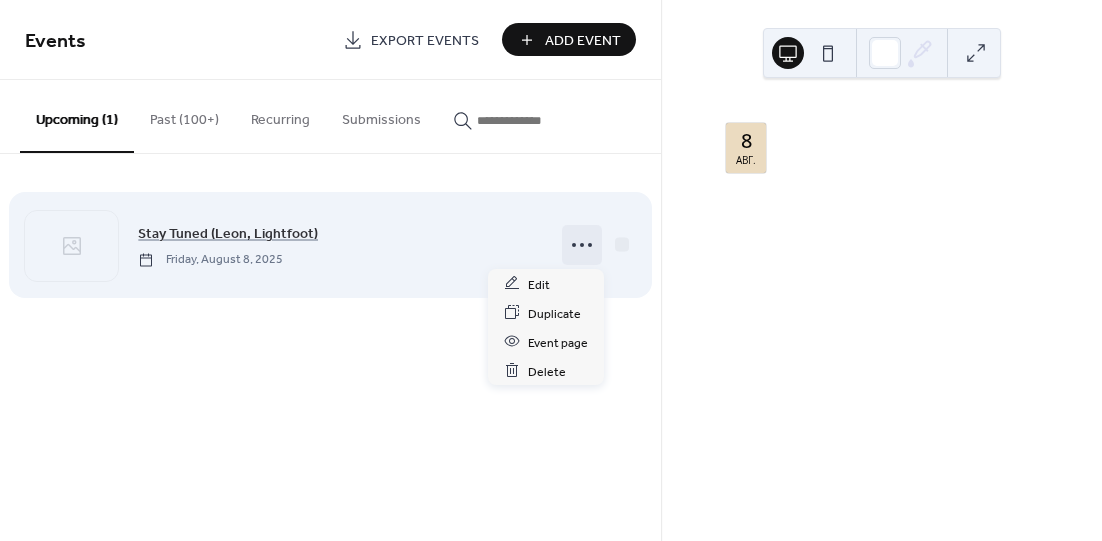 click 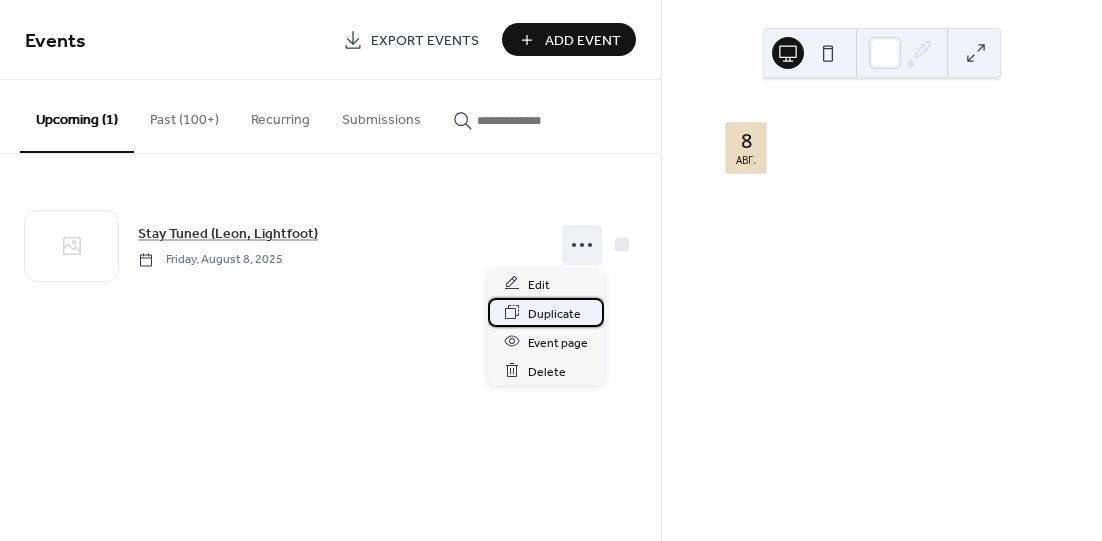 click on "Duplicate" at bounding box center [554, 313] 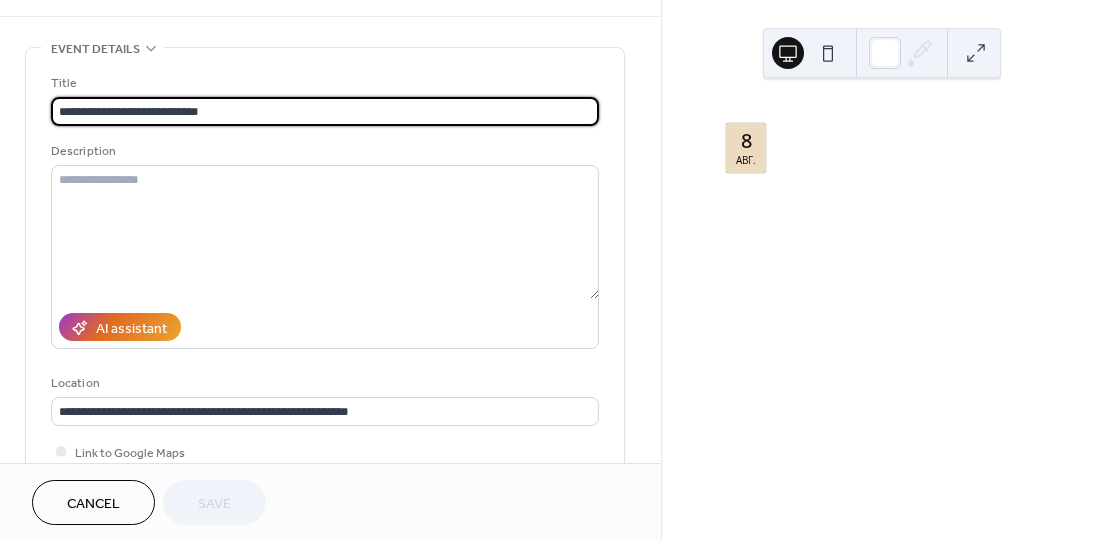 scroll, scrollTop: 100, scrollLeft: 0, axis: vertical 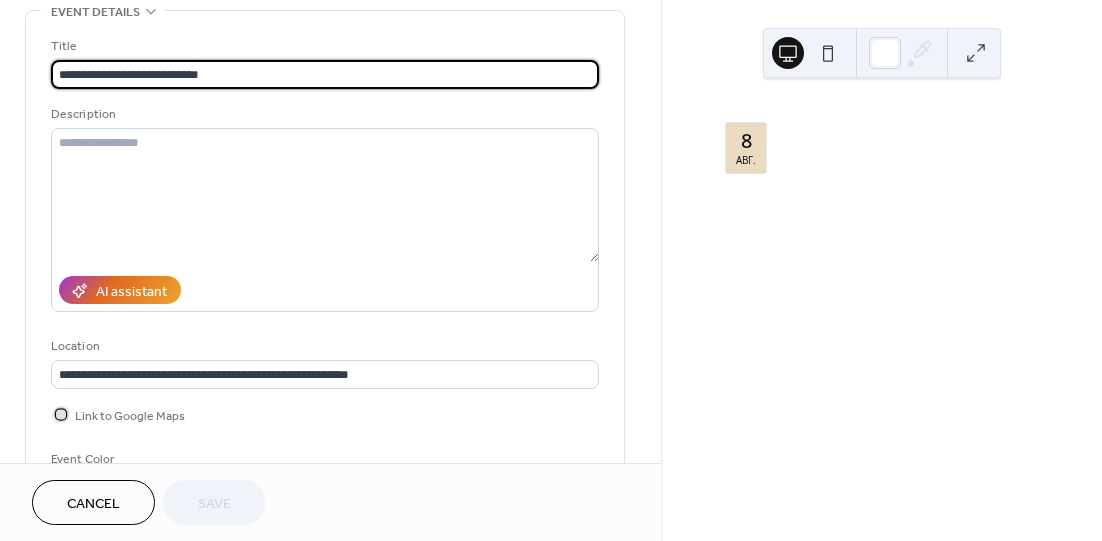 click on "Link to Google Maps" at bounding box center (130, 416) 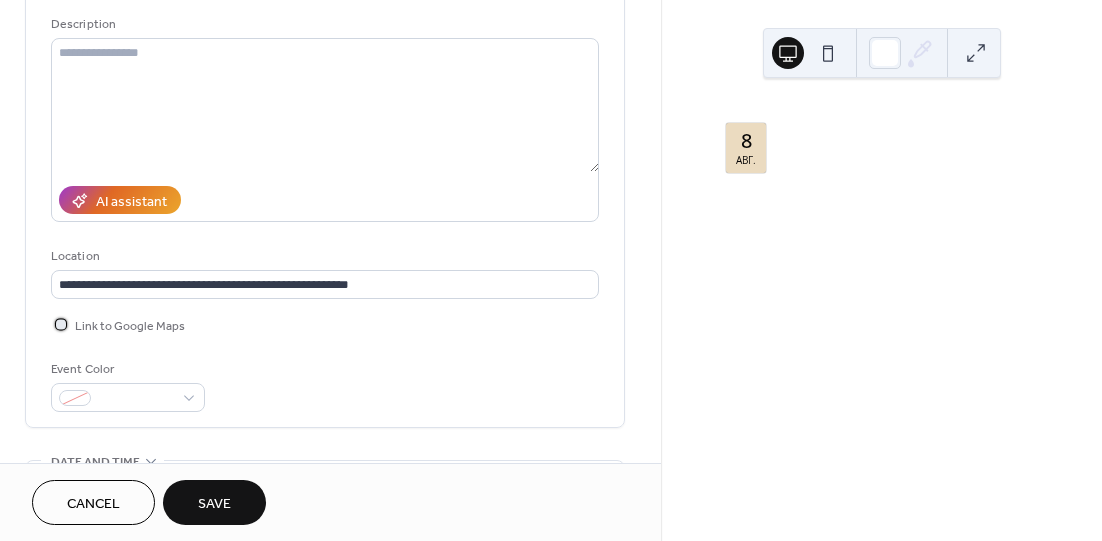 scroll, scrollTop: 300, scrollLeft: 0, axis: vertical 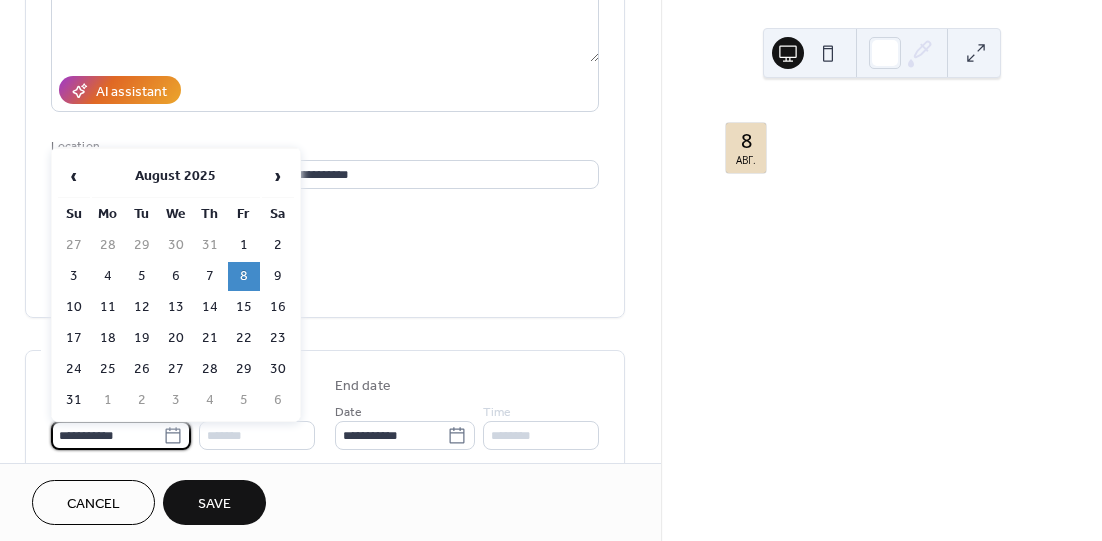 click on "**********" at bounding box center [107, 435] 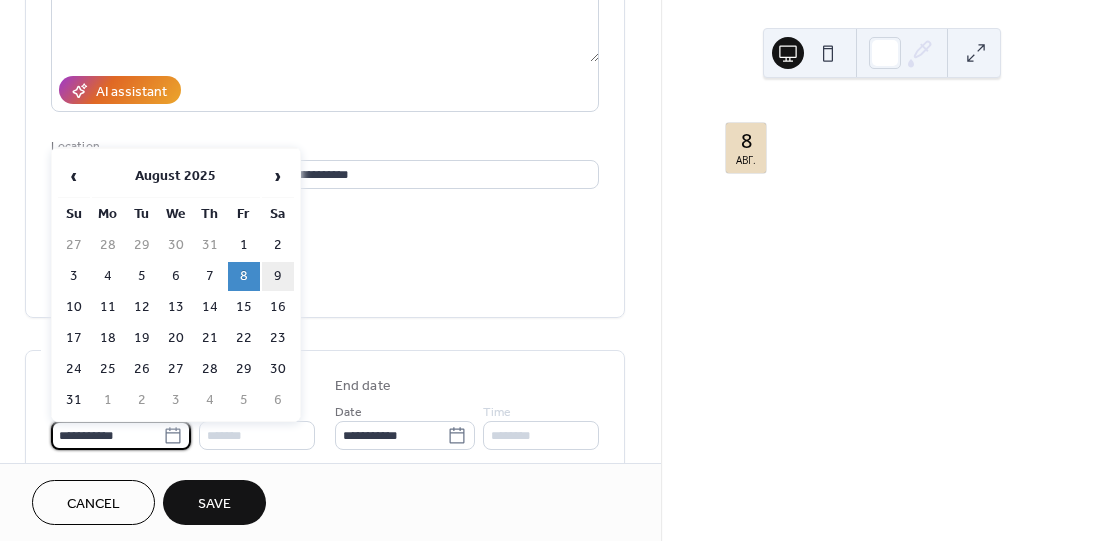 click on "9" at bounding box center (278, 276) 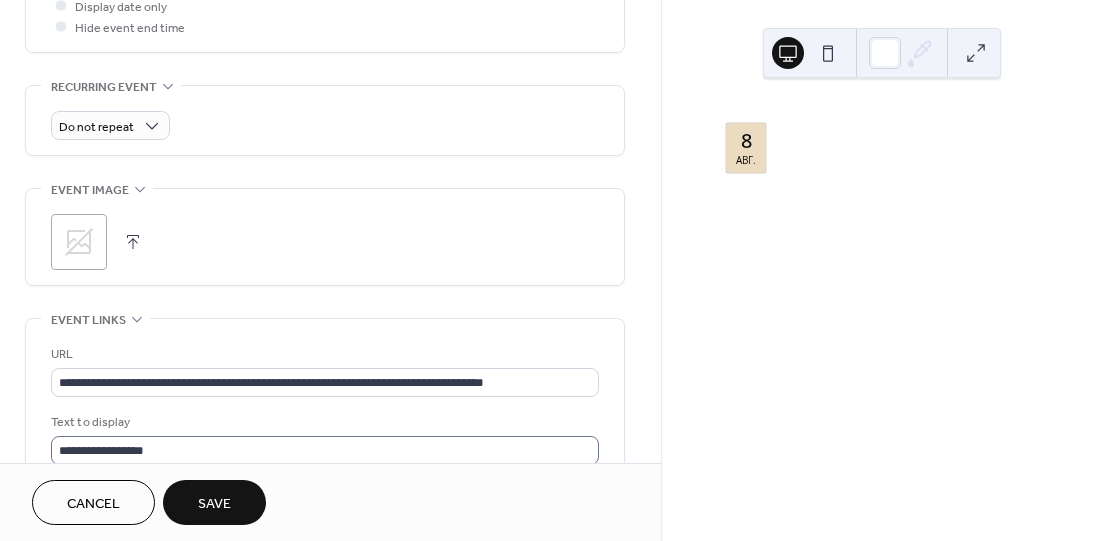 scroll, scrollTop: 1000, scrollLeft: 0, axis: vertical 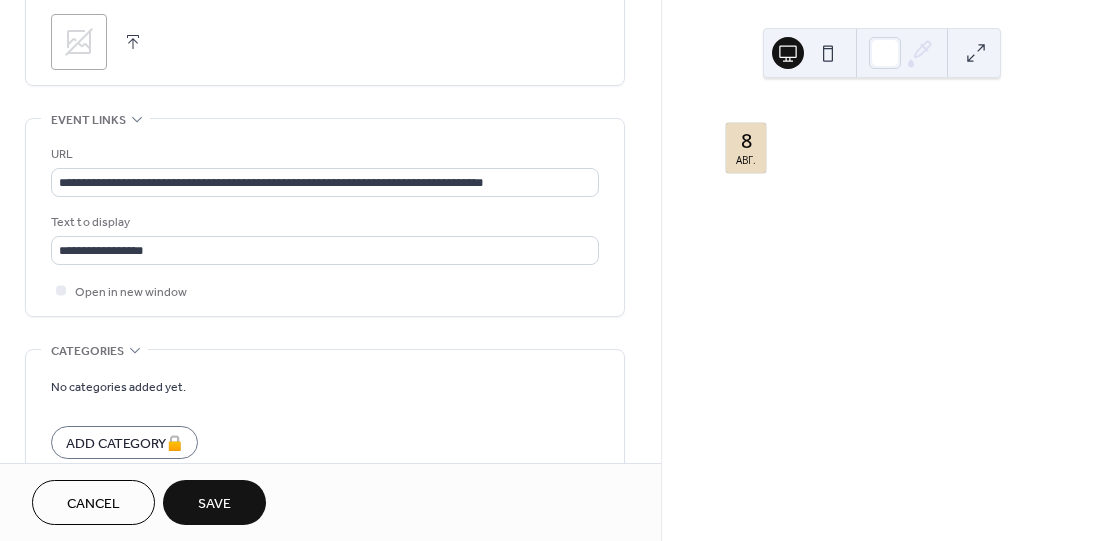 click on "Save" at bounding box center (214, 504) 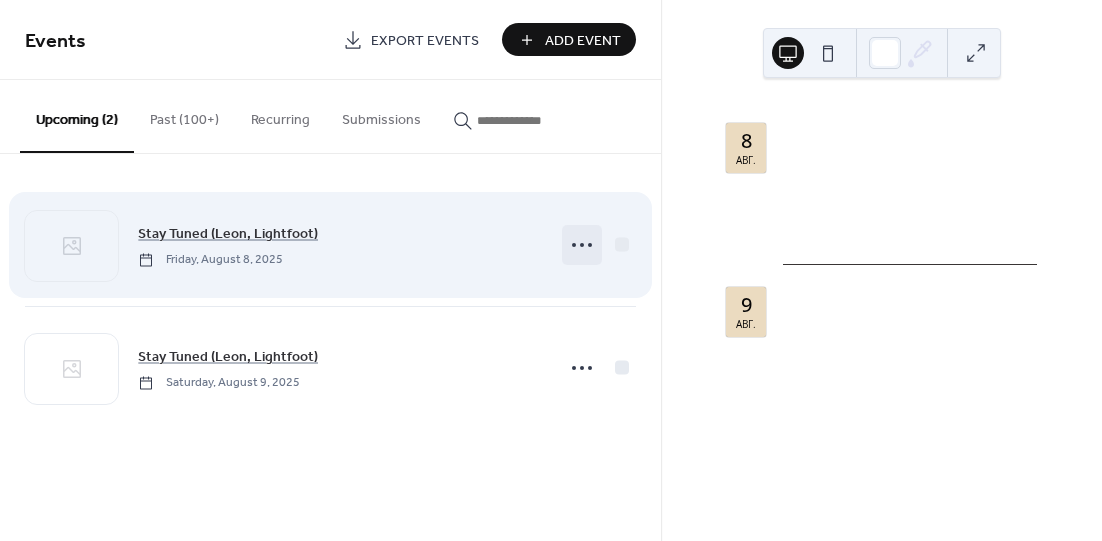 click 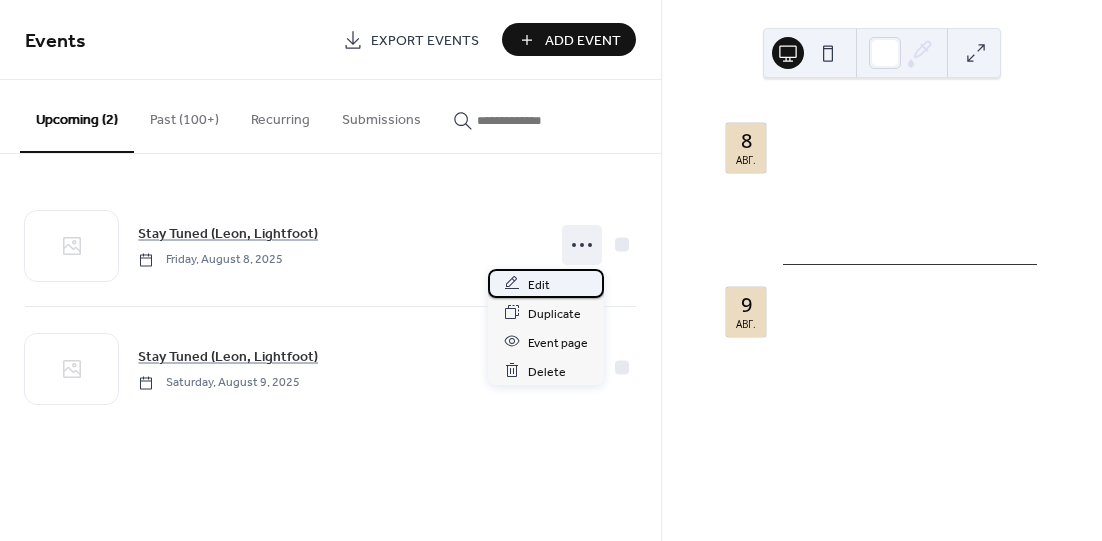 click on "Edit" at bounding box center (539, 284) 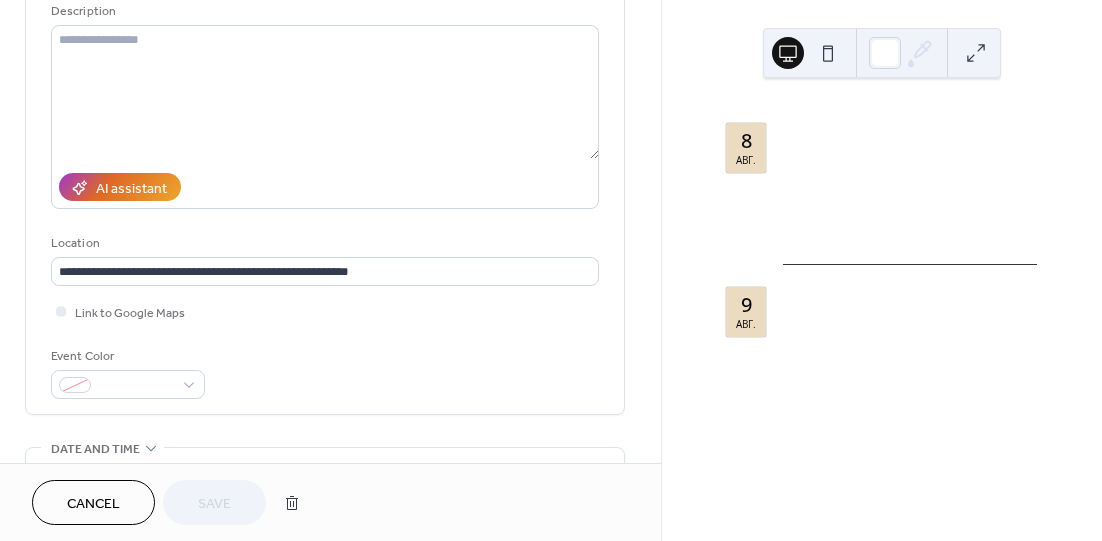 scroll, scrollTop: 200, scrollLeft: 0, axis: vertical 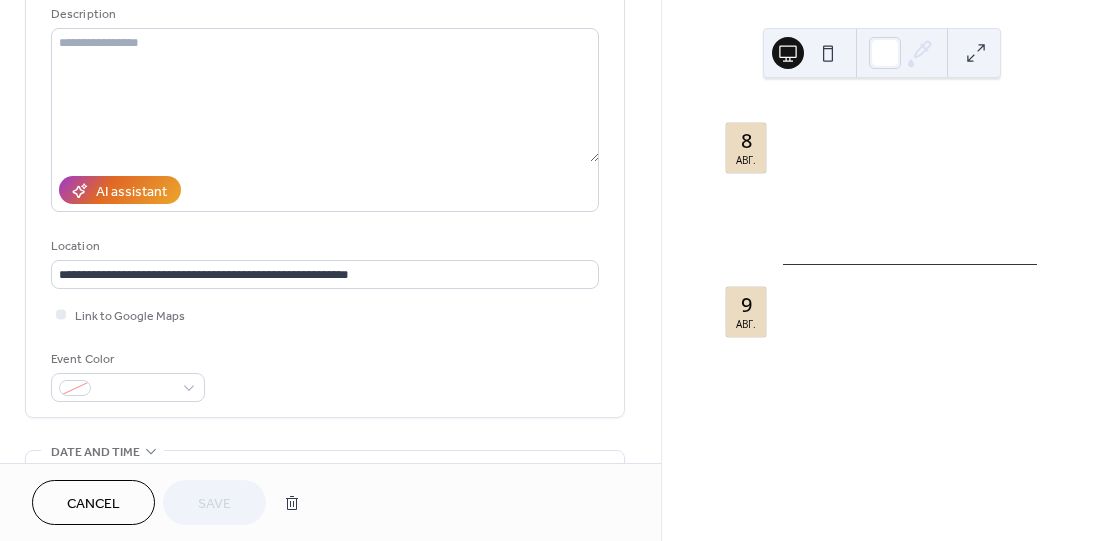 click on "**********" at bounding box center [325, 169] 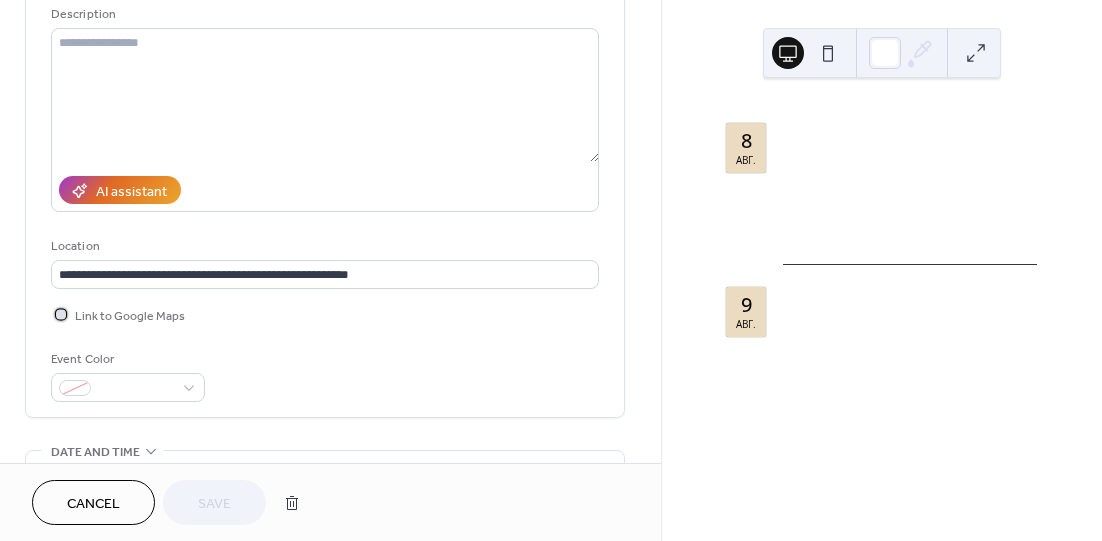 click on "Link to Google Maps" at bounding box center [130, 316] 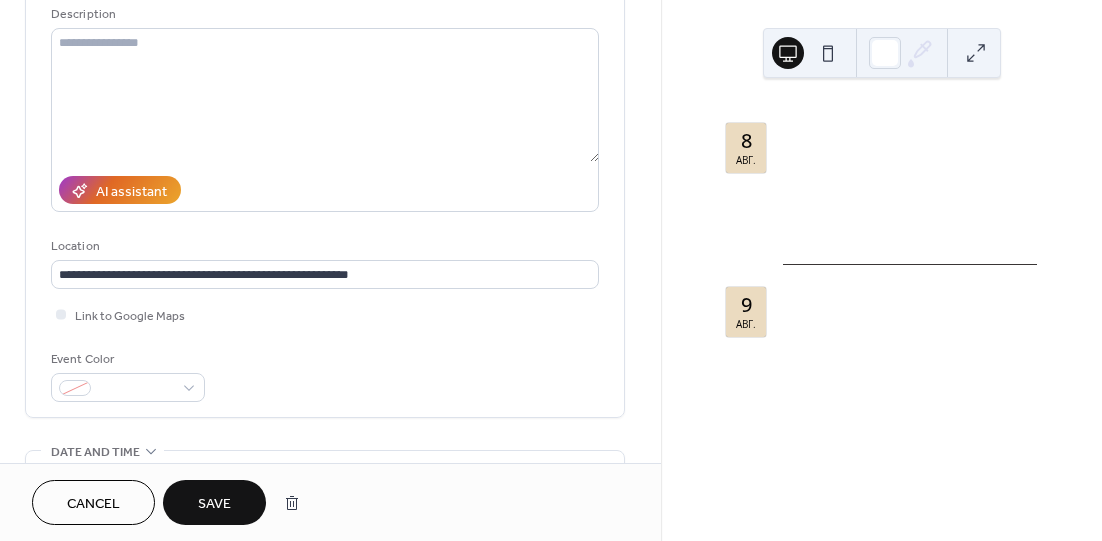 click on "Save" at bounding box center [214, 504] 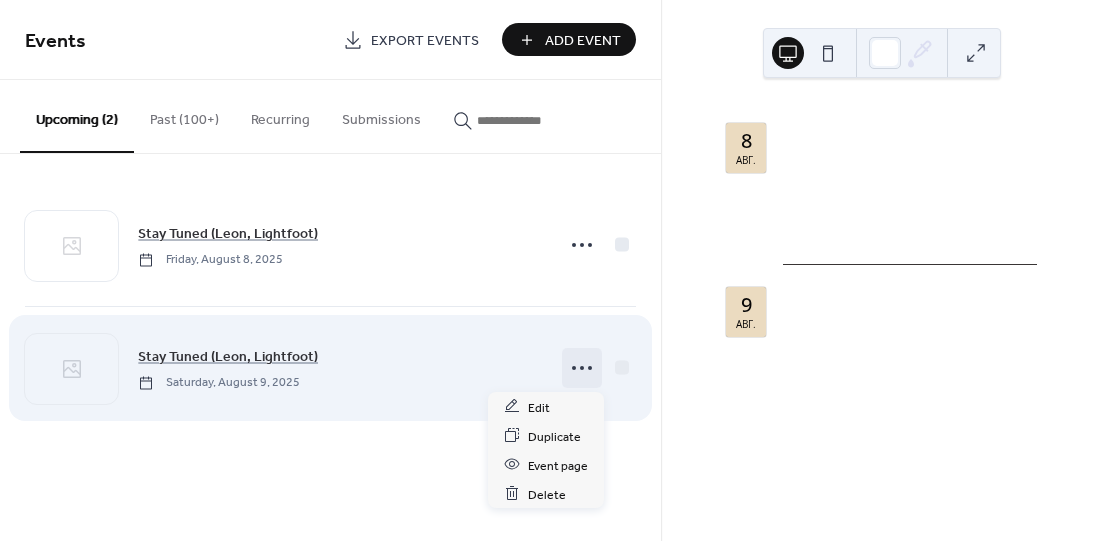 click 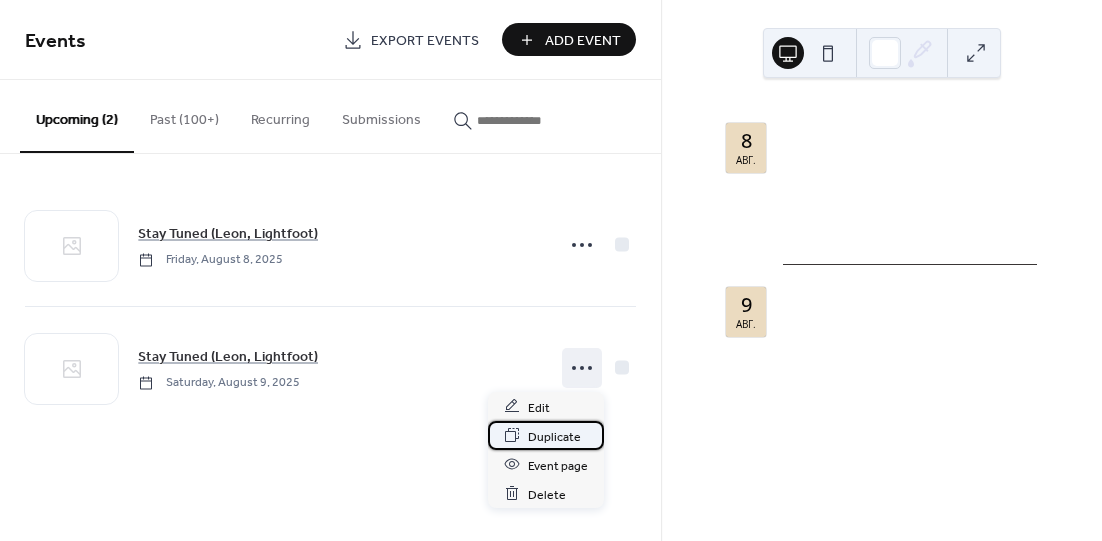 click on "Duplicate" at bounding box center [554, 436] 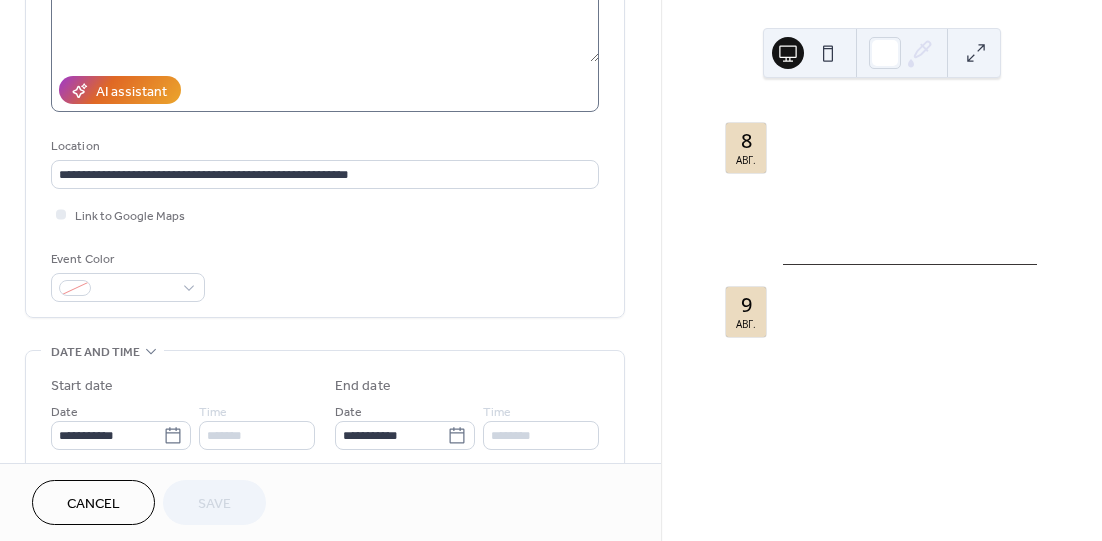 scroll, scrollTop: 600, scrollLeft: 0, axis: vertical 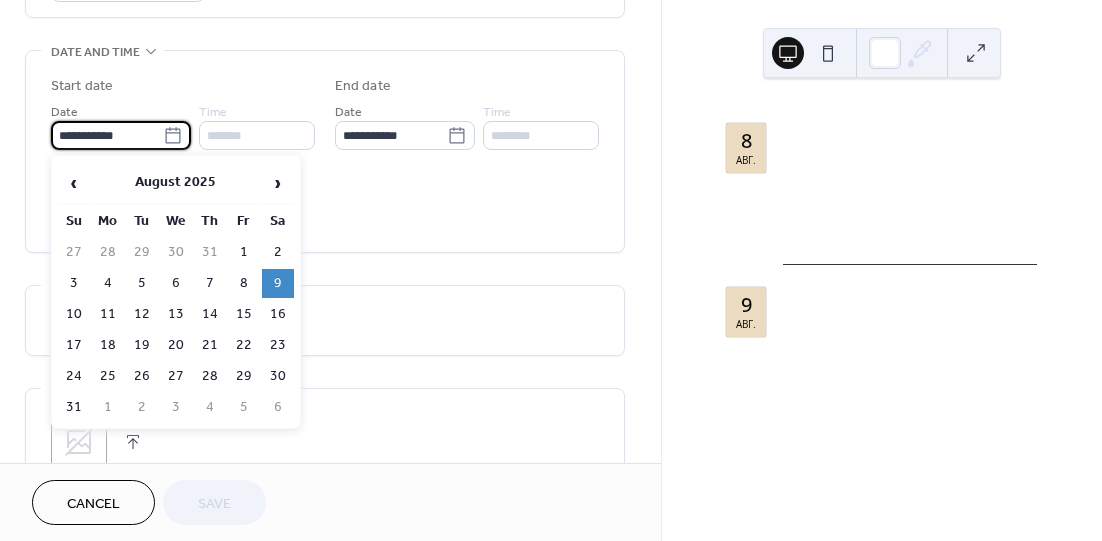 click on "**********" at bounding box center (107, 135) 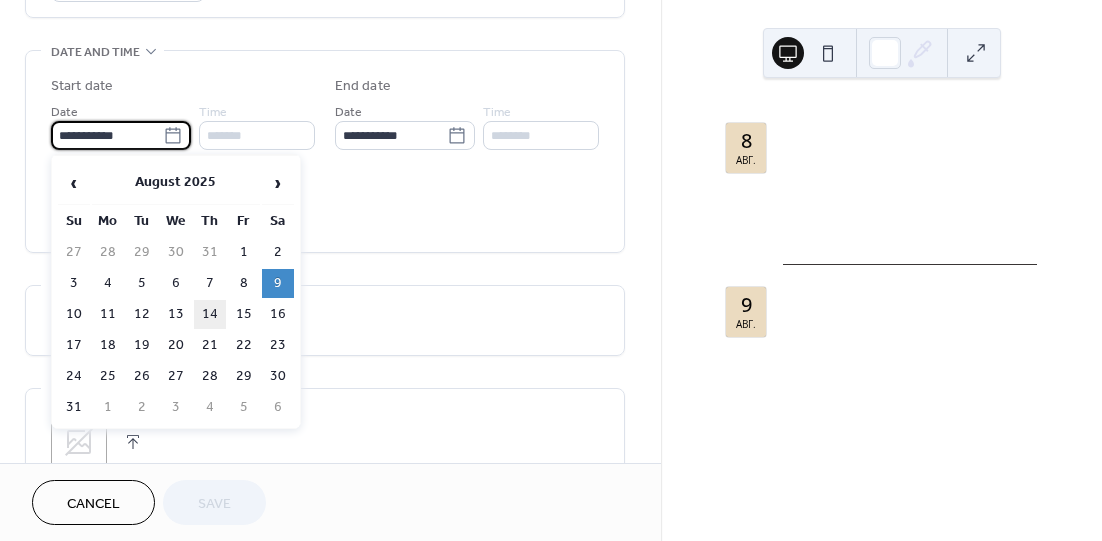click on "14" at bounding box center [210, 314] 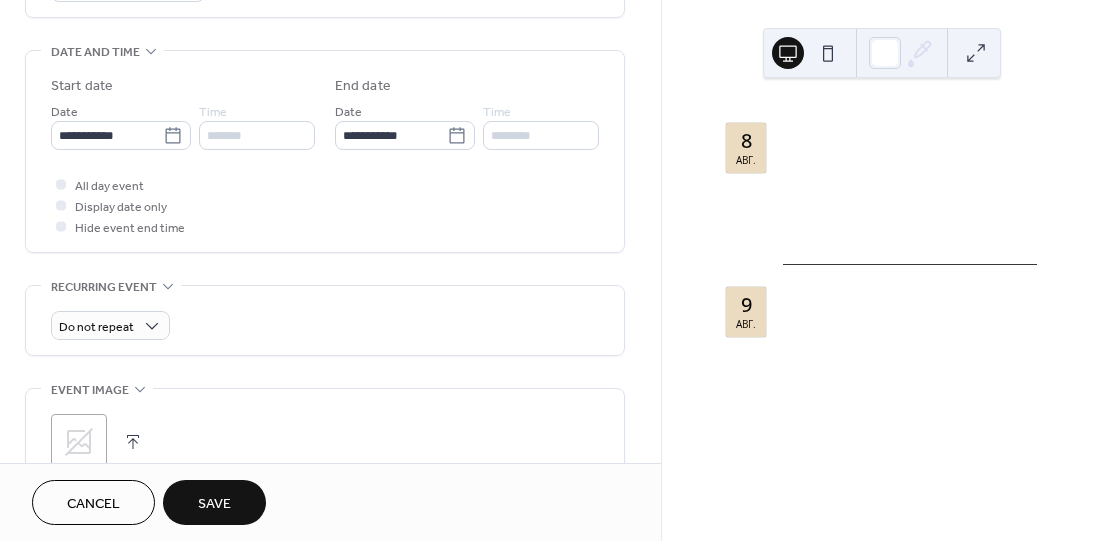 click on "Save" at bounding box center [214, 504] 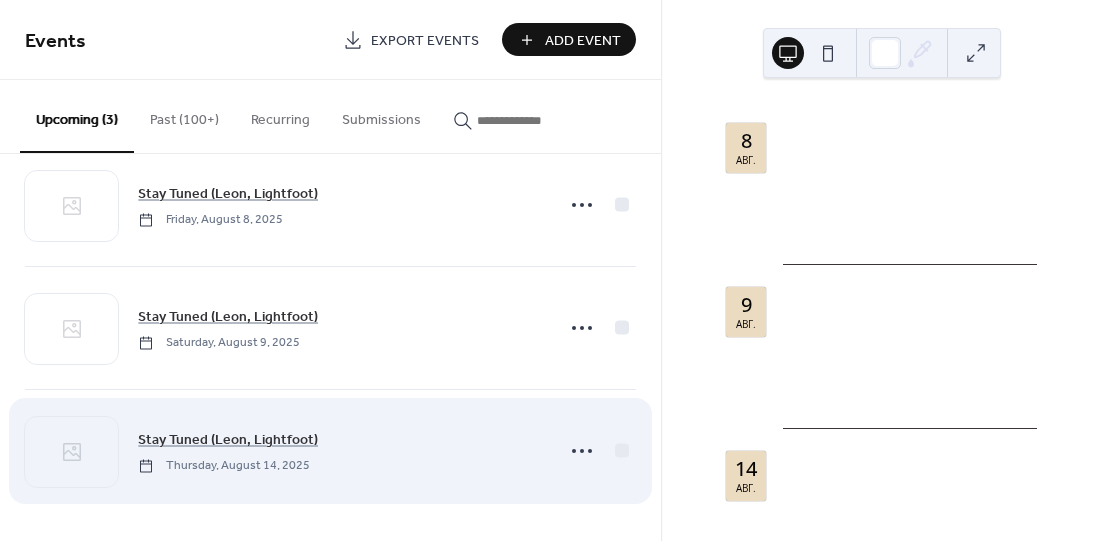 scroll, scrollTop: 40, scrollLeft: 0, axis: vertical 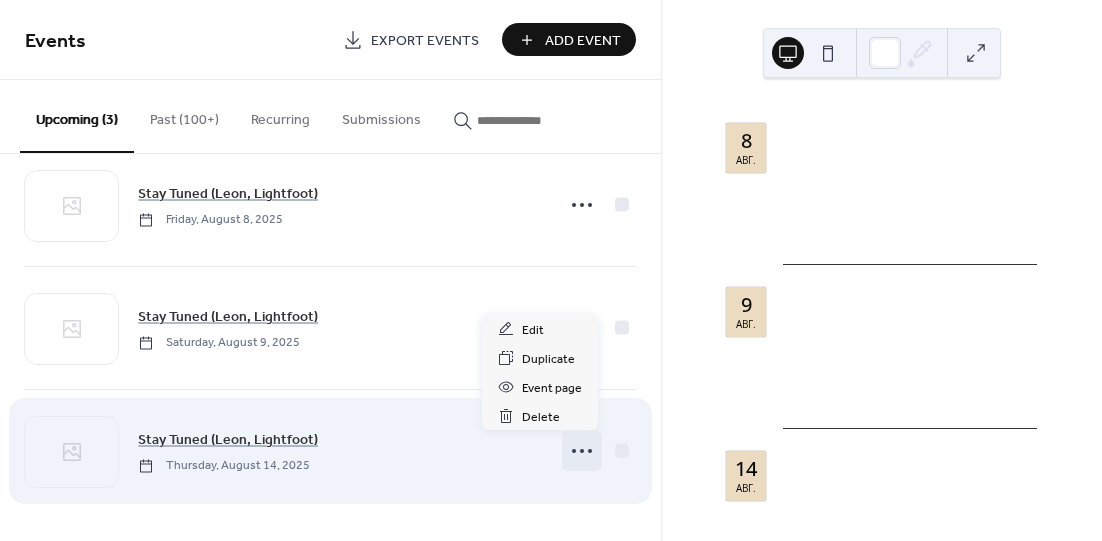 click 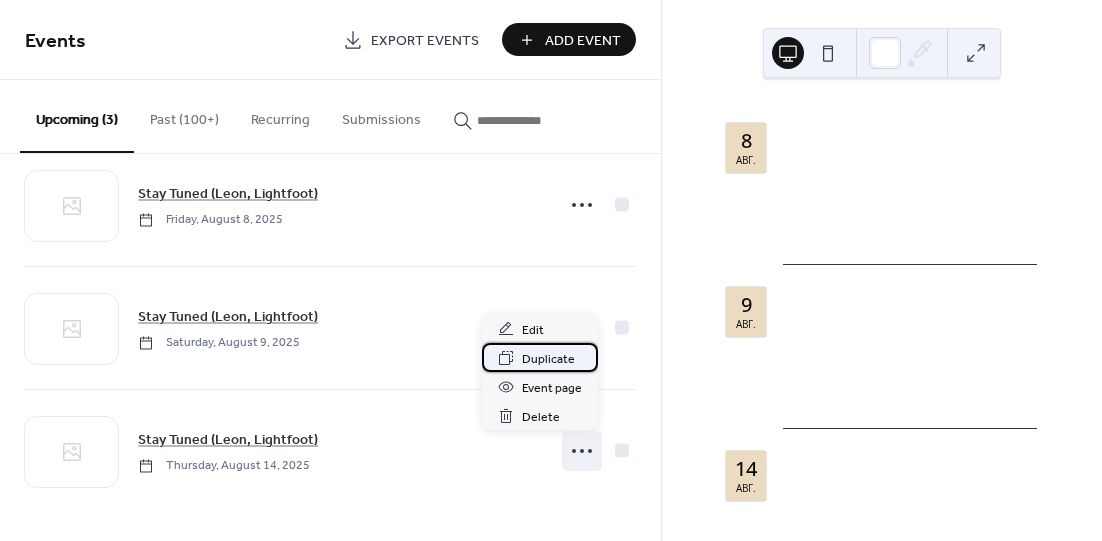 click on "Duplicate" at bounding box center [548, 359] 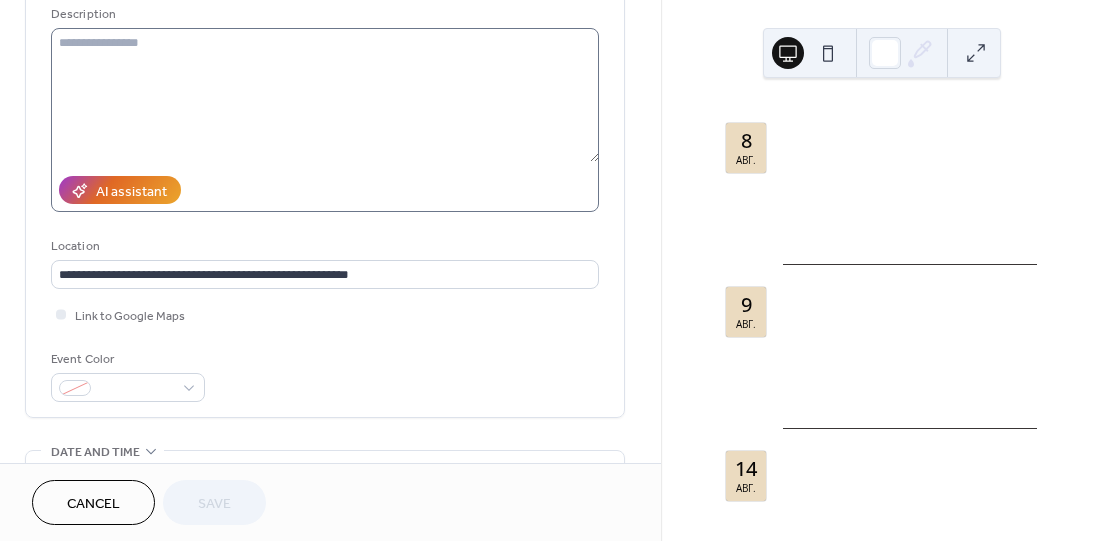 scroll, scrollTop: 400, scrollLeft: 0, axis: vertical 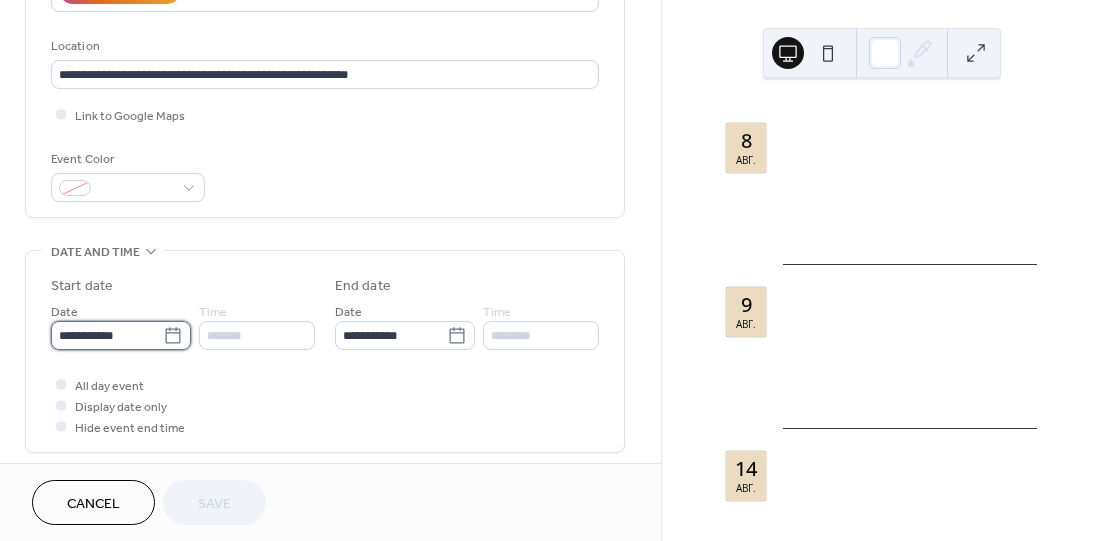 click on "**********" at bounding box center [107, 335] 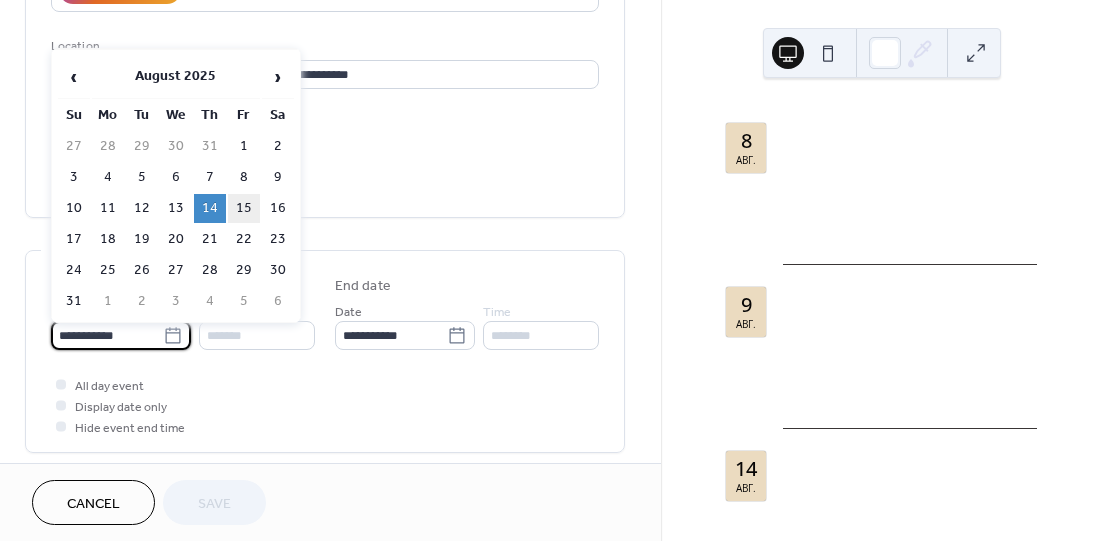 click on "15" at bounding box center [244, 208] 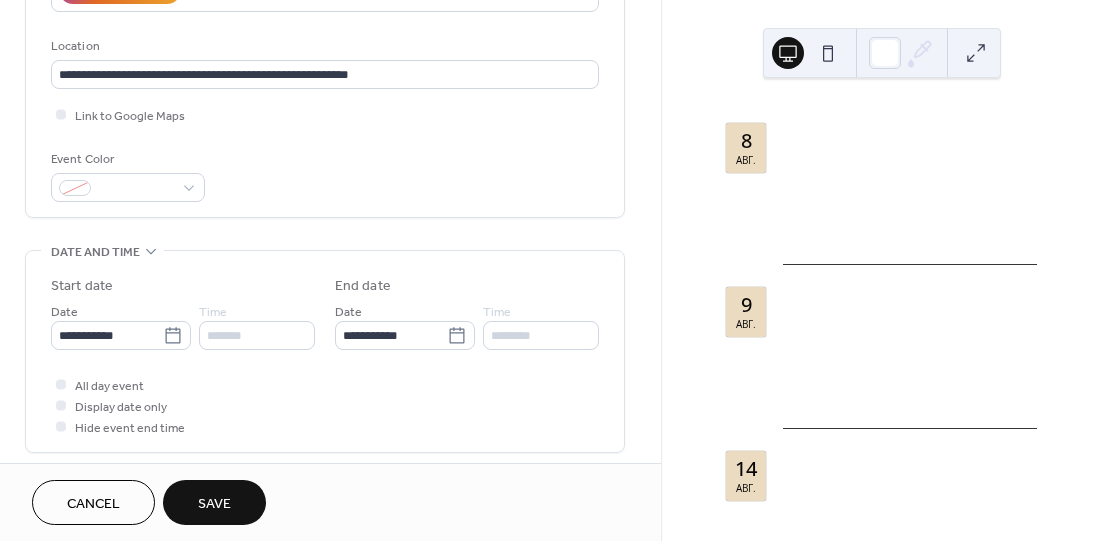 click on "Save" at bounding box center [214, 504] 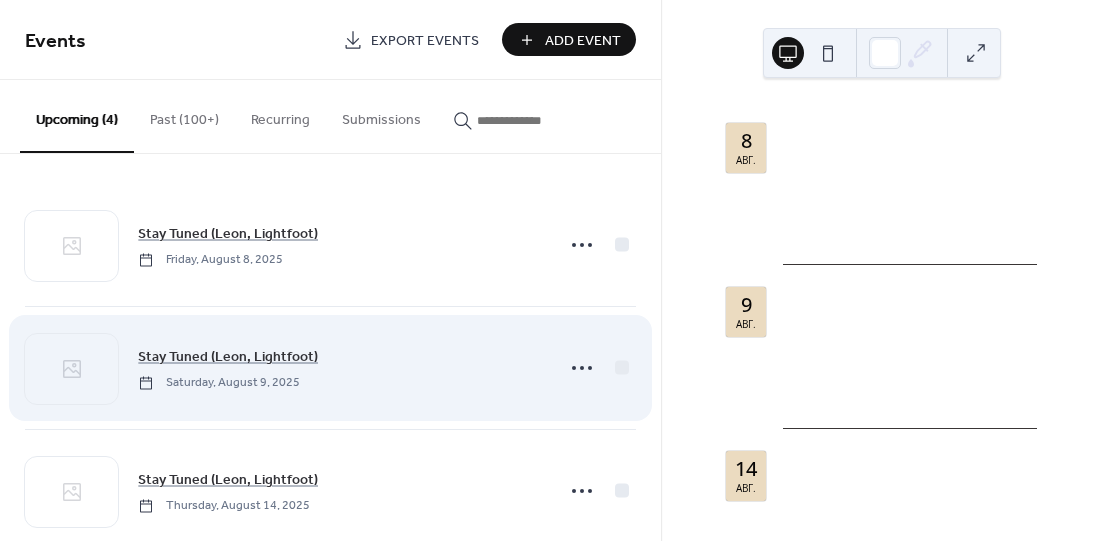 scroll, scrollTop: 163, scrollLeft: 0, axis: vertical 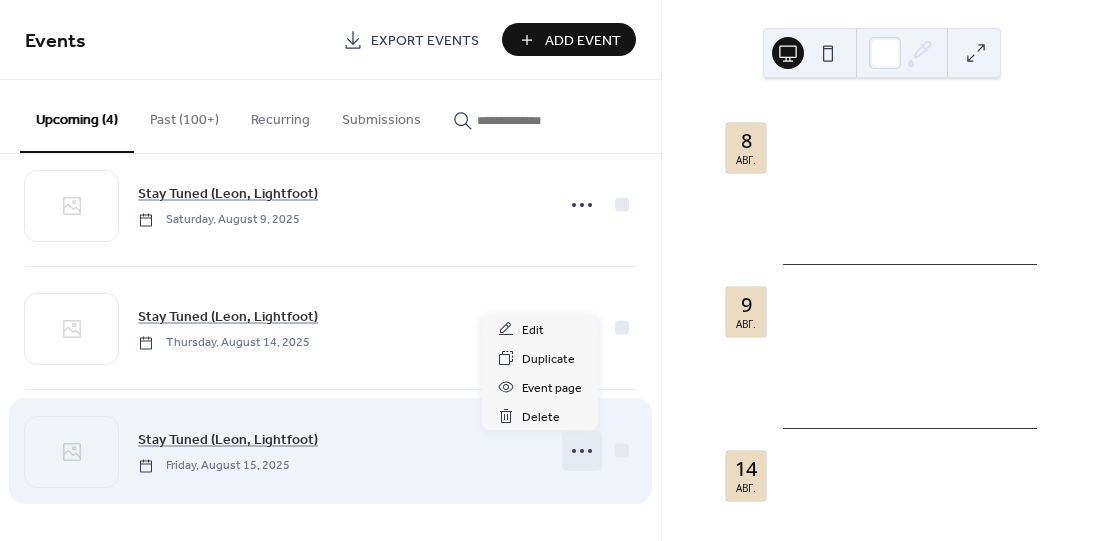 click 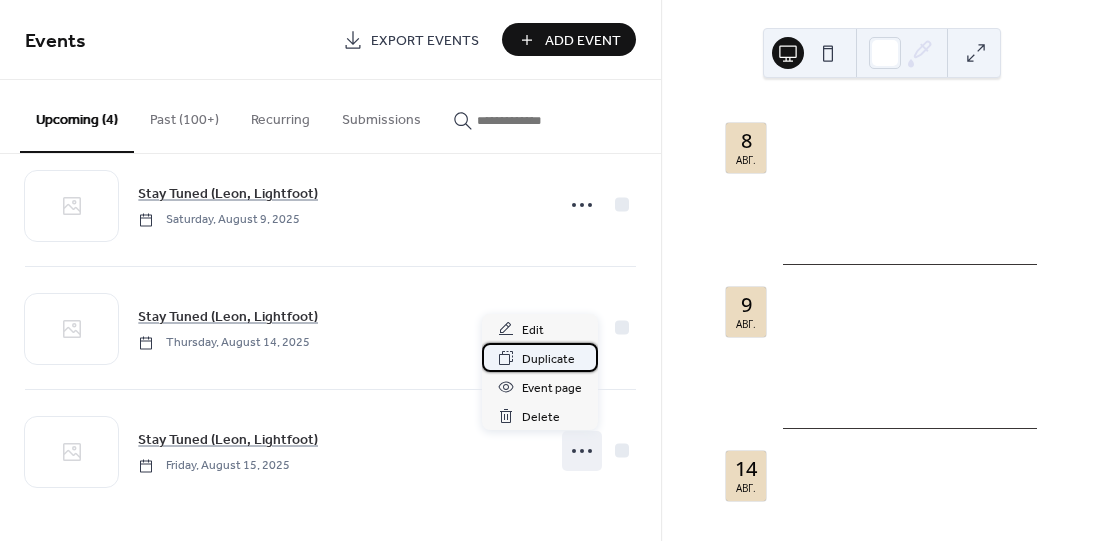 click on "Duplicate" at bounding box center [548, 359] 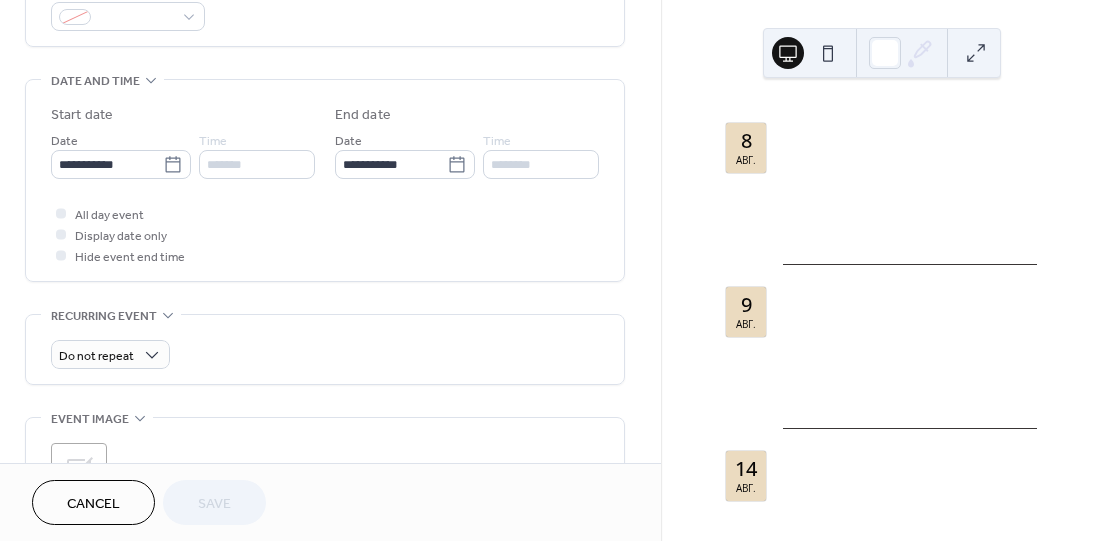 scroll, scrollTop: 700, scrollLeft: 0, axis: vertical 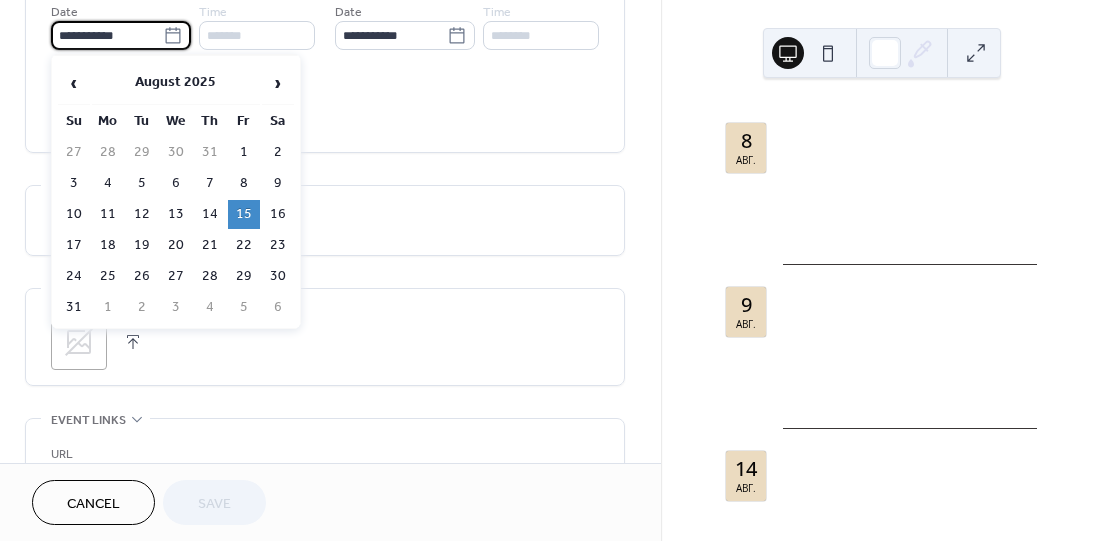 click on "**********" at bounding box center (107, 35) 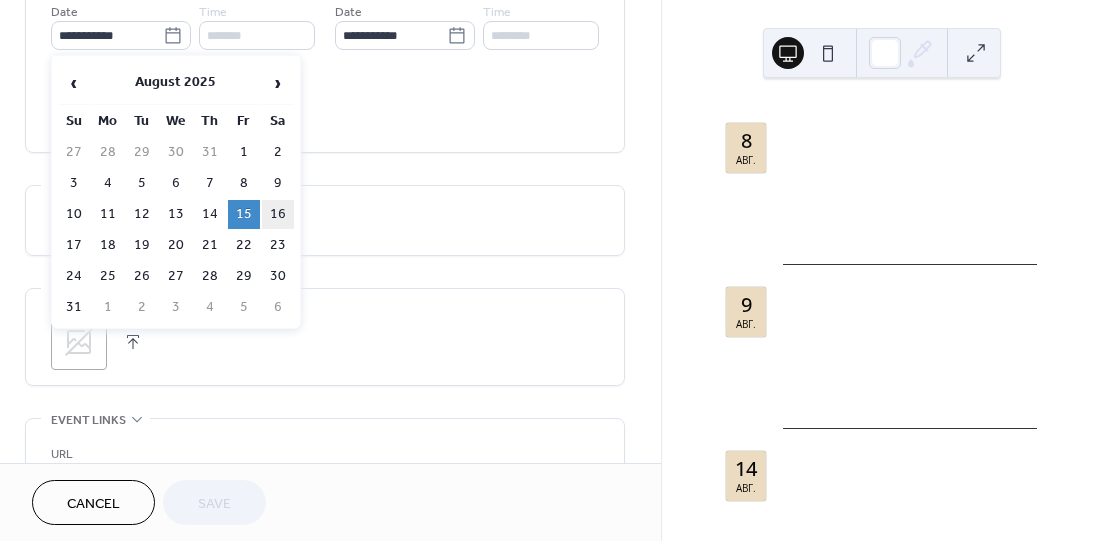 click on "16" at bounding box center (278, 214) 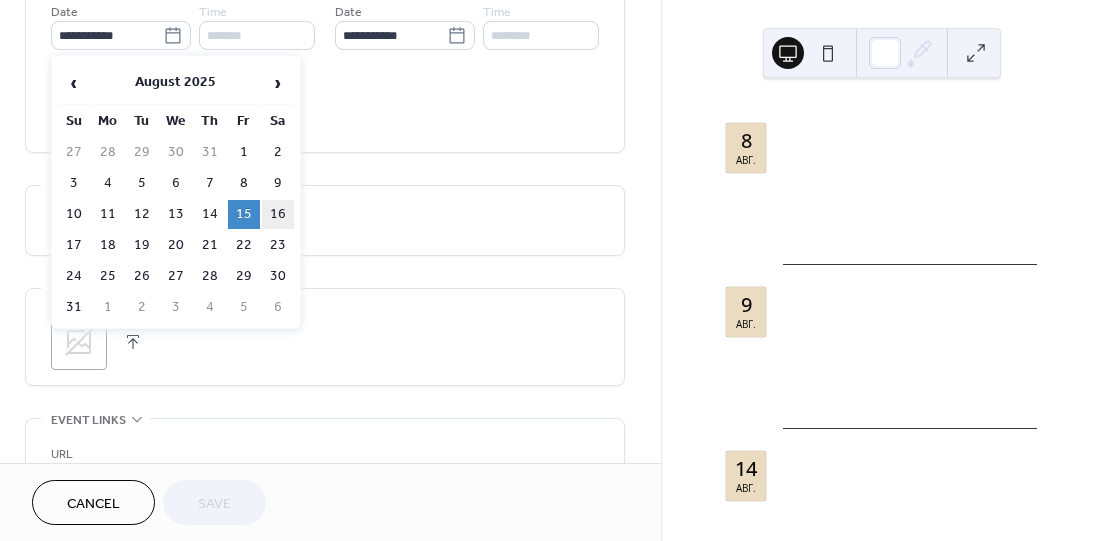 type on "**********" 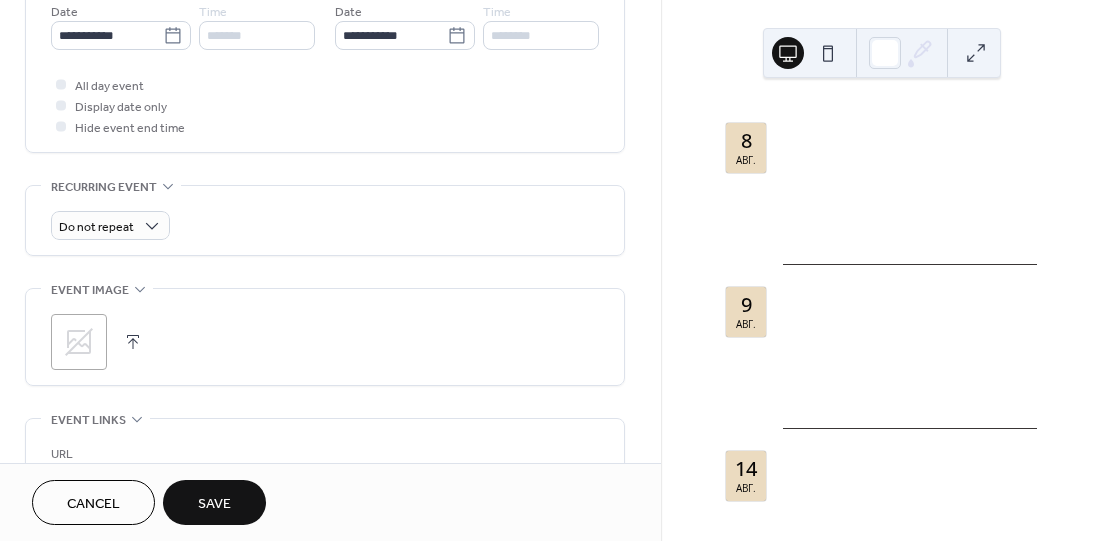 click on "Save" at bounding box center [214, 502] 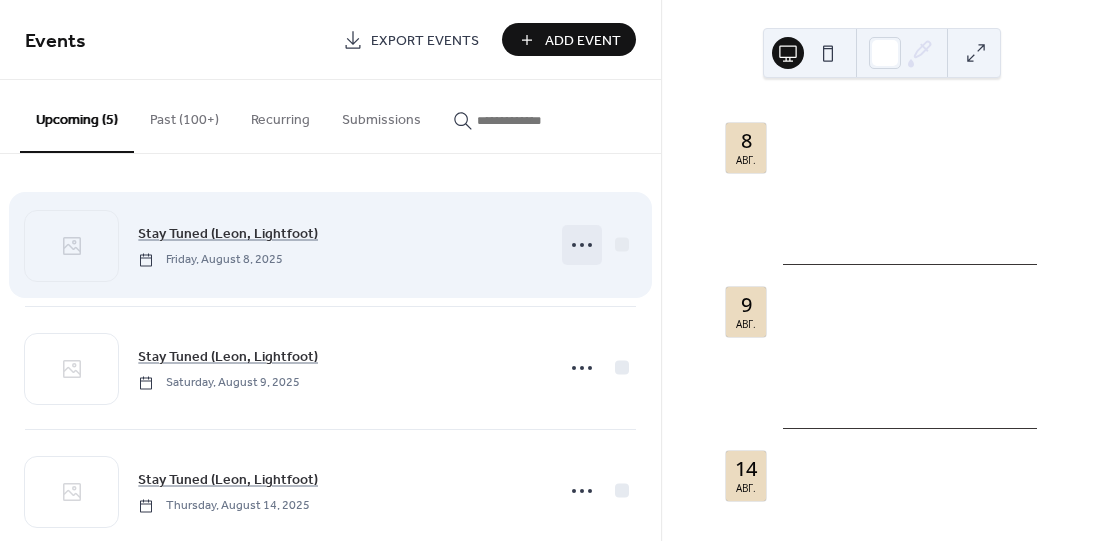 click 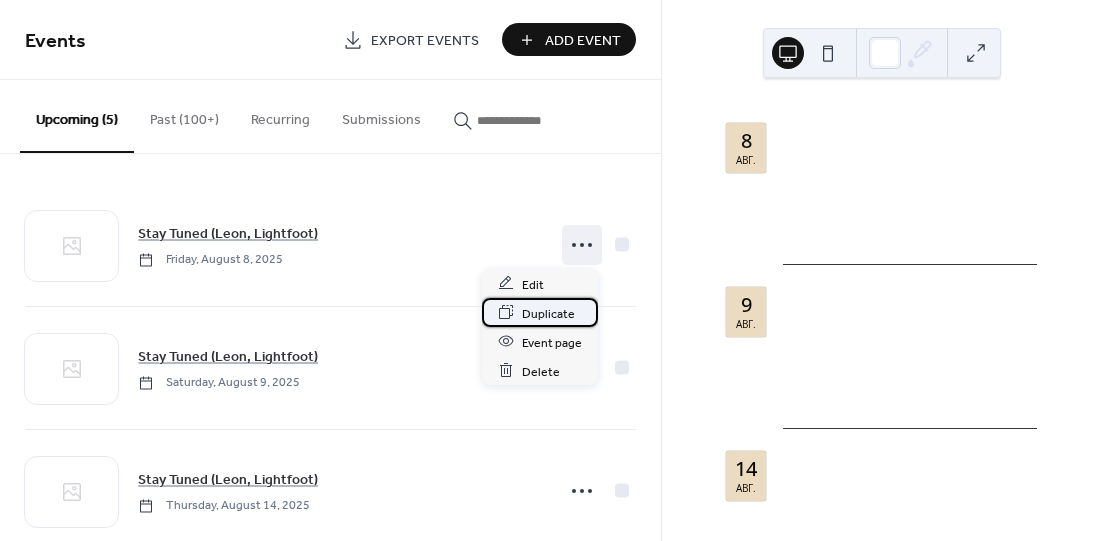 click on "Duplicate" at bounding box center [548, 313] 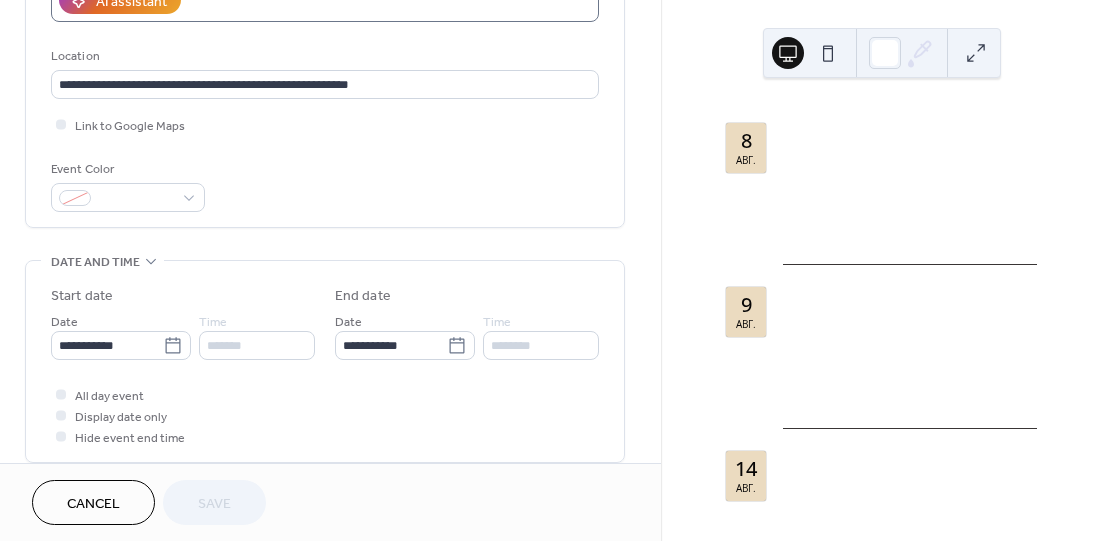 scroll, scrollTop: 400, scrollLeft: 0, axis: vertical 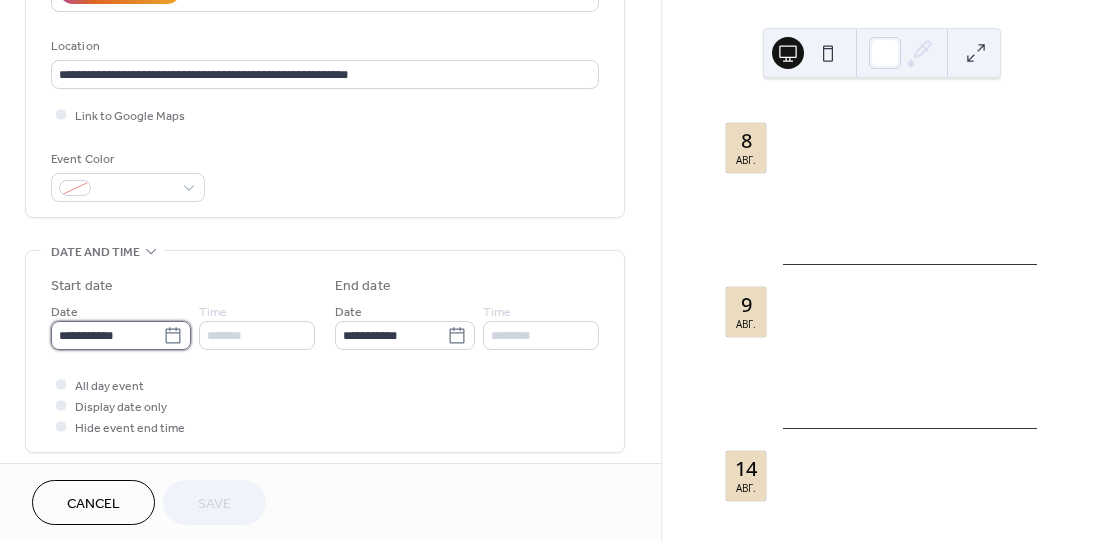 click on "**********" at bounding box center (107, 335) 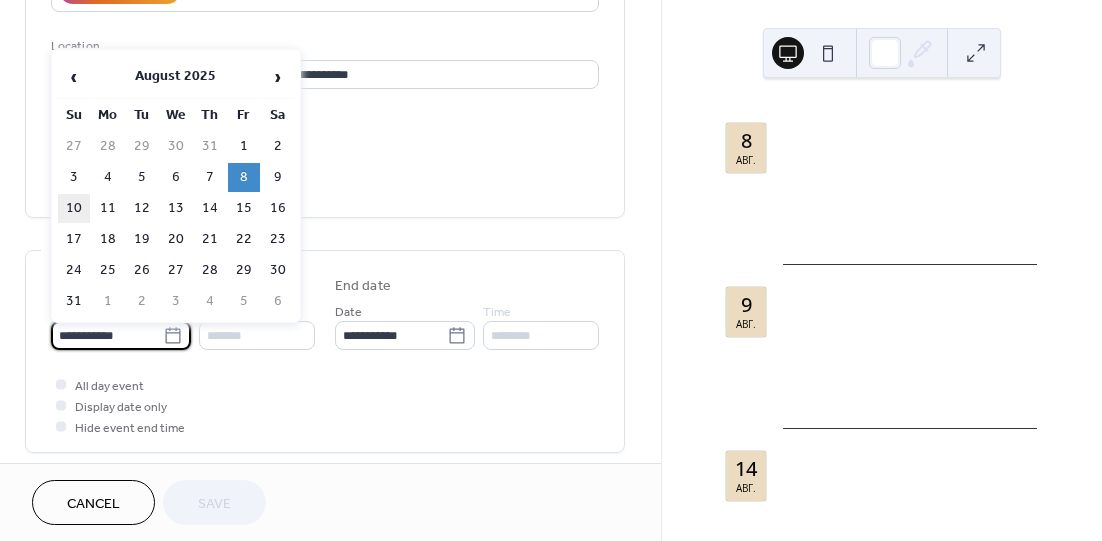 click on "10" at bounding box center (74, 208) 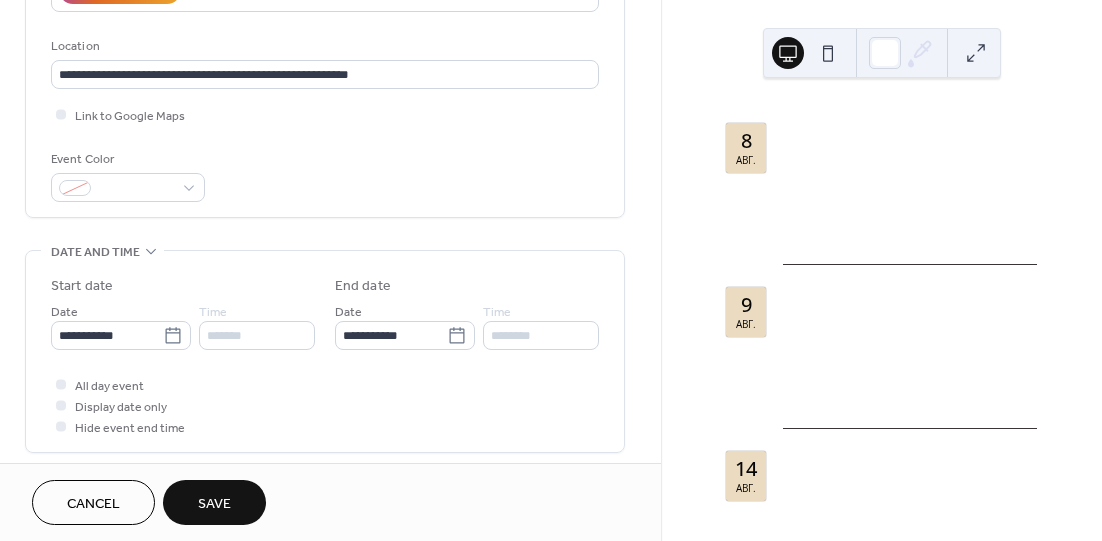 click on "All day event Display date only Hide event end time" at bounding box center [325, 405] 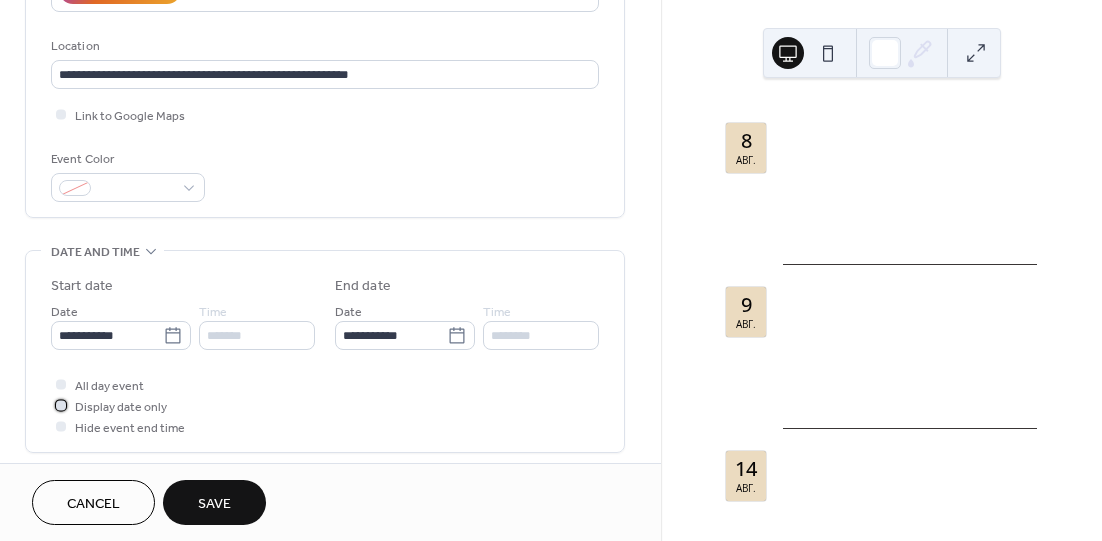 click on "Display date only" at bounding box center (121, 407) 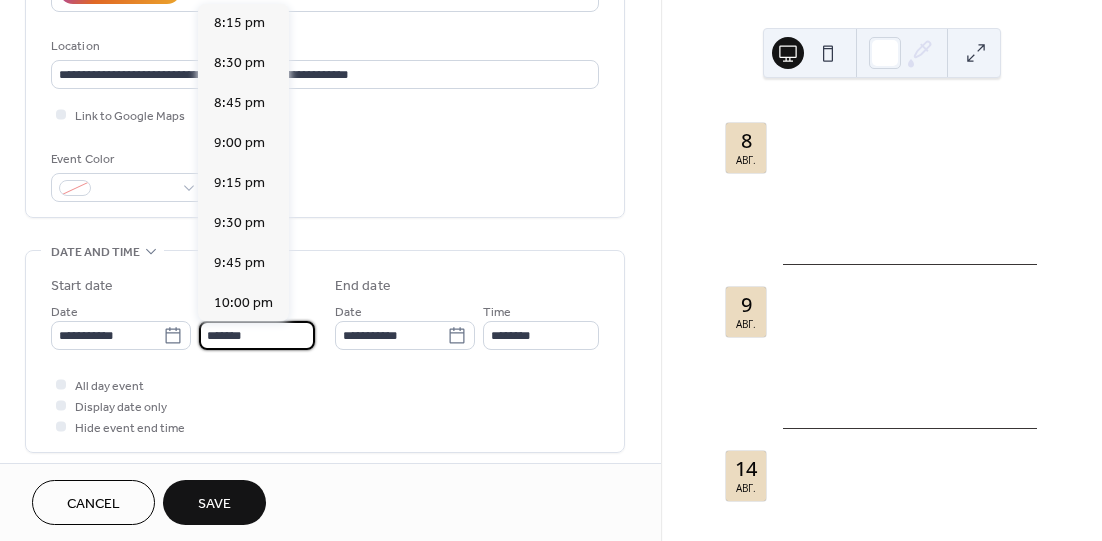 drag, startPoint x: 212, startPoint y: 332, endPoint x: 200, endPoint y: 334, distance: 12.165525 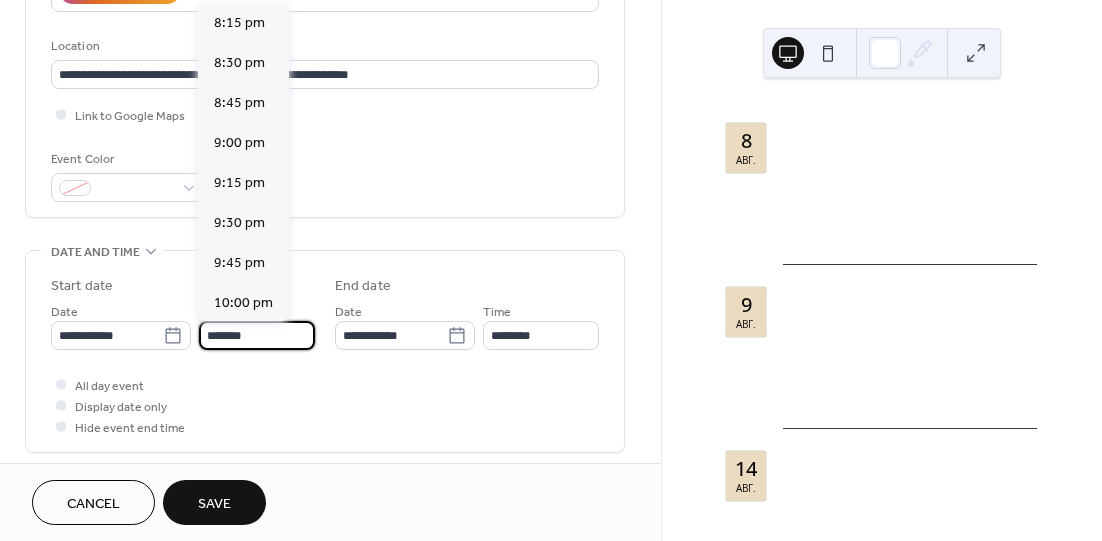 click on "*******" at bounding box center [257, 335] 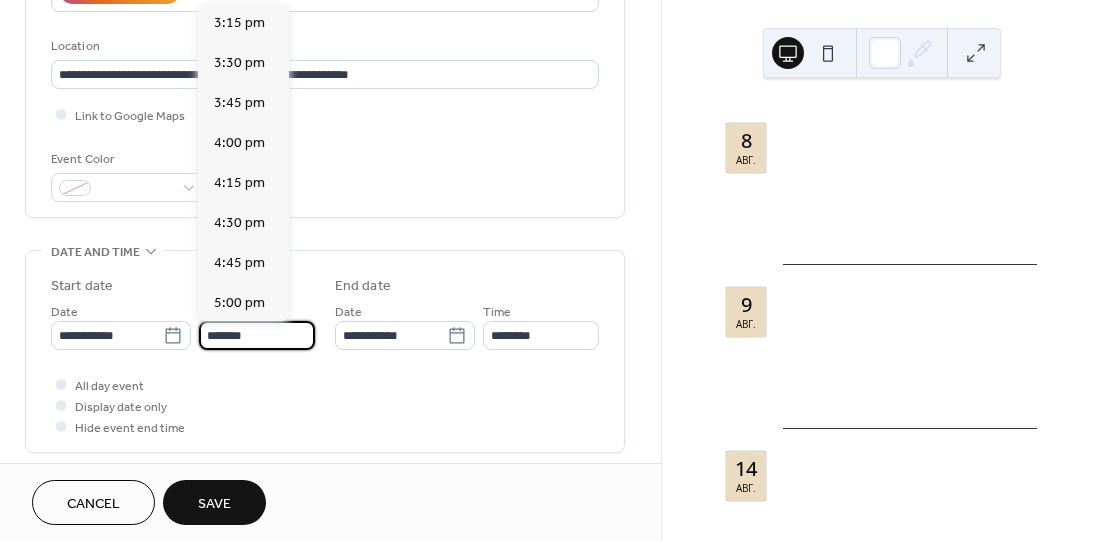 scroll, scrollTop: 2341, scrollLeft: 0, axis: vertical 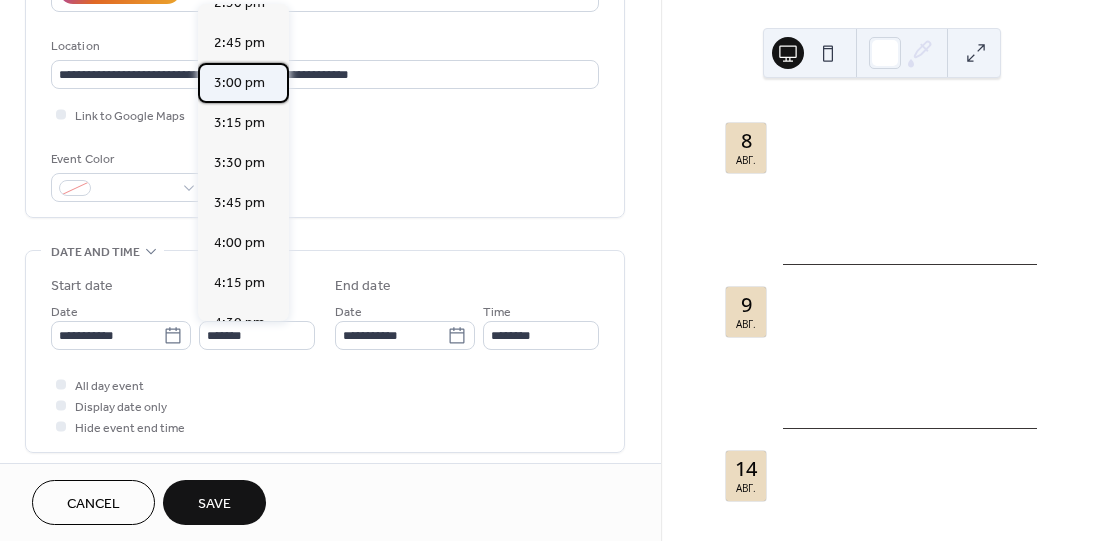 click on "3:00 pm" at bounding box center [239, 83] 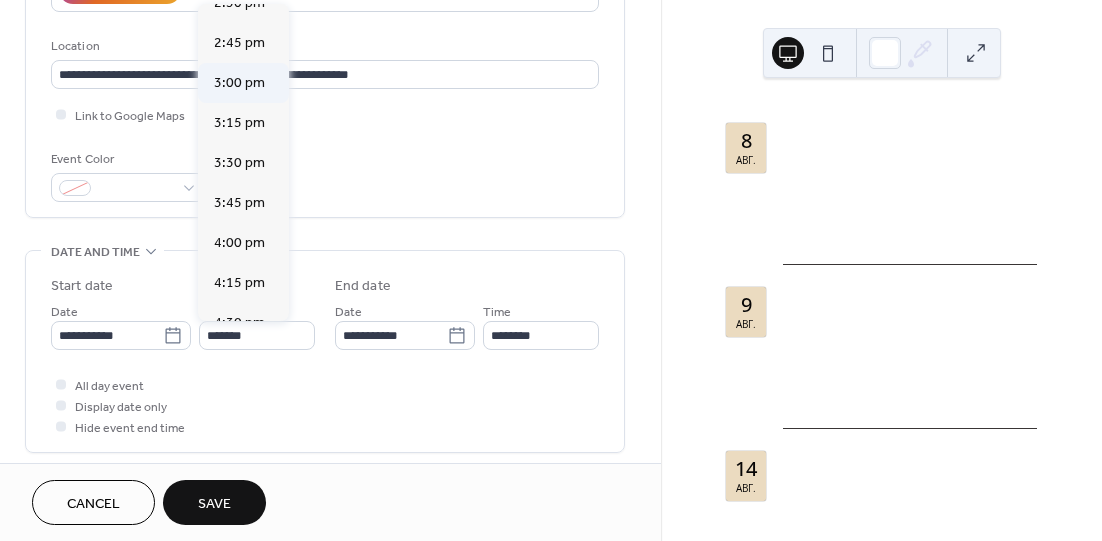 type on "*******" 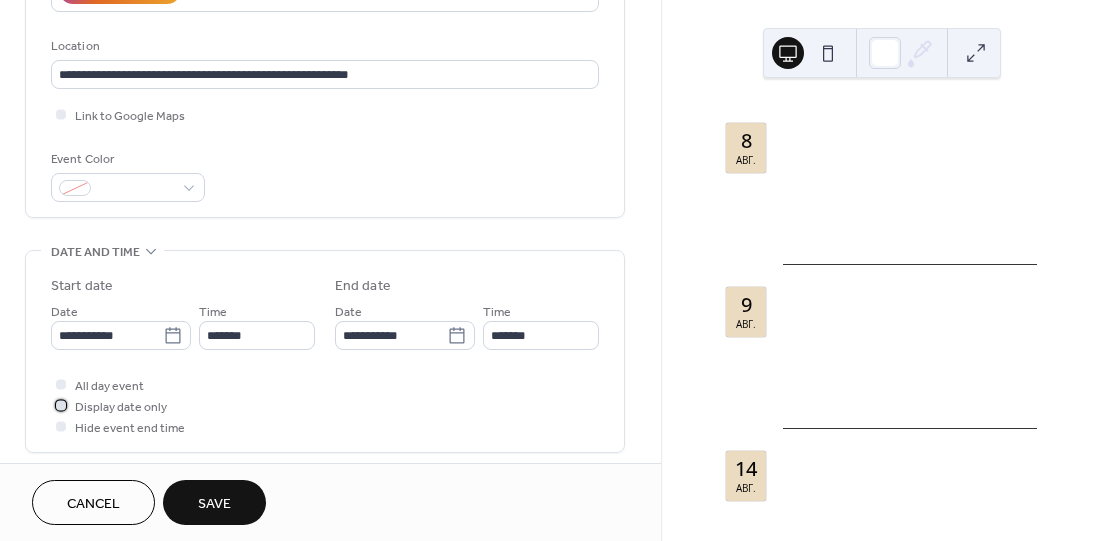 click on "Display date only" at bounding box center [121, 407] 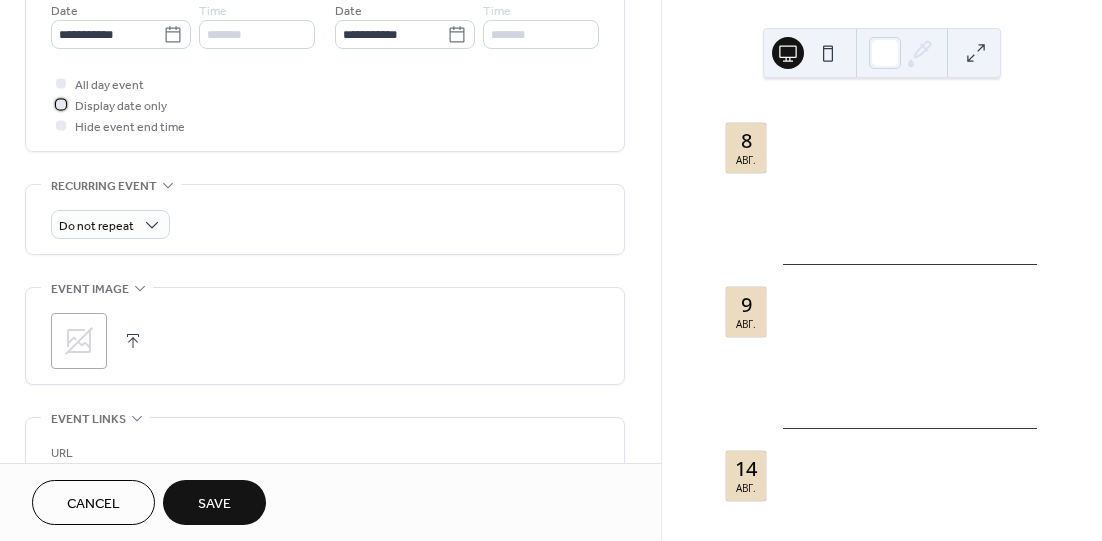 scroll, scrollTop: 900, scrollLeft: 0, axis: vertical 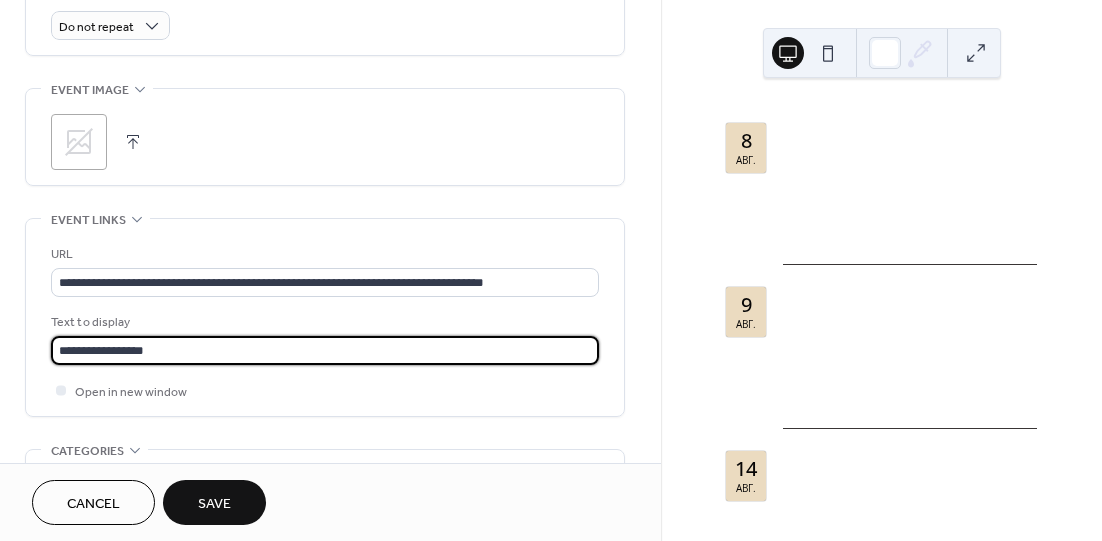 drag, startPoint x: 70, startPoint y: 351, endPoint x: 31, endPoint y: 353, distance: 39.051247 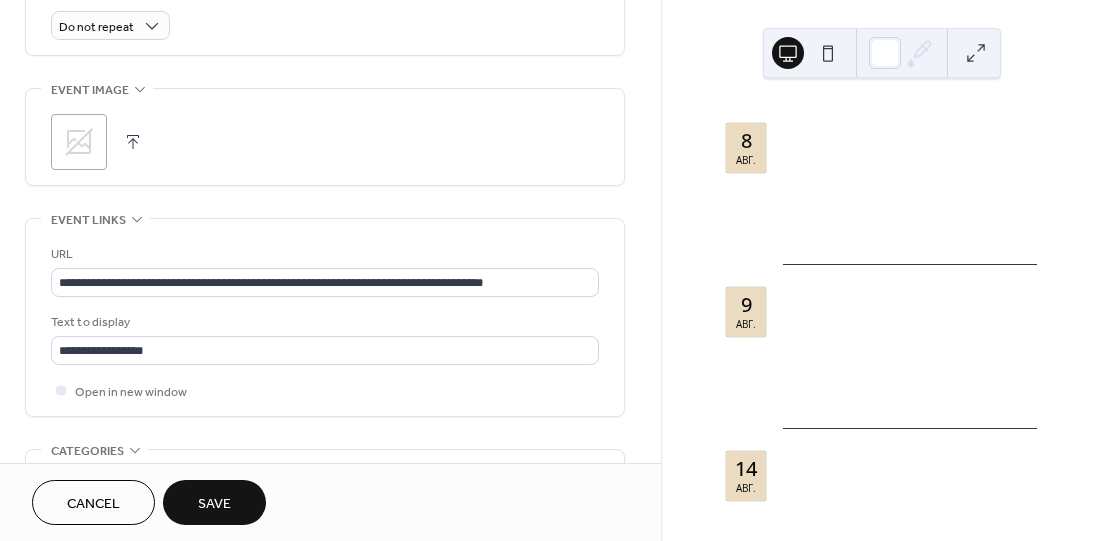 click on "Save" at bounding box center [214, 504] 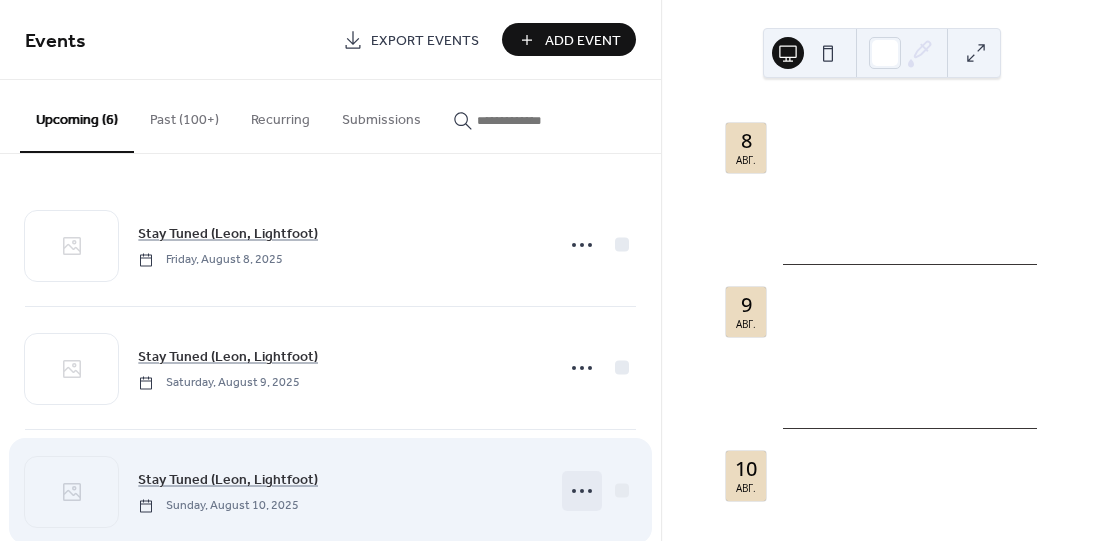 click 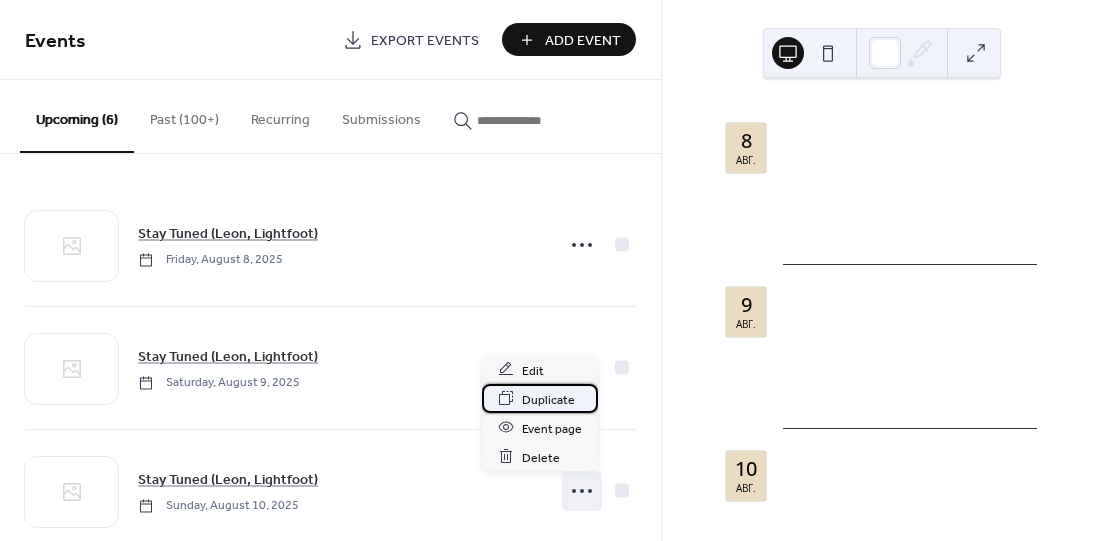 click on "Duplicate" at bounding box center (548, 399) 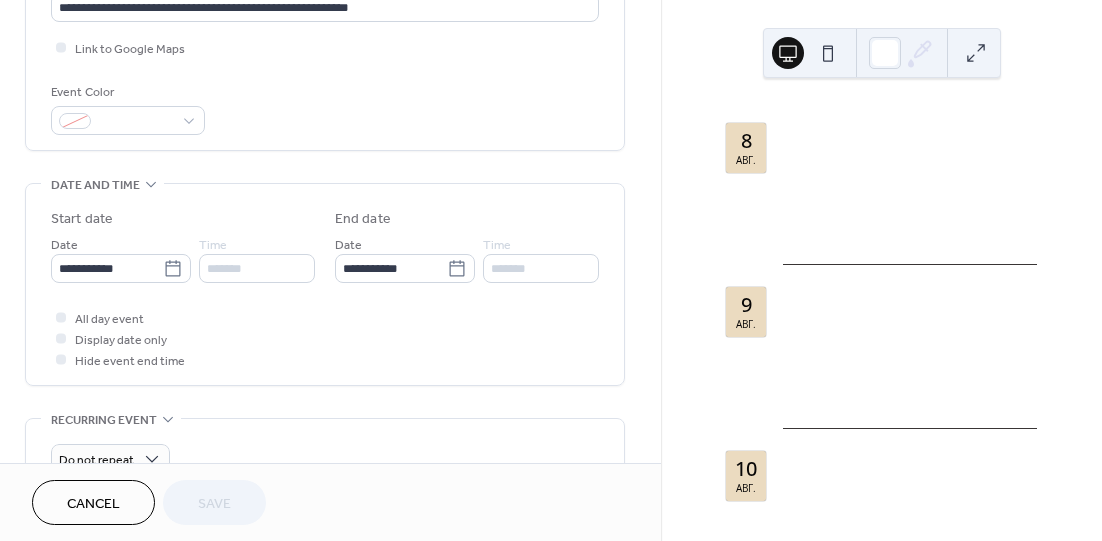 scroll, scrollTop: 600, scrollLeft: 0, axis: vertical 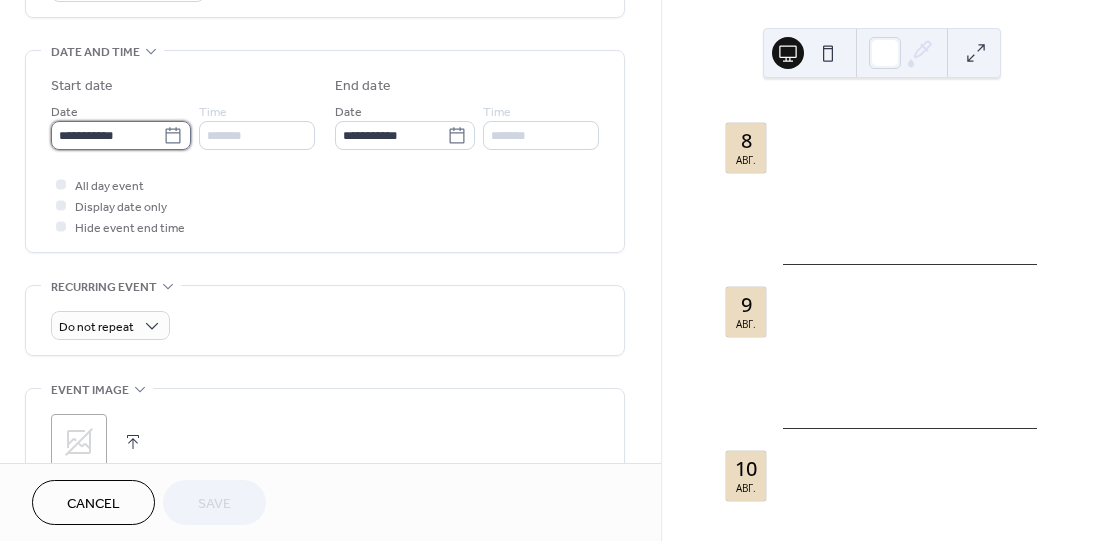 click on "**********" at bounding box center [107, 135] 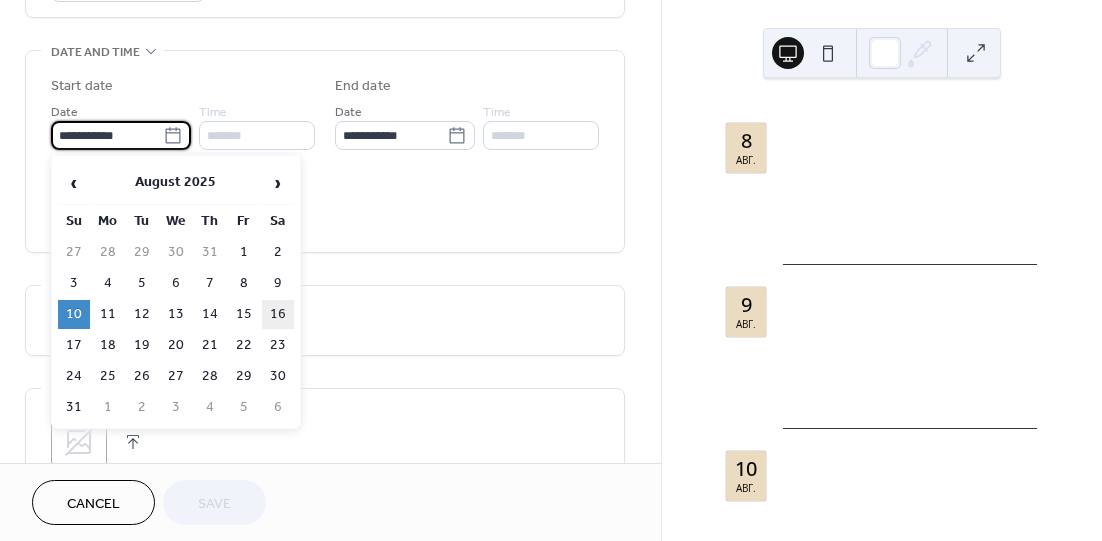 click on "16" at bounding box center [278, 314] 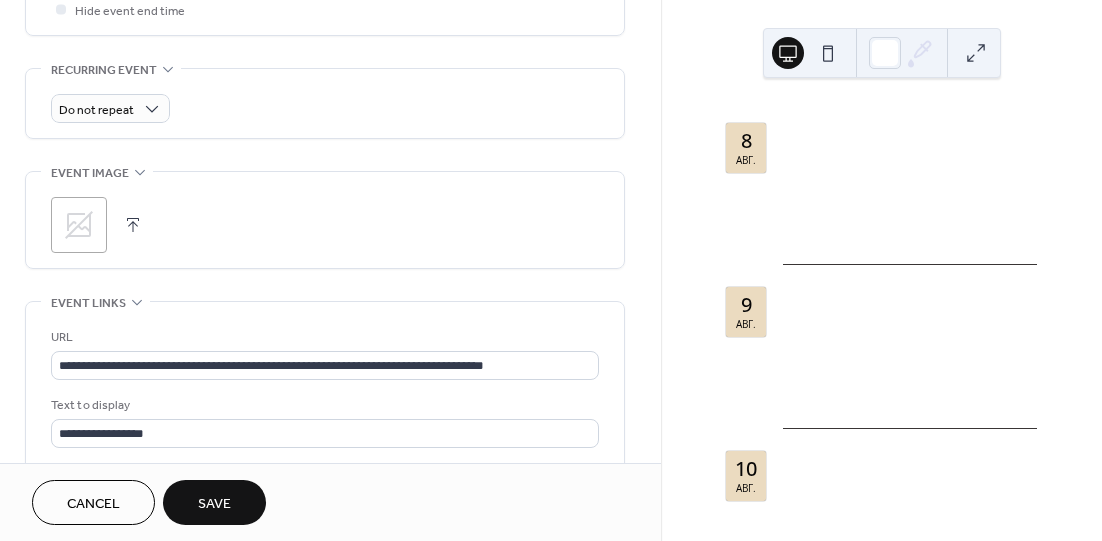 scroll, scrollTop: 900, scrollLeft: 0, axis: vertical 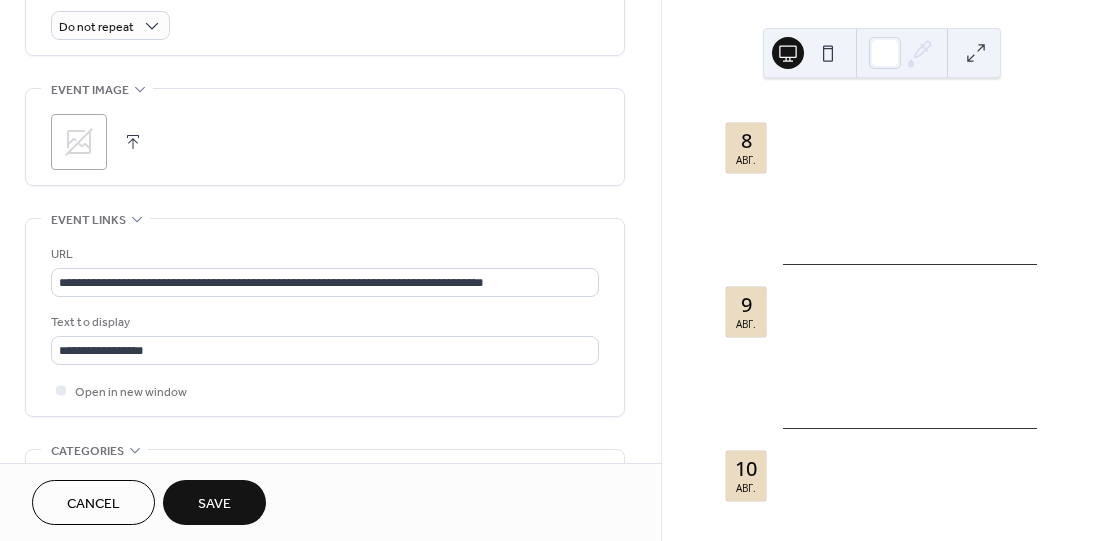 click on "Save" at bounding box center [214, 504] 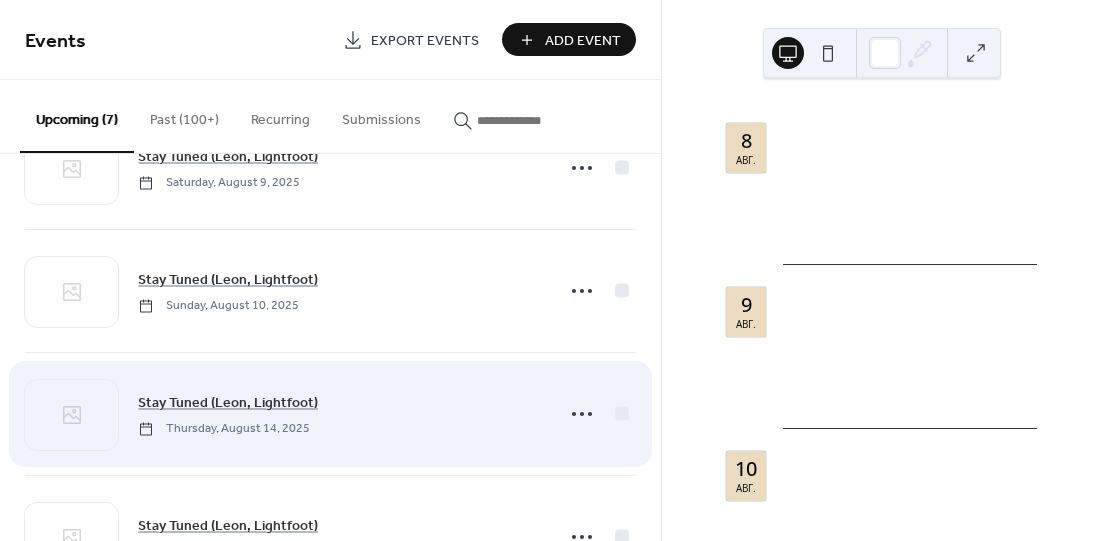 scroll, scrollTop: 532, scrollLeft: 0, axis: vertical 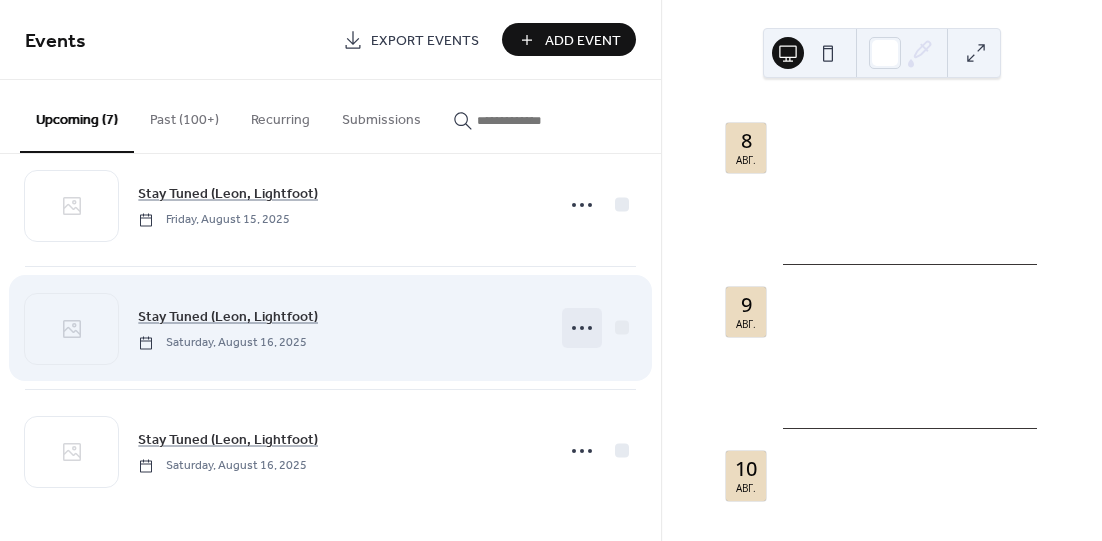 click 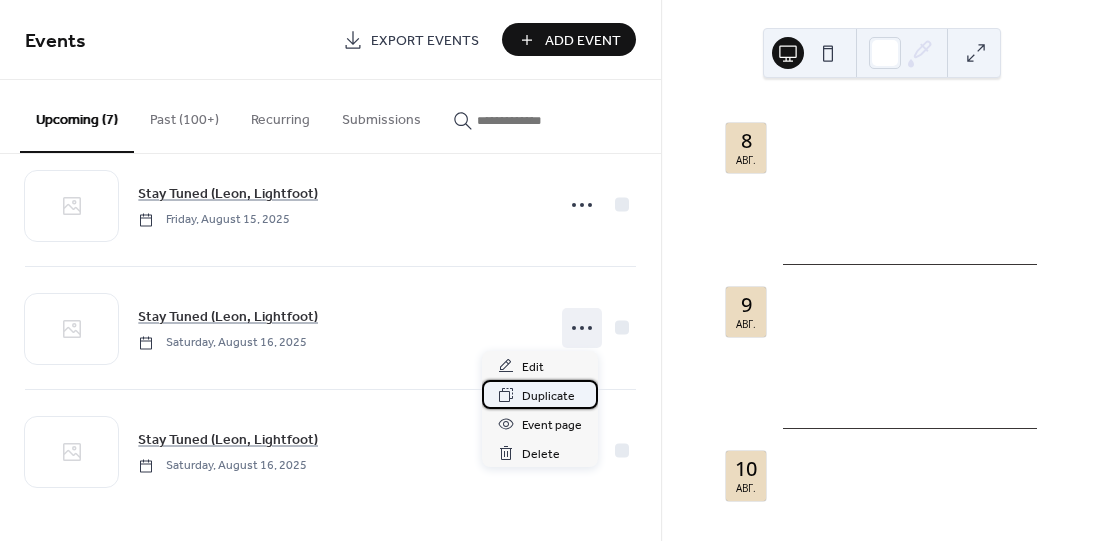 click on "Duplicate" at bounding box center [548, 396] 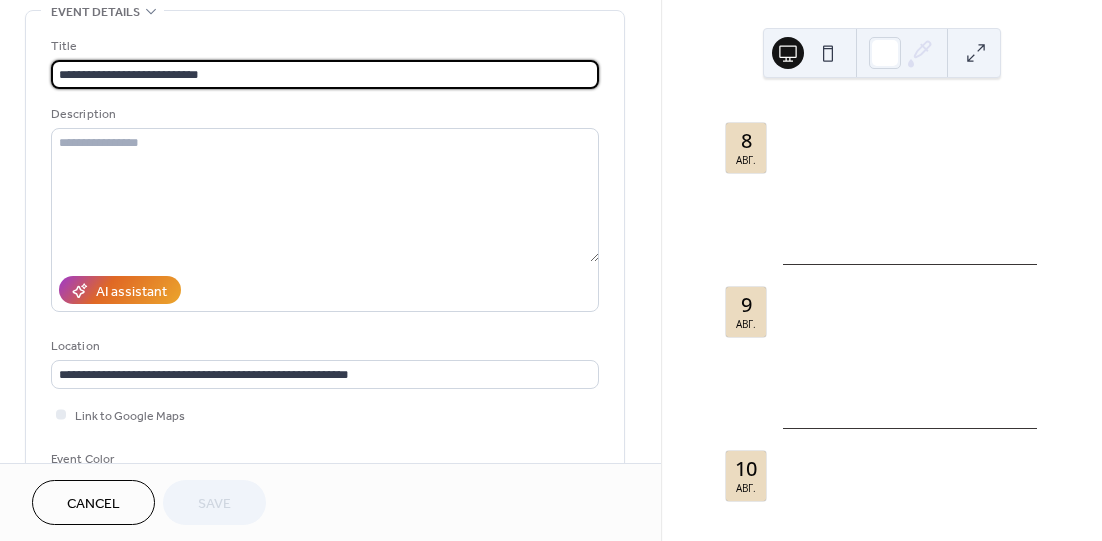 scroll, scrollTop: 200, scrollLeft: 0, axis: vertical 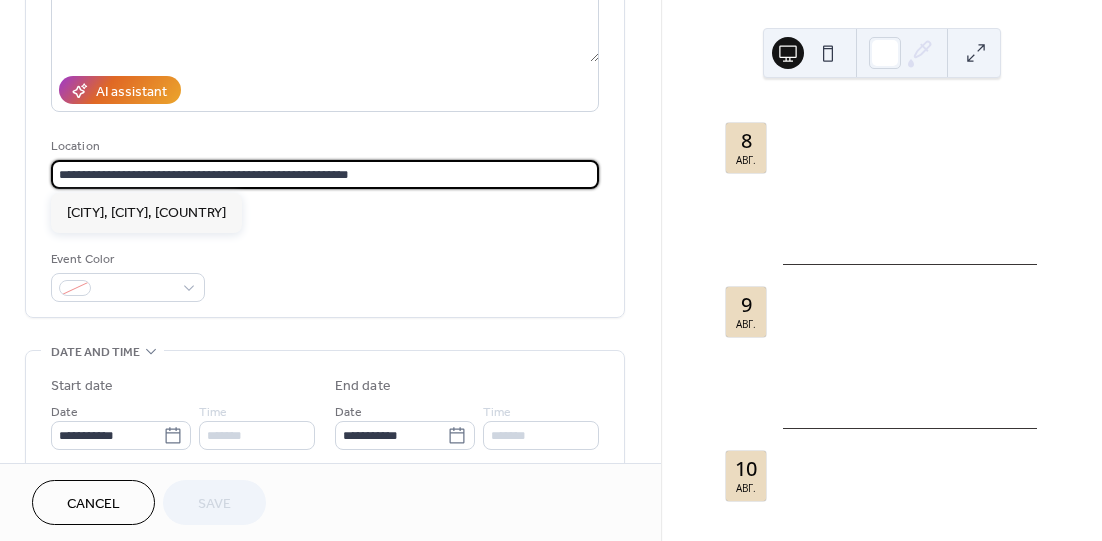 drag, startPoint x: 337, startPoint y: 174, endPoint x: 288, endPoint y: 178, distance: 49.162994 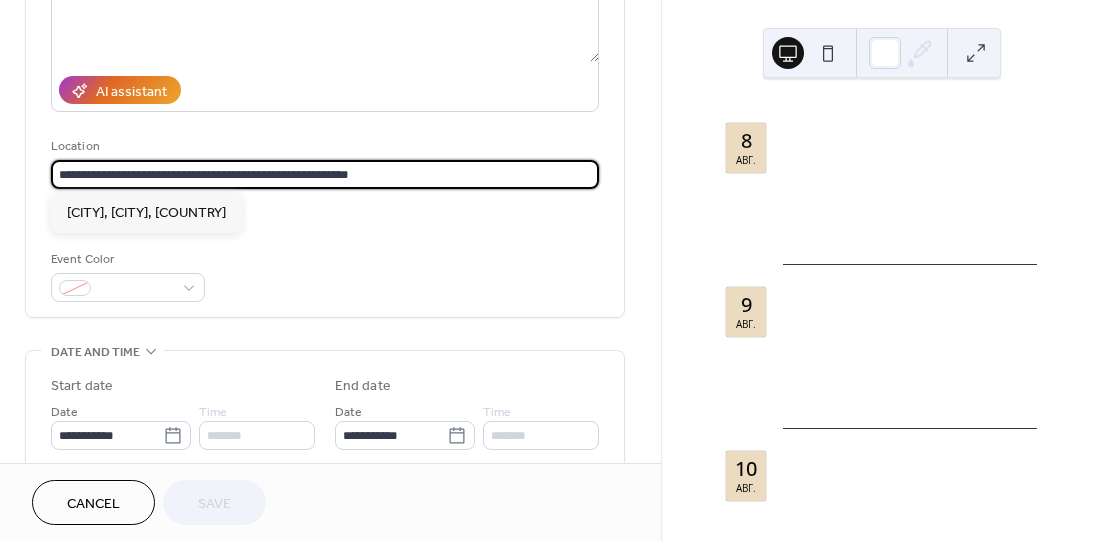 click on "**********" at bounding box center (325, 174) 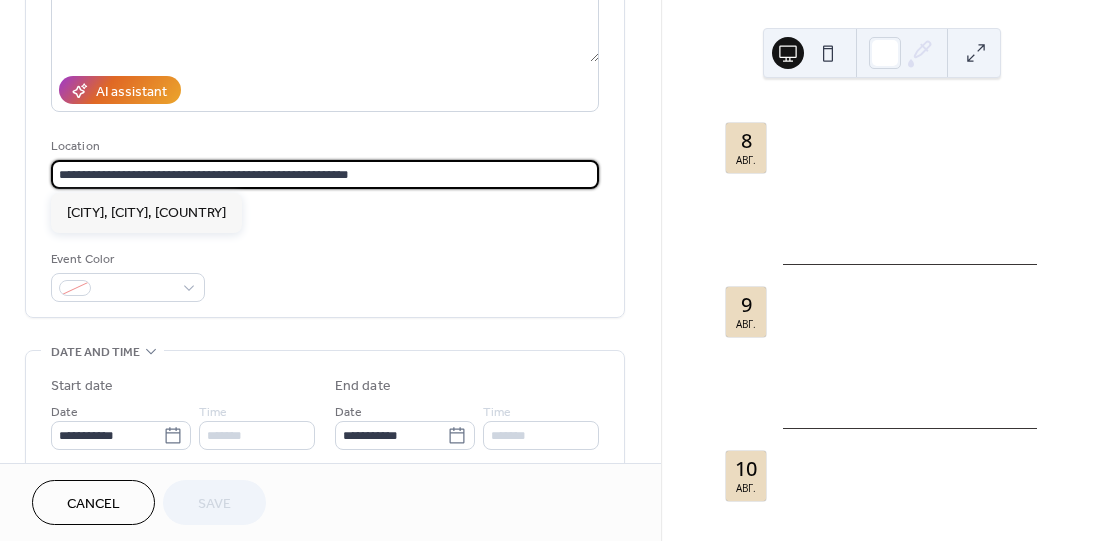 drag, startPoint x: 337, startPoint y: 172, endPoint x: -32, endPoint y: 177, distance: 369.03387 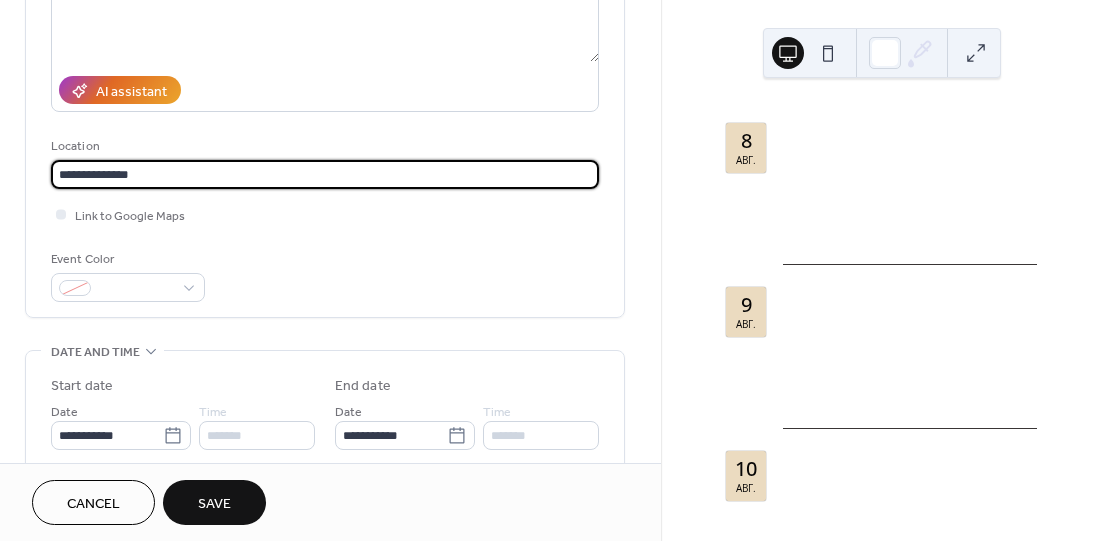 click on "**********" at bounding box center (325, 174) 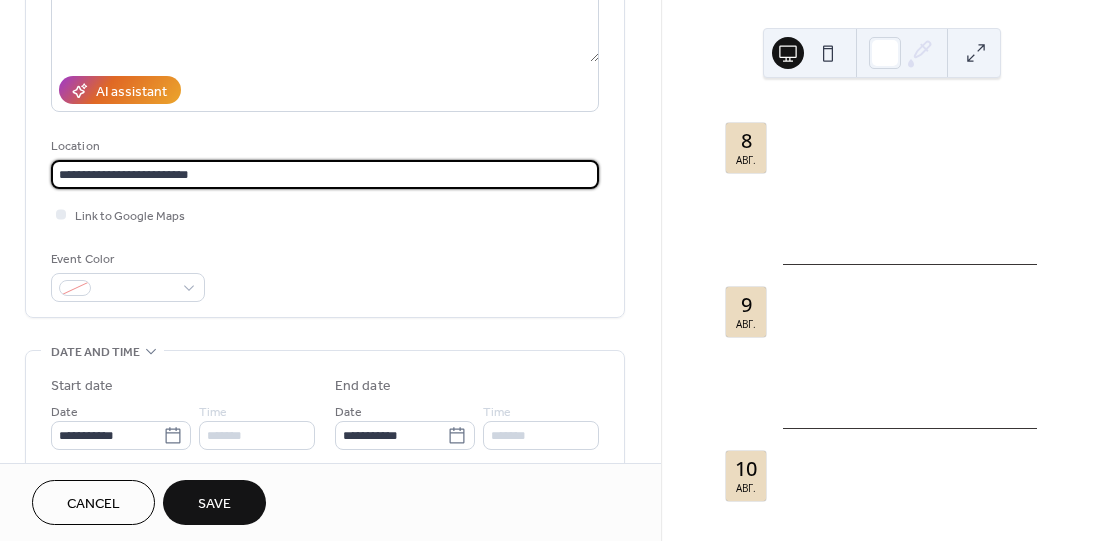 scroll, scrollTop: 500, scrollLeft: 0, axis: vertical 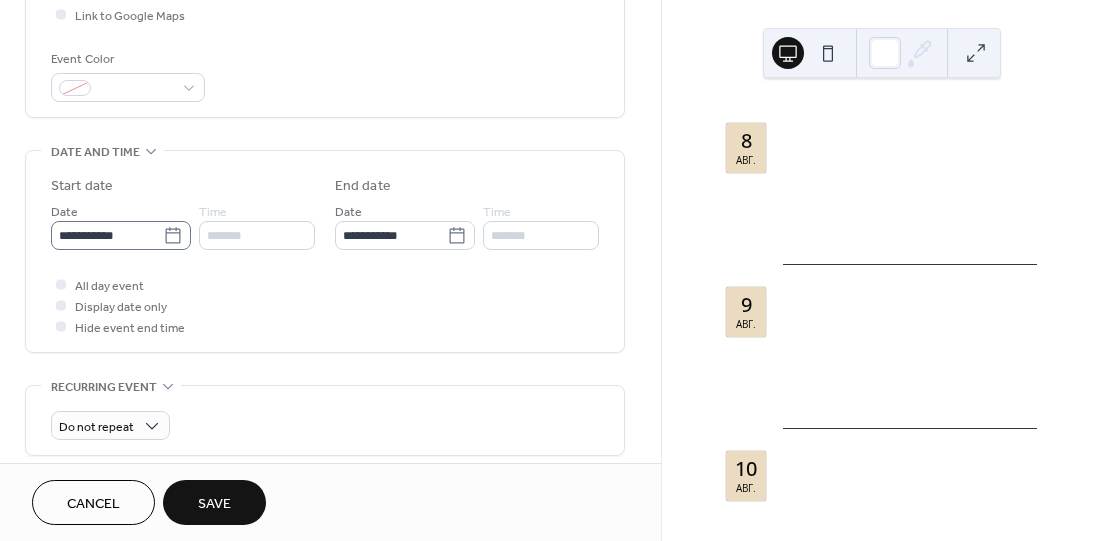 type on "**********" 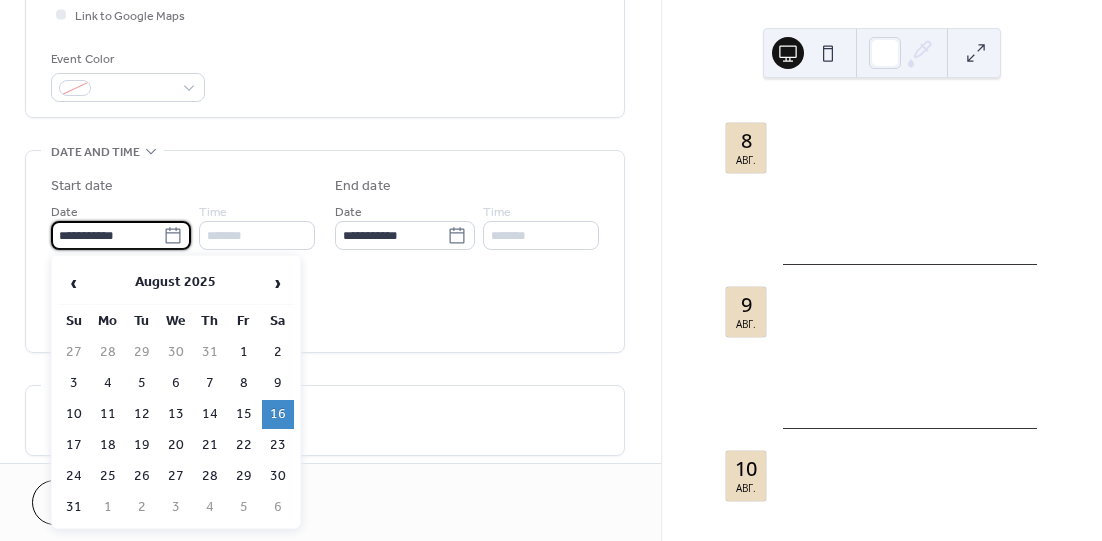 click on "**********" at bounding box center (107, 235) 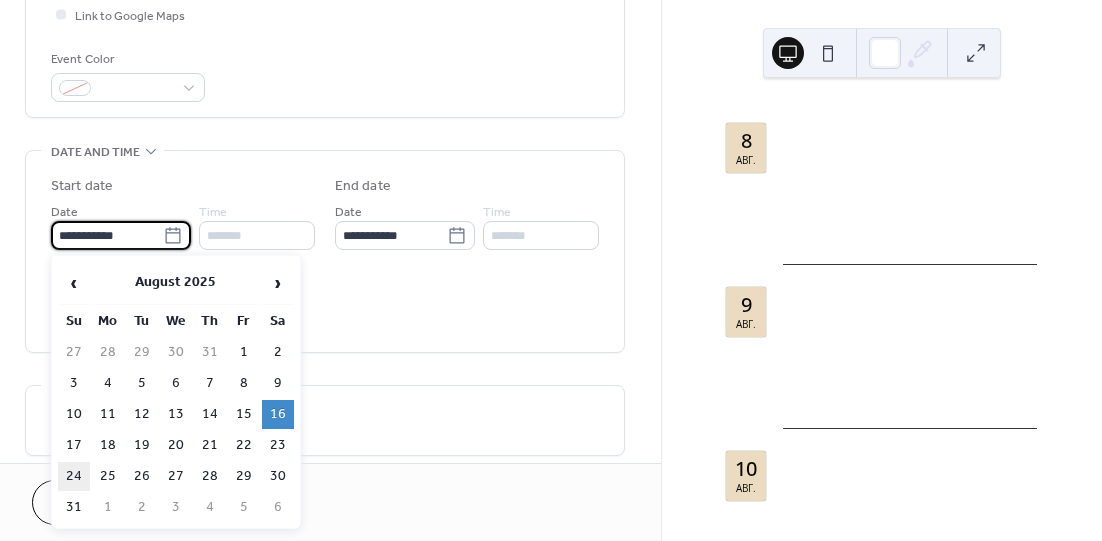 click on "24" at bounding box center [74, 476] 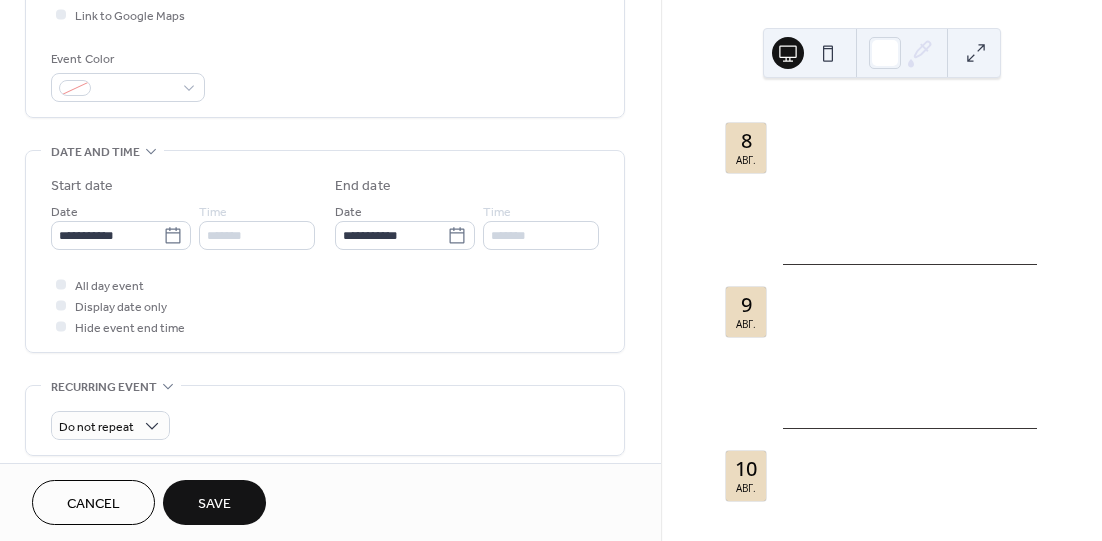 click on "Cancel Save" at bounding box center (330, 502) 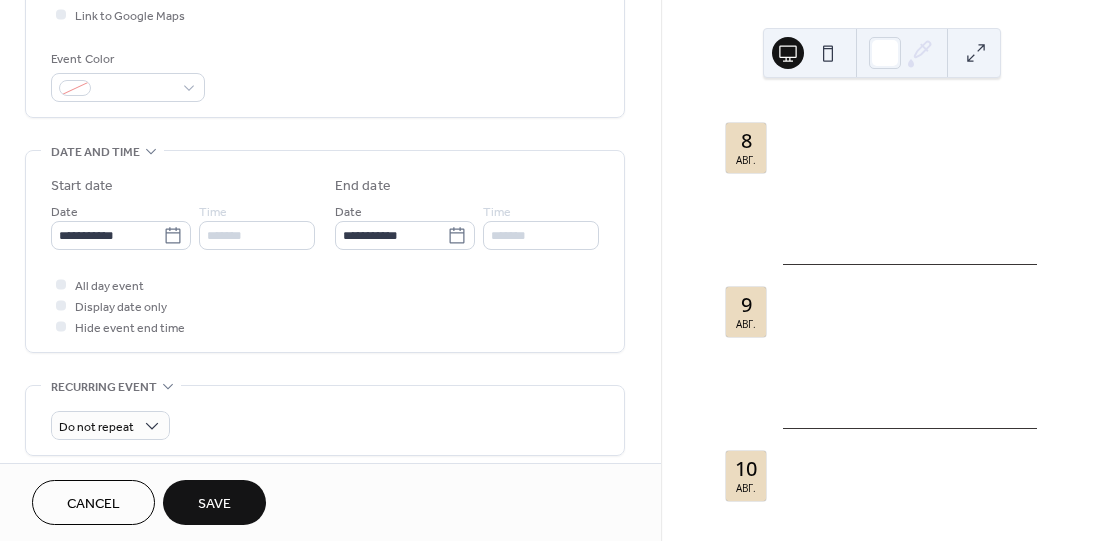 scroll, scrollTop: 300, scrollLeft: 0, axis: vertical 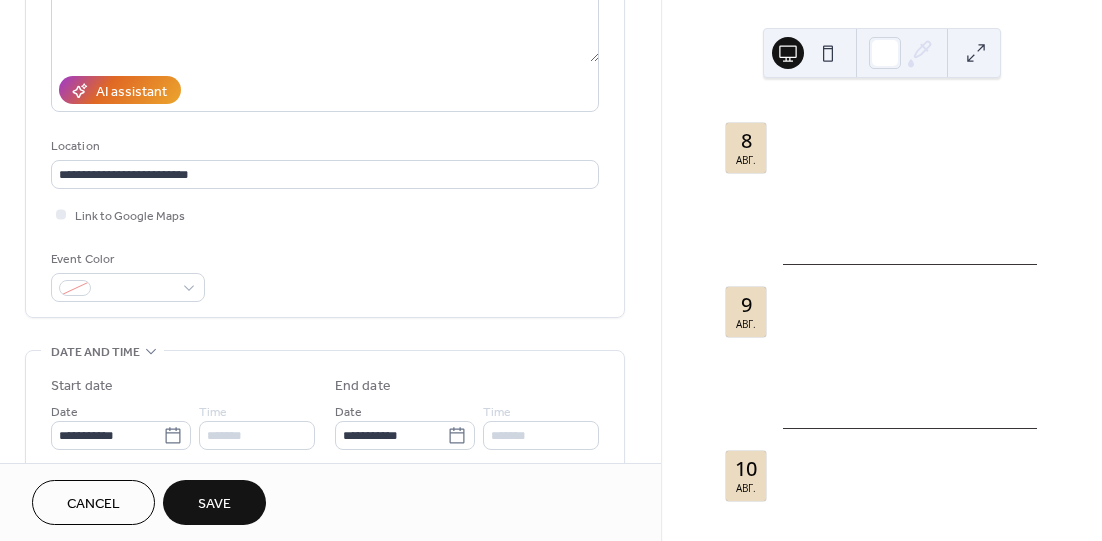 click on "Save" at bounding box center [214, 504] 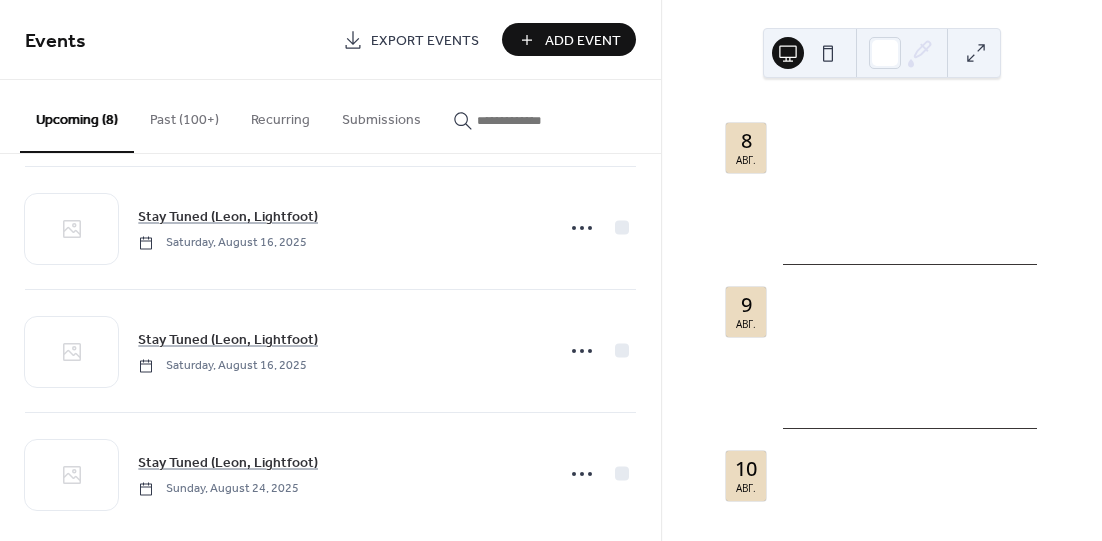 scroll, scrollTop: 655, scrollLeft: 0, axis: vertical 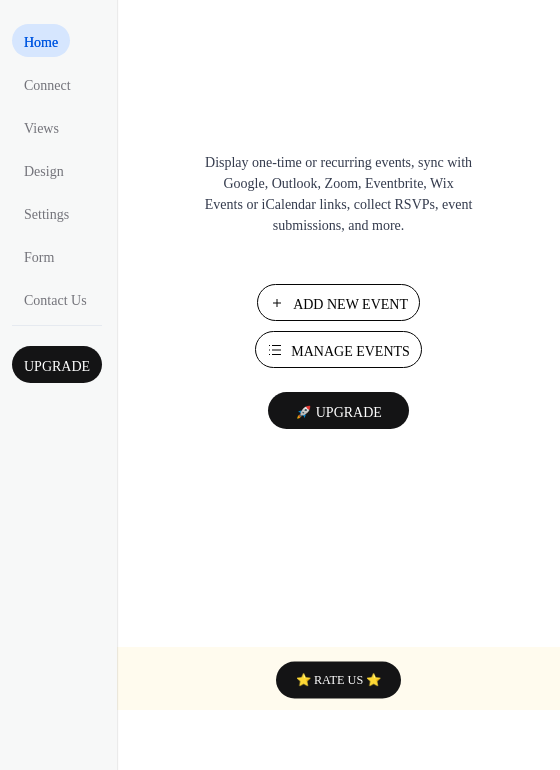 click on "Add New Event" at bounding box center (350, 304) 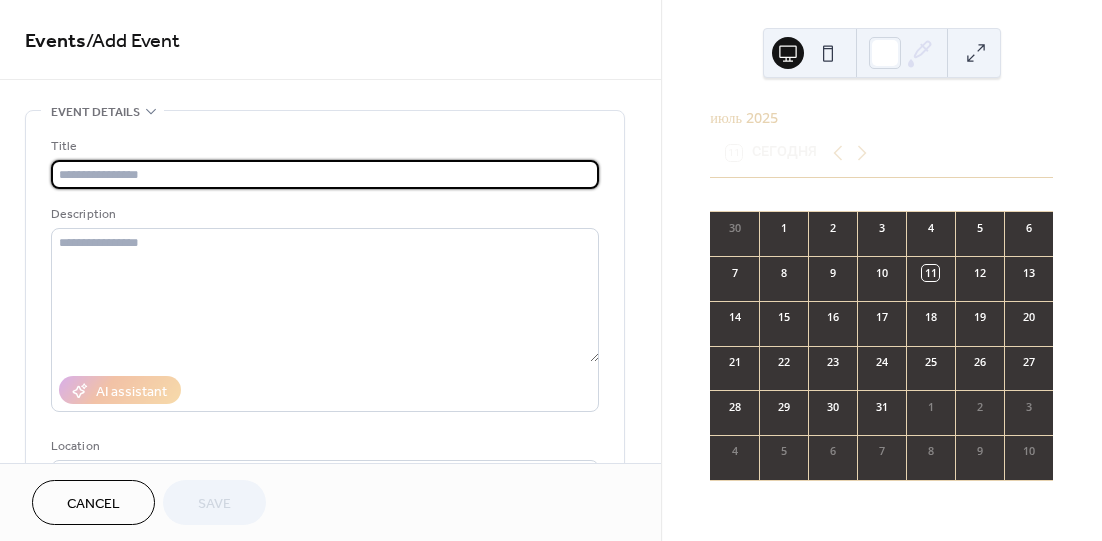scroll, scrollTop: 0, scrollLeft: 0, axis: both 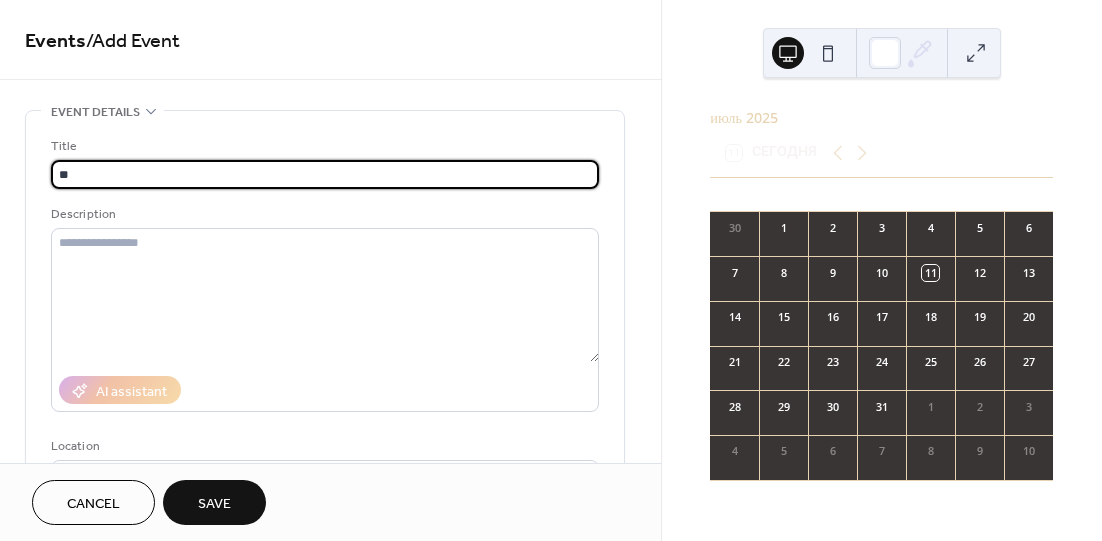 type on "*" 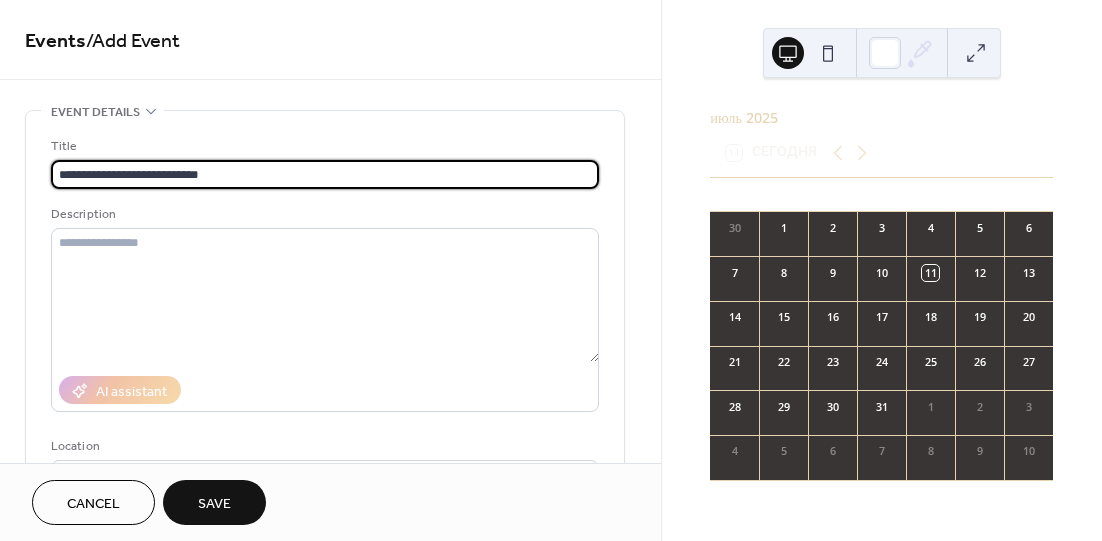 type on "**********" 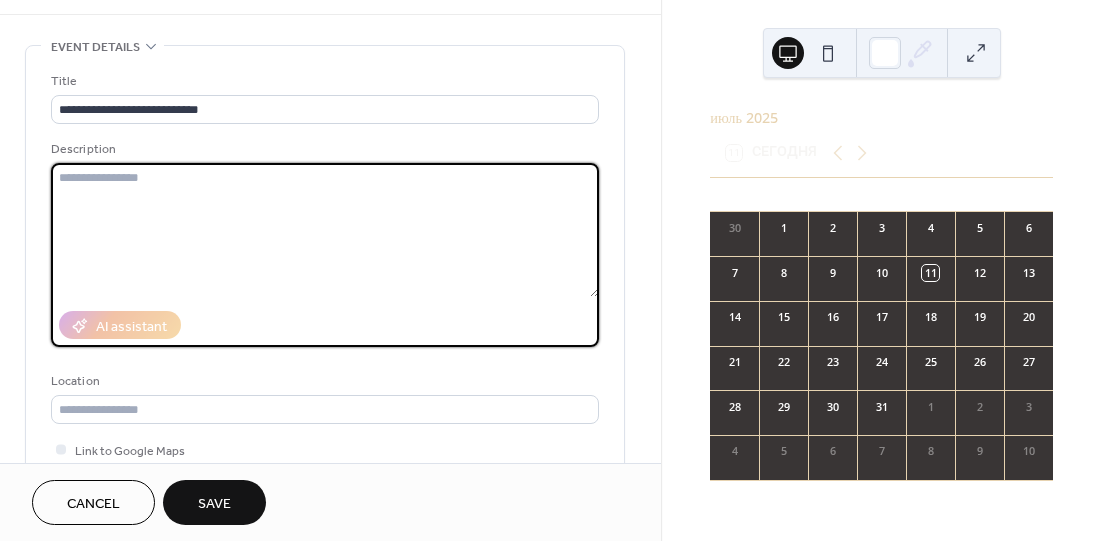 scroll, scrollTop: 100, scrollLeft: 0, axis: vertical 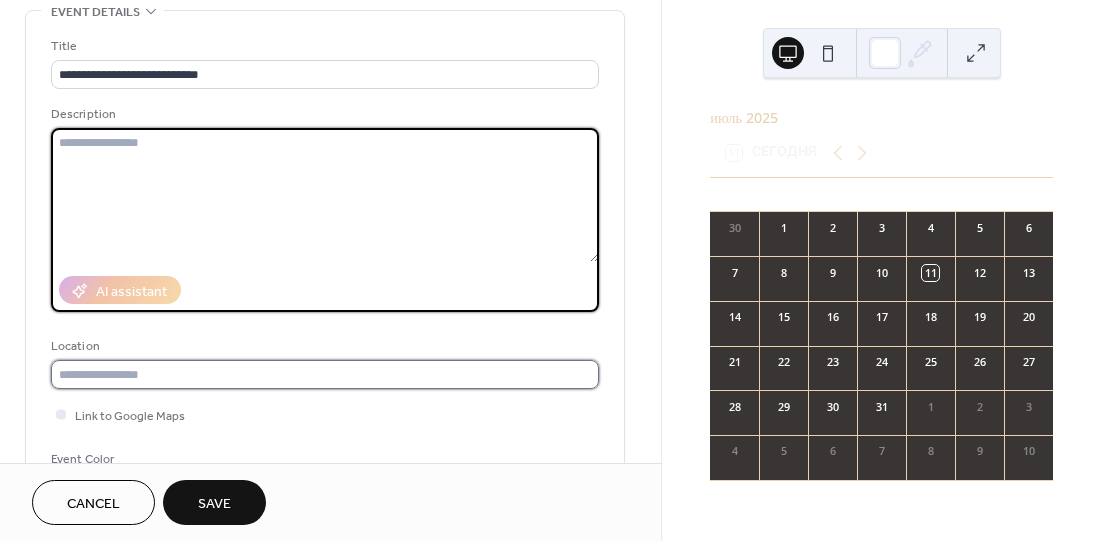 click at bounding box center [325, 374] 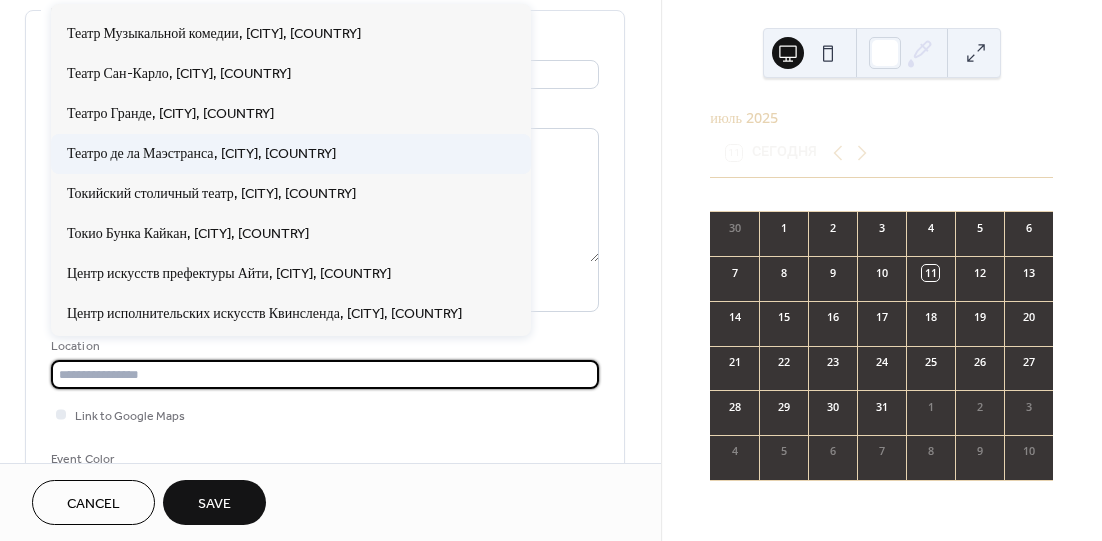 scroll, scrollTop: 1167, scrollLeft: 0, axis: vertical 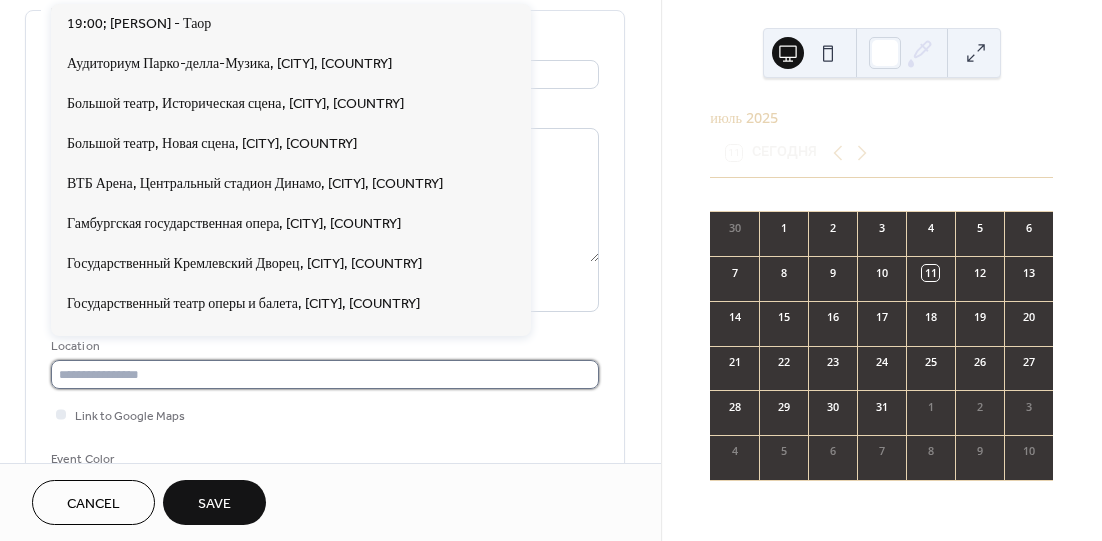click at bounding box center [325, 374] 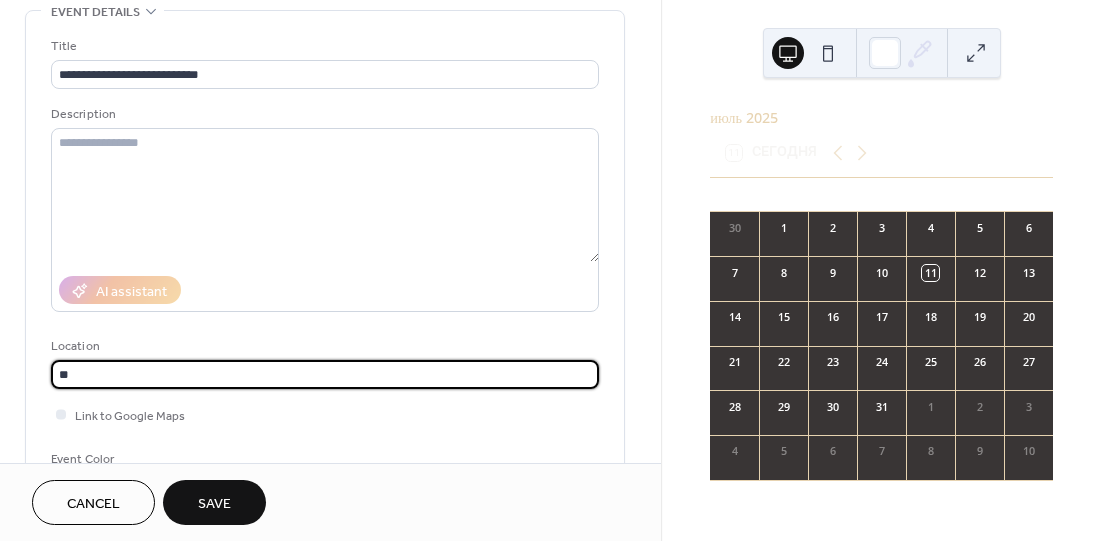 type on "*" 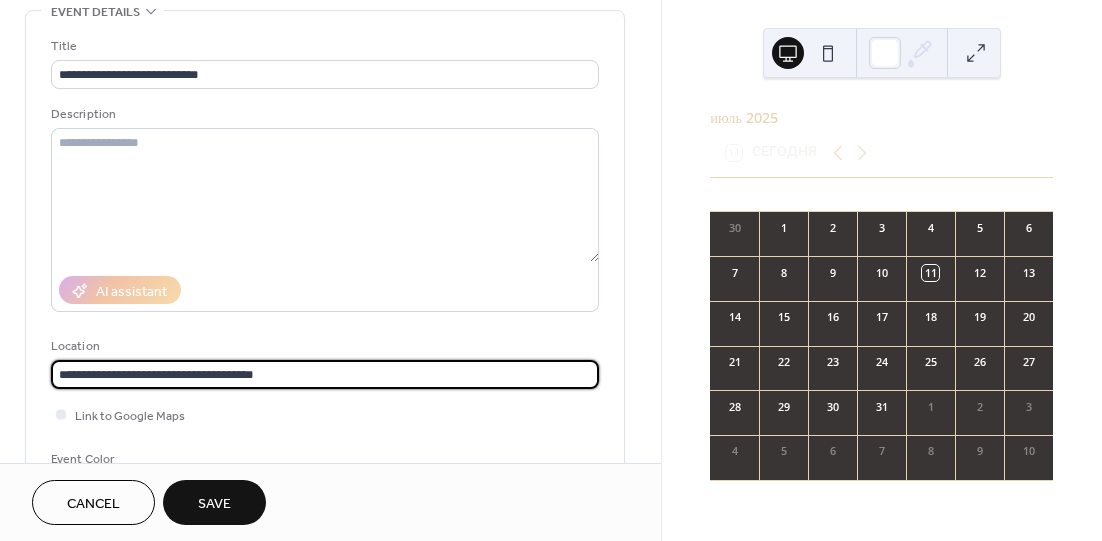 click on "**********" at bounding box center [325, 374] 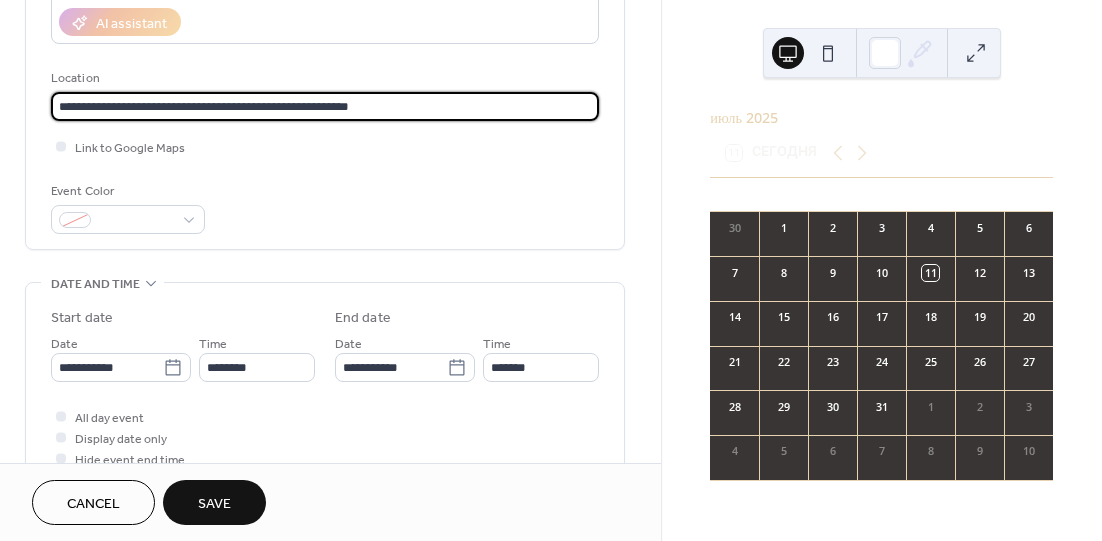 scroll, scrollTop: 400, scrollLeft: 0, axis: vertical 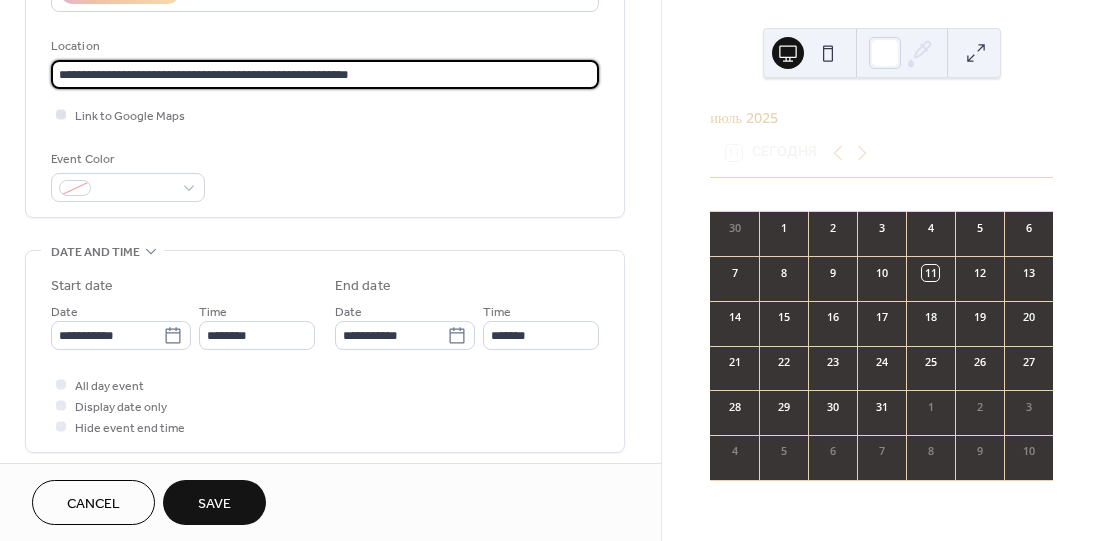 type on "**********" 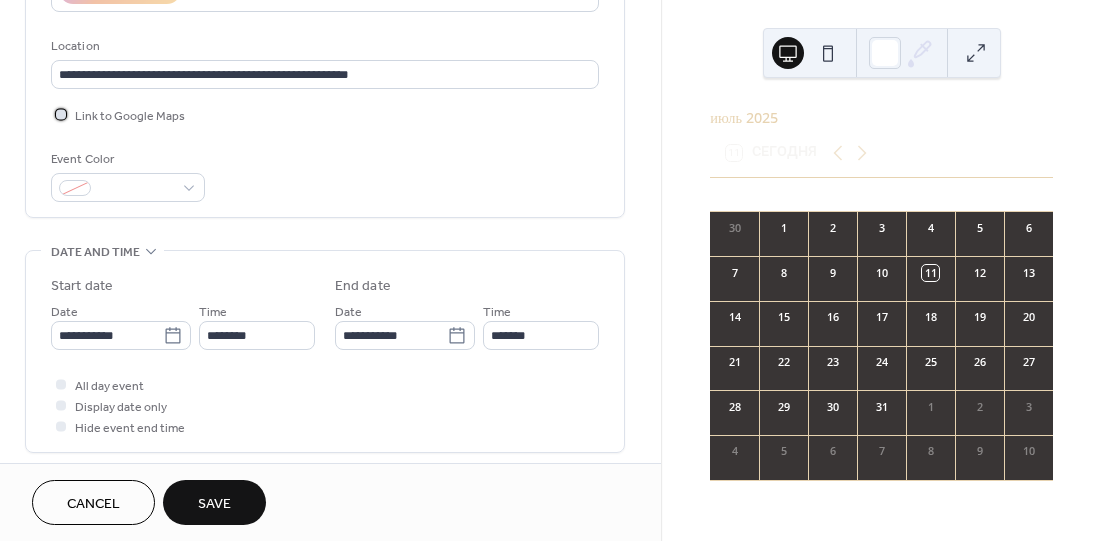 click at bounding box center [61, 114] 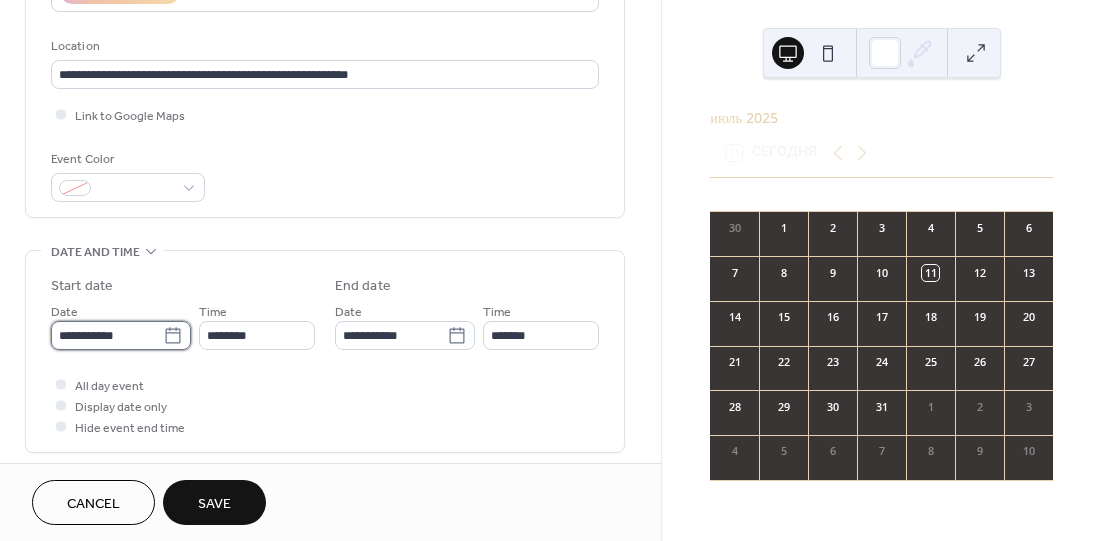 click on "**********" at bounding box center [107, 335] 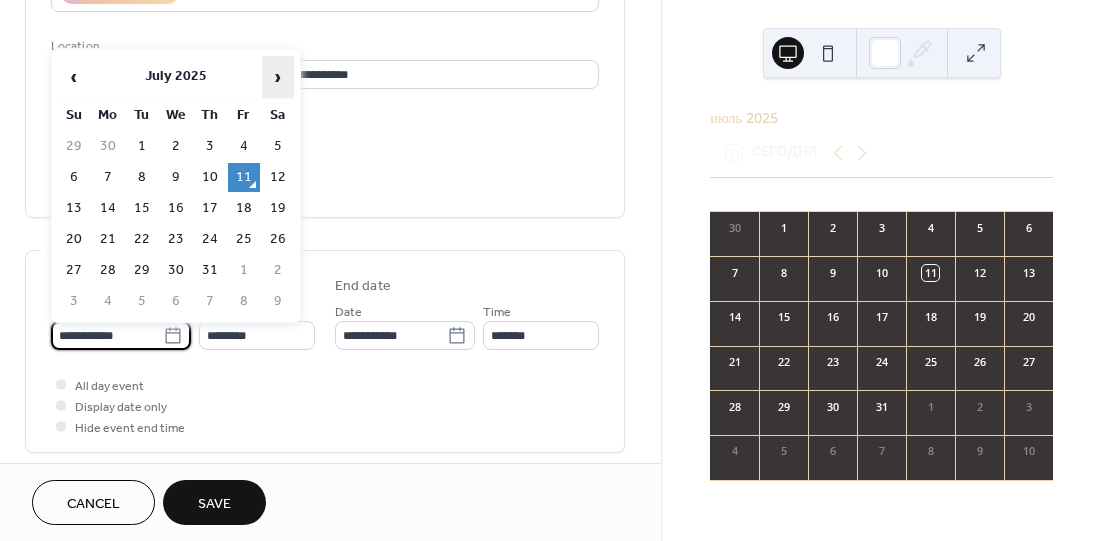 click on "›" at bounding box center [278, 77] 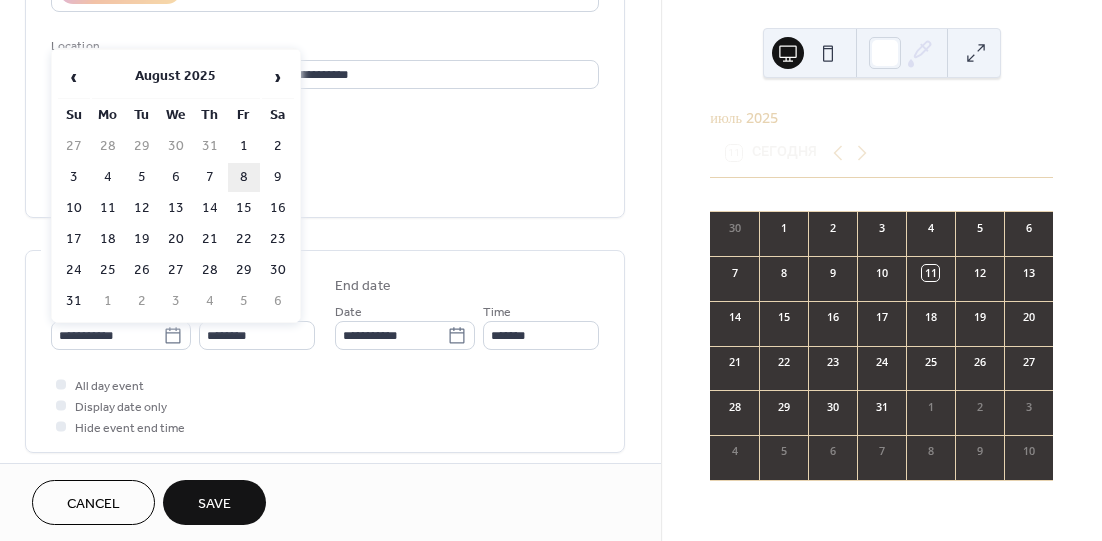 click on "8" at bounding box center [244, 177] 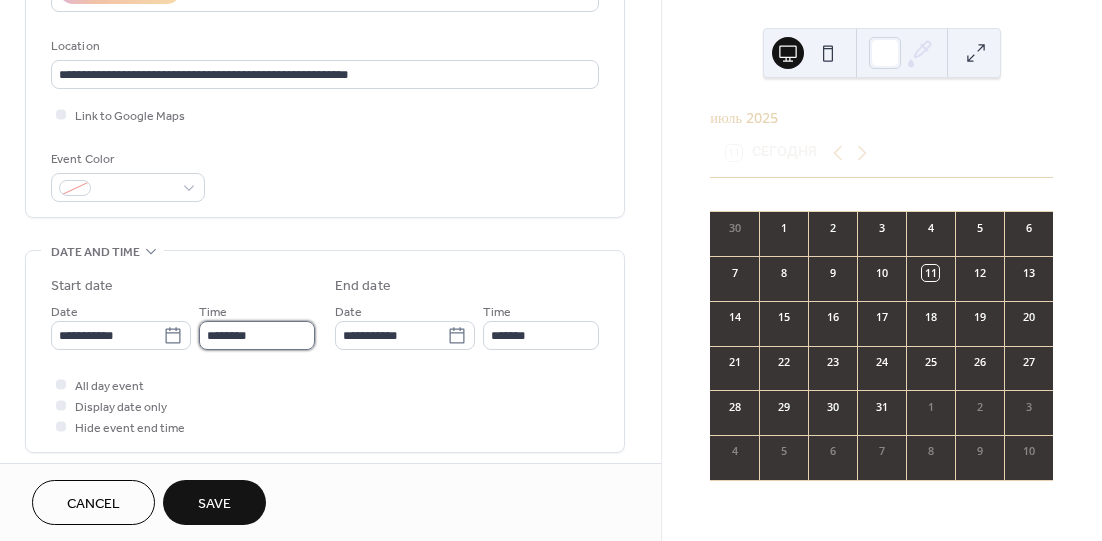 click on "********" at bounding box center [257, 335] 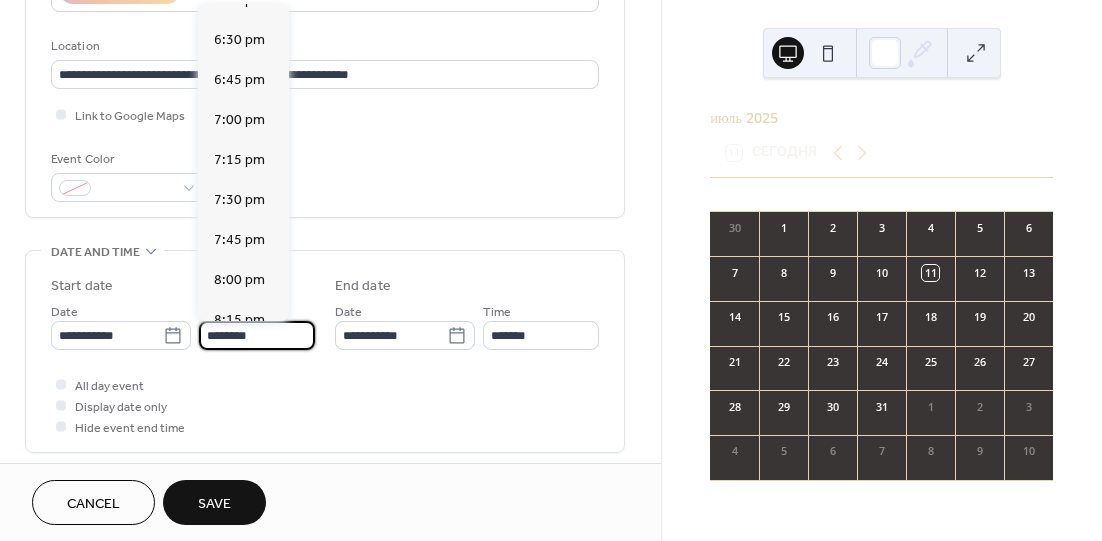 scroll, scrollTop: 3045, scrollLeft: 0, axis: vertical 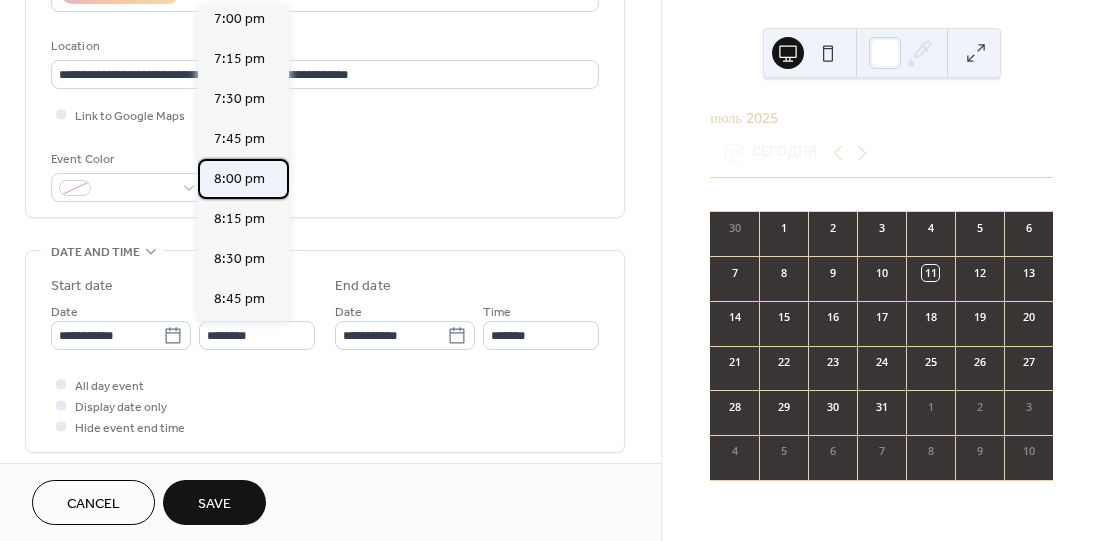 click on "8:00 pm" at bounding box center (243, 179) 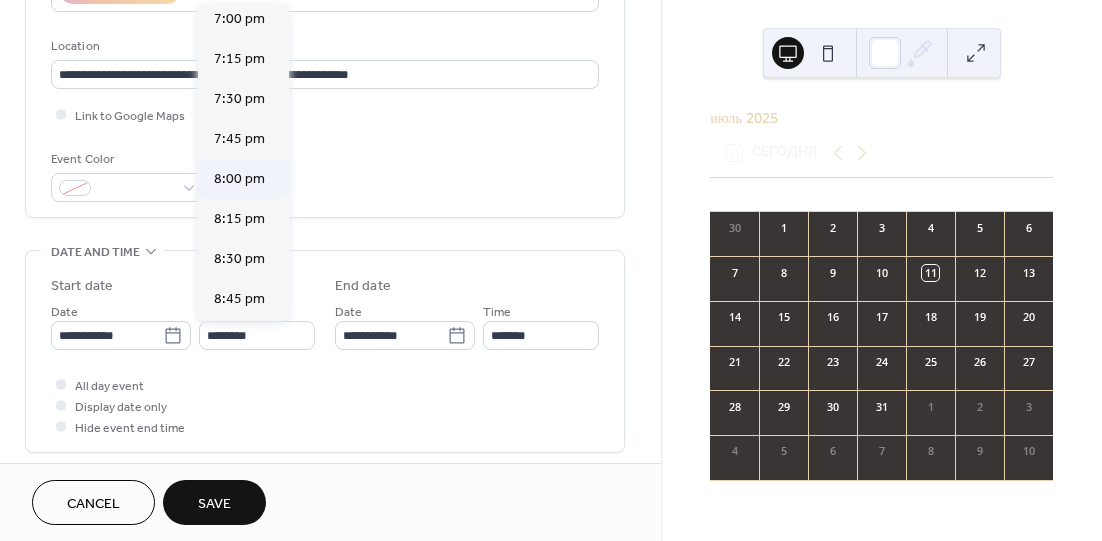 type on "*******" 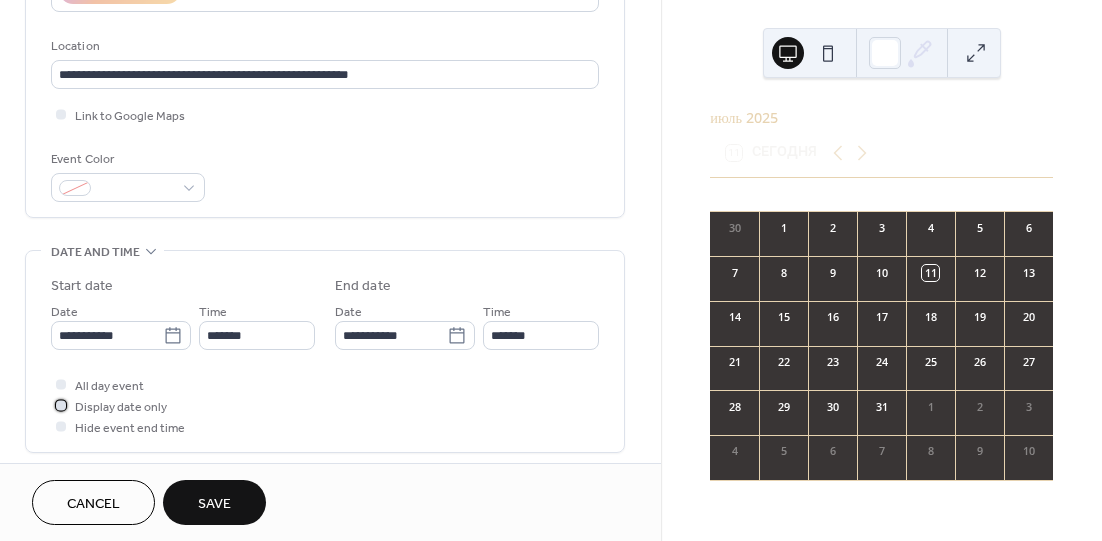 click on "Display date only" at bounding box center [121, 407] 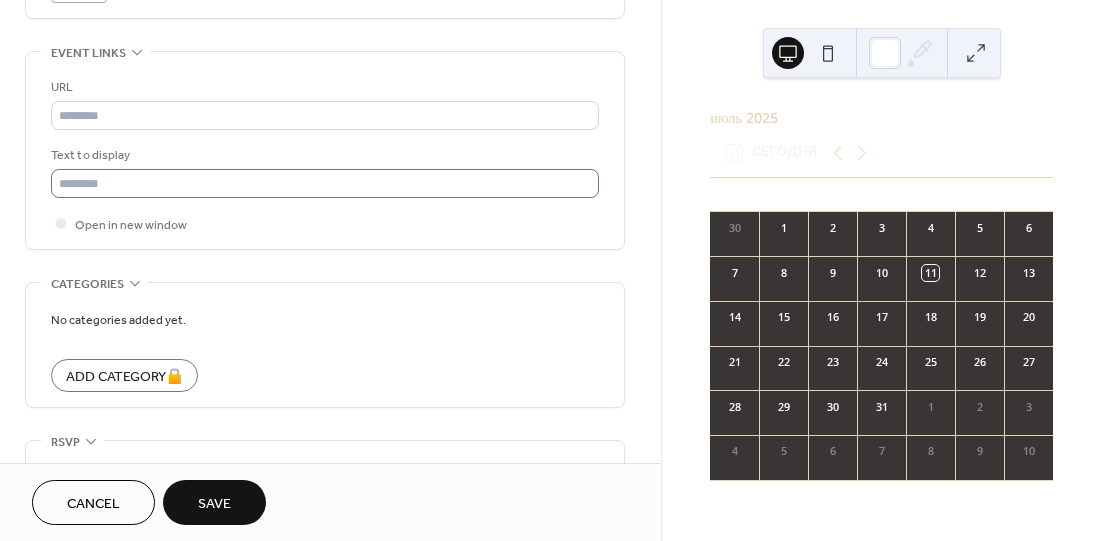 scroll, scrollTop: 1100, scrollLeft: 0, axis: vertical 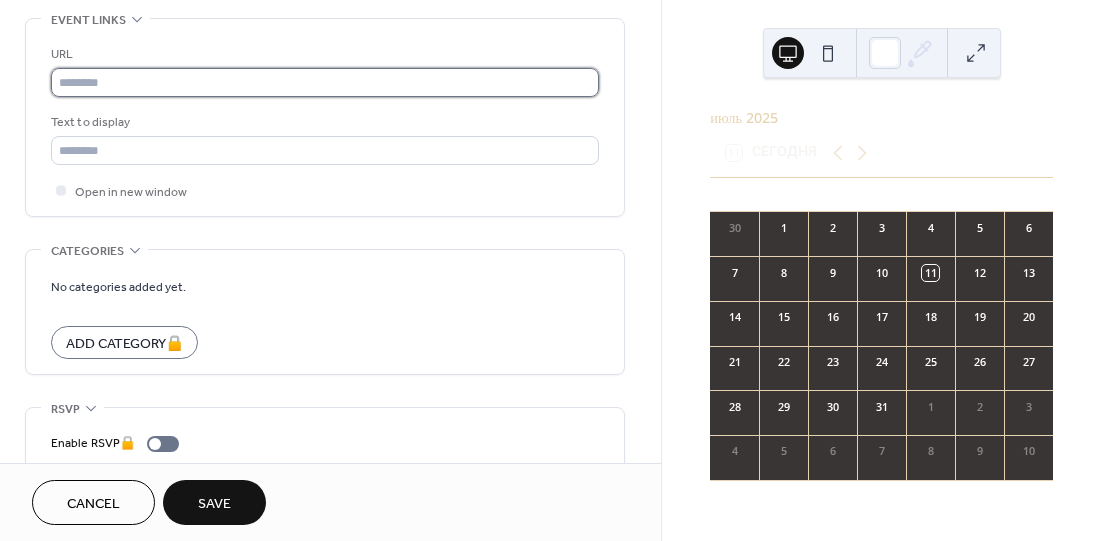click at bounding box center (325, 82) 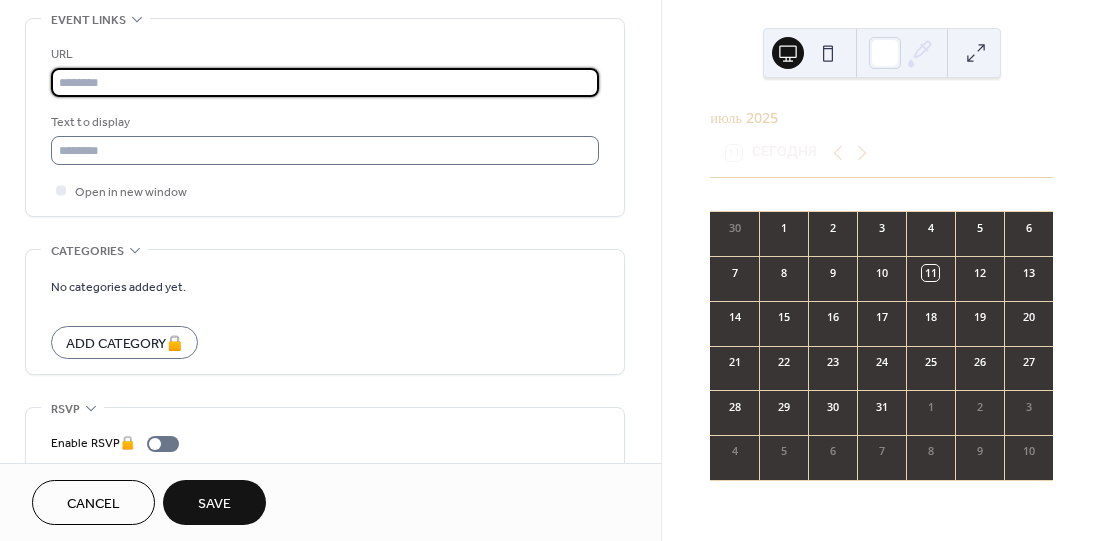 paste on "**********" 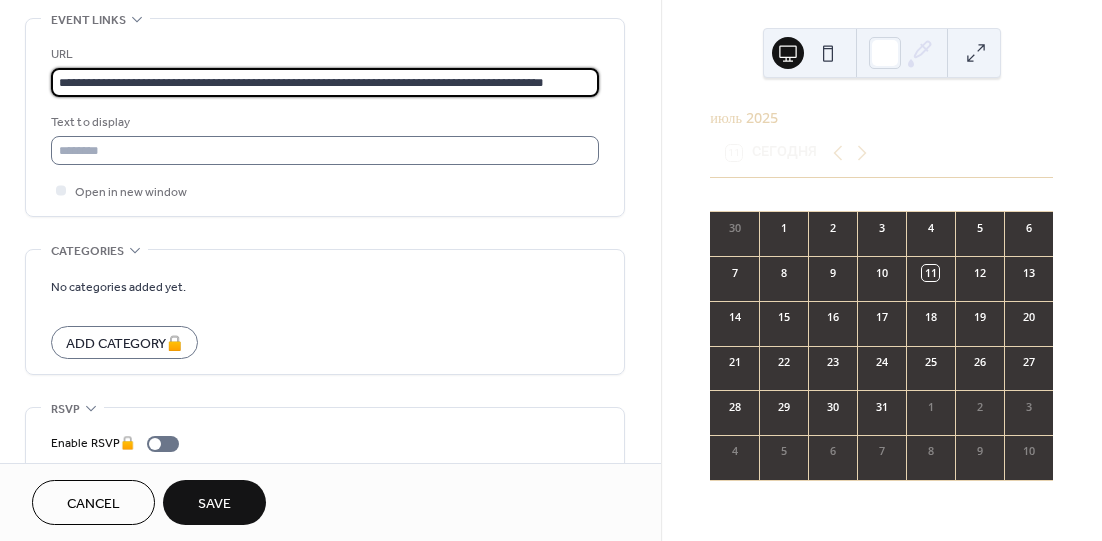 scroll, scrollTop: 0, scrollLeft: 11, axis: horizontal 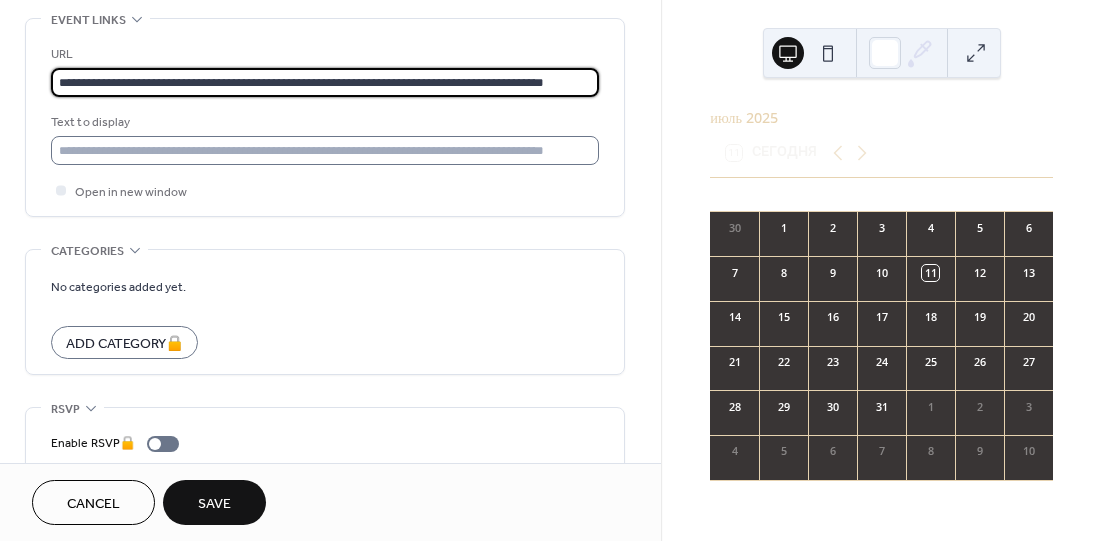 type on "**********" 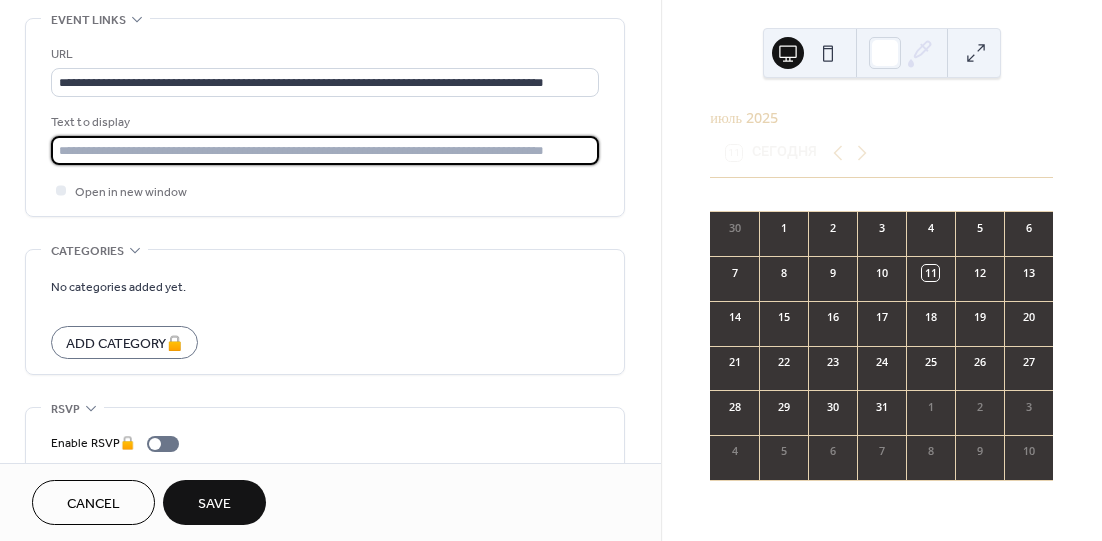 scroll, scrollTop: 0, scrollLeft: 0, axis: both 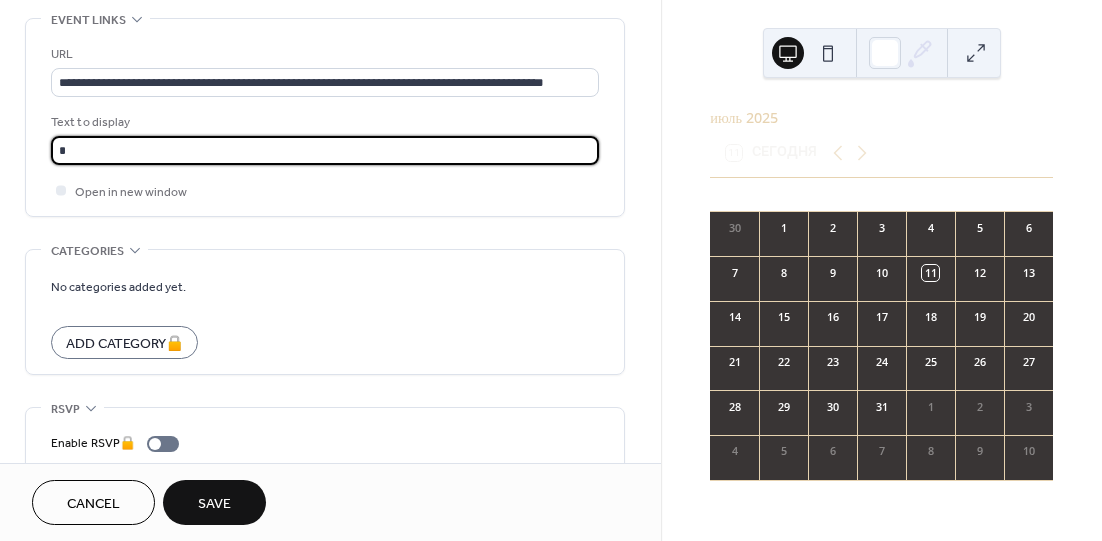type on "**********" 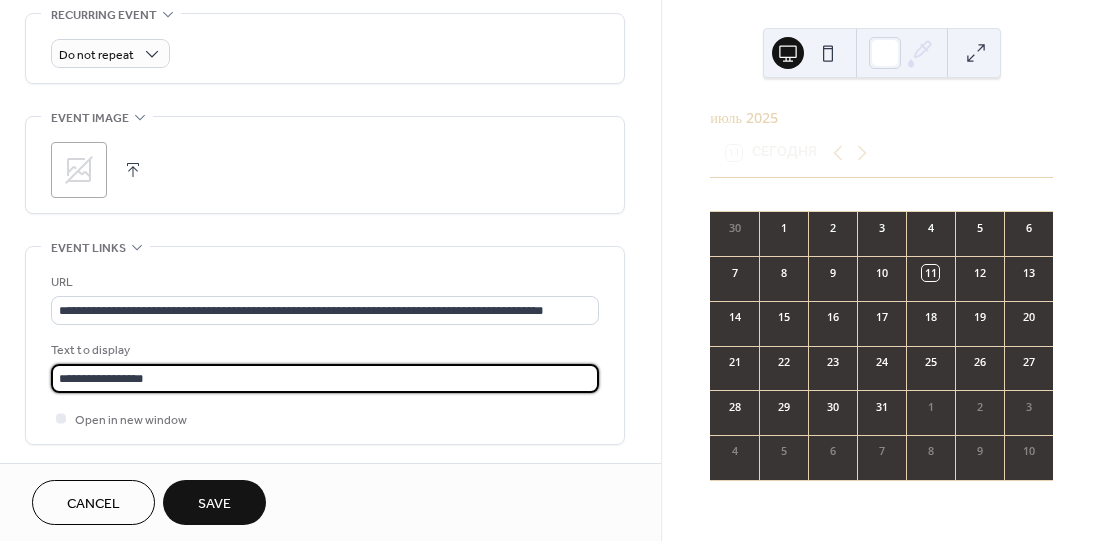 scroll, scrollTop: 572, scrollLeft: 0, axis: vertical 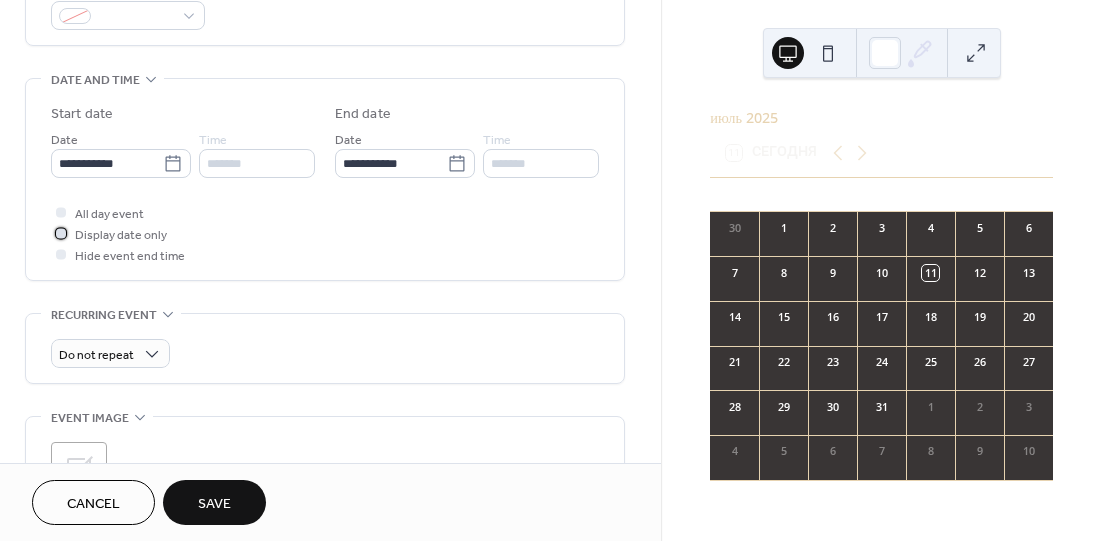 click on "Display date only" at bounding box center (121, 235) 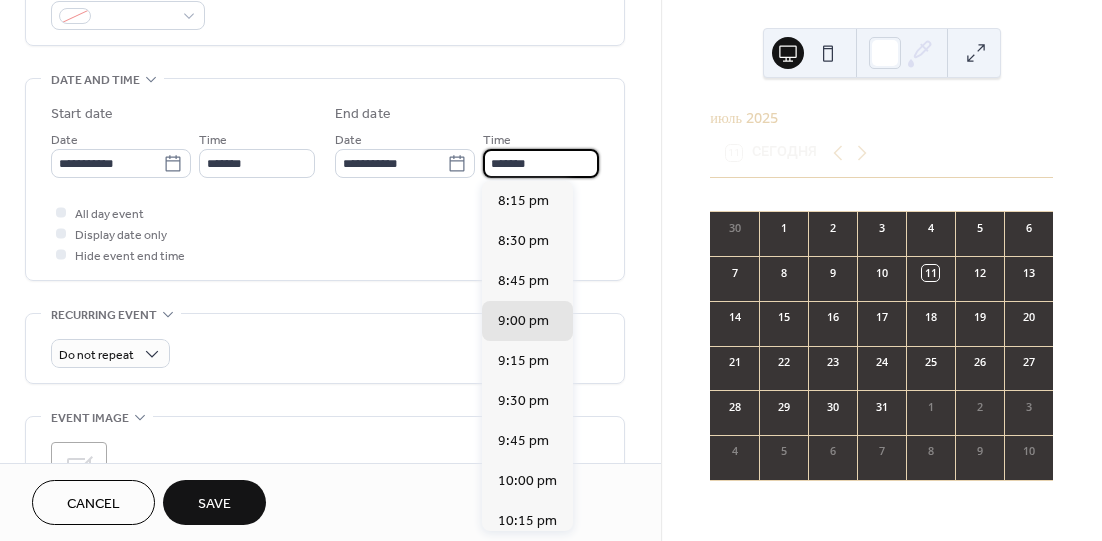 click on "*******" at bounding box center [541, 163] 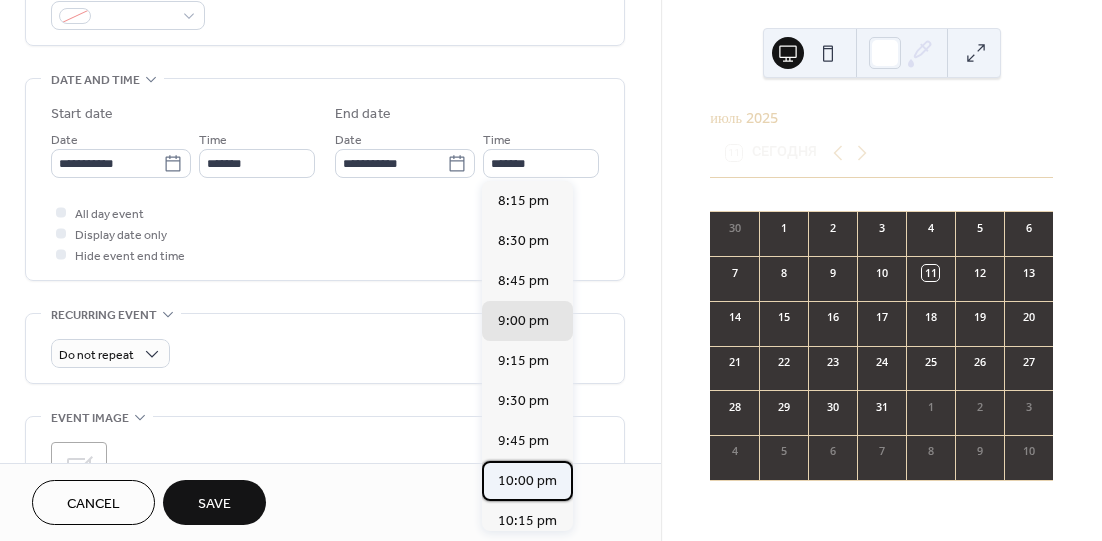click on "10:00 pm" at bounding box center [527, 481] 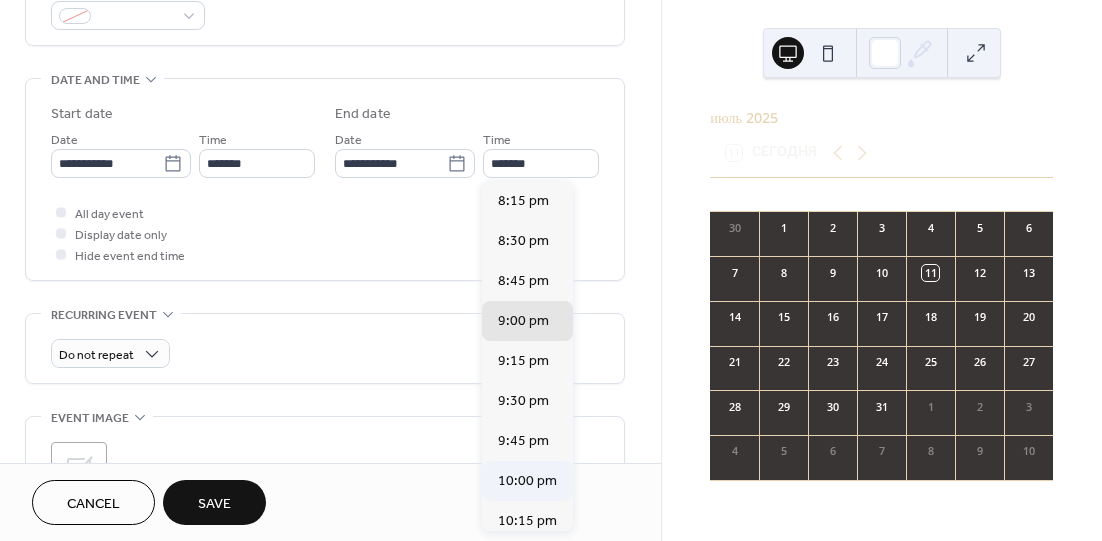 type on "********" 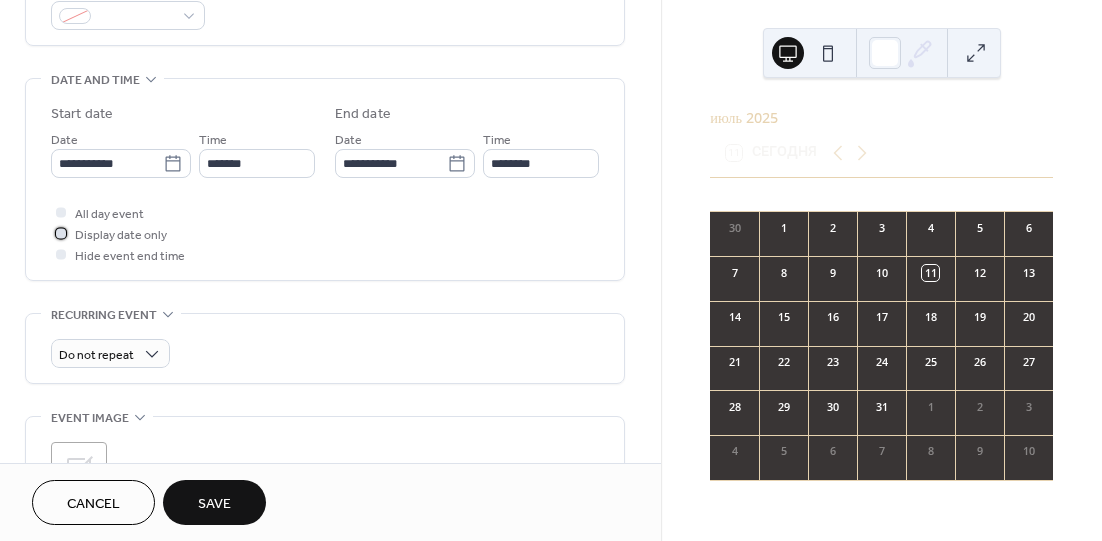click on "Display date only" at bounding box center (109, 233) 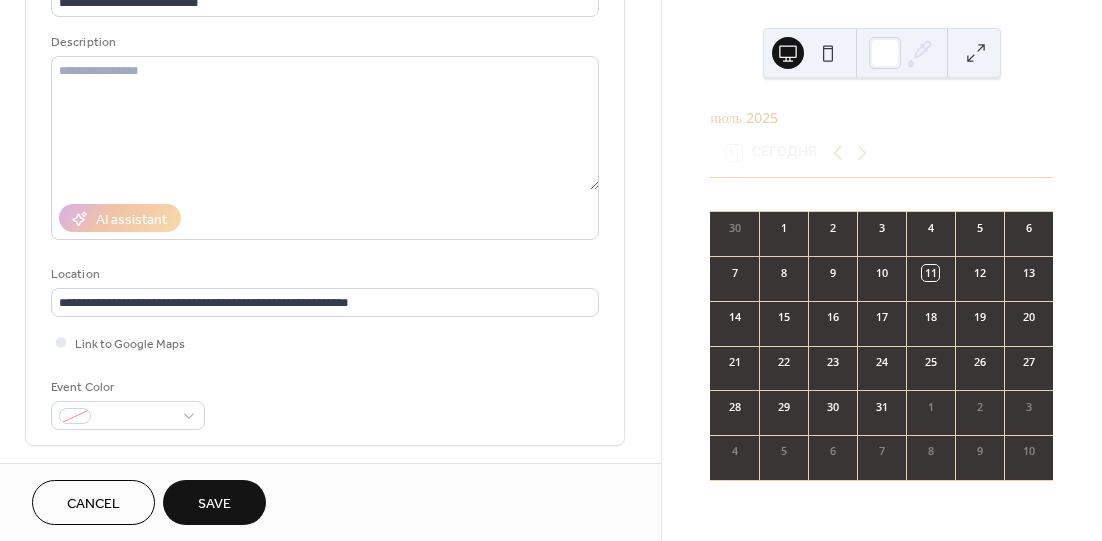 scroll, scrollTop: 0, scrollLeft: 0, axis: both 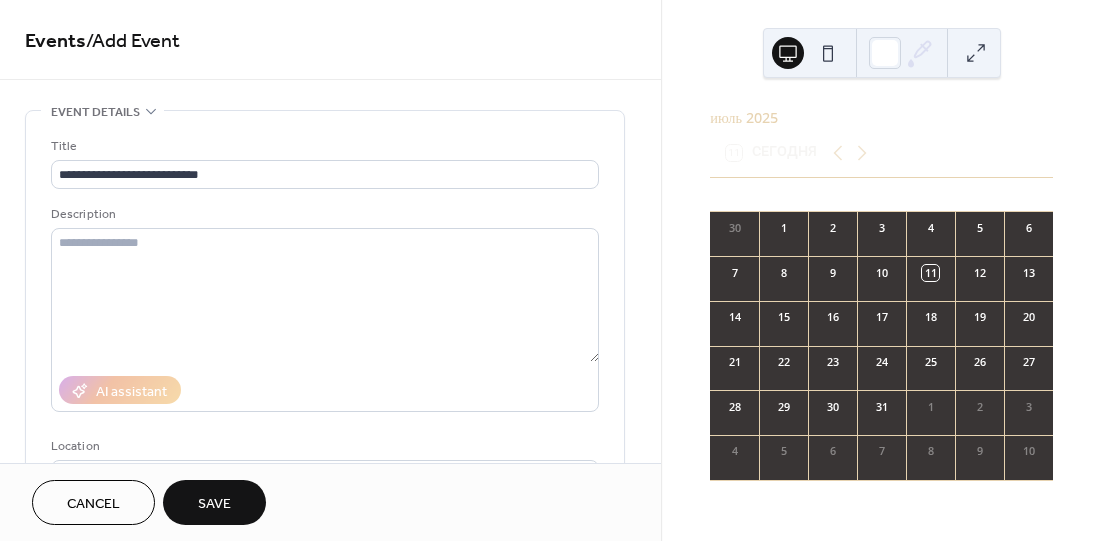 click on "Save" at bounding box center [214, 502] 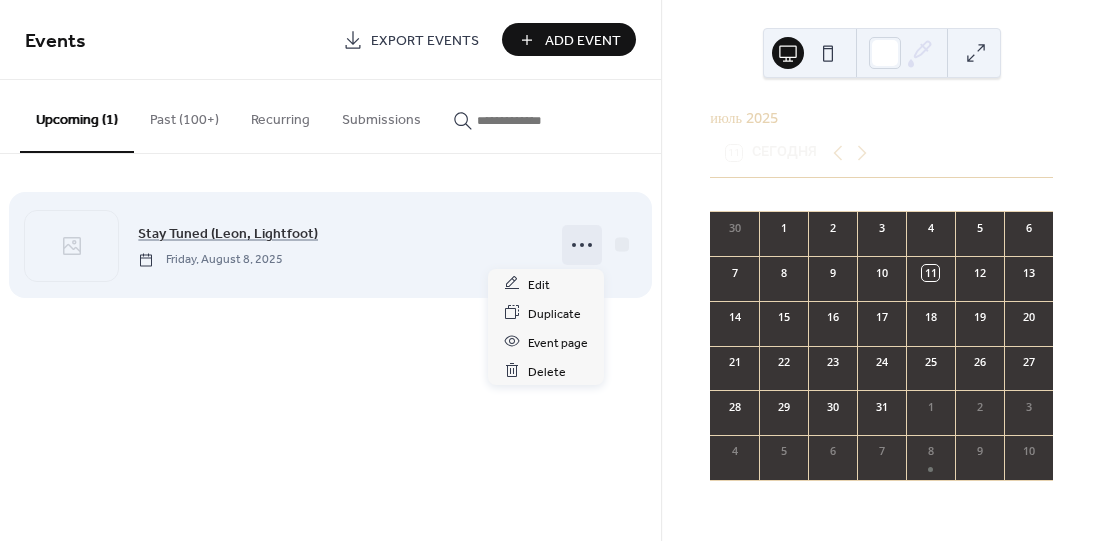 click 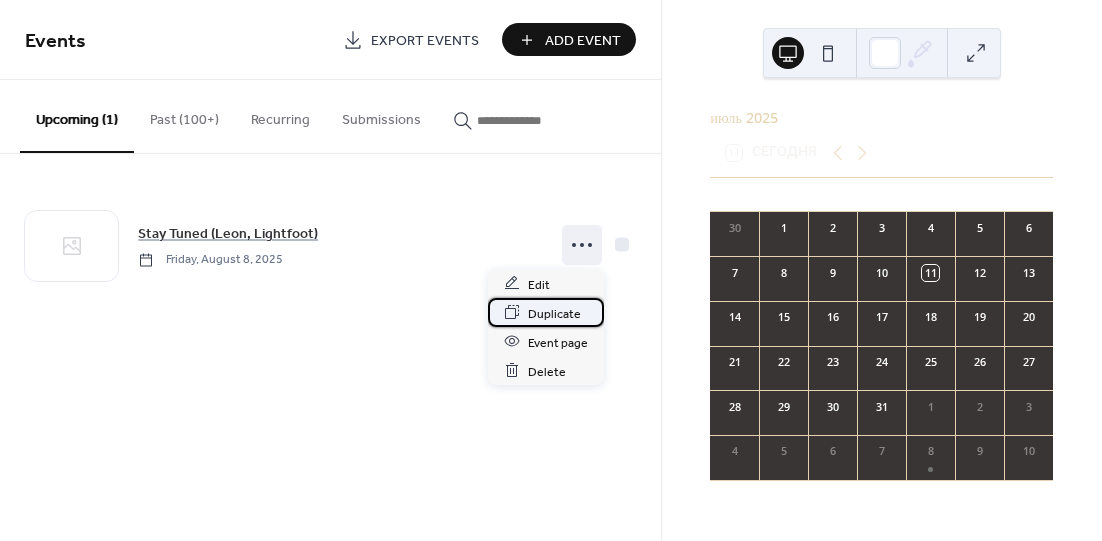 click on "Duplicate" at bounding box center [554, 313] 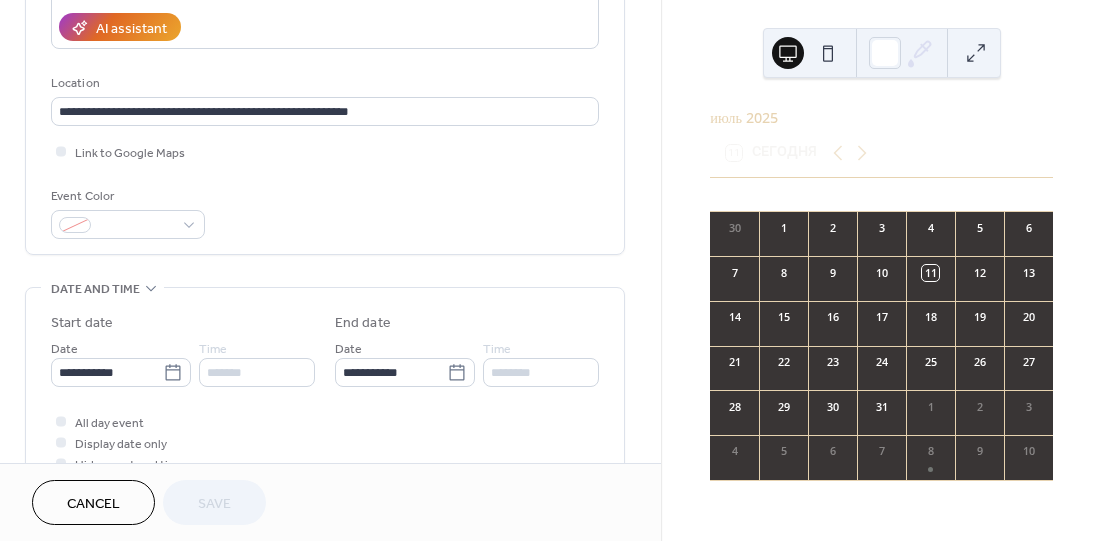 scroll, scrollTop: 400, scrollLeft: 0, axis: vertical 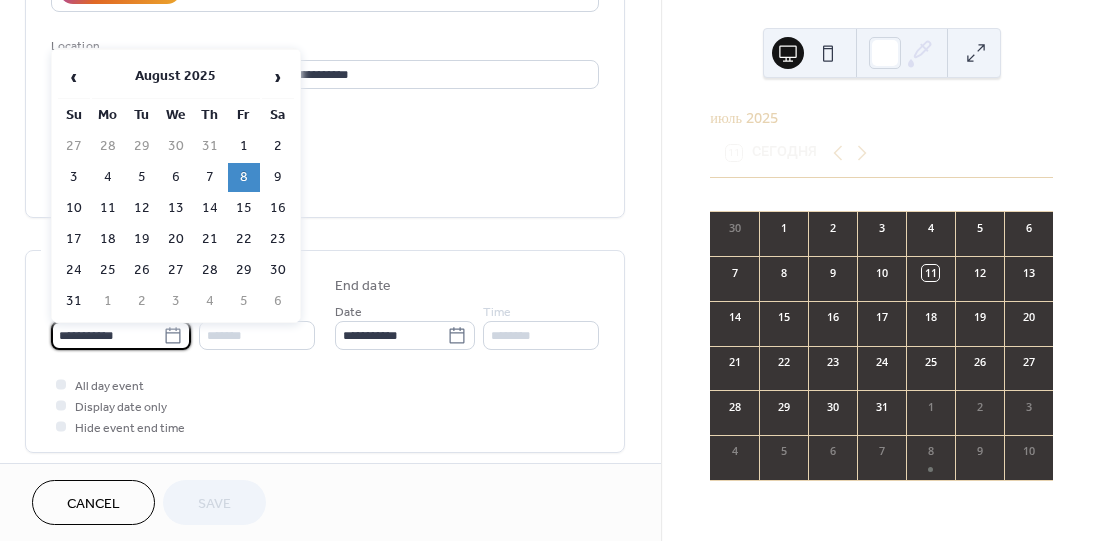 click on "**********" at bounding box center (107, 335) 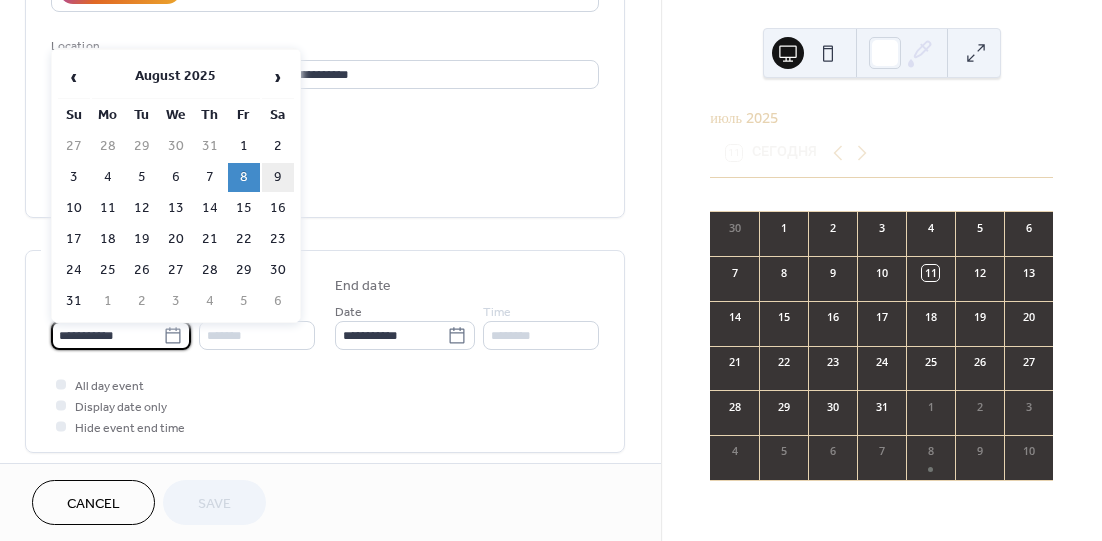click on "9" at bounding box center [278, 177] 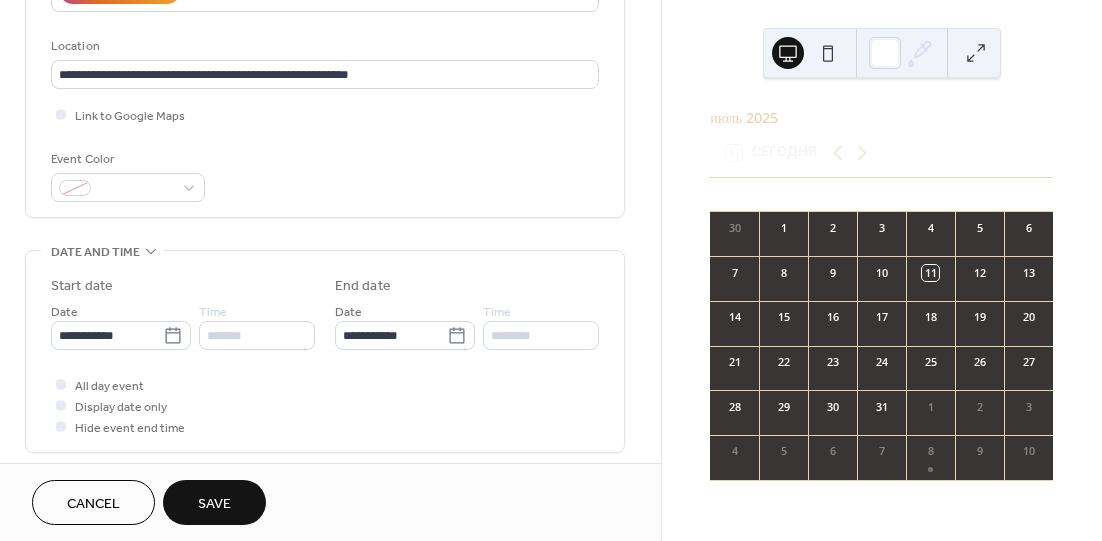 click on "Save" at bounding box center (214, 504) 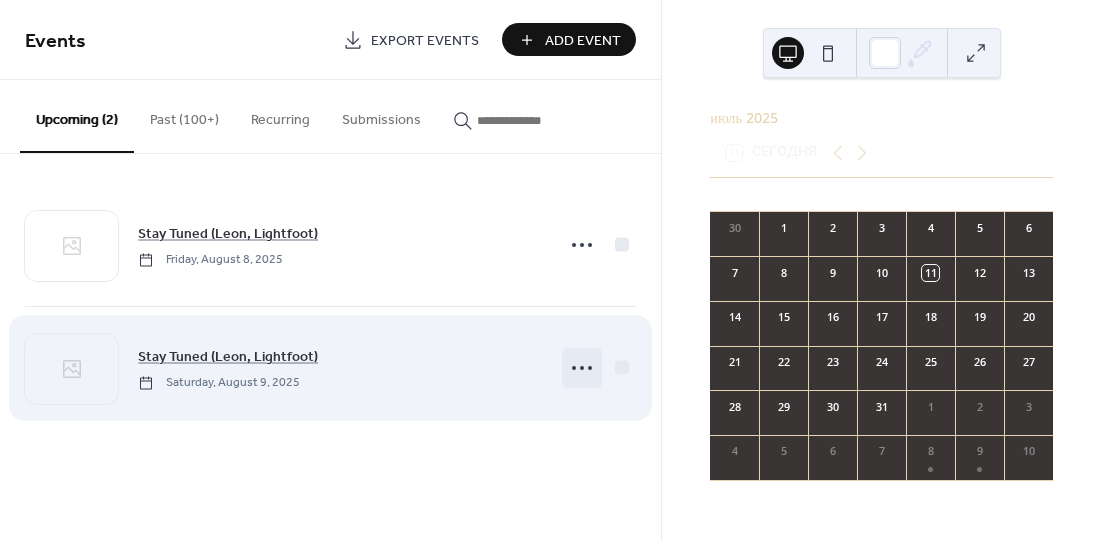 click 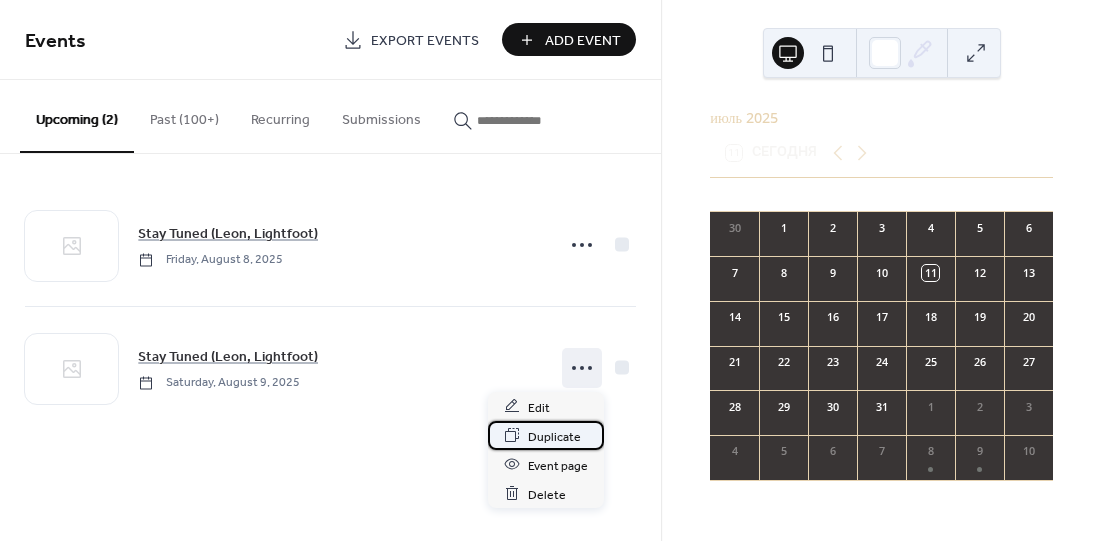 click on "Duplicate" at bounding box center [554, 436] 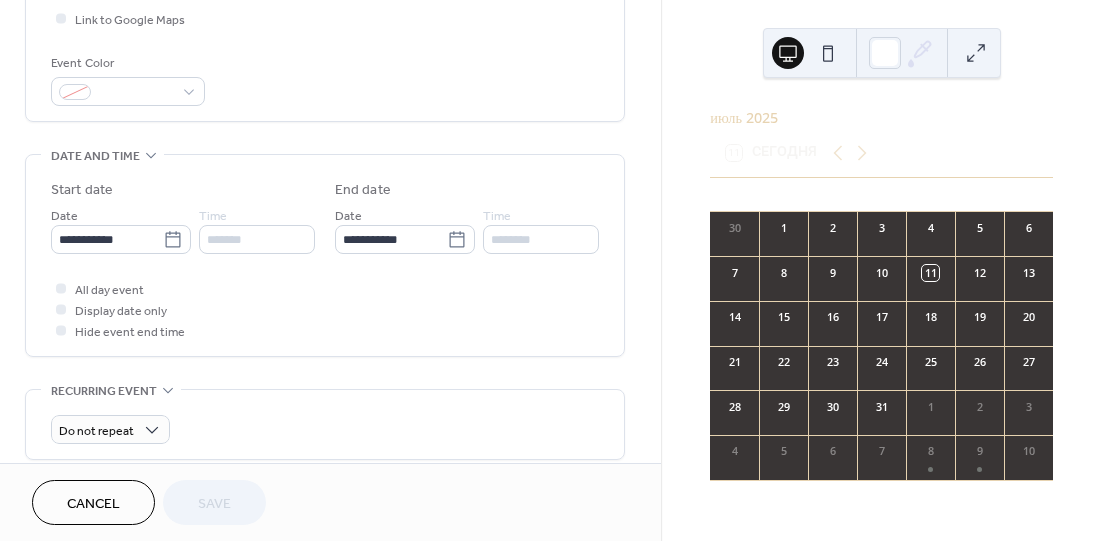 scroll, scrollTop: 500, scrollLeft: 0, axis: vertical 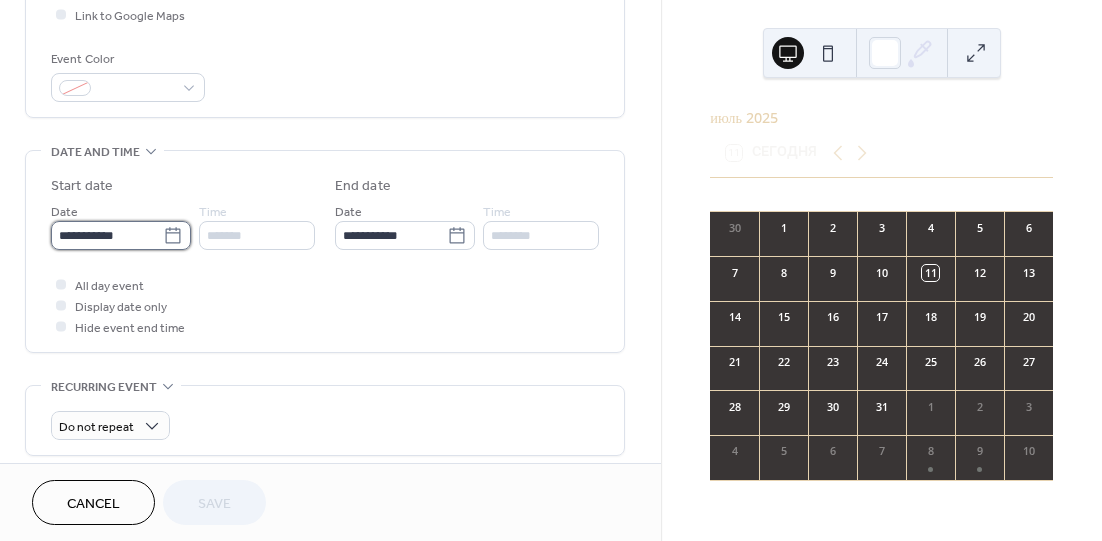 click on "**********" at bounding box center (107, 235) 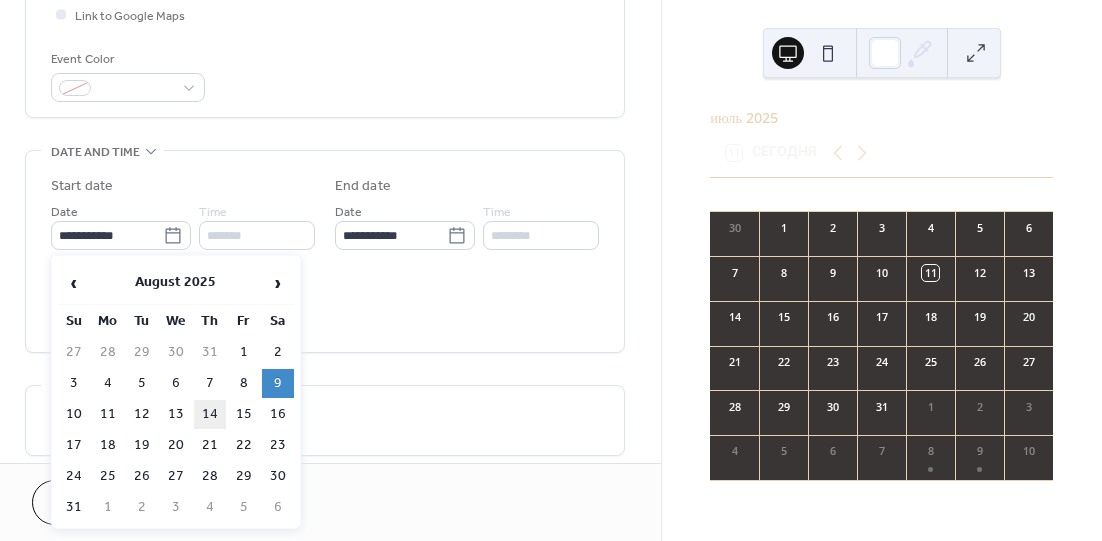 click on "14" at bounding box center (210, 414) 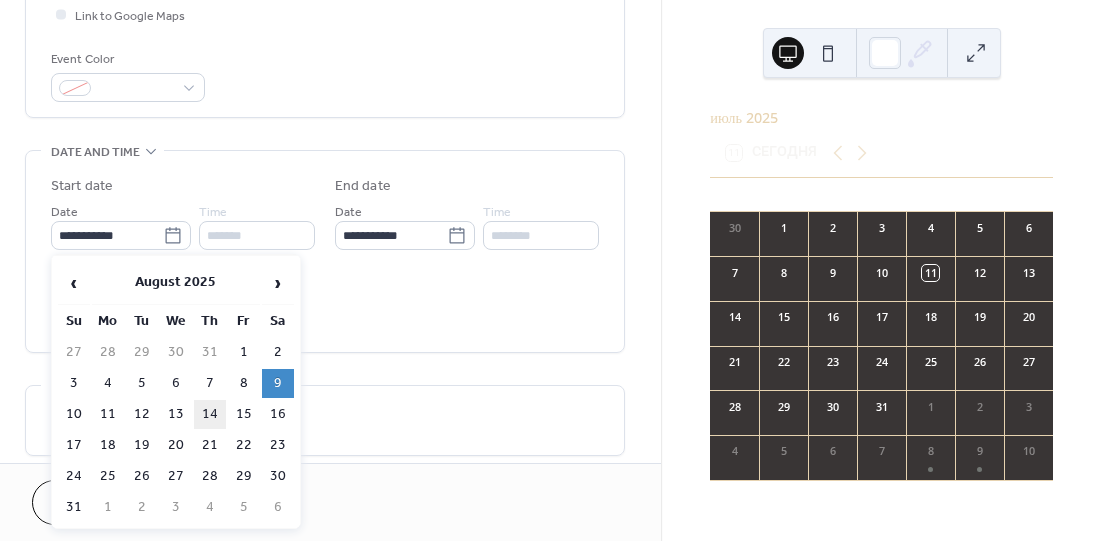 type on "**********" 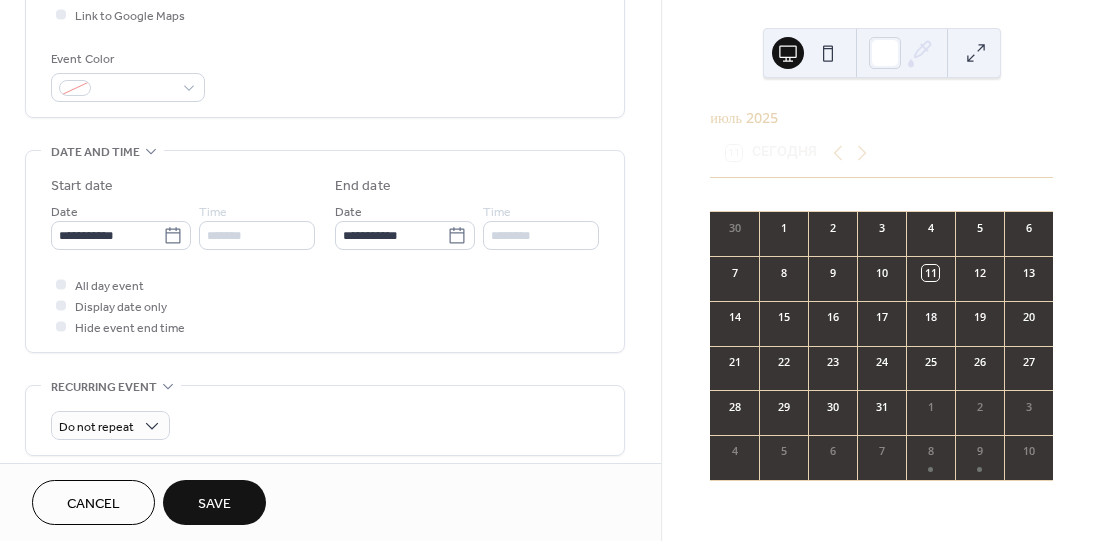 click on "Save" at bounding box center (214, 504) 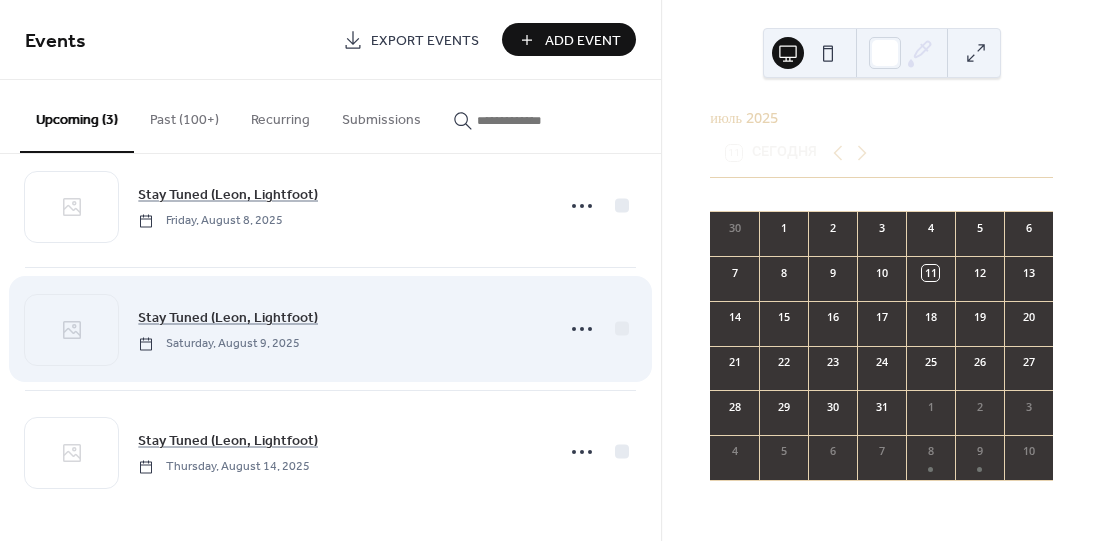 scroll, scrollTop: 40, scrollLeft: 0, axis: vertical 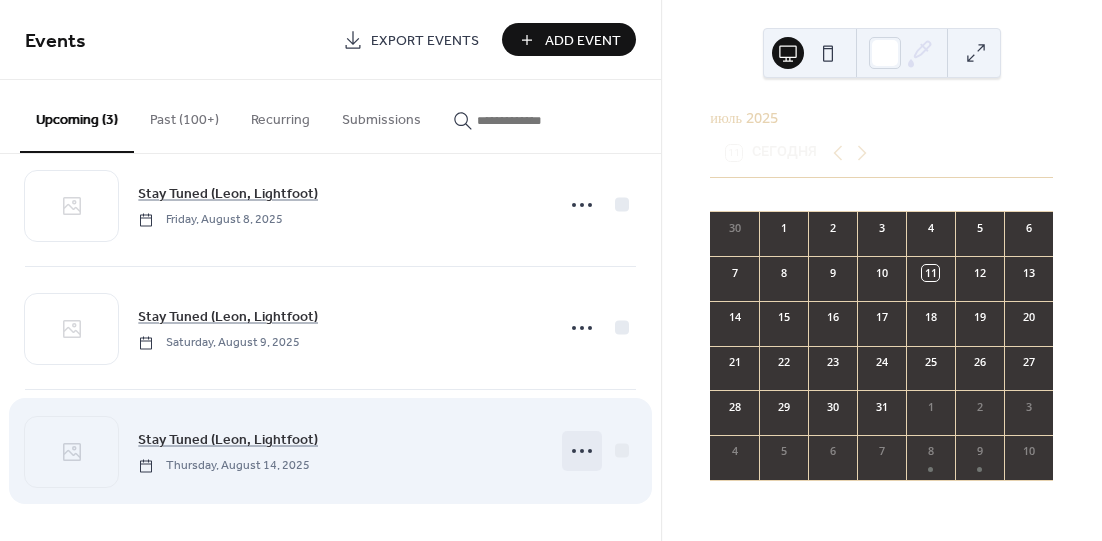 click 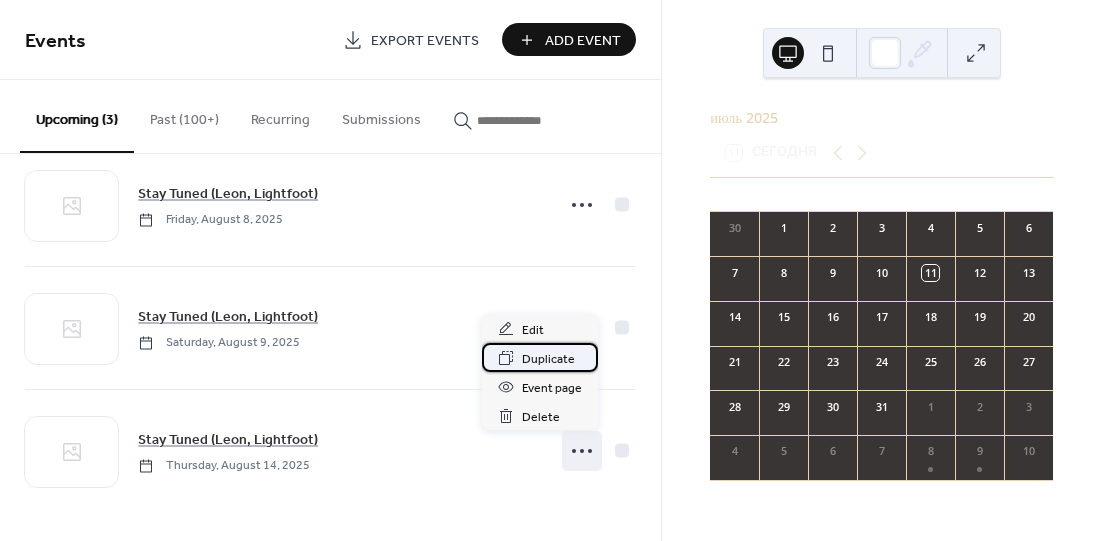 click on "Duplicate" at bounding box center (548, 359) 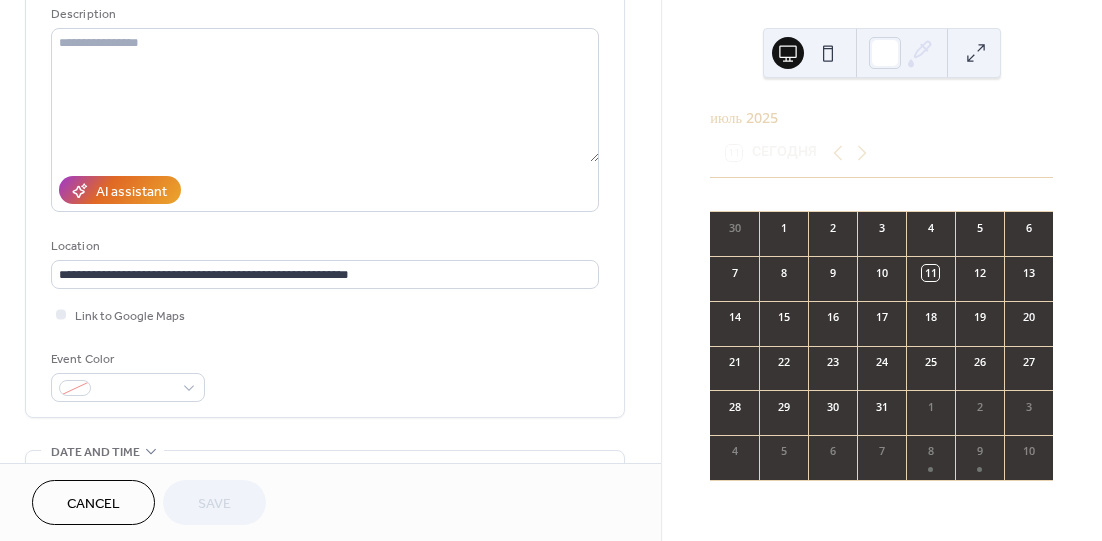 scroll, scrollTop: 400, scrollLeft: 0, axis: vertical 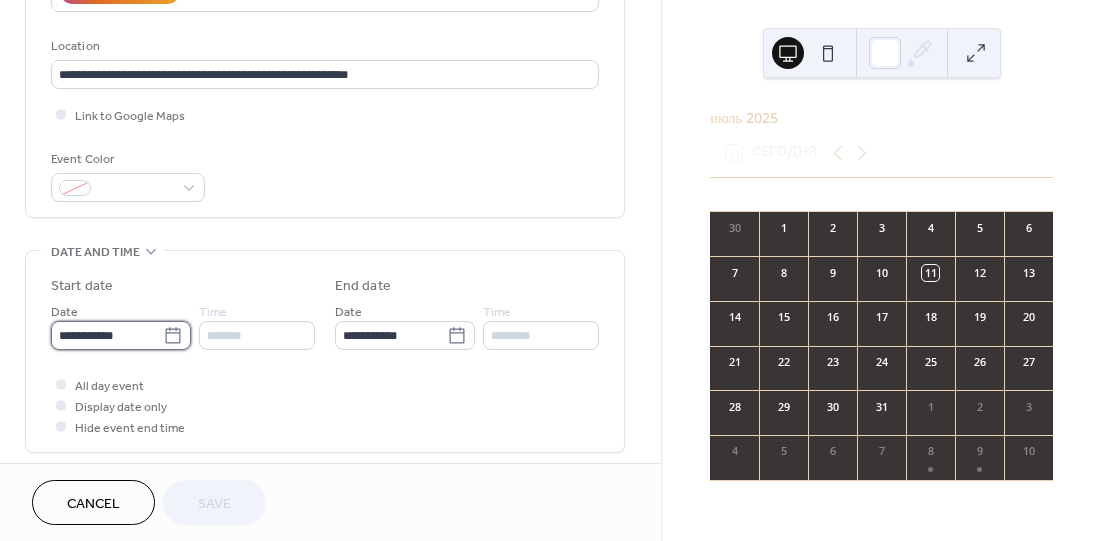 click on "**********" at bounding box center [551, 270] 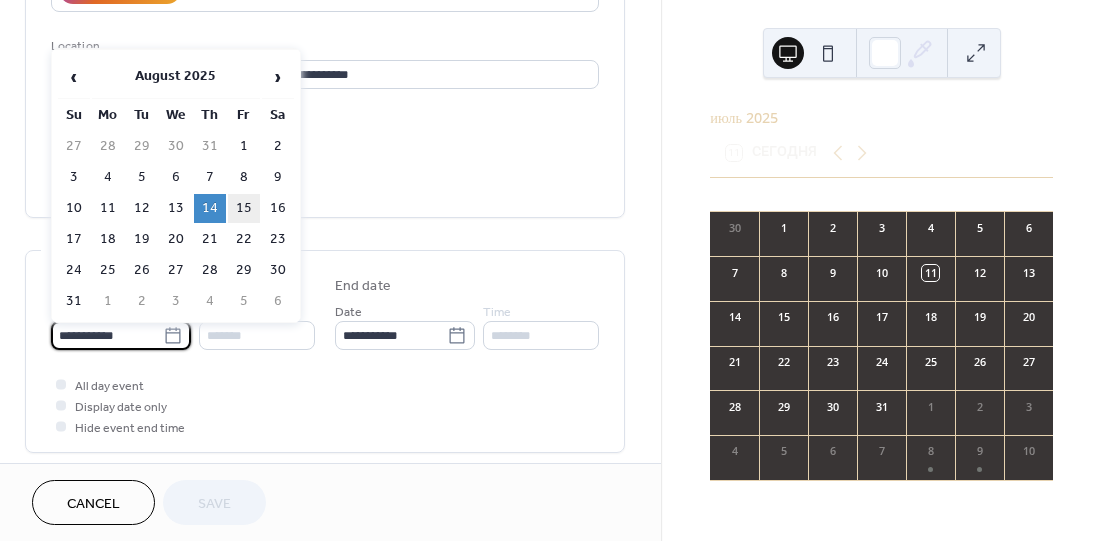 click on "15" at bounding box center (244, 208) 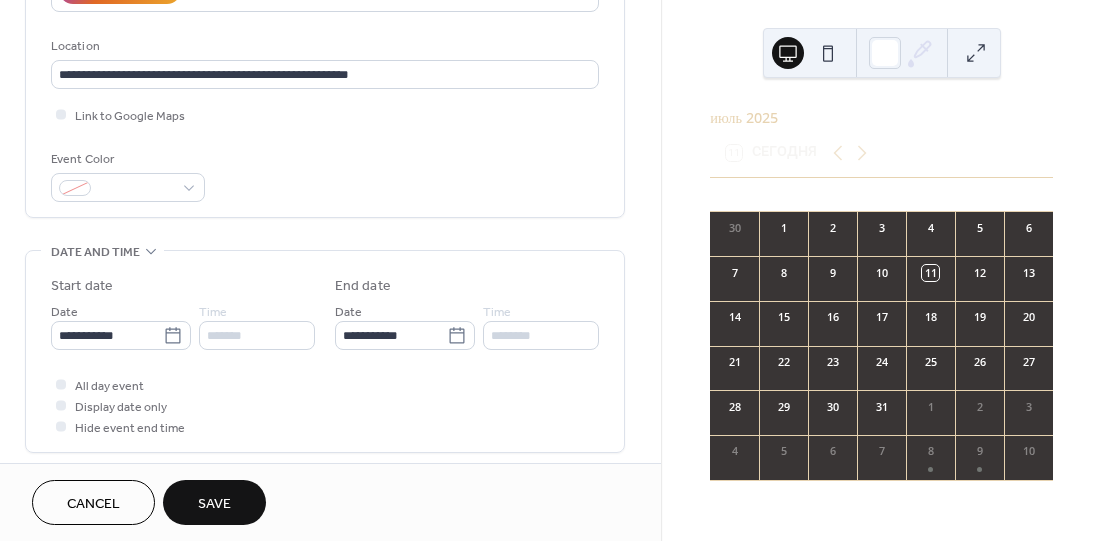 click on "Save" at bounding box center [214, 504] 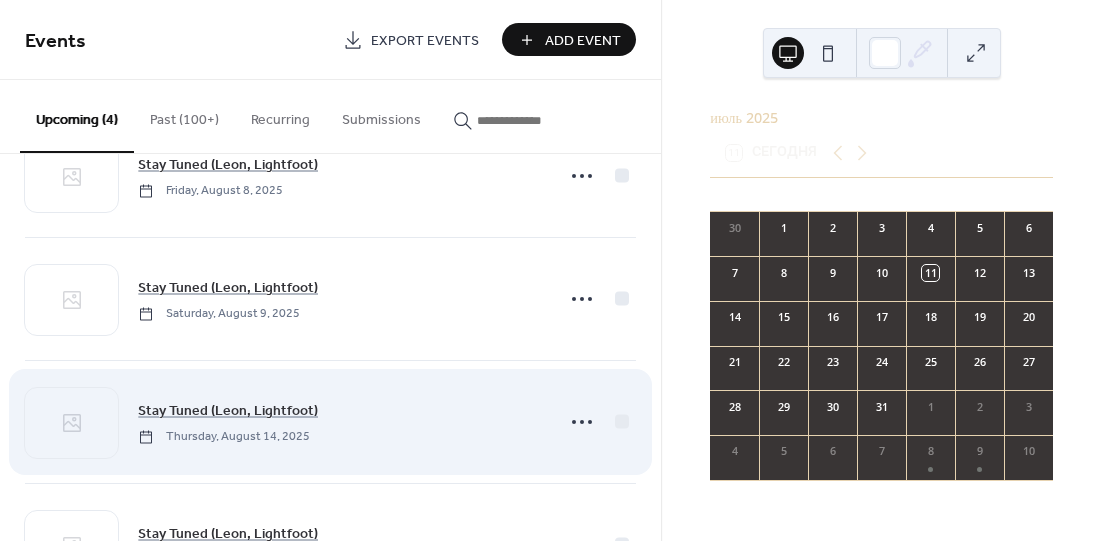 scroll, scrollTop: 163, scrollLeft: 0, axis: vertical 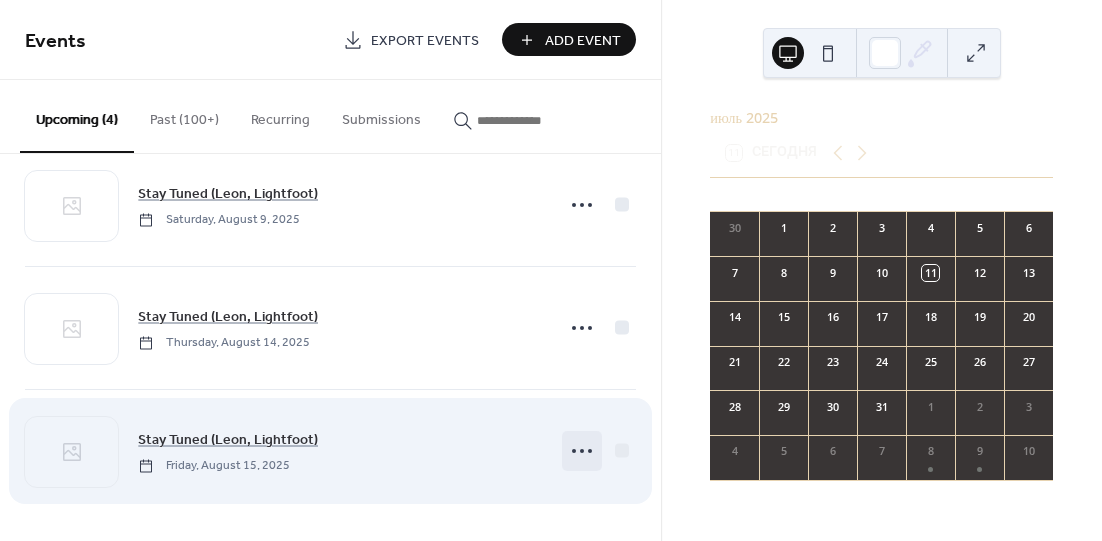 click 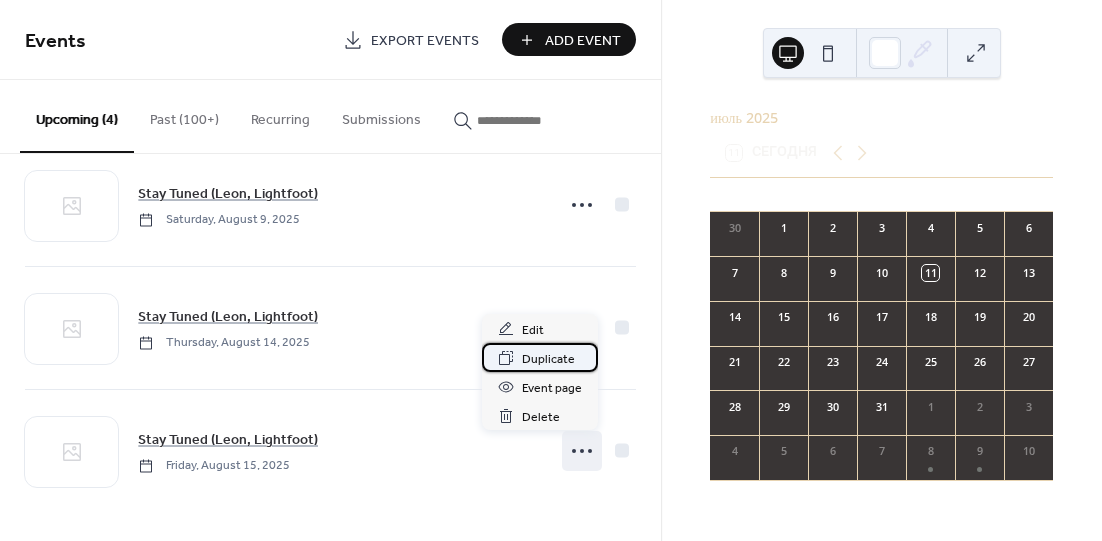 click on "Duplicate" at bounding box center [540, 357] 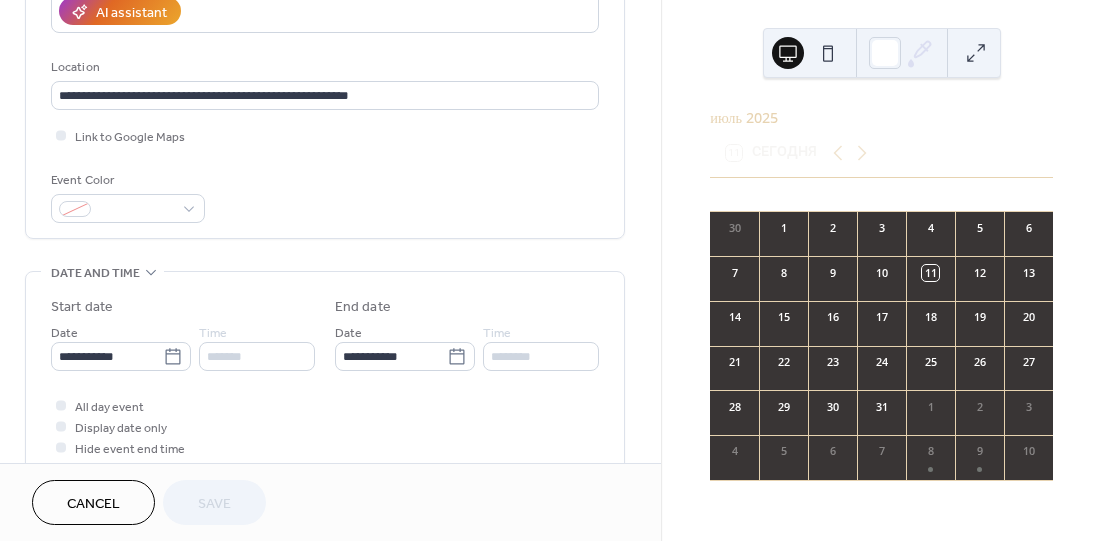 scroll, scrollTop: 400, scrollLeft: 0, axis: vertical 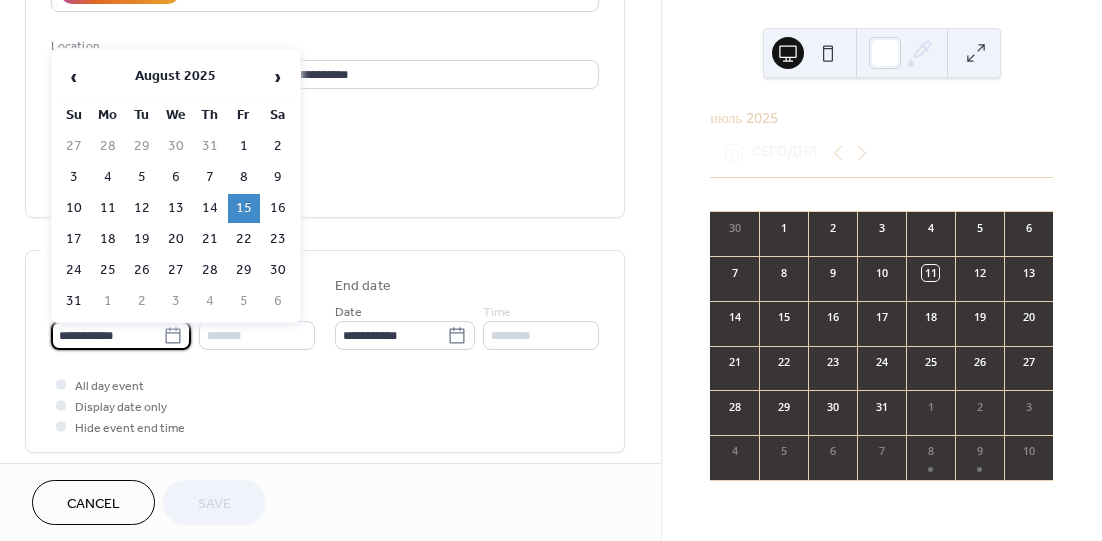 click on "**********" at bounding box center (107, 335) 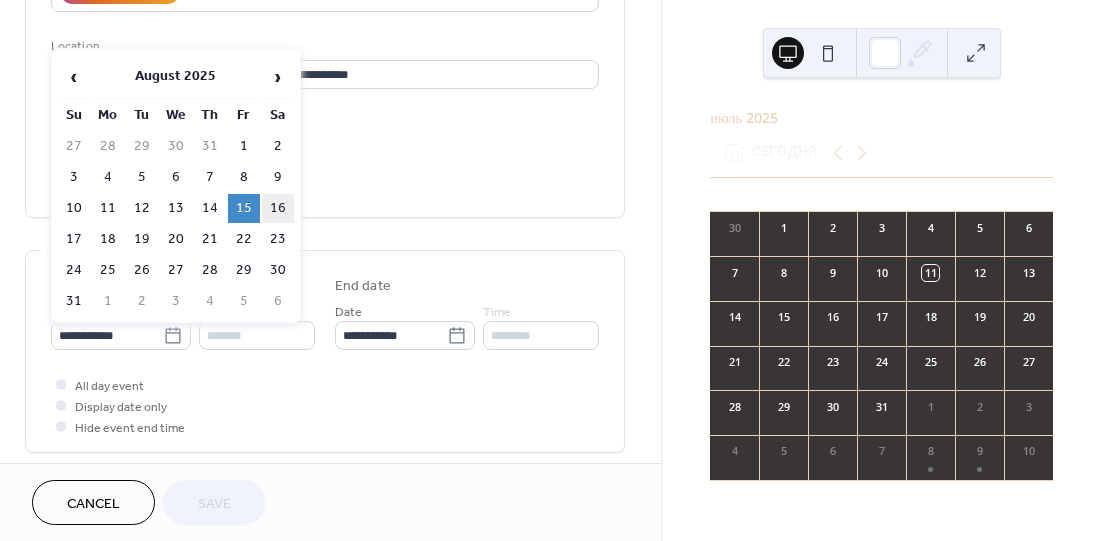 click on "16" at bounding box center [278, 208] 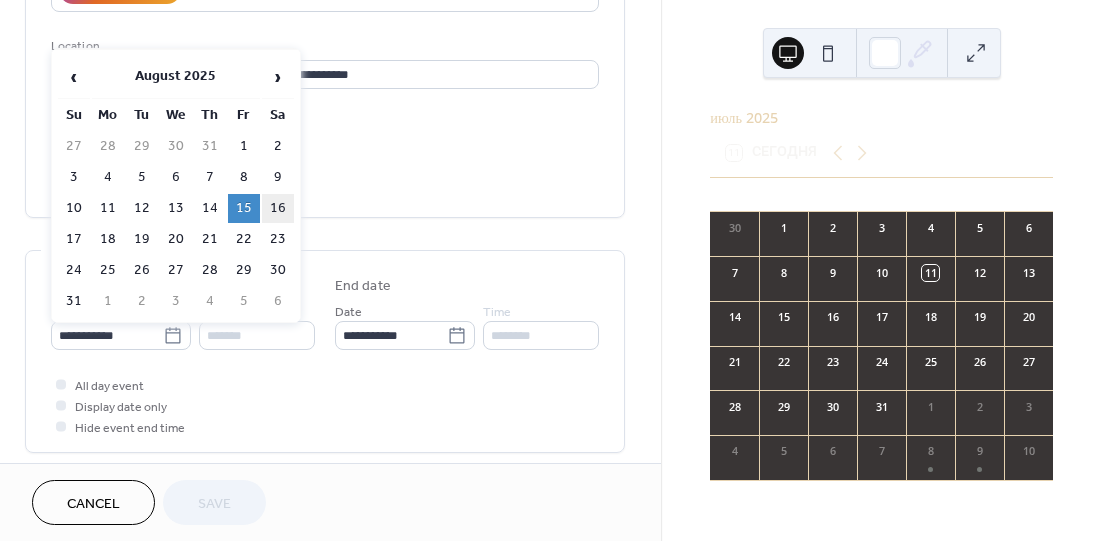 type on "**********" 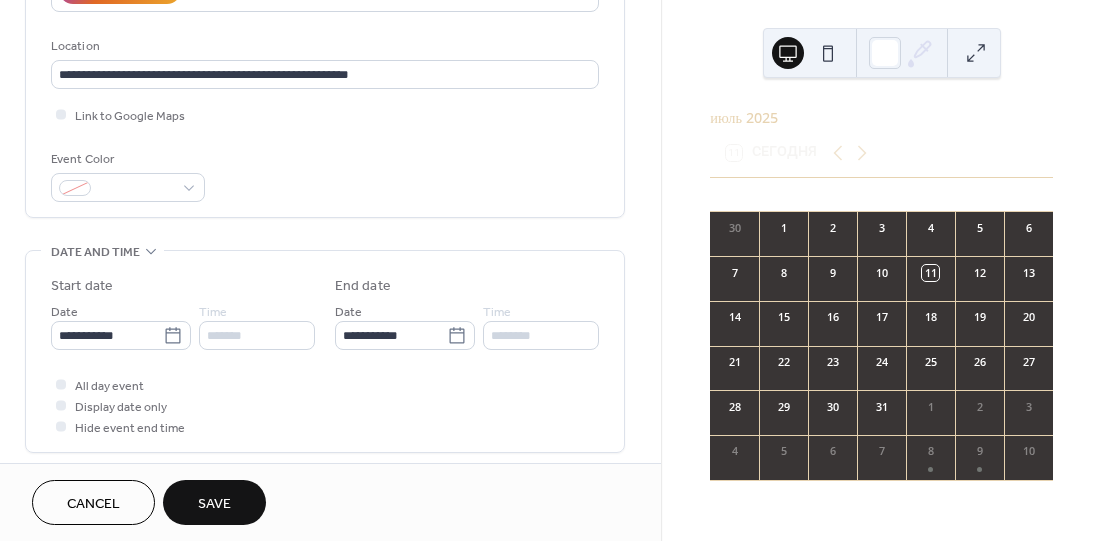 click on "Save" at bounding box center (214, 502) 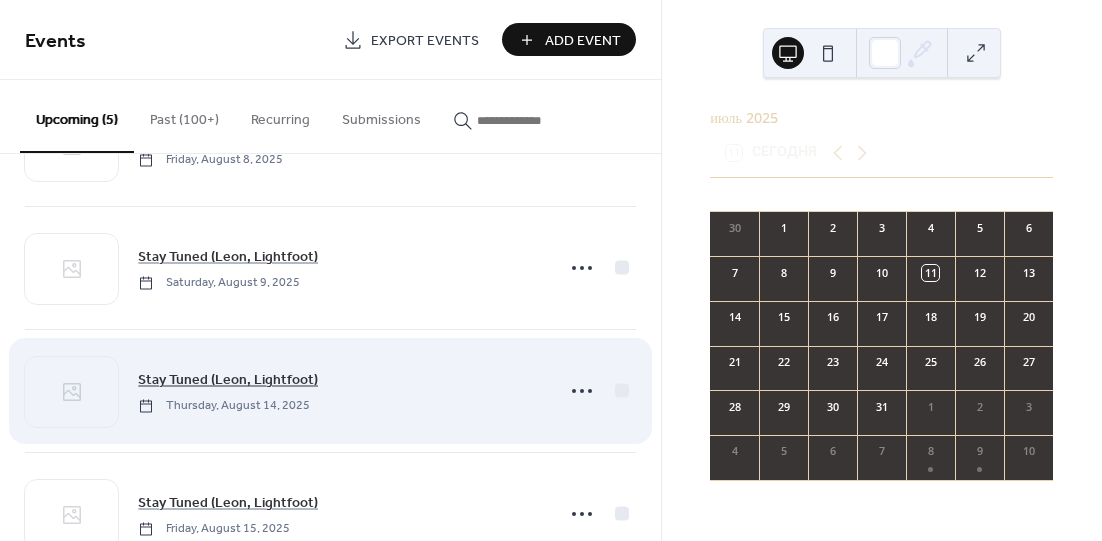 scroll, scrollTop: 286, scrollLeft: 0, axis: vertical 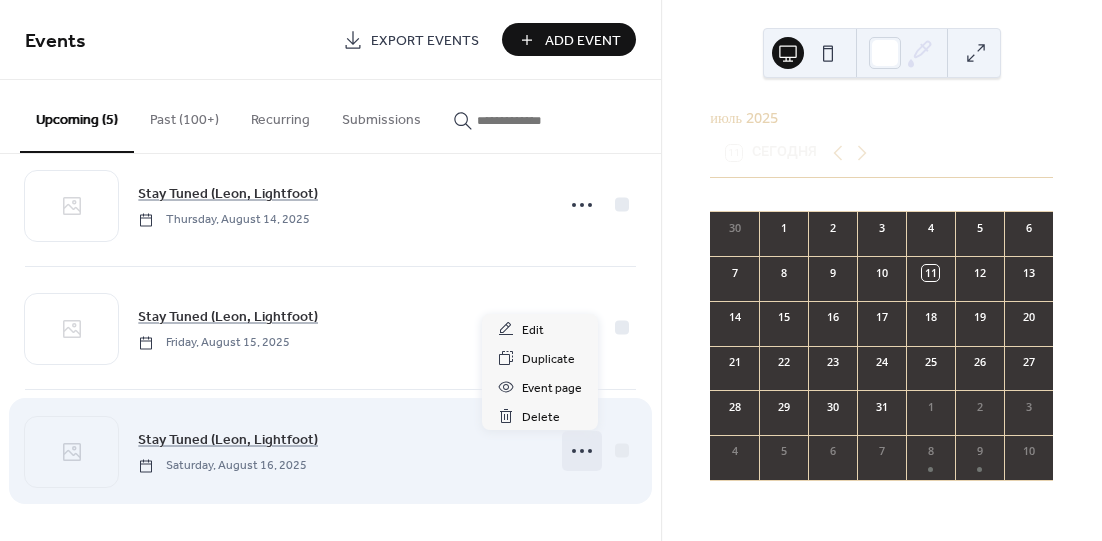 click 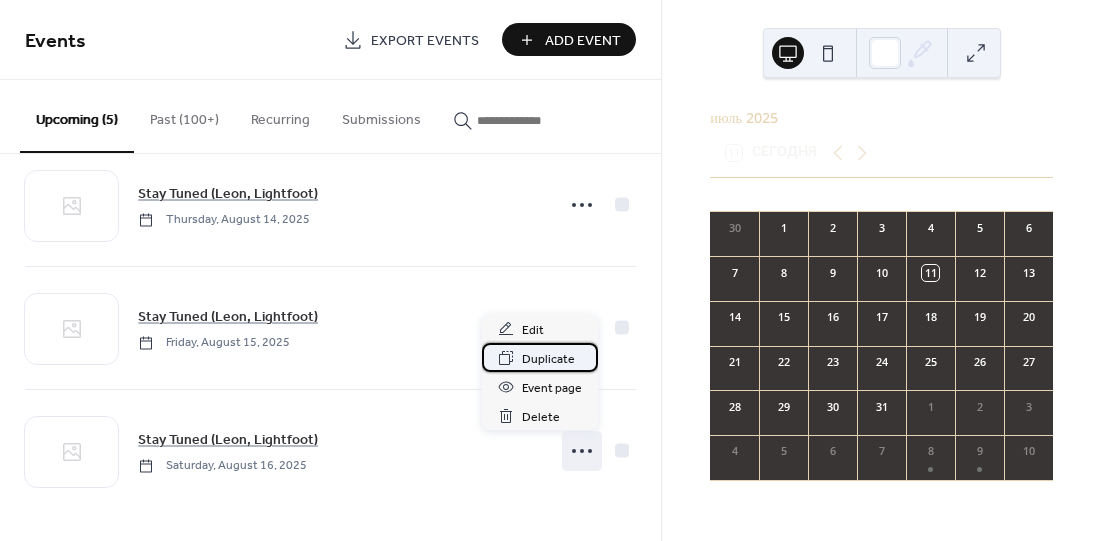 click on "Duplicate" at bounding box center (548, 359) 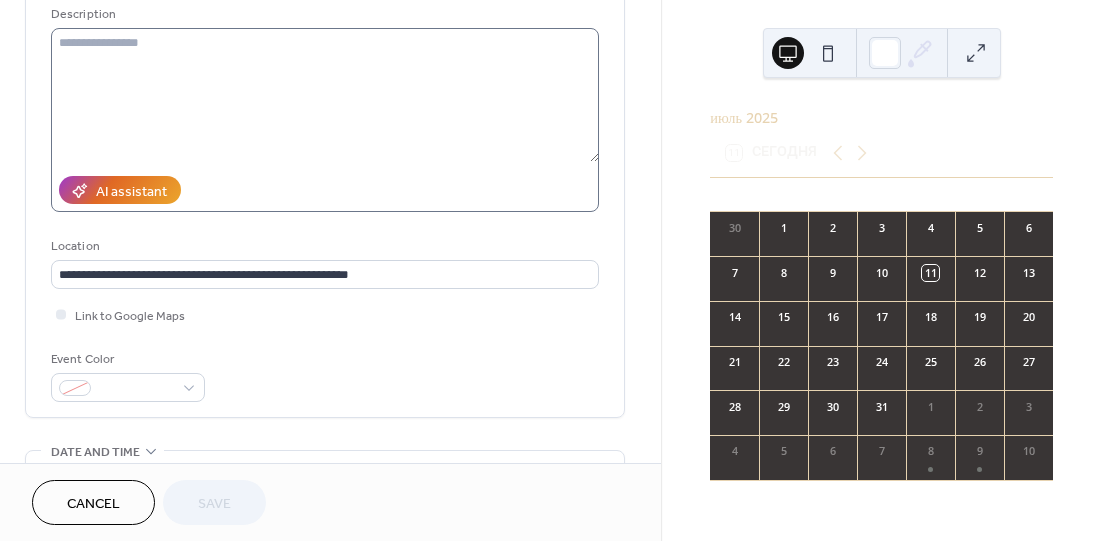 scroll, scrollTop: 400, scrollLeft: 0, axis: vertical 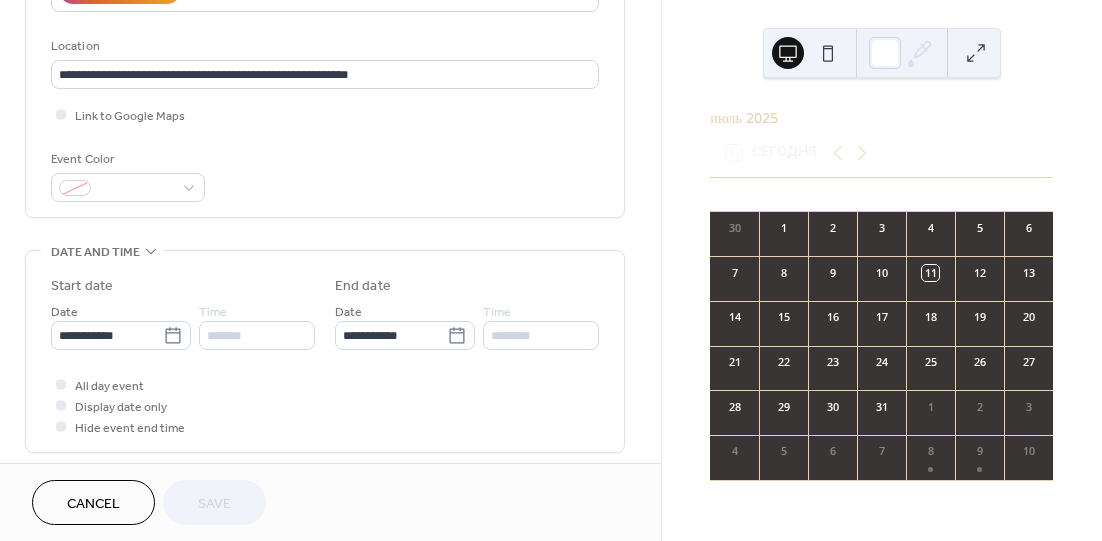click on "Cancel" at bounding box center [93, 502] 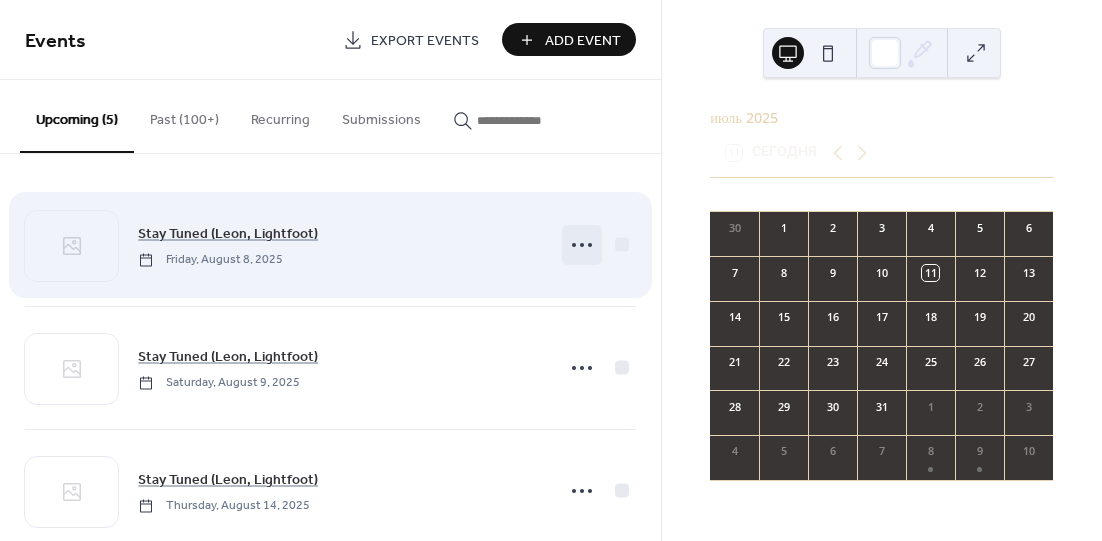 click 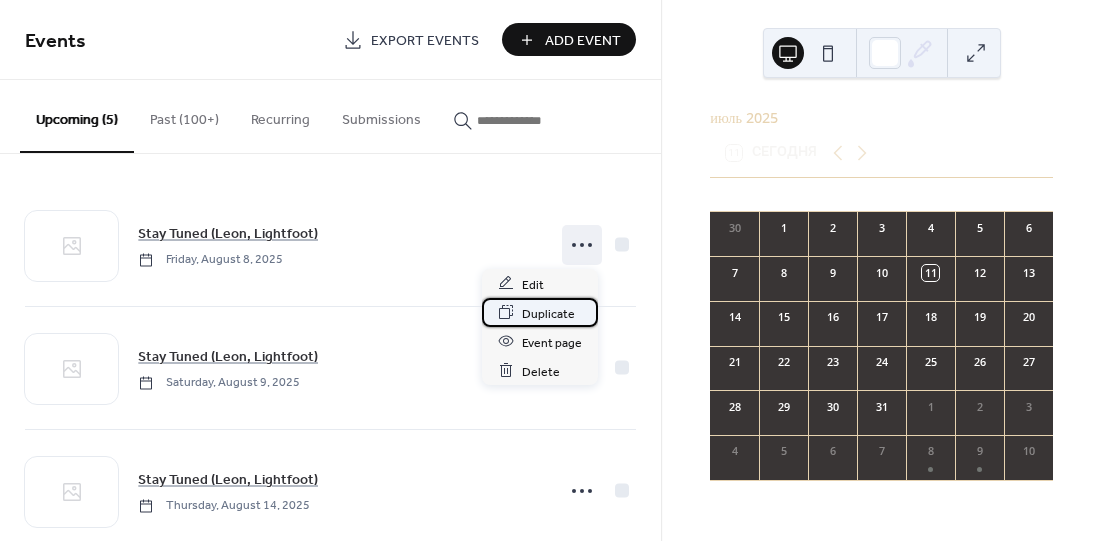 click on "Duplicate" at bounding box center [548, 313] 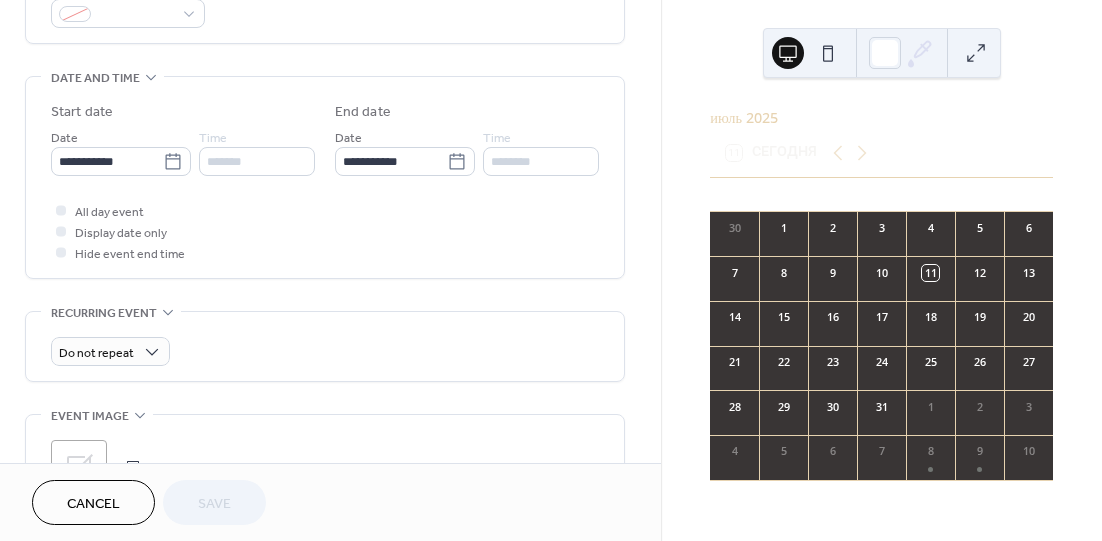 scroll, scrollTop: 600, scrollLeft: 0, axis: vertical 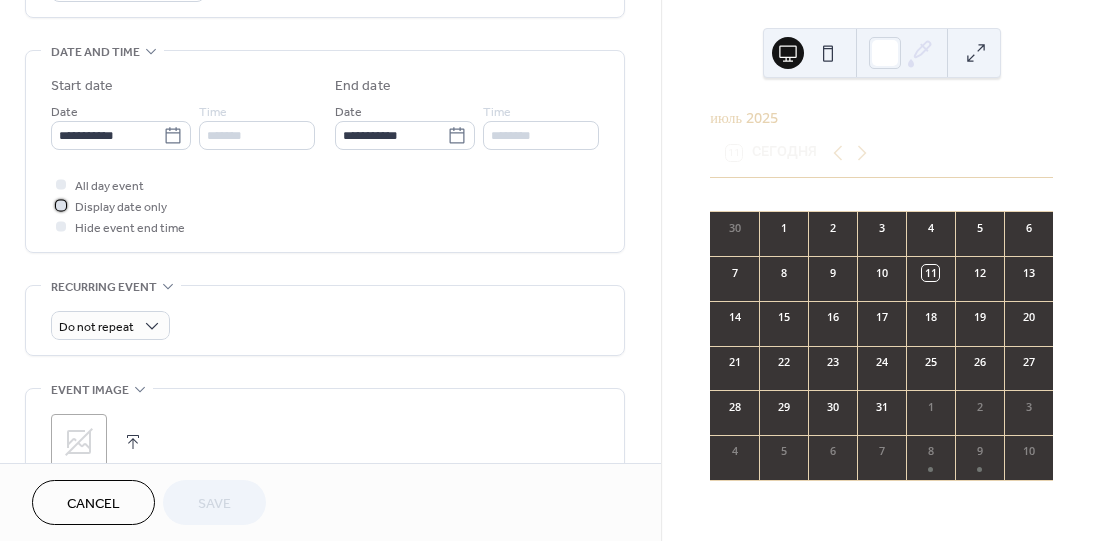 click on "Display date only" at bounding box center (121, 207) 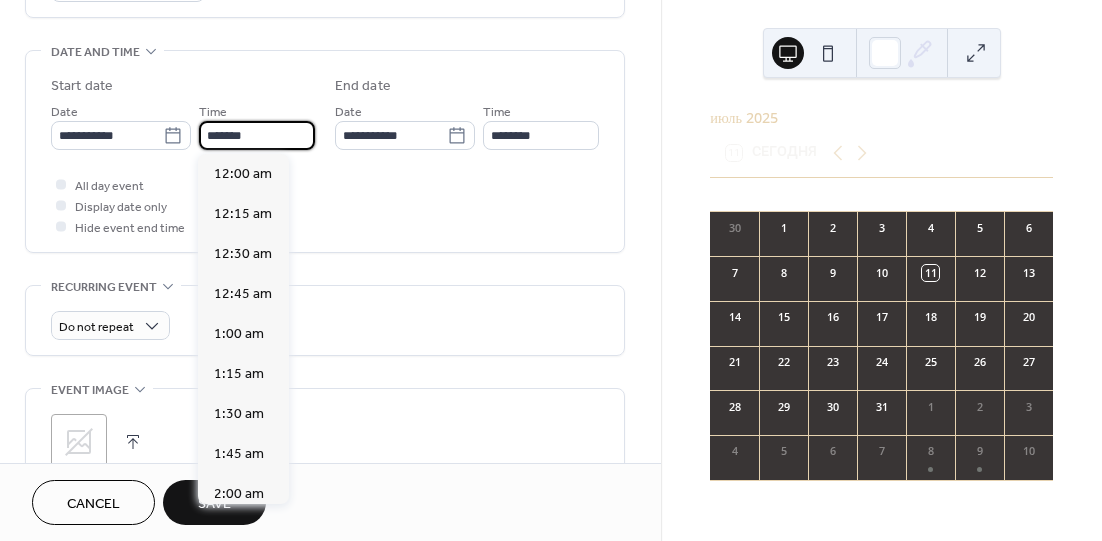 click on "*******" at bounding box center [257, 135] 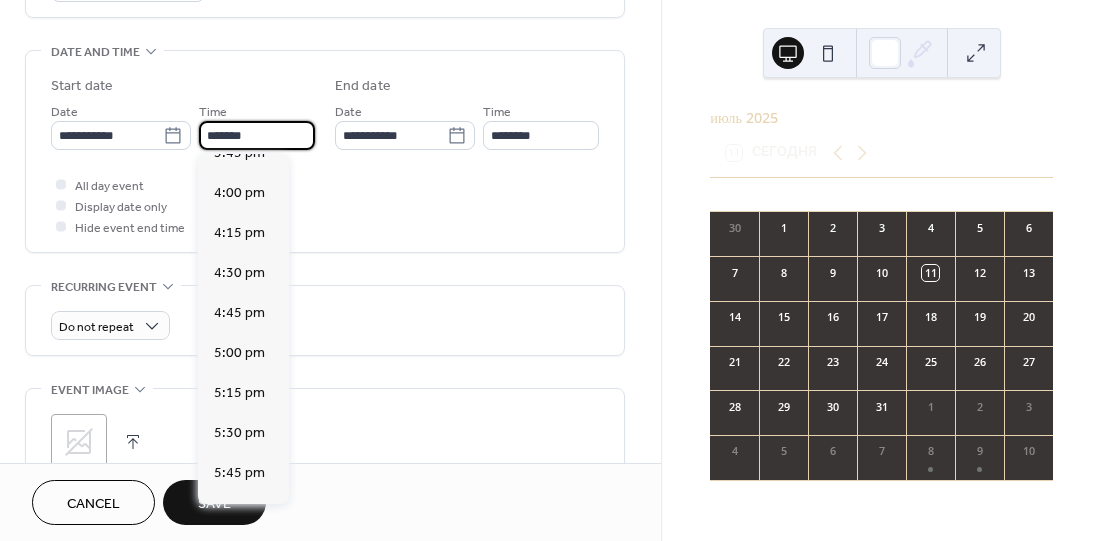 scroll, scrollTop: 2341, scrollLeft: 0, axis: vertical 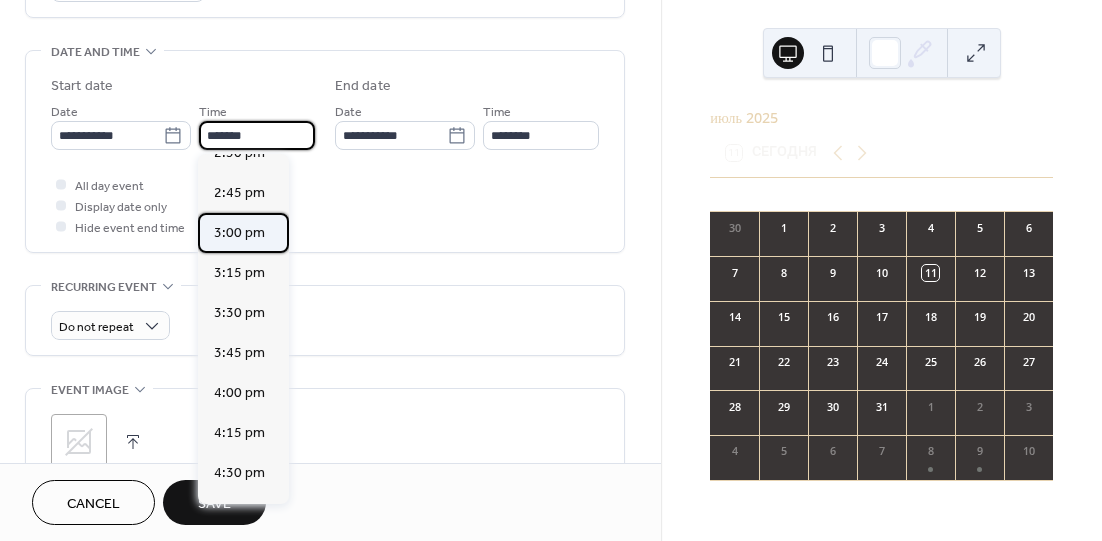 click on "3:00 pm" at bounding box center (239, 232) 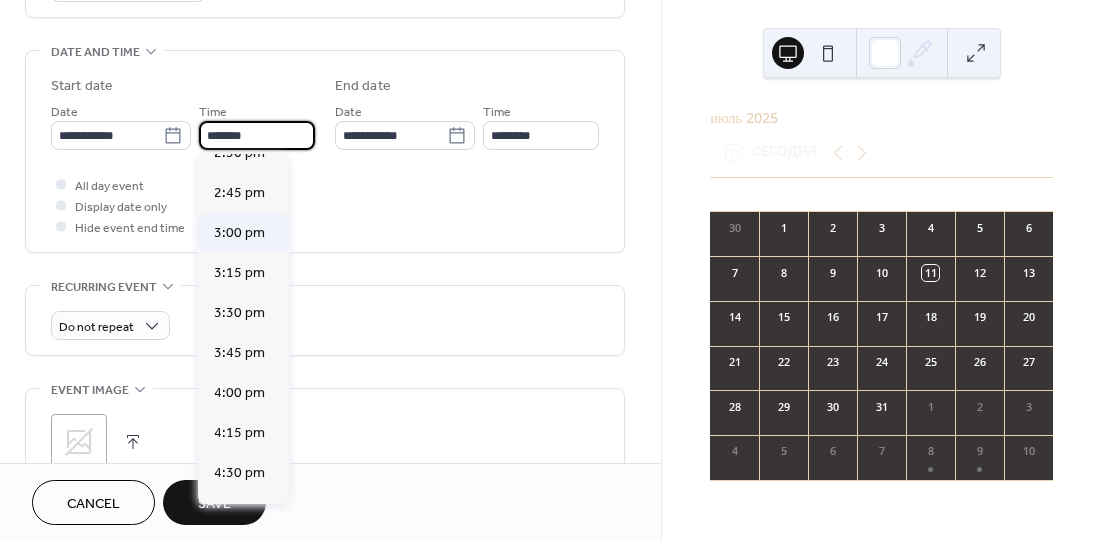 type on "*******" 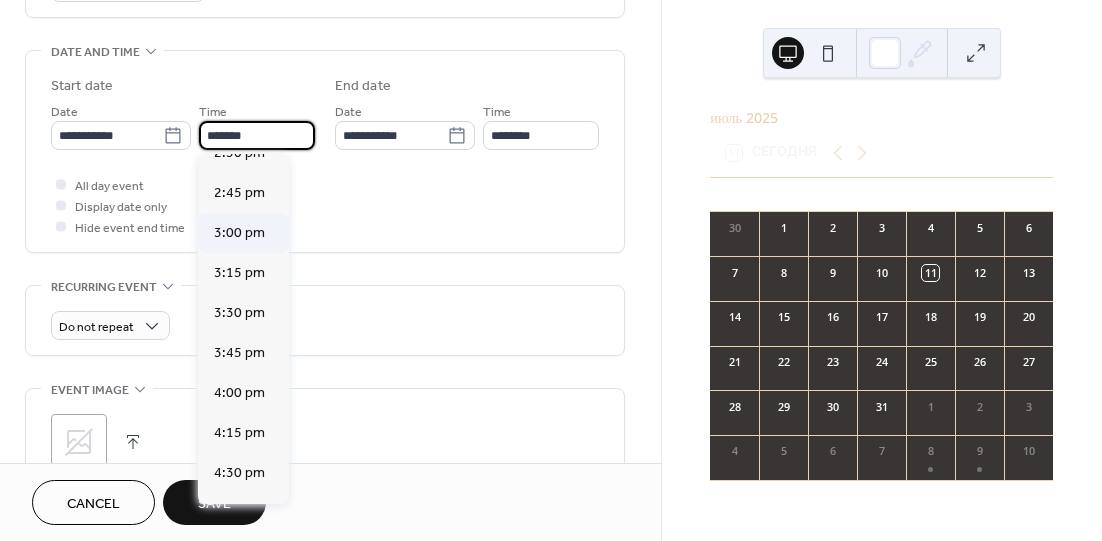 type on "*******" 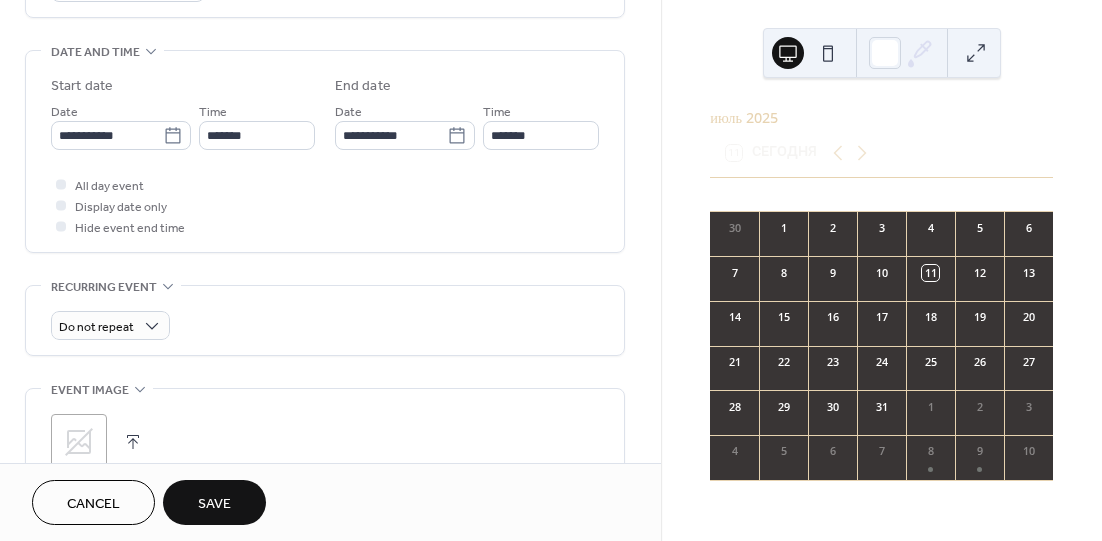 click on "All day event Display date only Hide event end time" at bounding box center (325, 205) 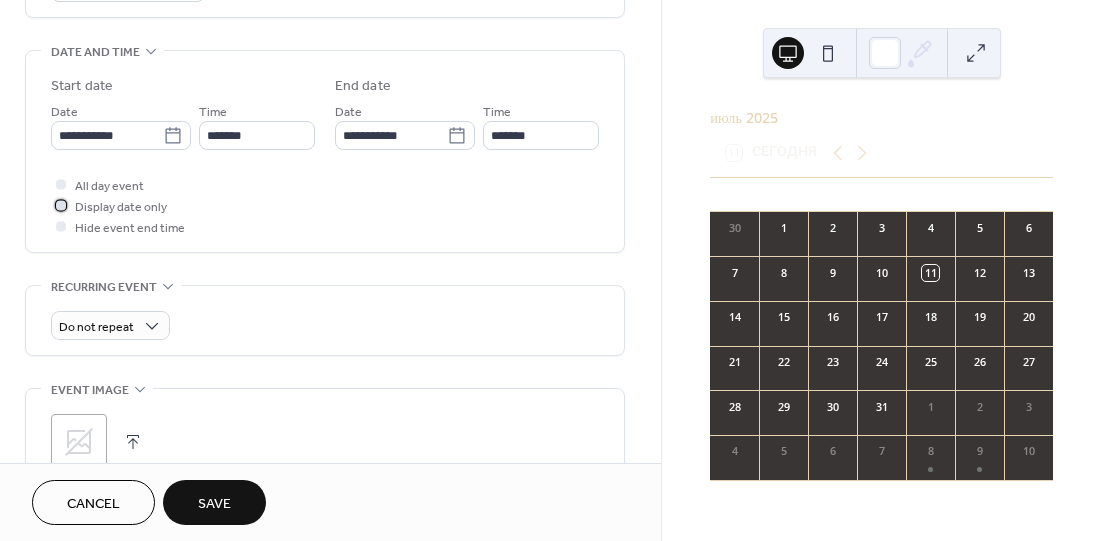 click on "Display date only" at bounding box center (121, 207) 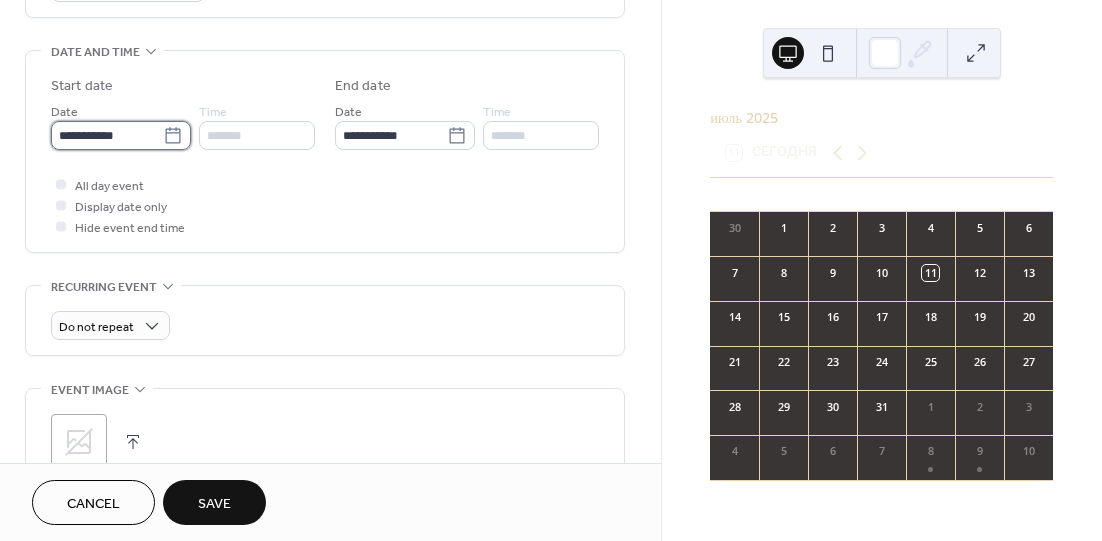 click on "**********" at bounding box center [107, 135] 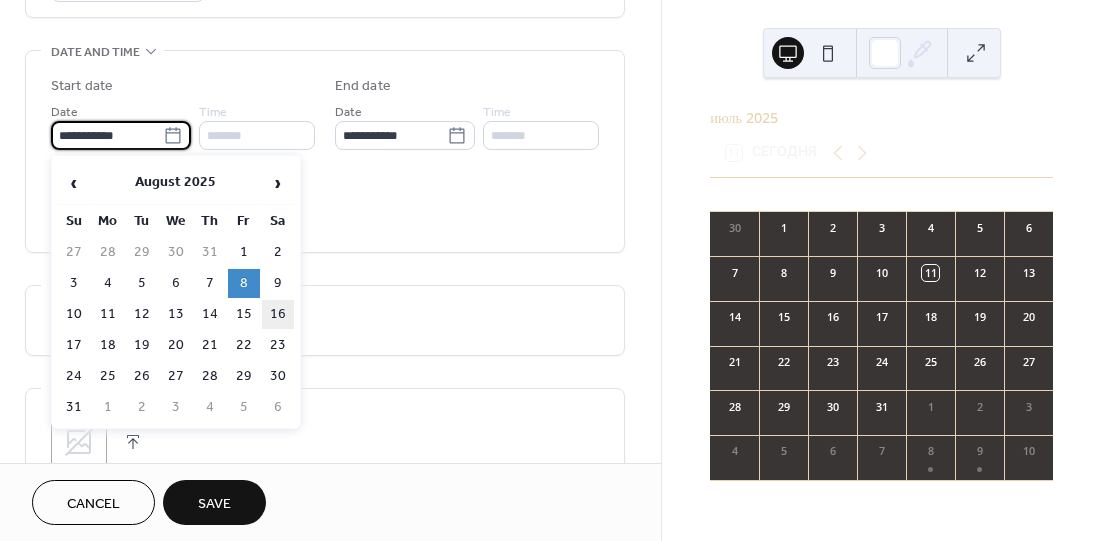 click on "16" at bounding box center [278, 314] 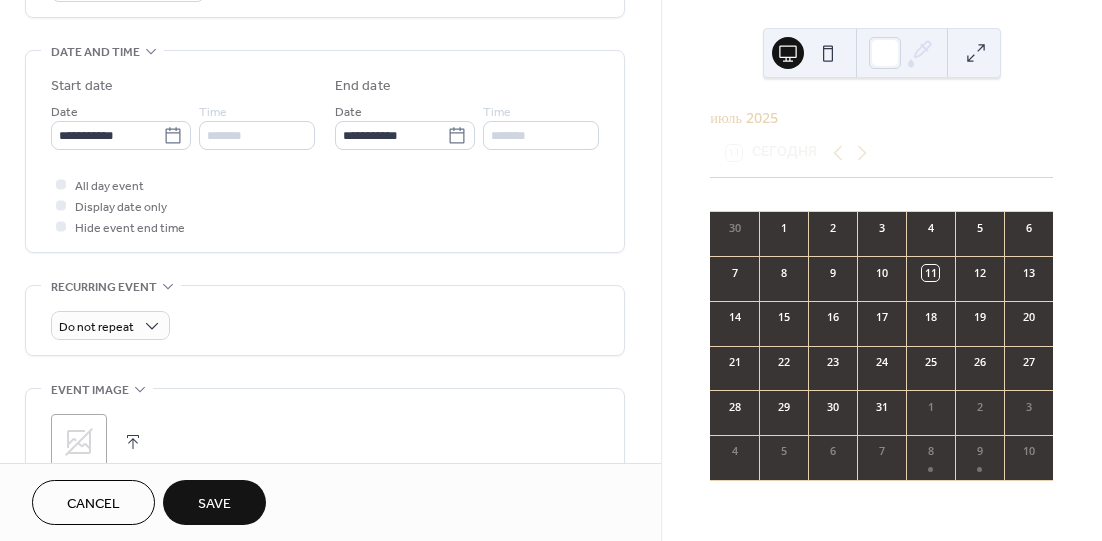 click on "Save" at bounding box center [214, 502] 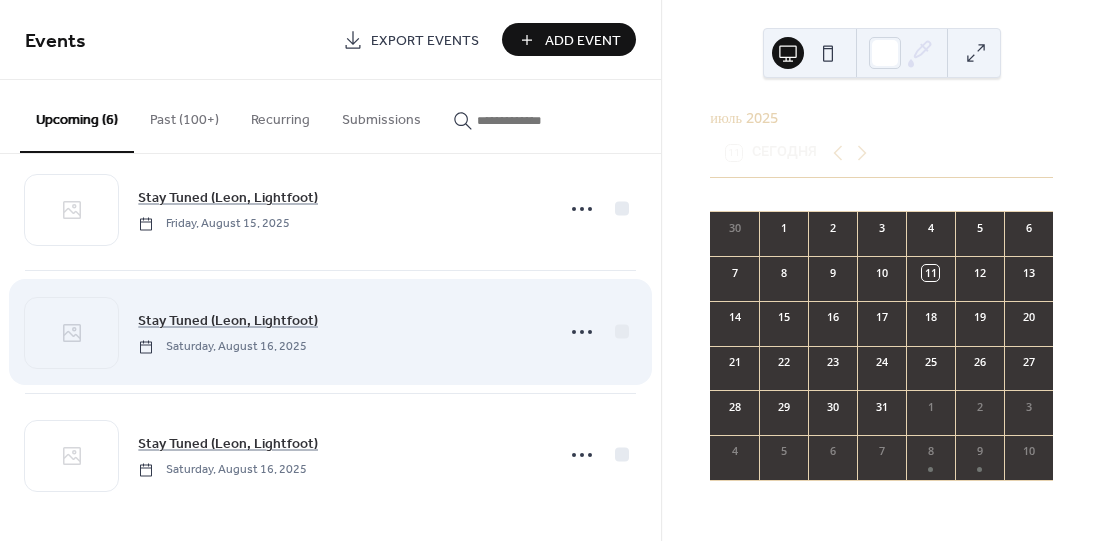 scroll, scrollTop: 409, scrollLeft: 0, axis: vertical 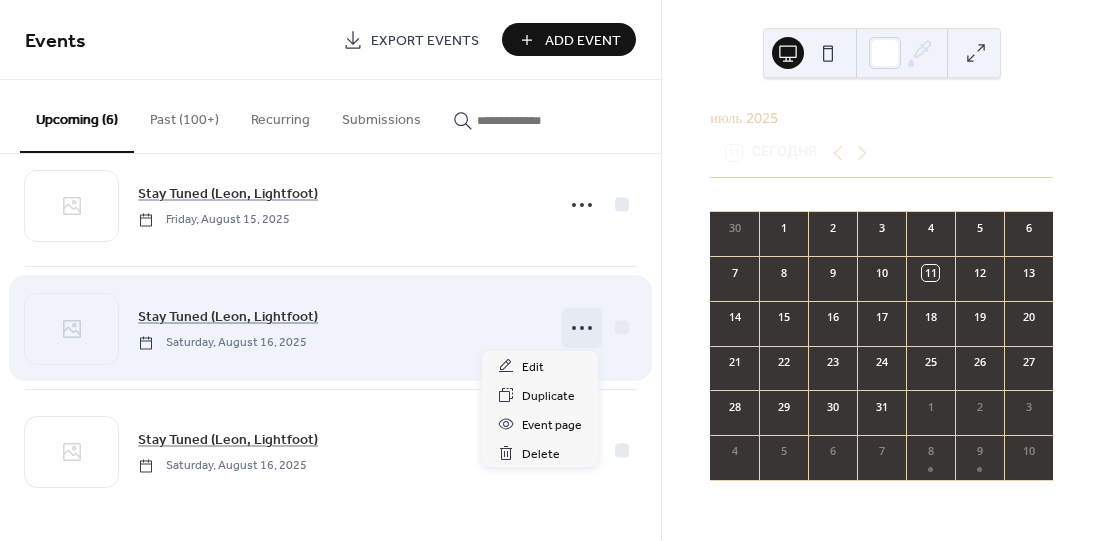 click 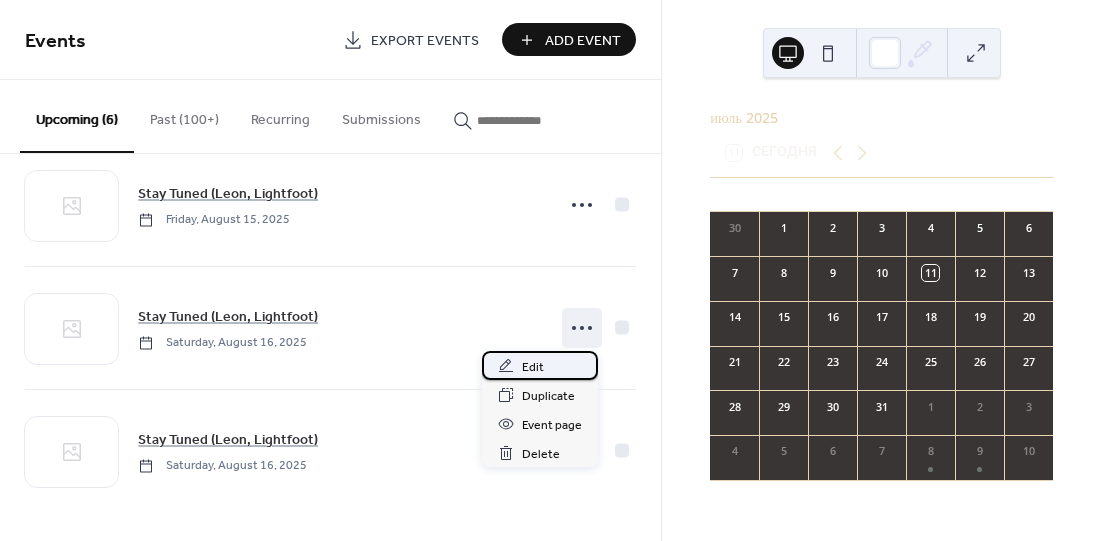 click on "Edit" at bounding box center (540, 365) 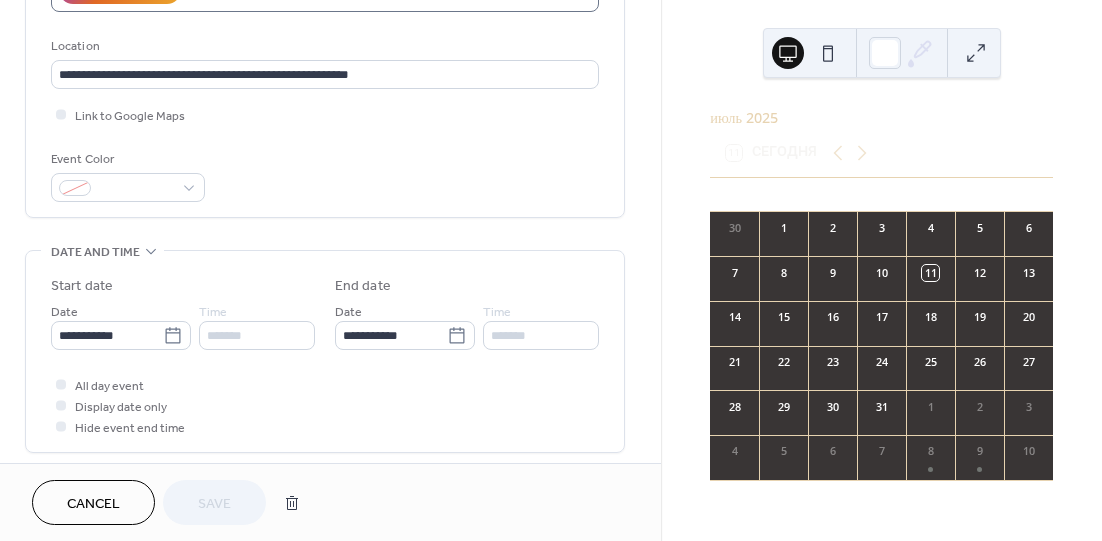 scroll, scrollTop: 500, scrollLeft: 0, axis: vertical 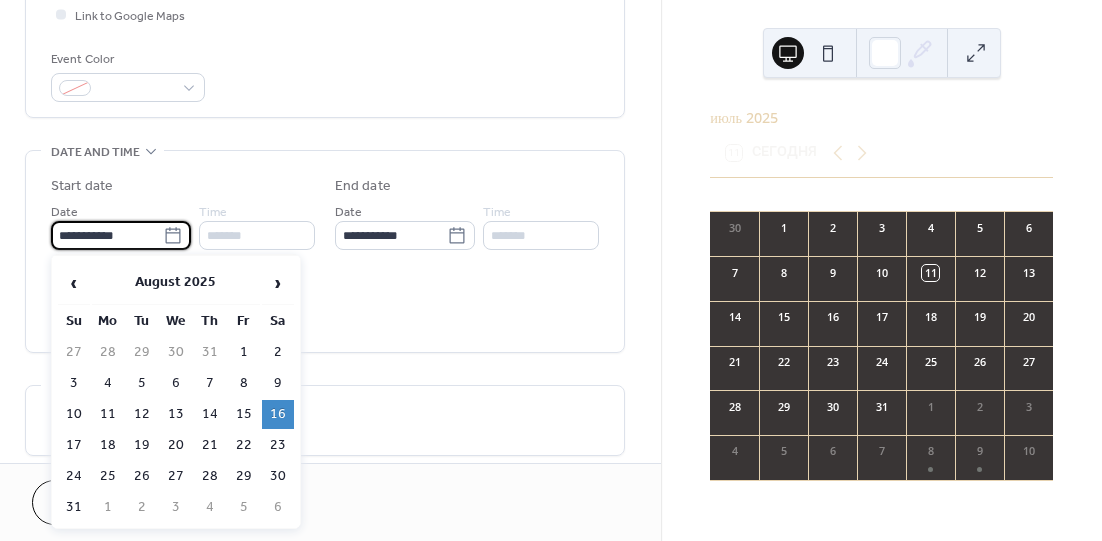 click on "**********" at bounding box center (107, 235) 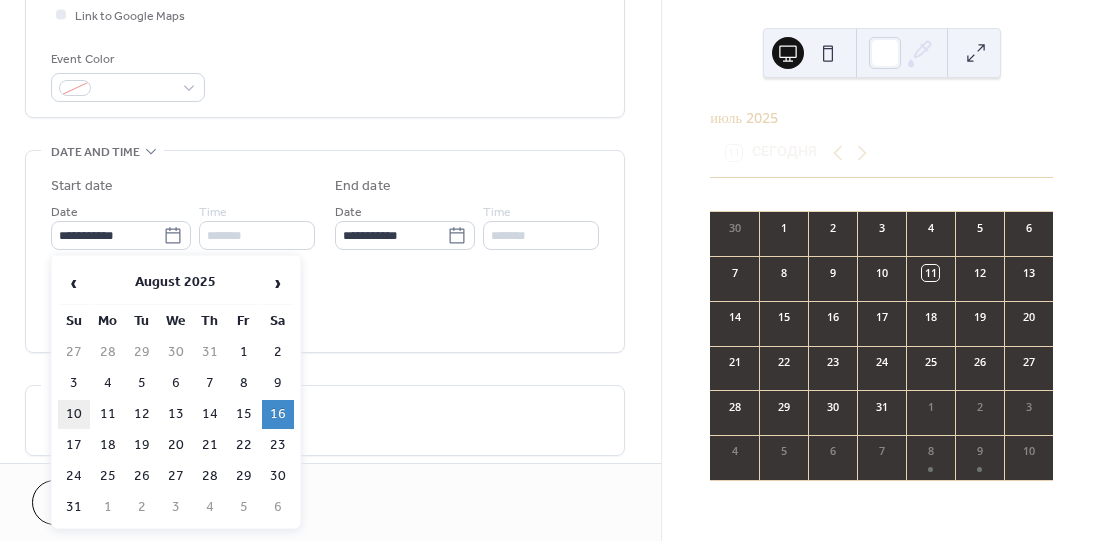 click on "10" at bounding box center (74, 414) 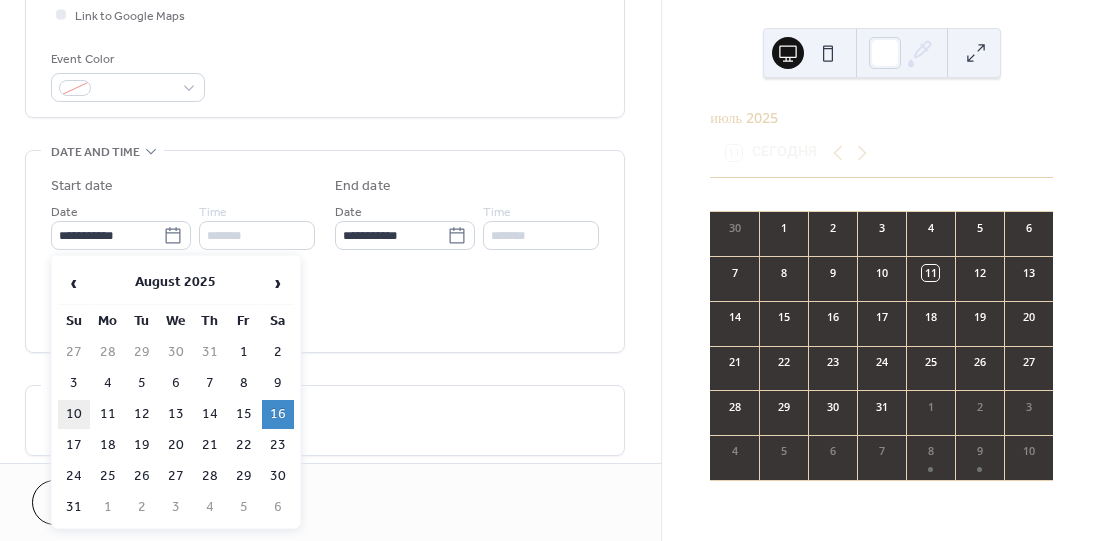 type on "**********" 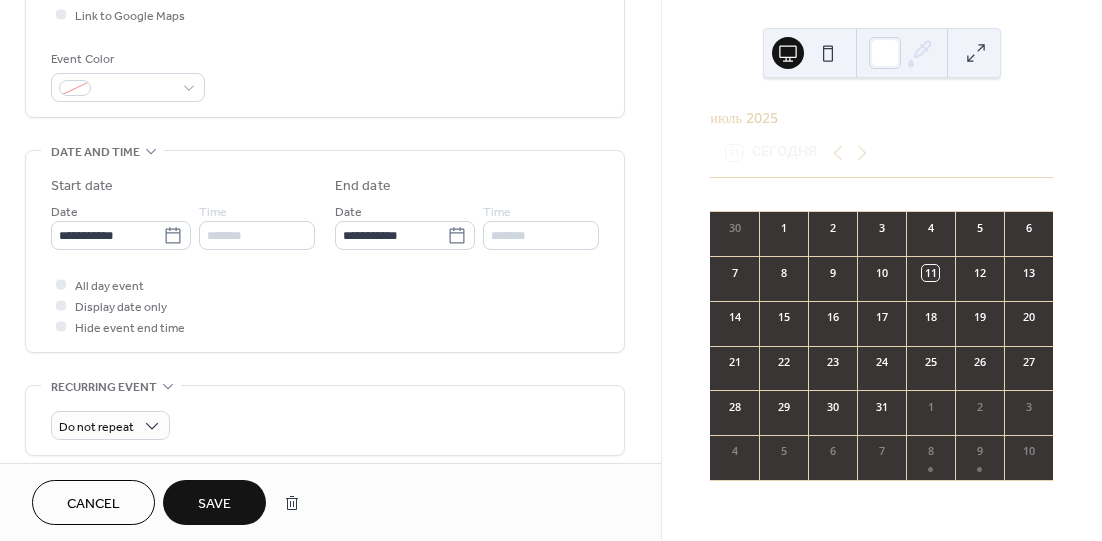 click on "Save" at bounding box center [214, 504] 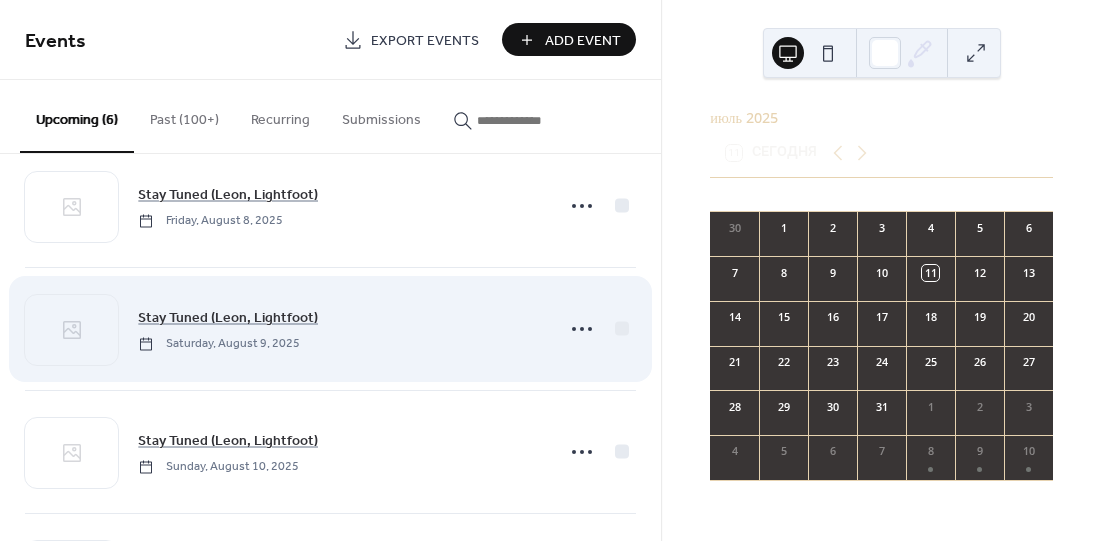 scroll, scrollTop: 9, scrollLeft: 0, axis: vertical 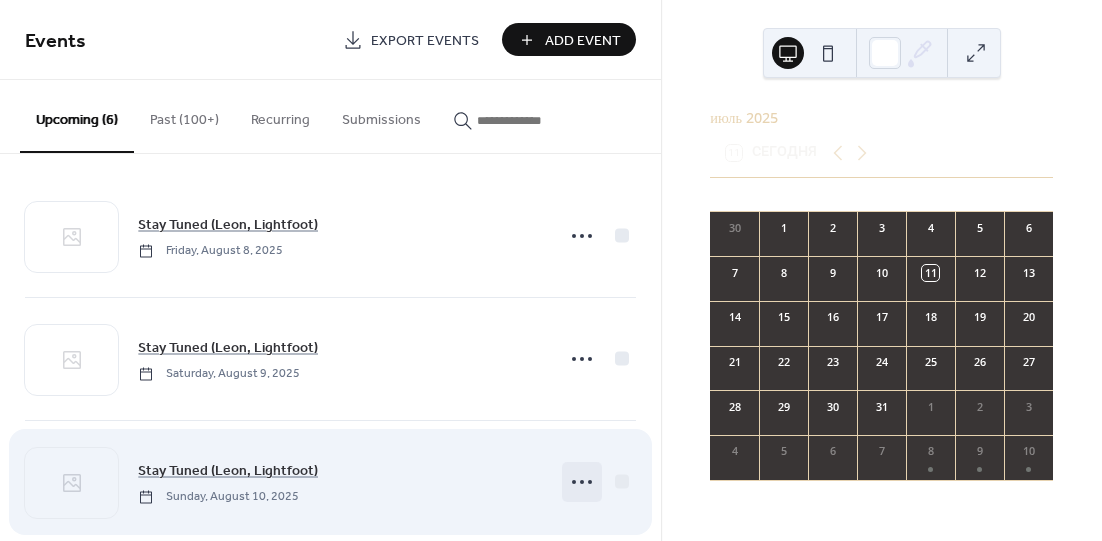 click 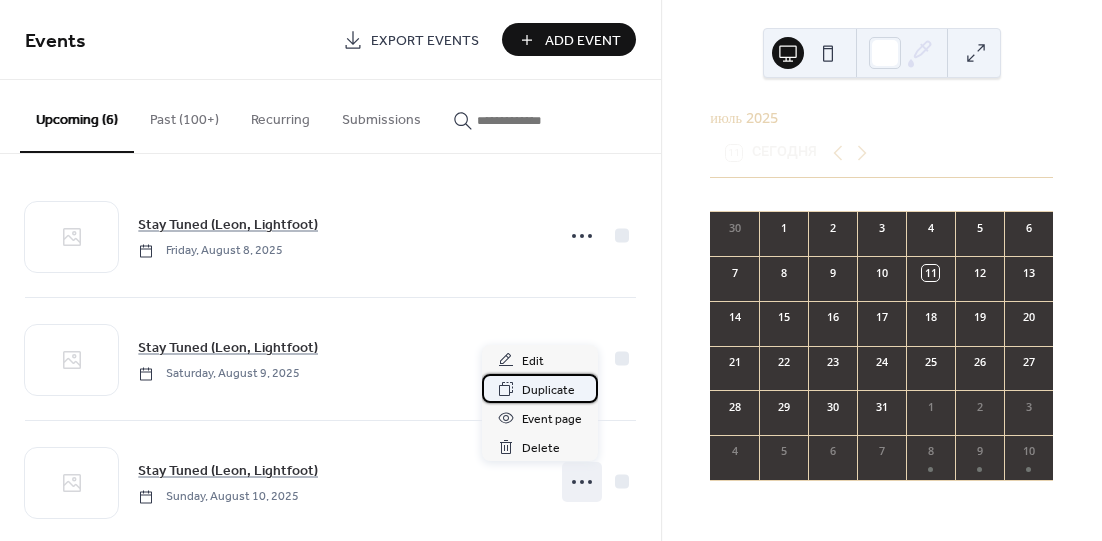 click on "Duplicate" at bounding box center [548, 390] 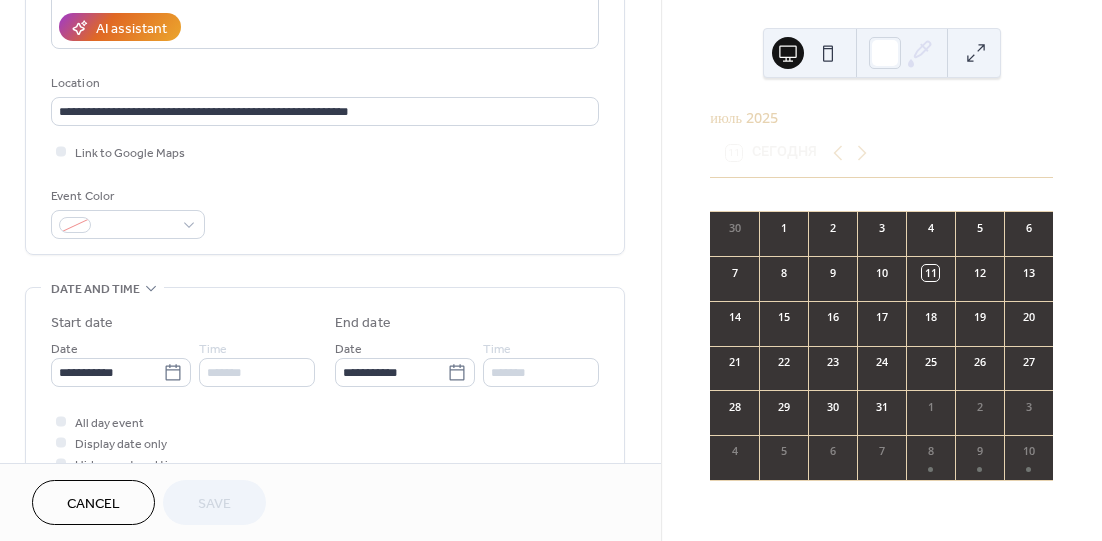 scroll, scrollTop: 400, scrollLeft: 0, axis: vertical 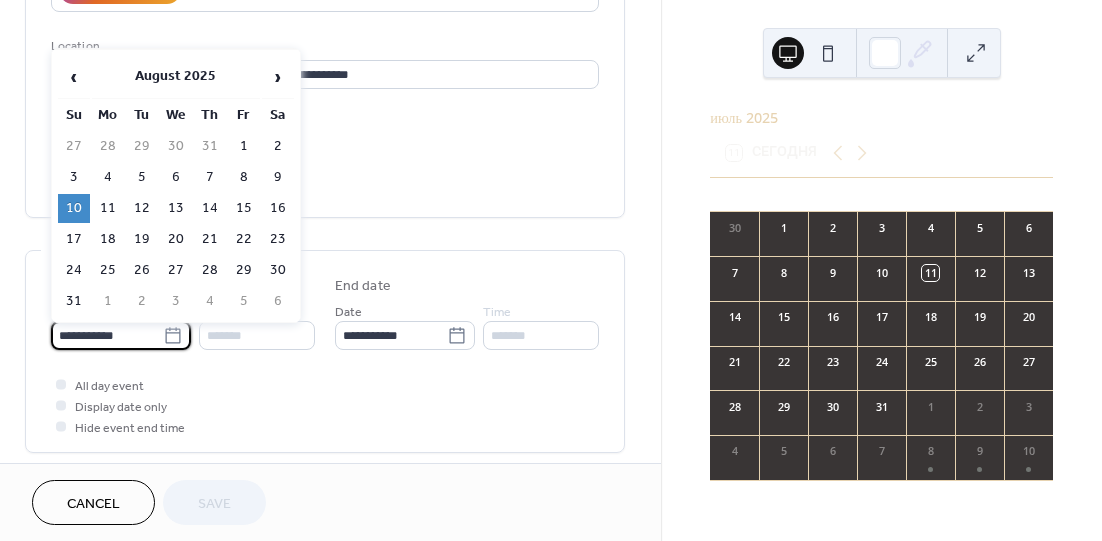 click on "**********" at bounding box center [107, 335] 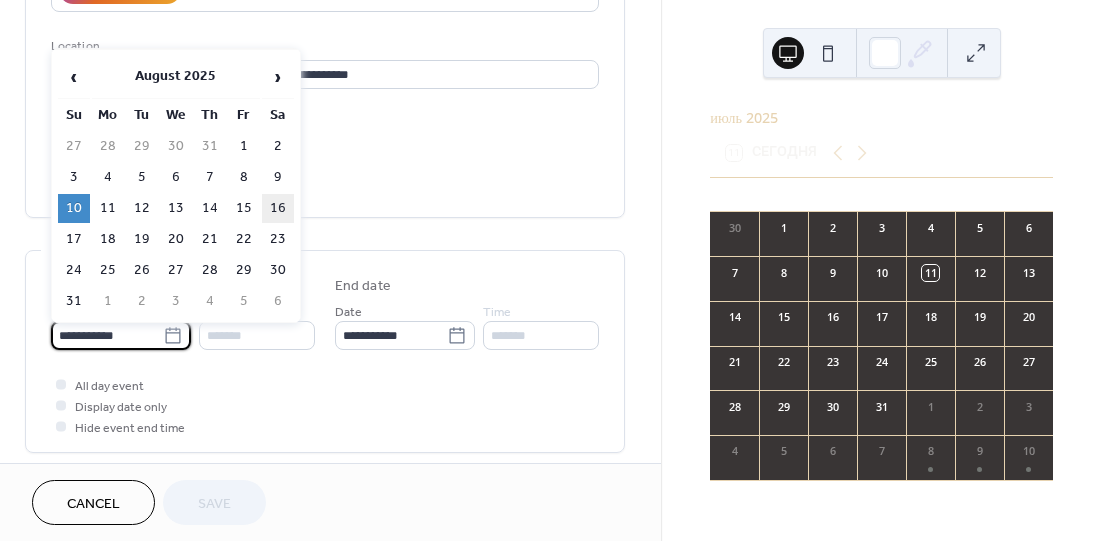 click on "16" at bounding box center (278, 208) 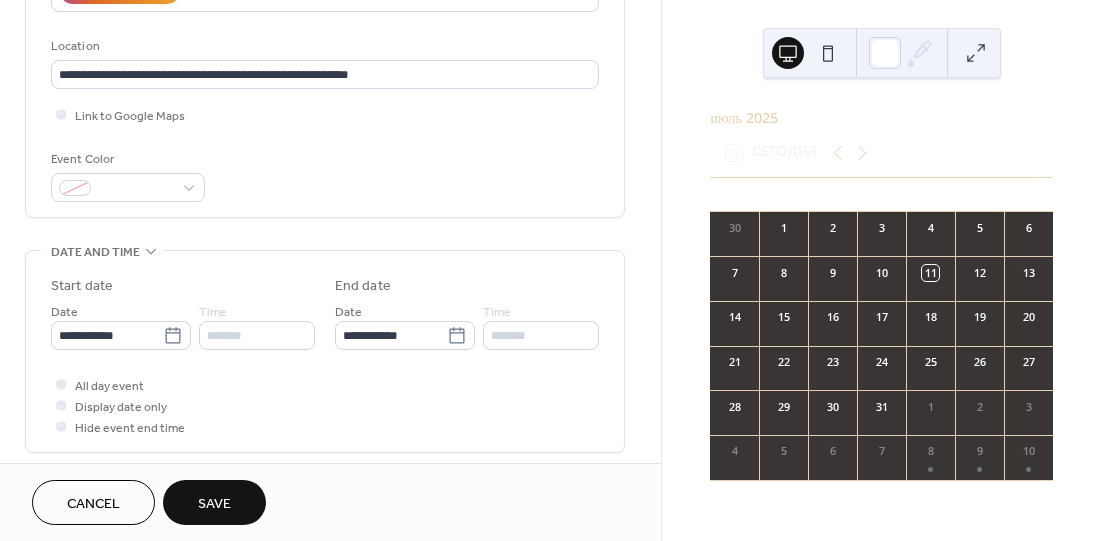 click on "Save" at bounding box center [214, 502] 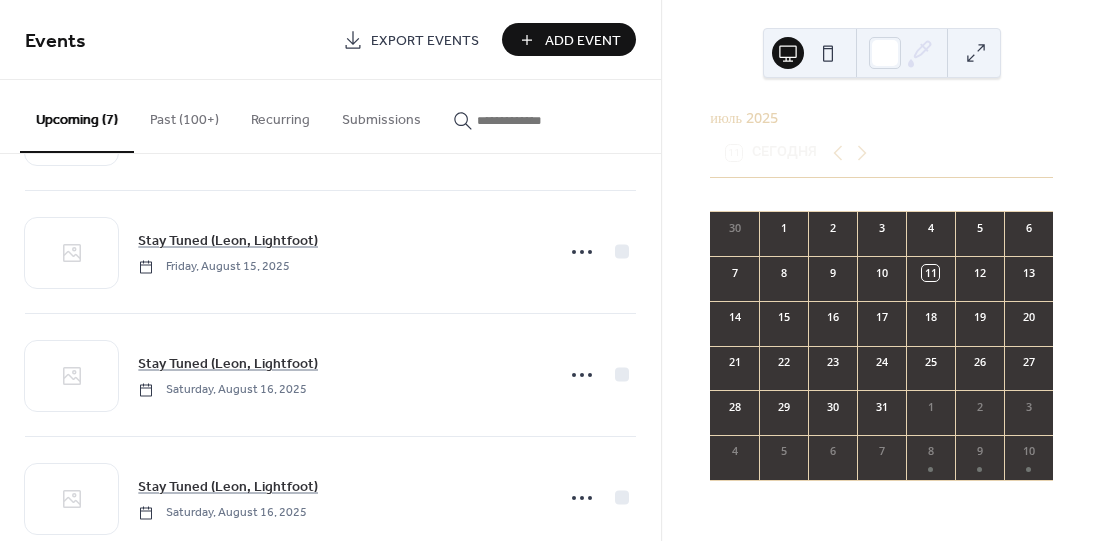 scroll, scrollTop: 532, scrollLeft: 0, axis: vertical 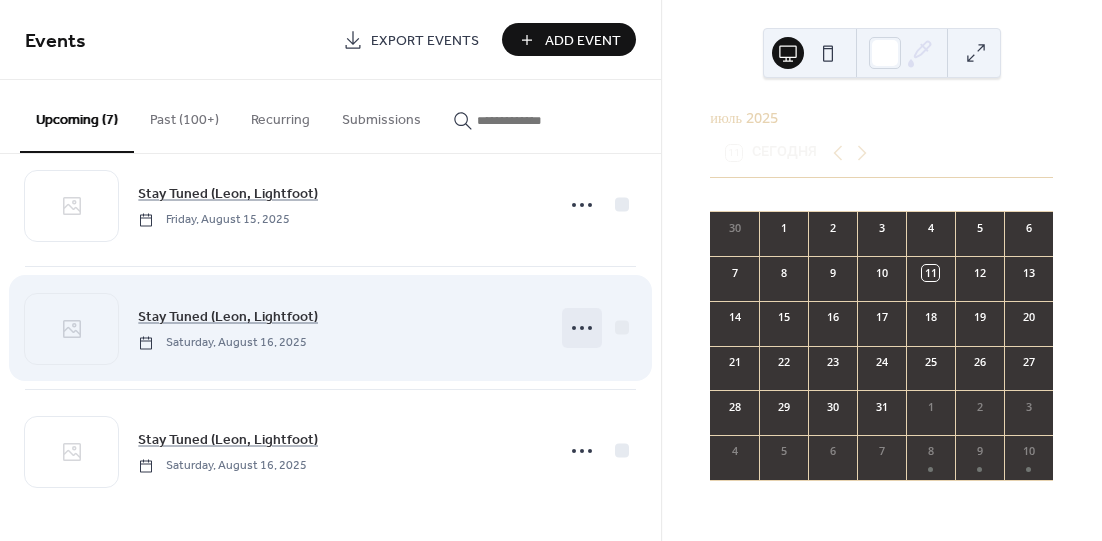 click 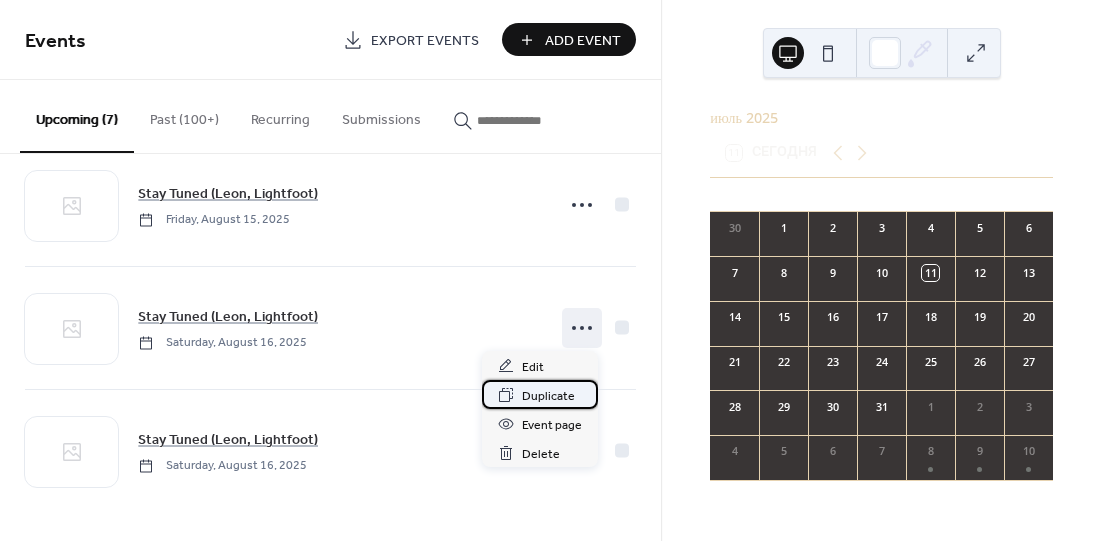 click on "Duplicate" at bounding box center [548, 396] 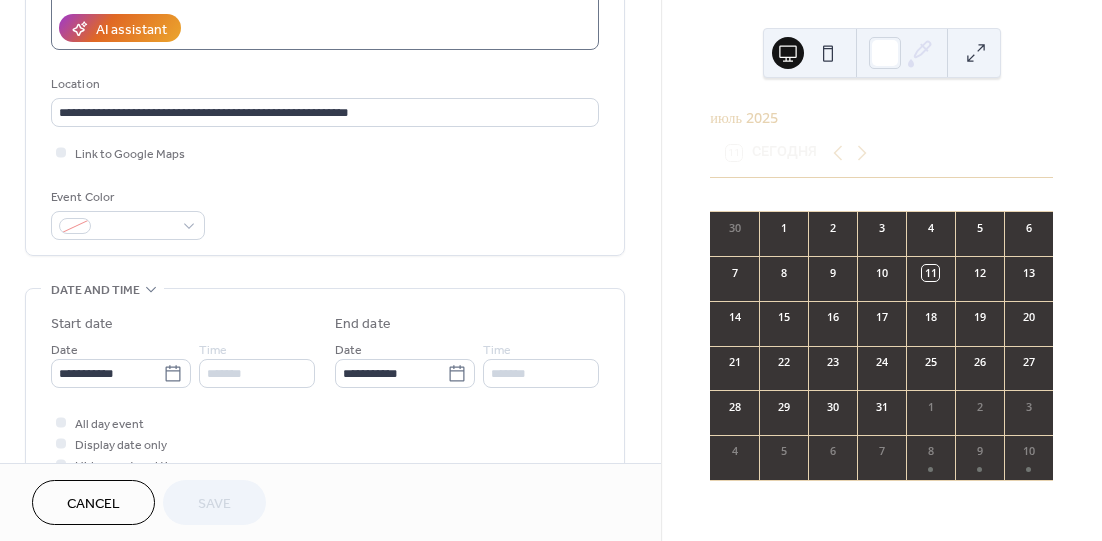 scroll, scrollTop: 400, scrollLeft: 0, axis: vertical 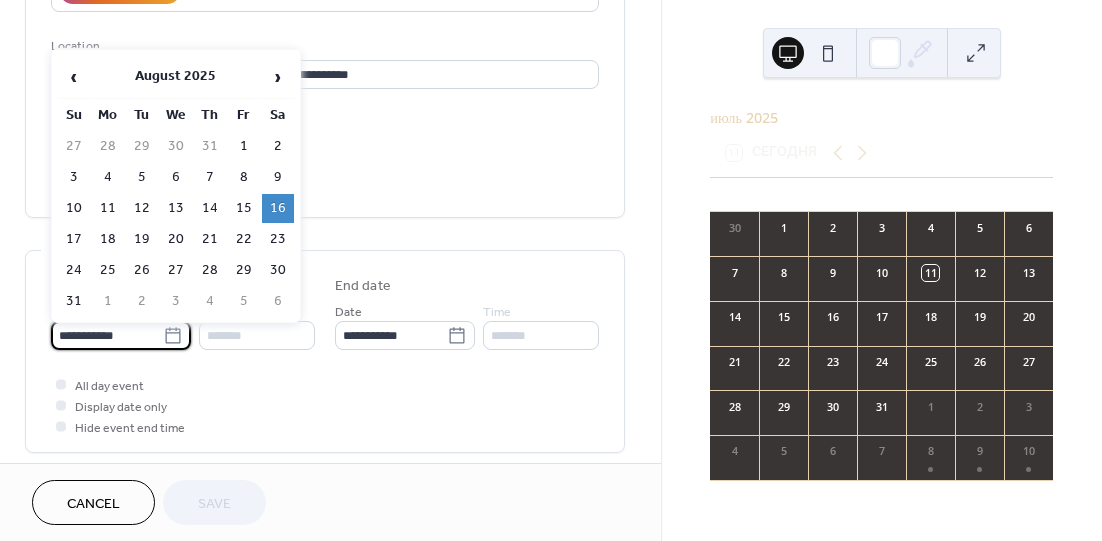 click on "**********" at bounding box center [107, 335] 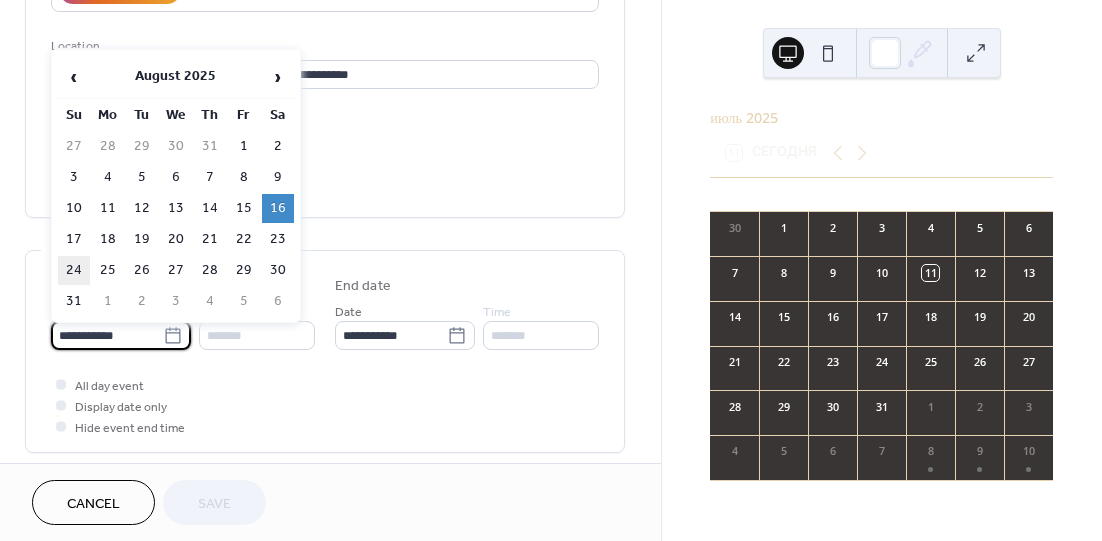 click on "24" at bounding box center (74, 270) 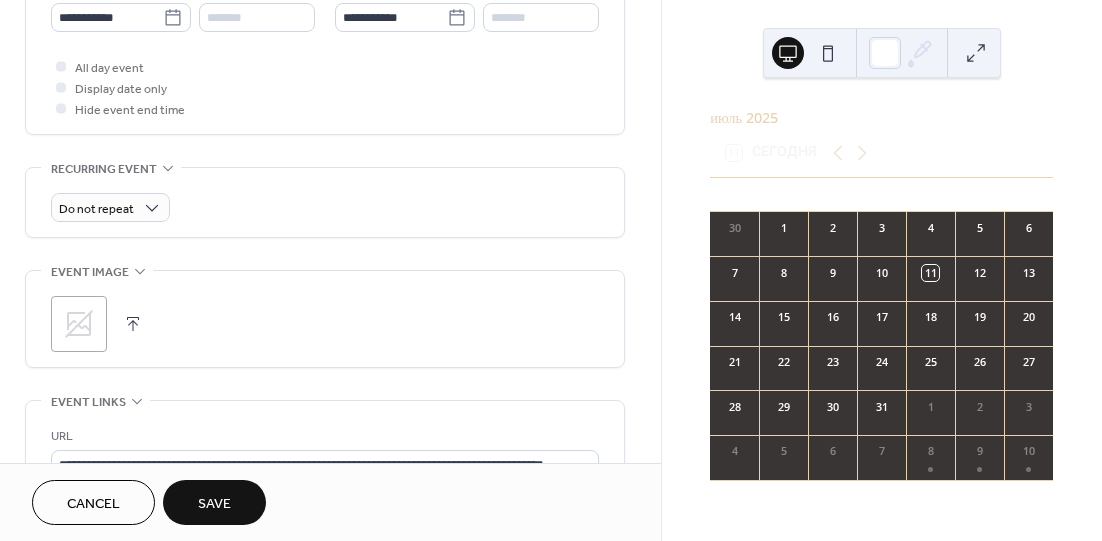 scroll, scrollTop: 900, scrollLeft: 0, axis: vertical 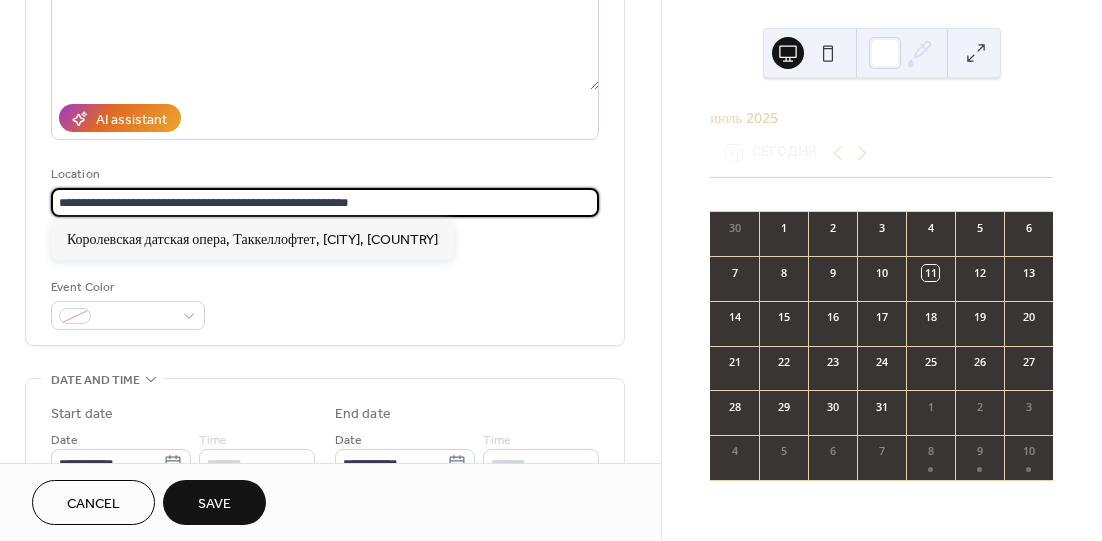 drag, startPoint x: 337, startPoint y: 204, endPoint x: 18, endPoint y: 168, distance: 321.02493 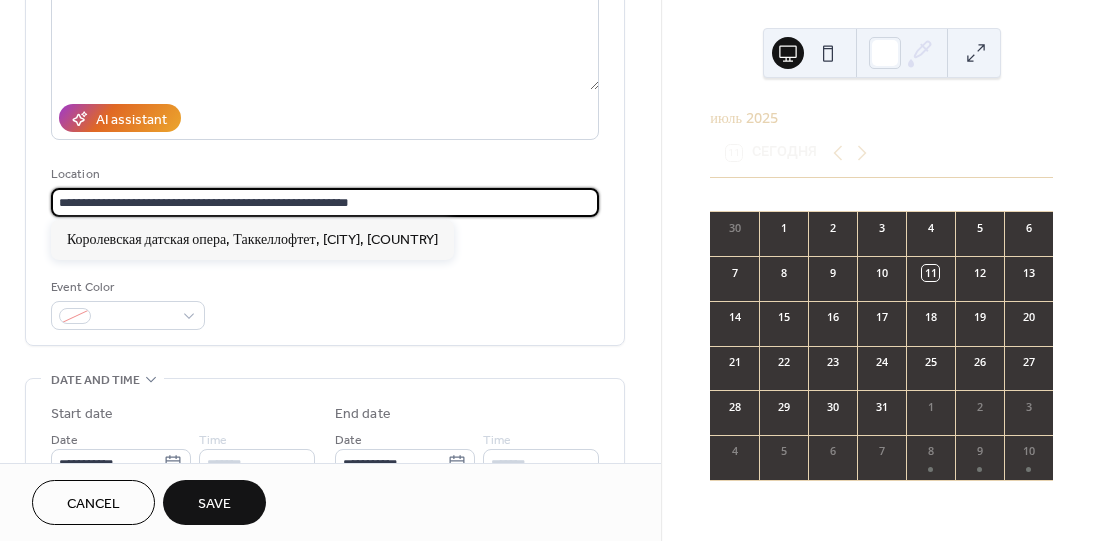 click on "**********" at bounding box center [330, 600] 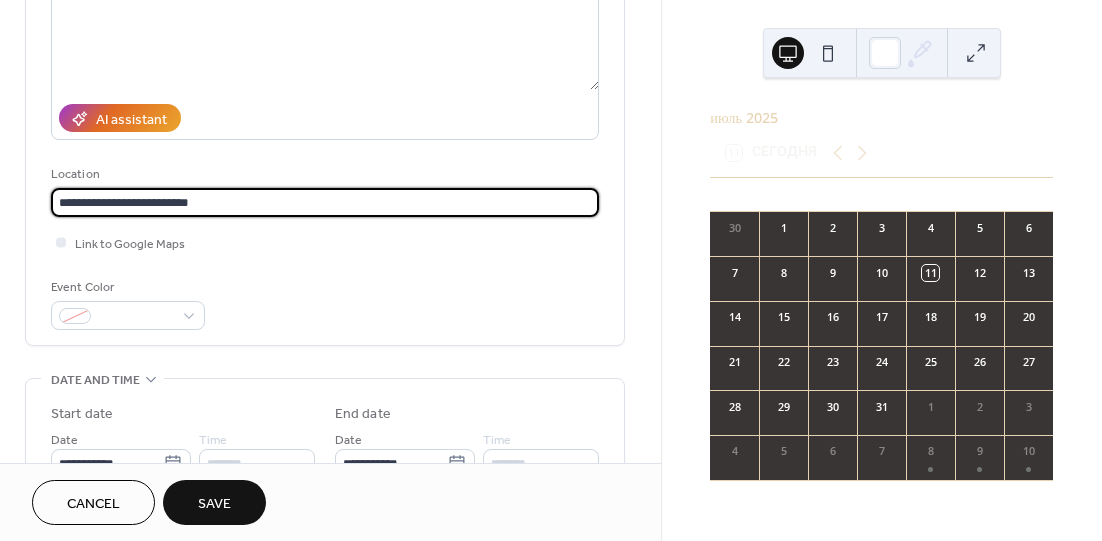 type on "**********" 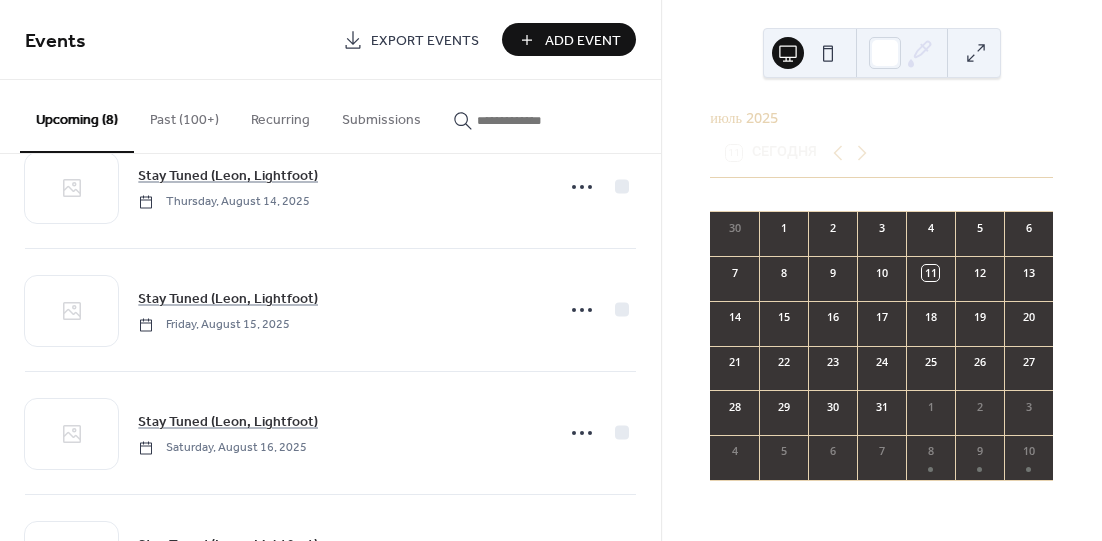 scroll, scrollTop: 655, scrollLeft: 0, axis: vertical 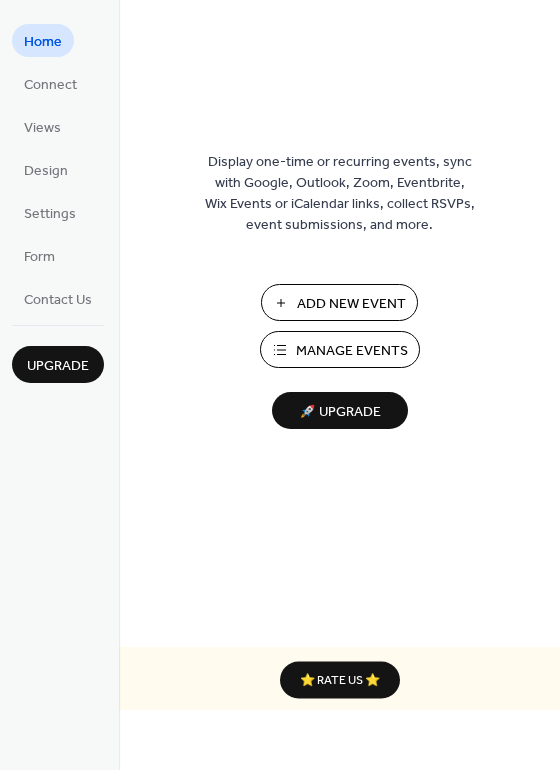 click on "Manage Events" at bounding box center (352, 351) 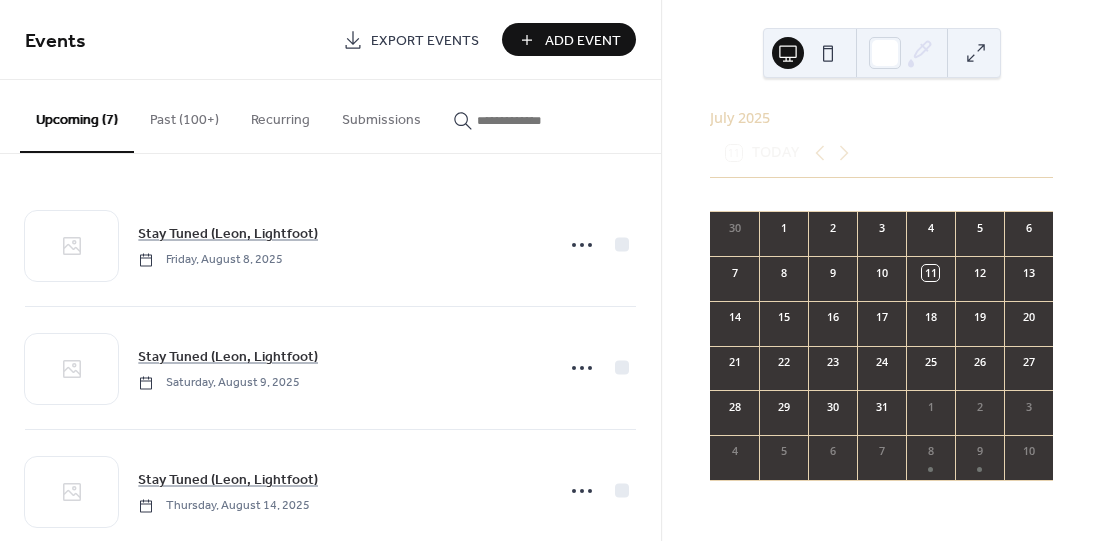 scroll, scrollTop: 0, scrollLeft: 0, axis: both 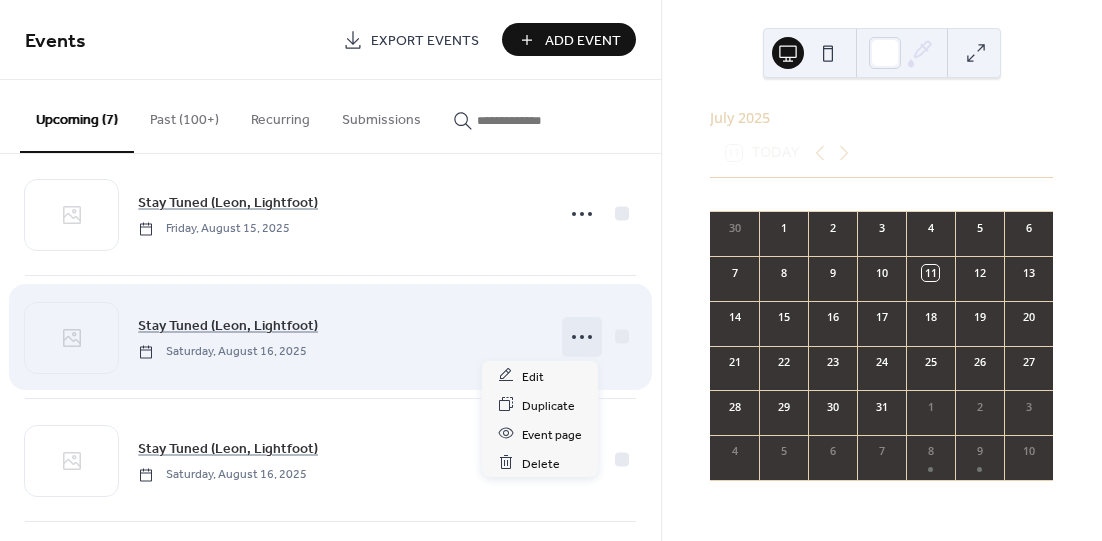 click 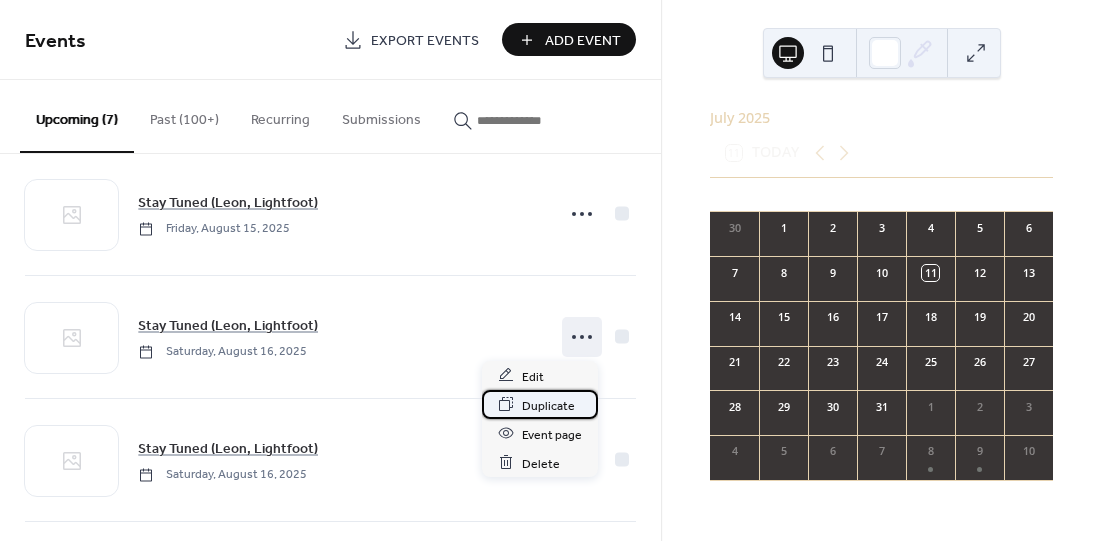 click on "Duplicate" at bounding box center (548, 405) 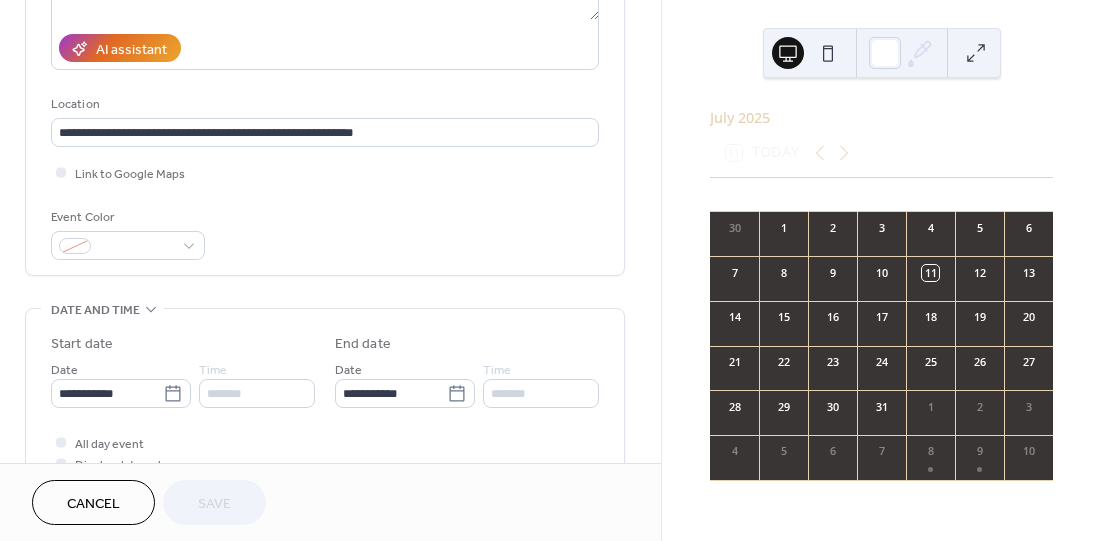 scroll, scrollTop: 400, scrollLeft: 0, axis: vertical 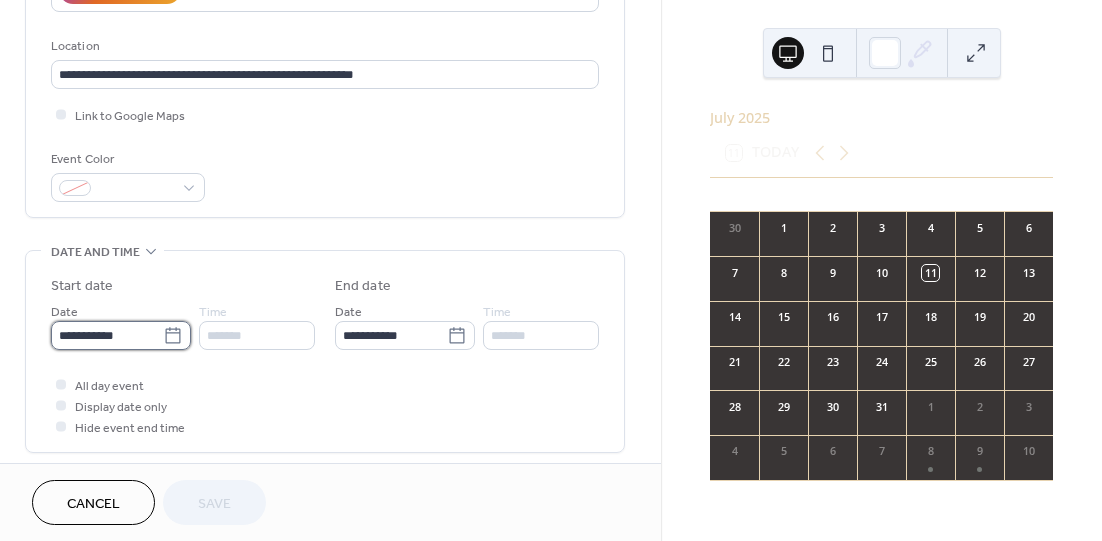click on "**********" at bounding box center [107, 335] 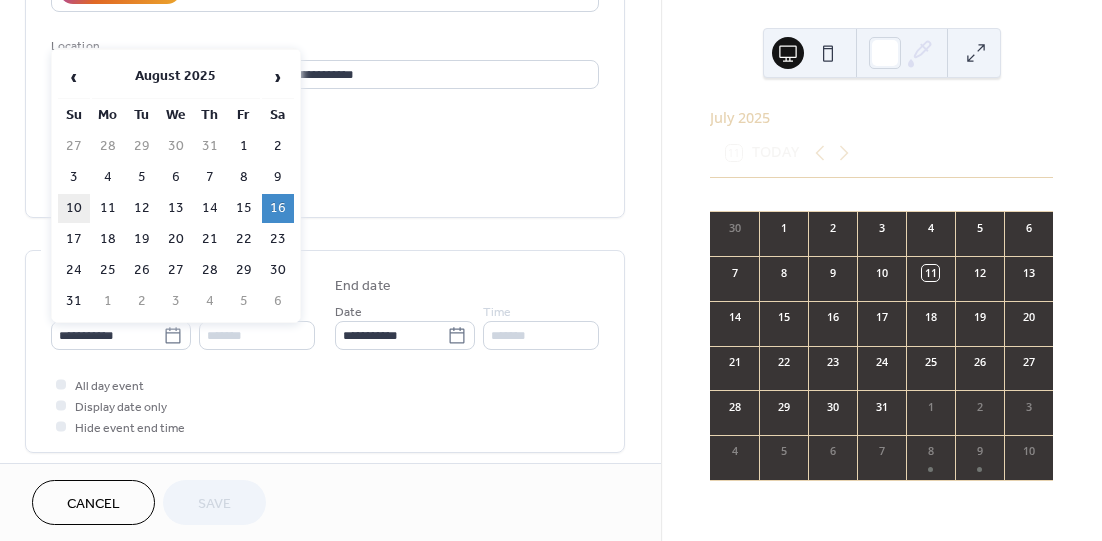 click on "10" at bounding box center [74, 208] 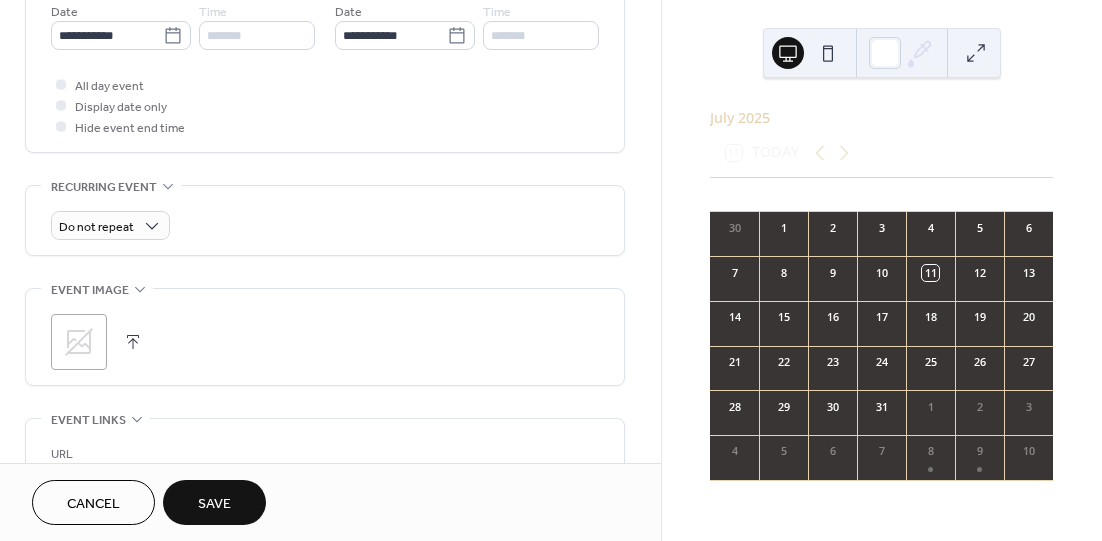 scroll, scrollTop: 800, scrollLeft: 0, axis: vertical 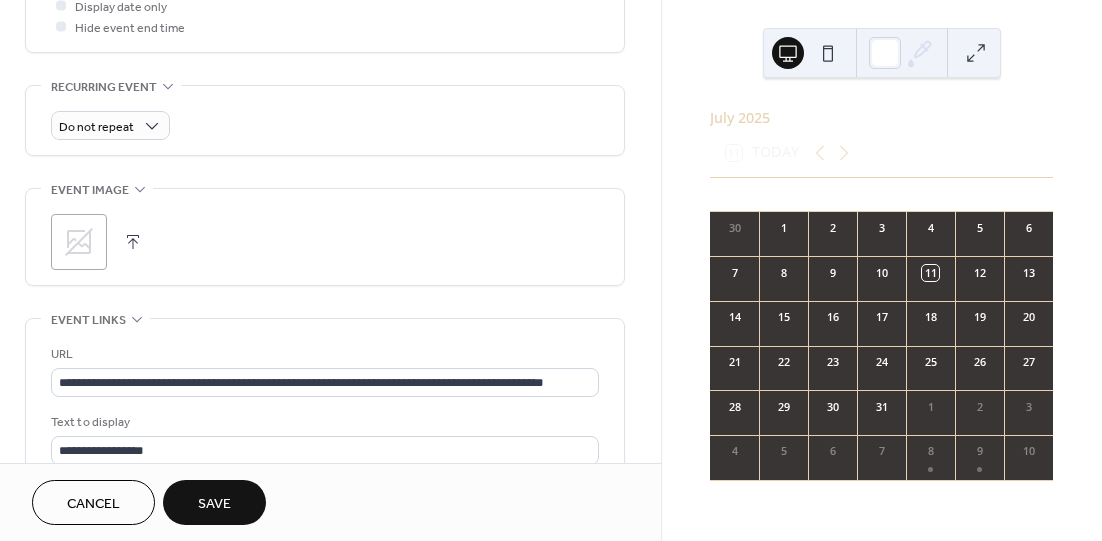 click on "Save" at bounding box center [214, 504] 